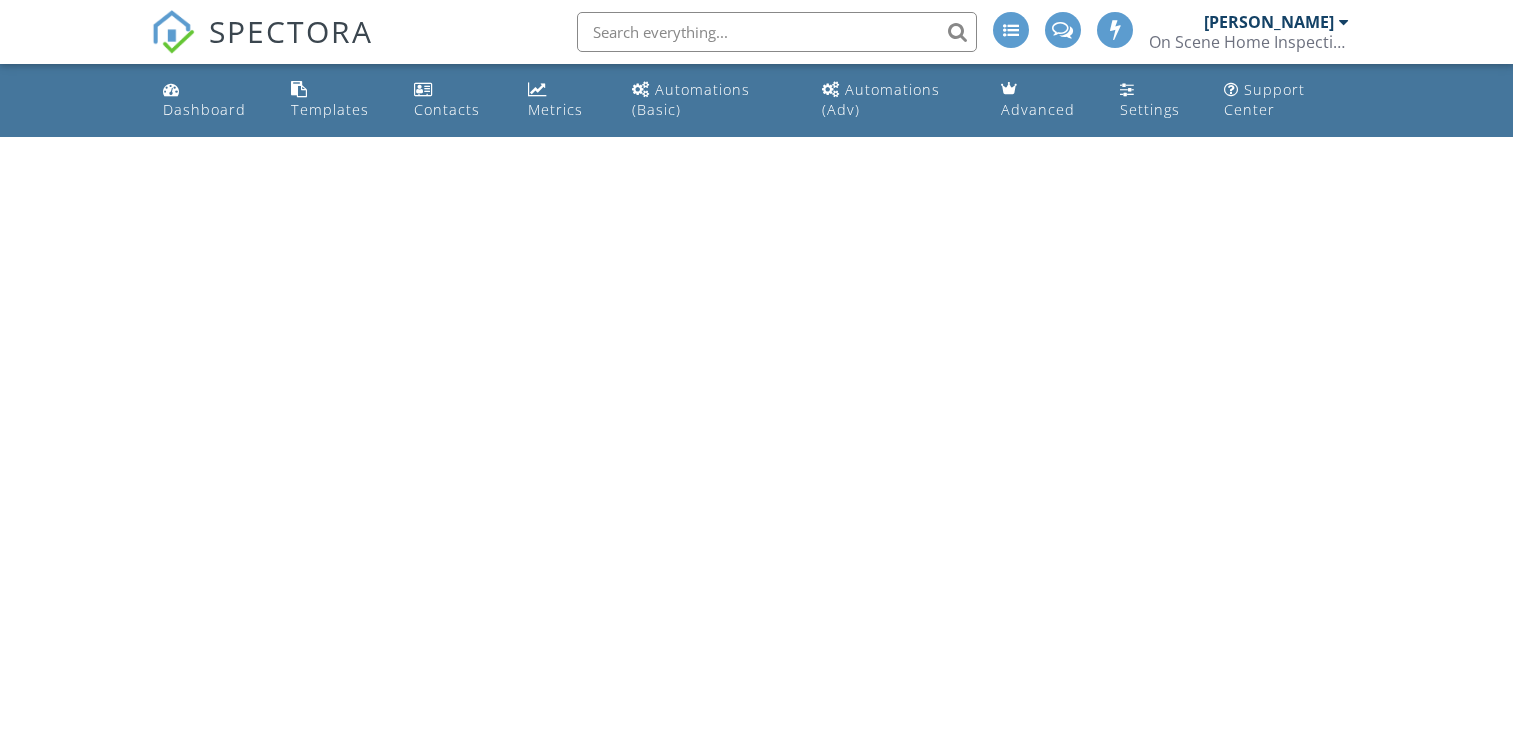 scroll, scrollTop: 0, scrollLeft: 0, axis: both 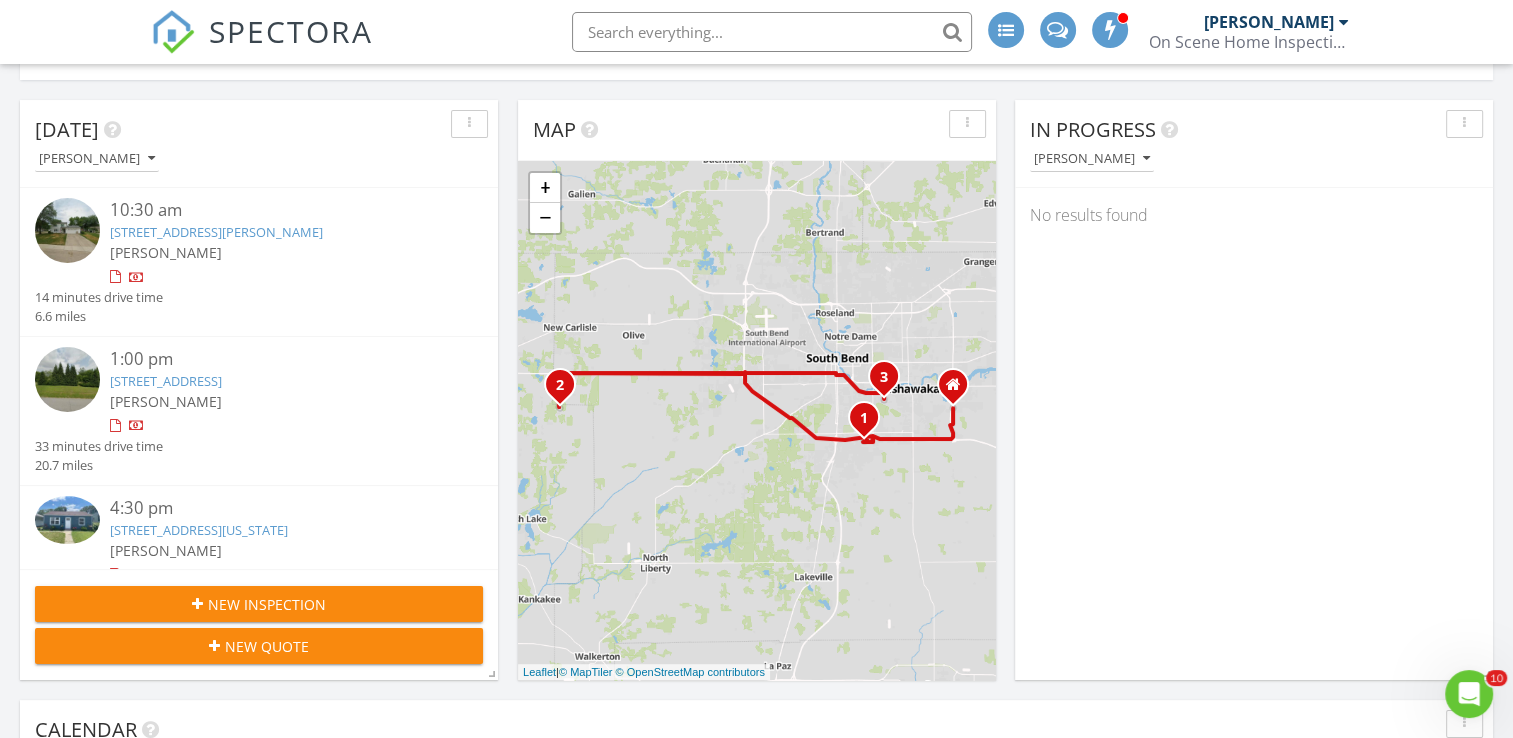 click on "2017 Delaware St, Mishawaka, IN 46544" at bounding box center (199, 530) 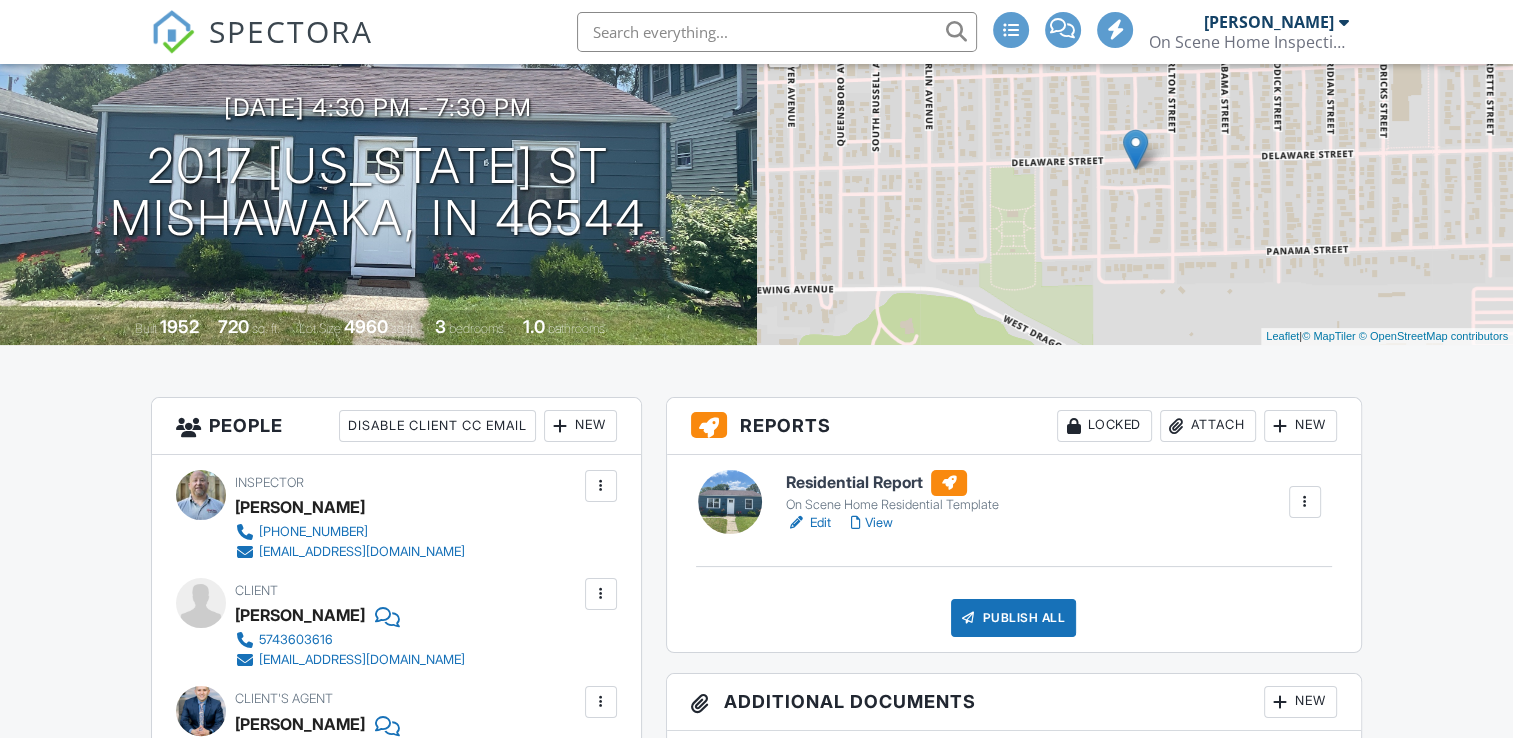 scroll, scrollTop: 300, scrollLeft: 0, axis: vertical 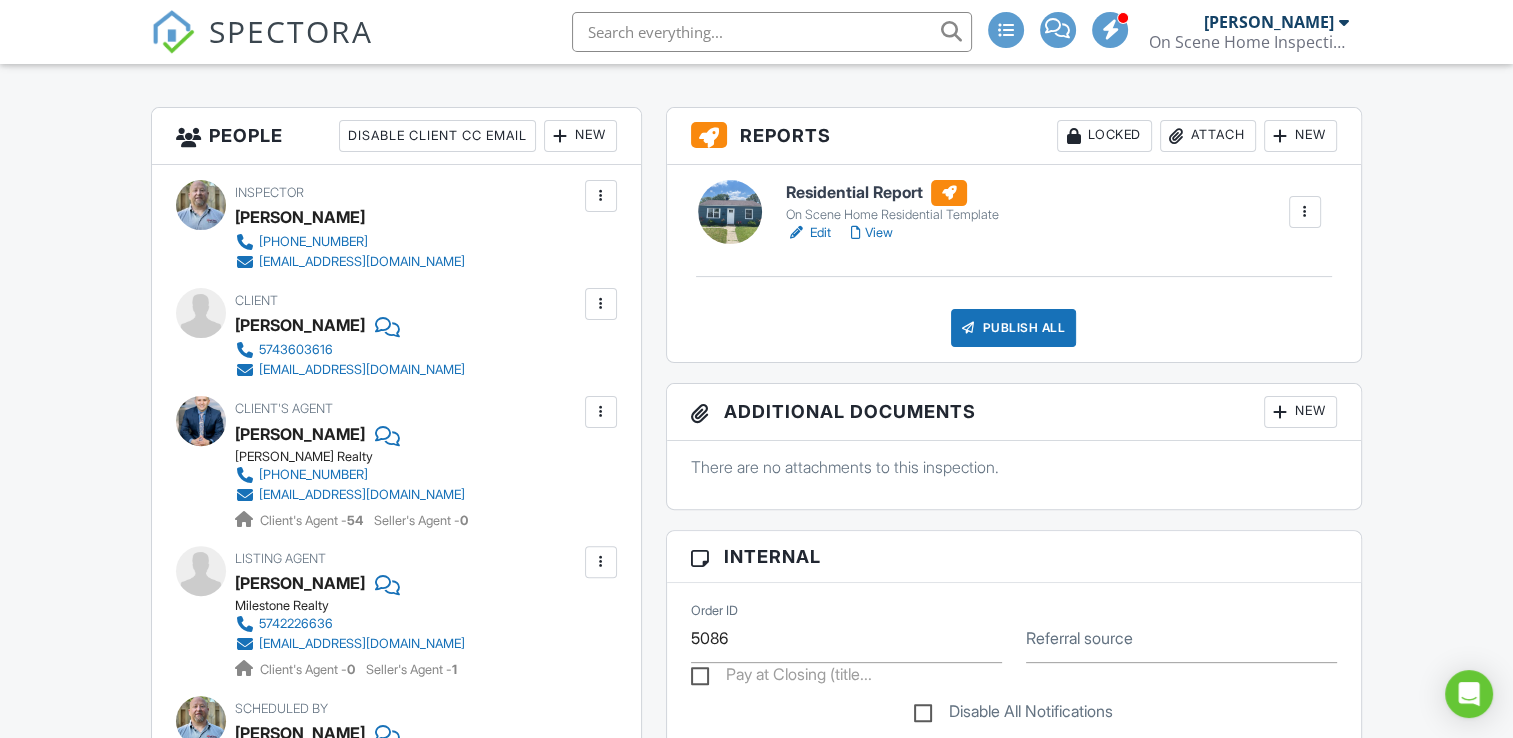 click at bounding box center [601, 412] 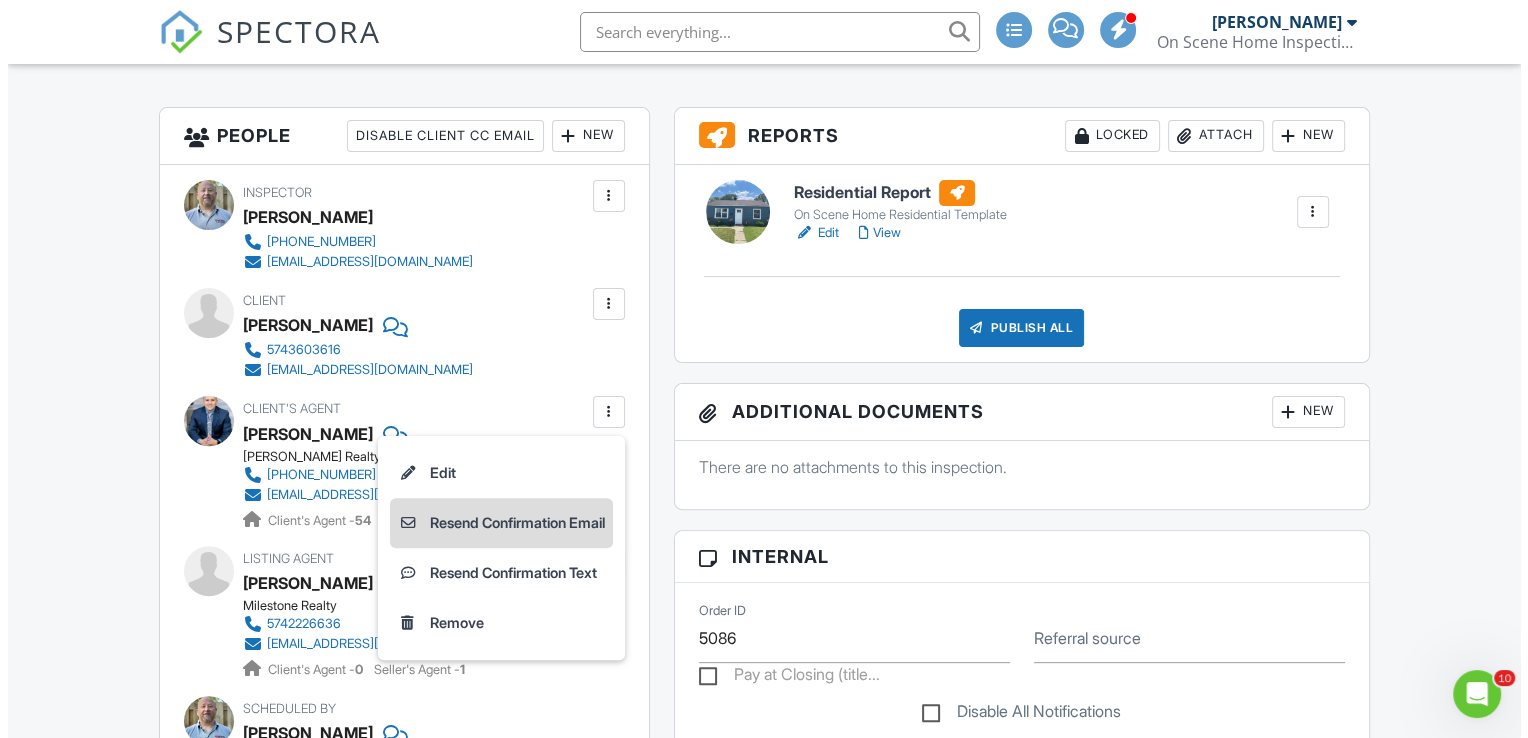 scroll, scrollTop: 0, scrollLeft: 0, axis: both 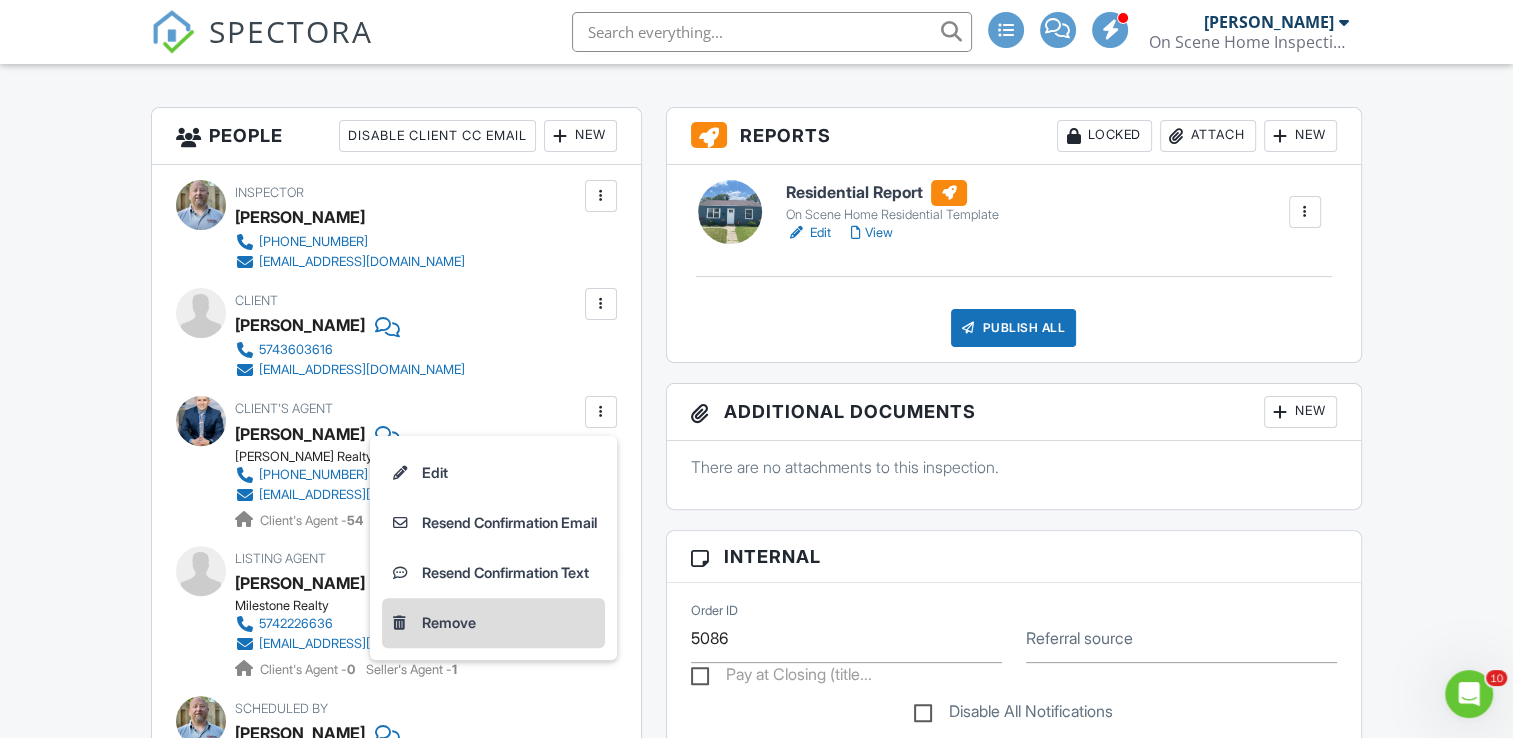 click on "Remove" at bounding box center [493, 623] 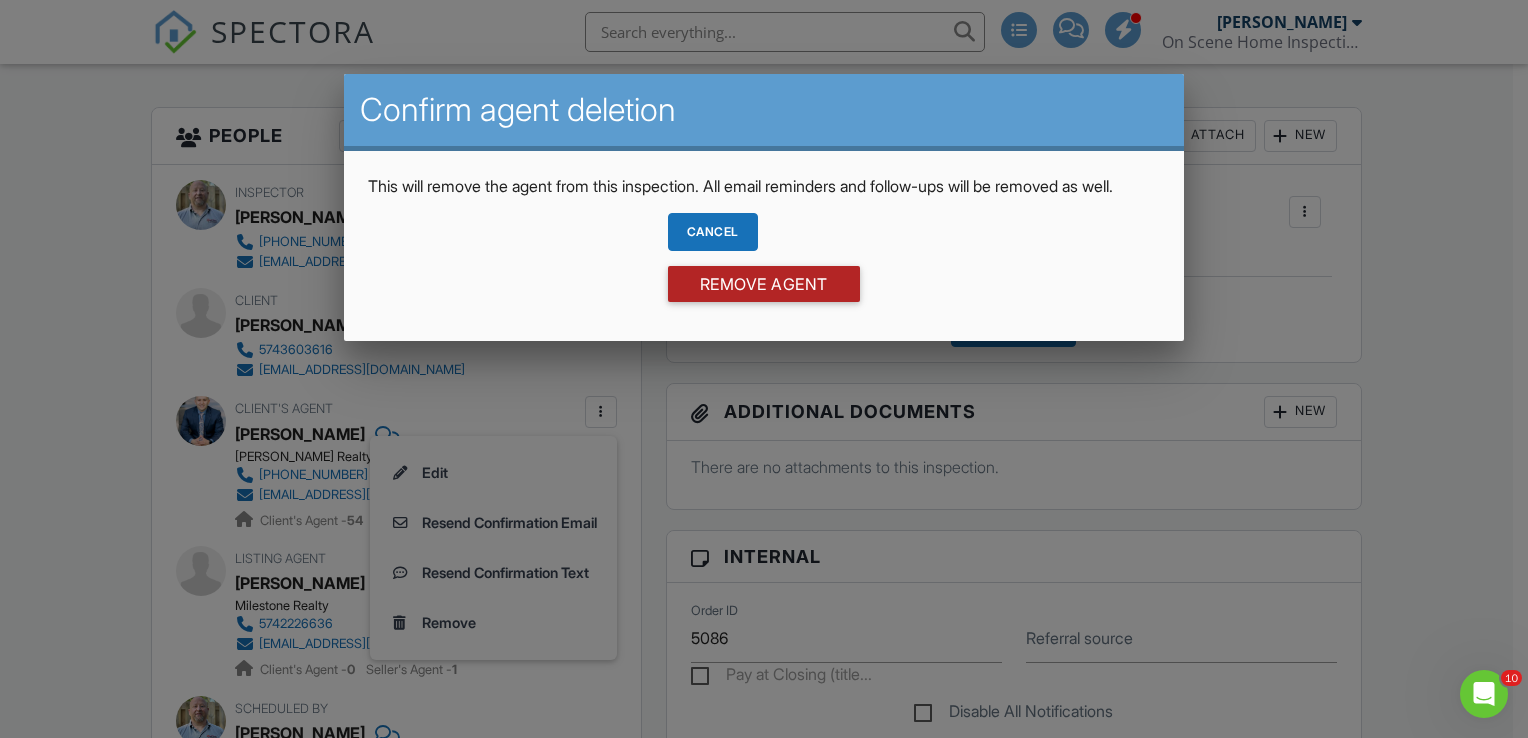 click on "Remove Agent" at bounding box center [764, 284] 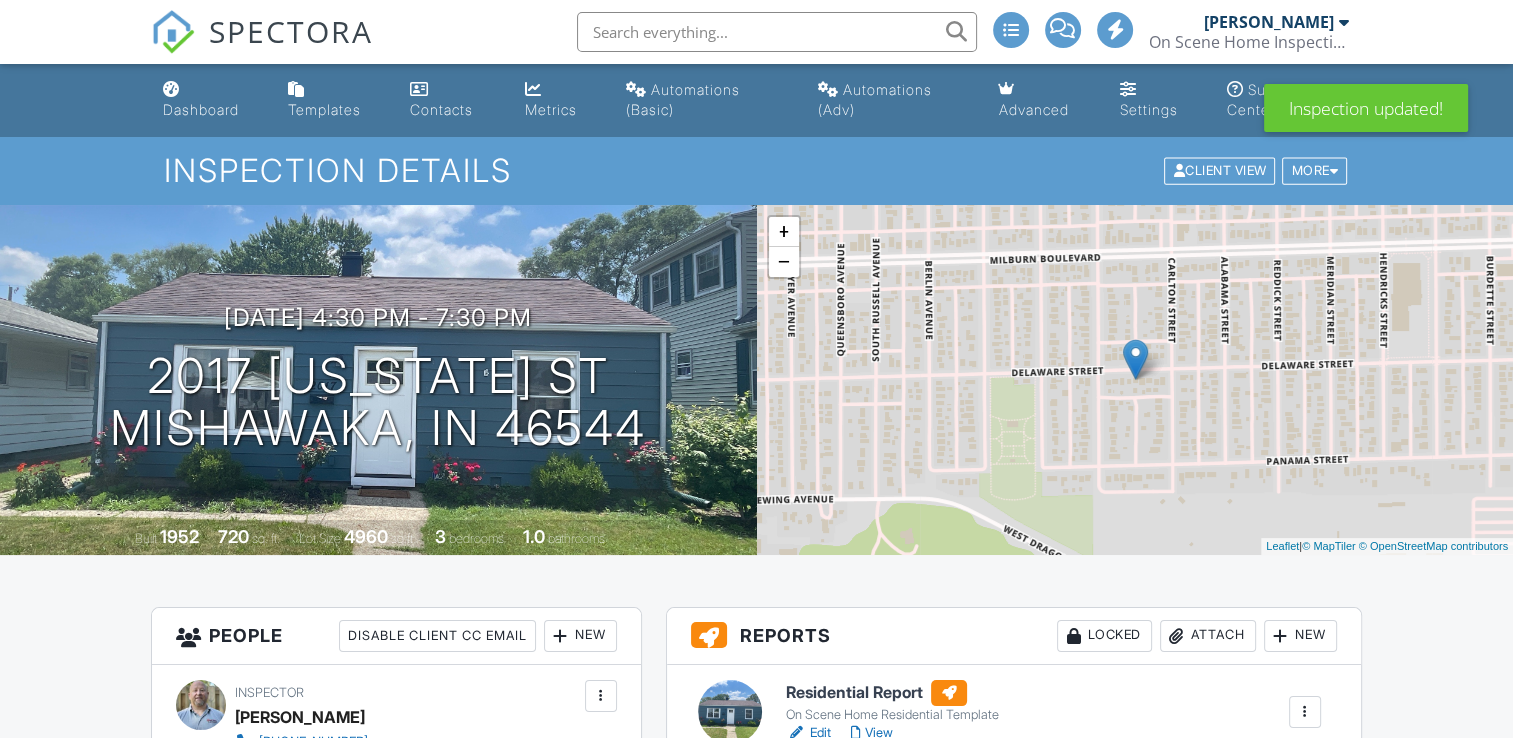 scroll, scrollTop: 600, scrollLeft: 0, axis: vertical 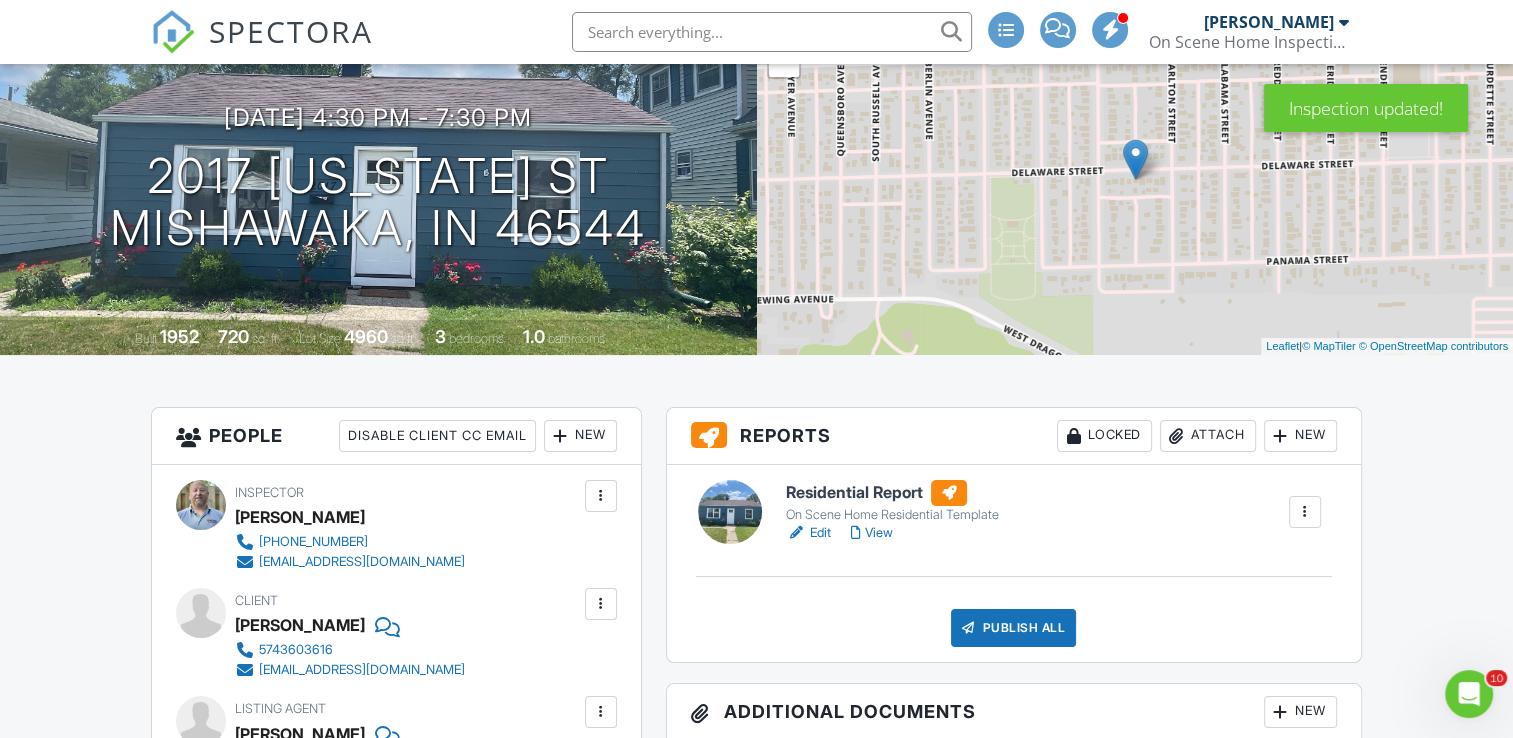 click on "New" at bounding box center [580, 436] 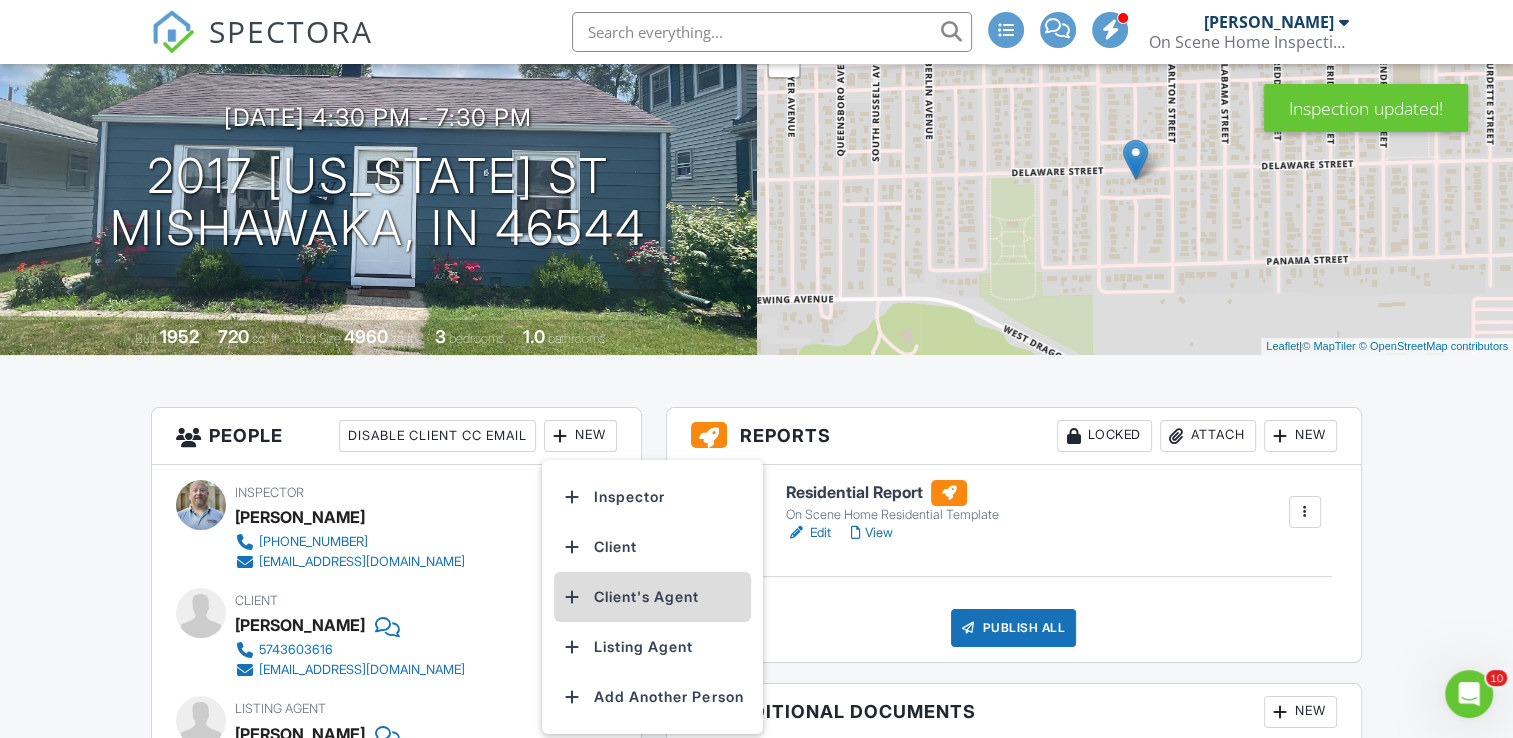 click on "Client's Agent" at bounding box center (652, 597) 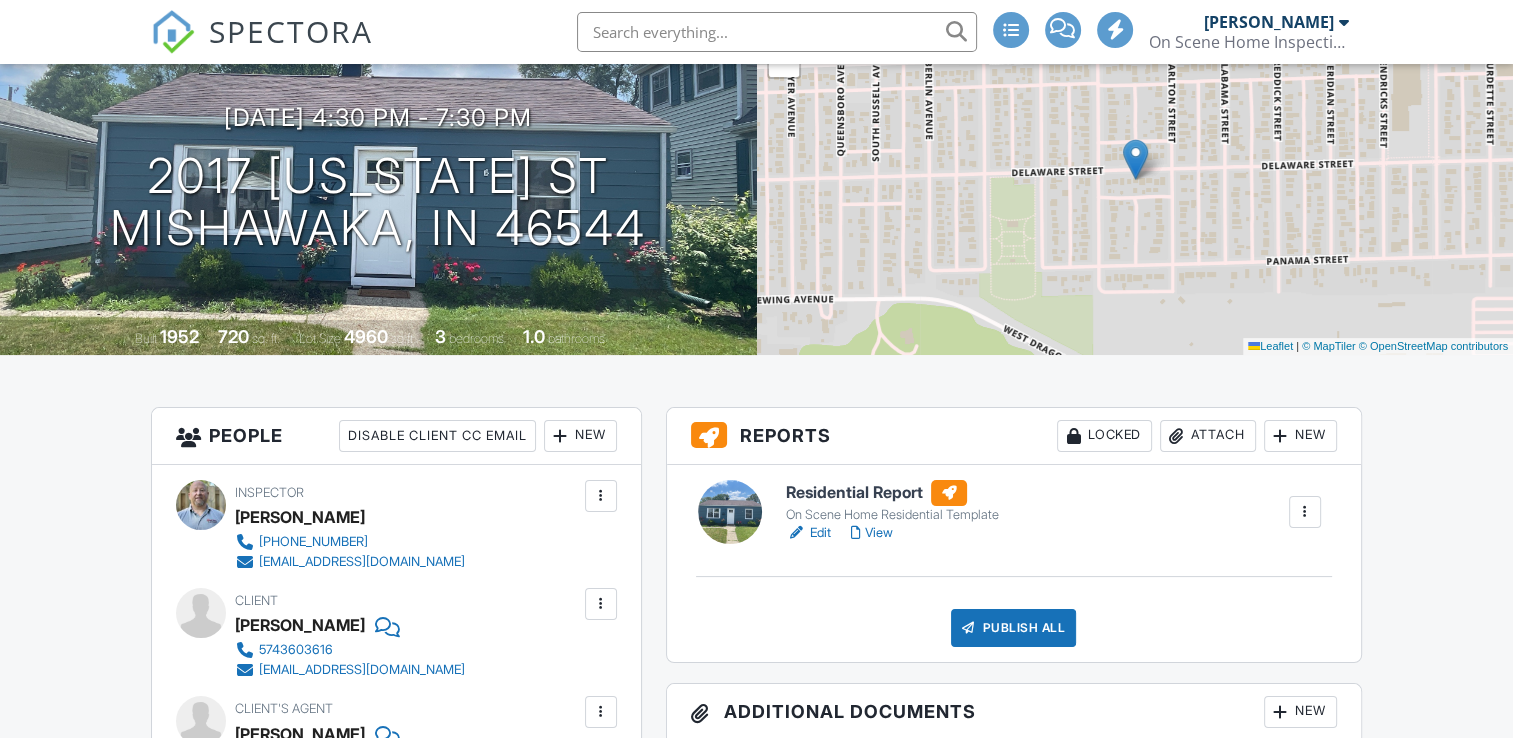 scroll, scrollTop: 200, scrollLeft: 0, axis: vertical 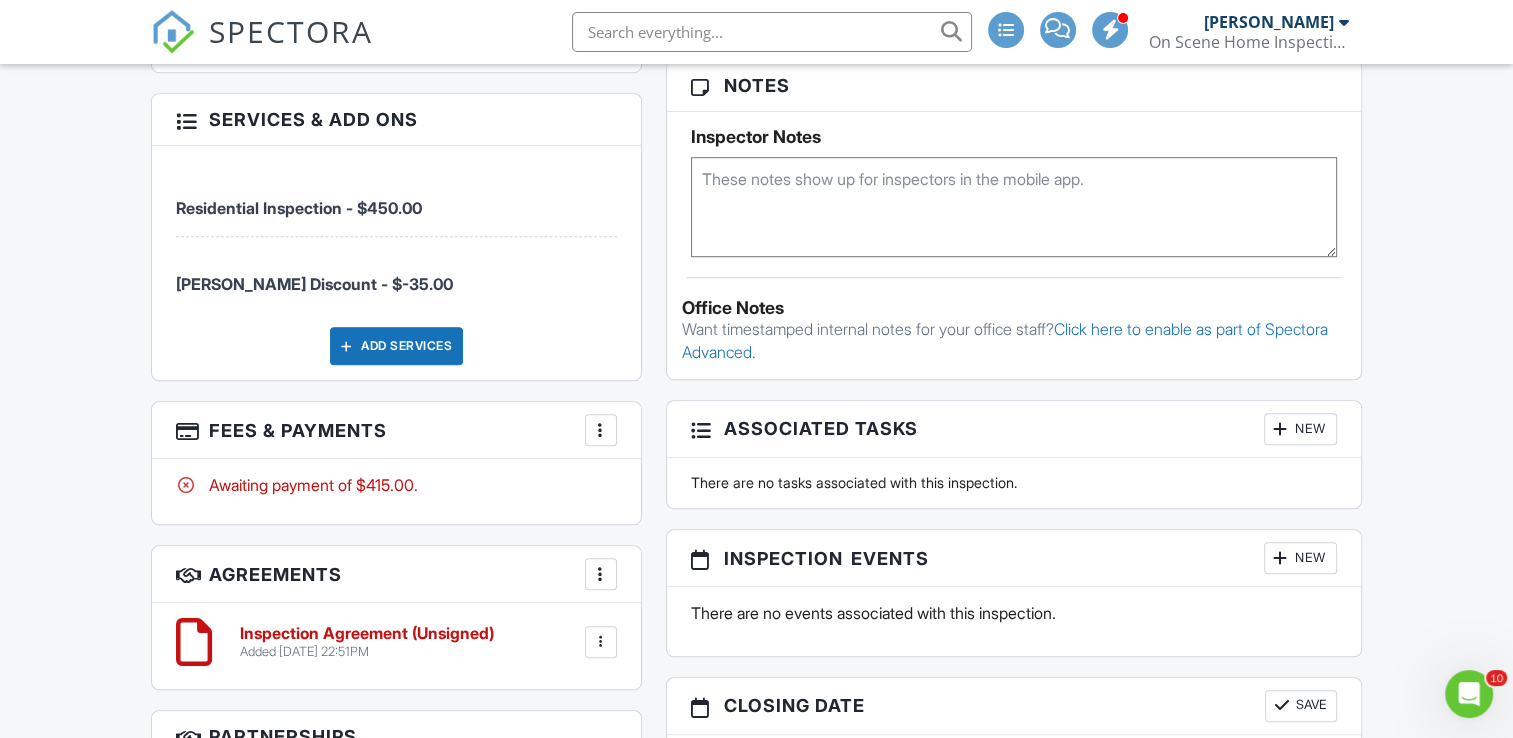 click at bounding box center [601, 430] 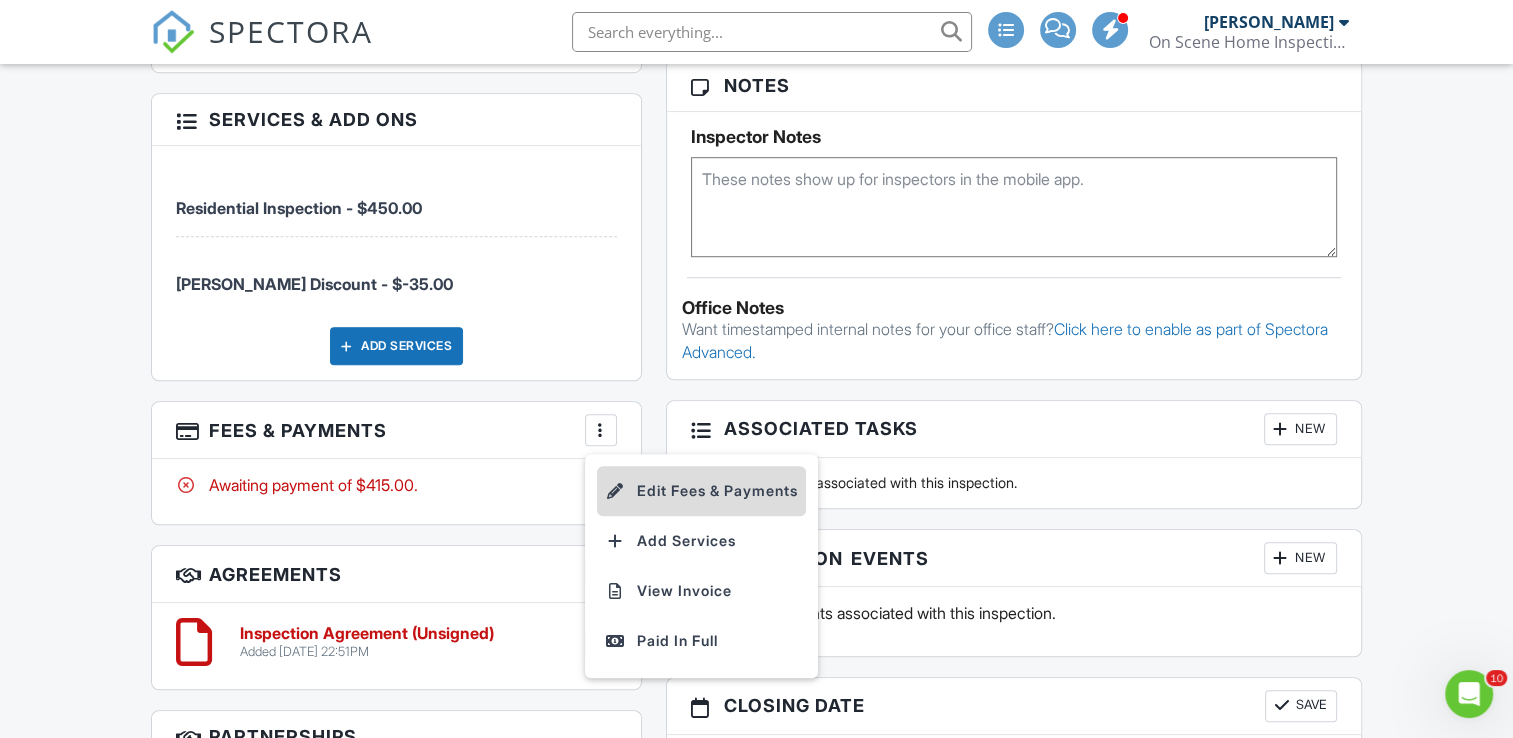 click on "Edit Fees & Payments" at bounding box center (701, 491) 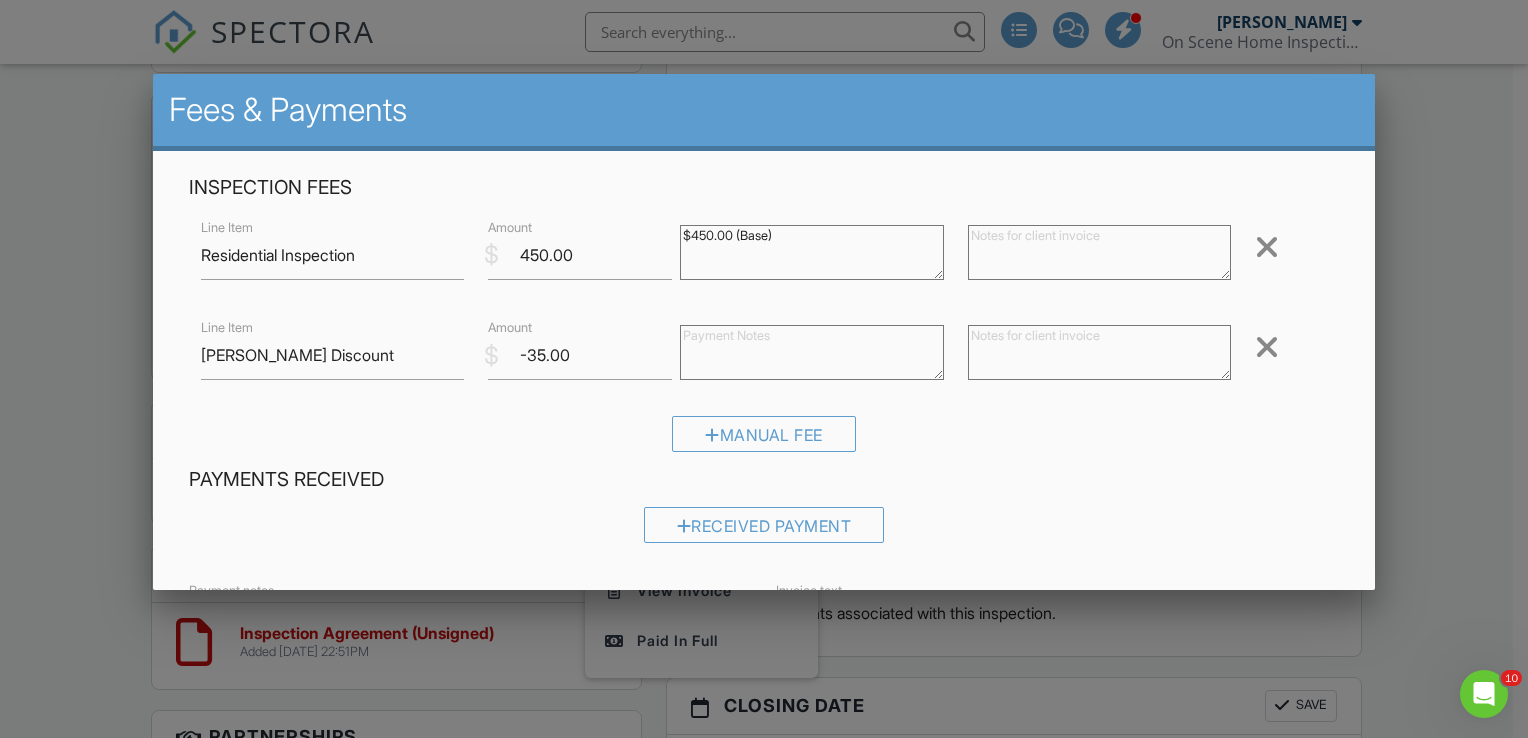 click at bounding box center [1267, 347] 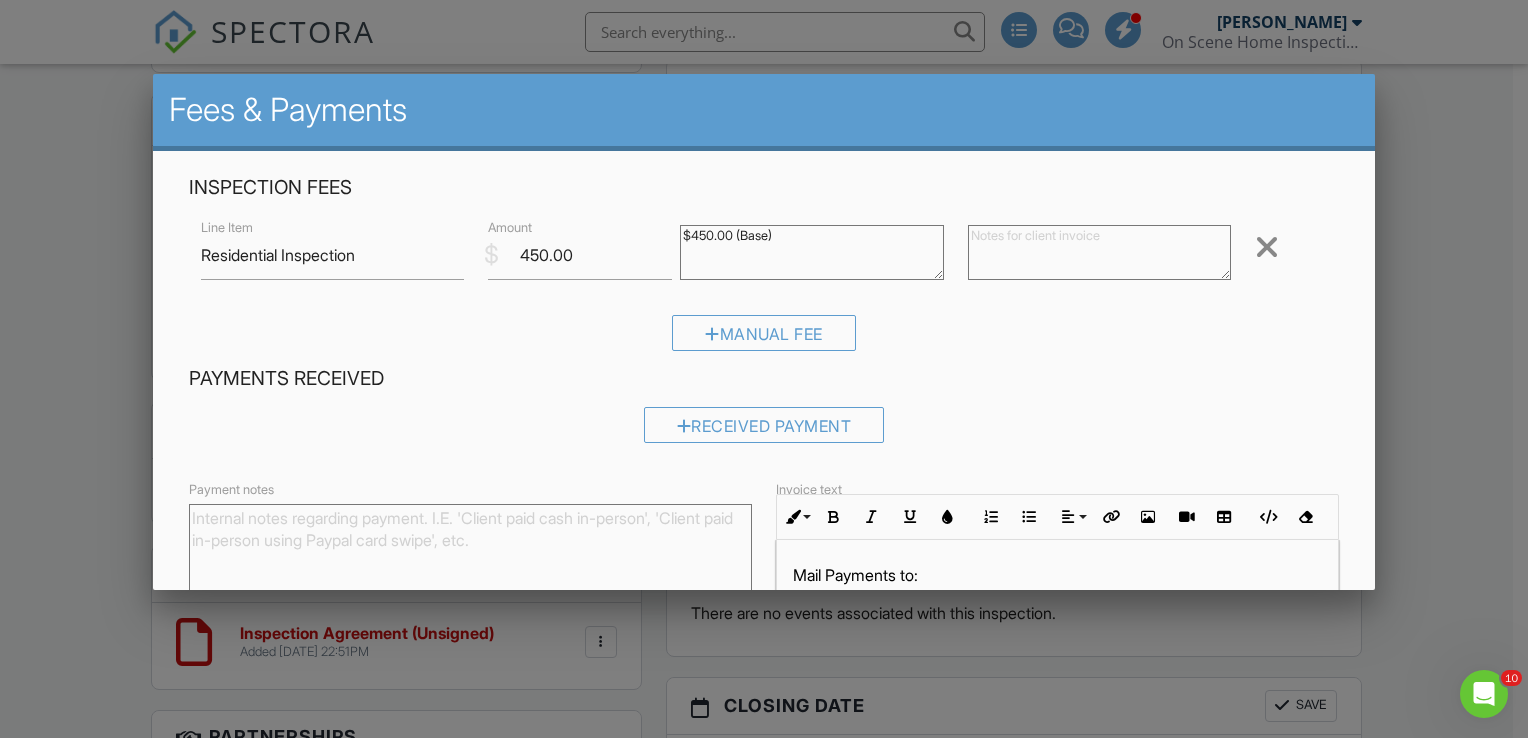 scroll, scrollTop: 193, scrollLeft: 0, axis: vertical 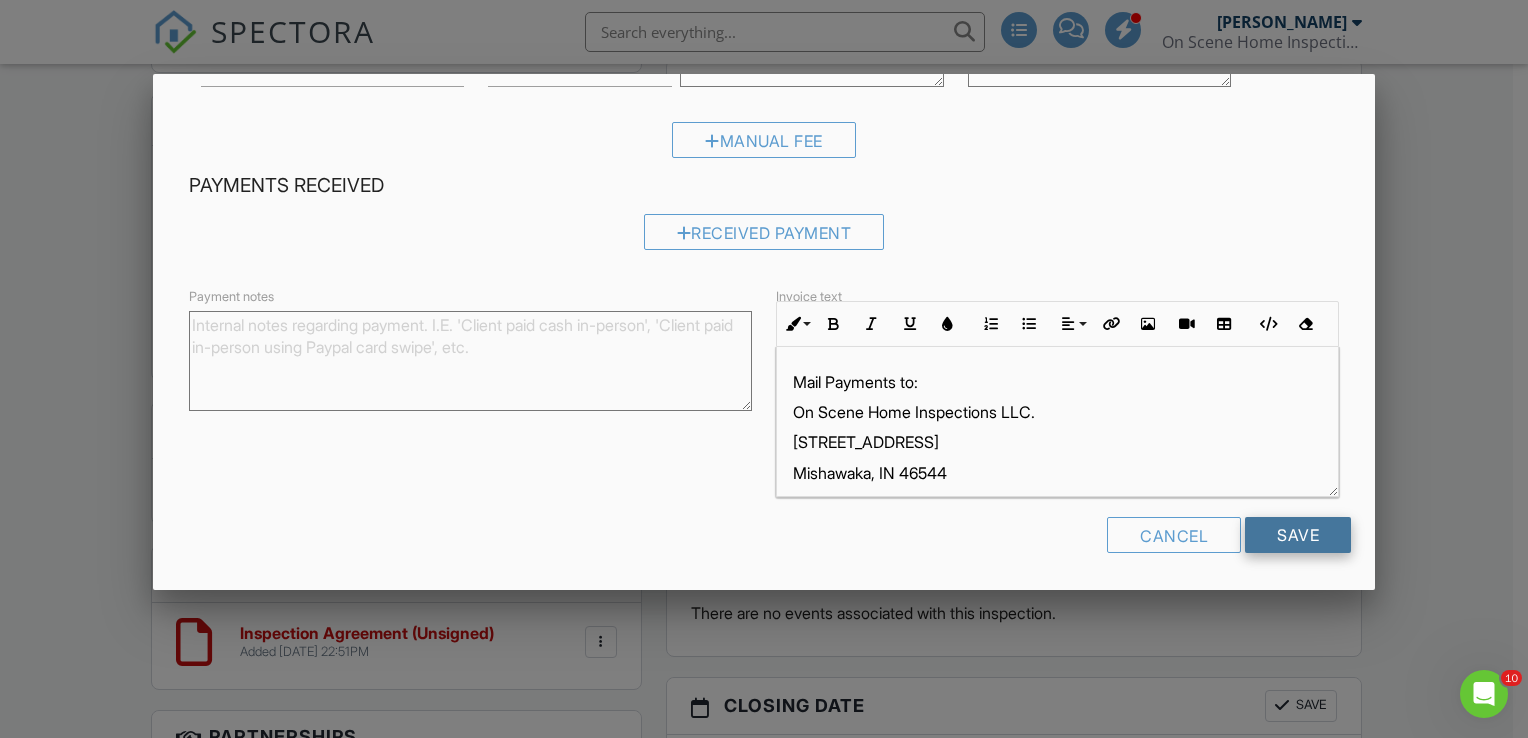 click on "Save" at bounding box center [1298, 535] 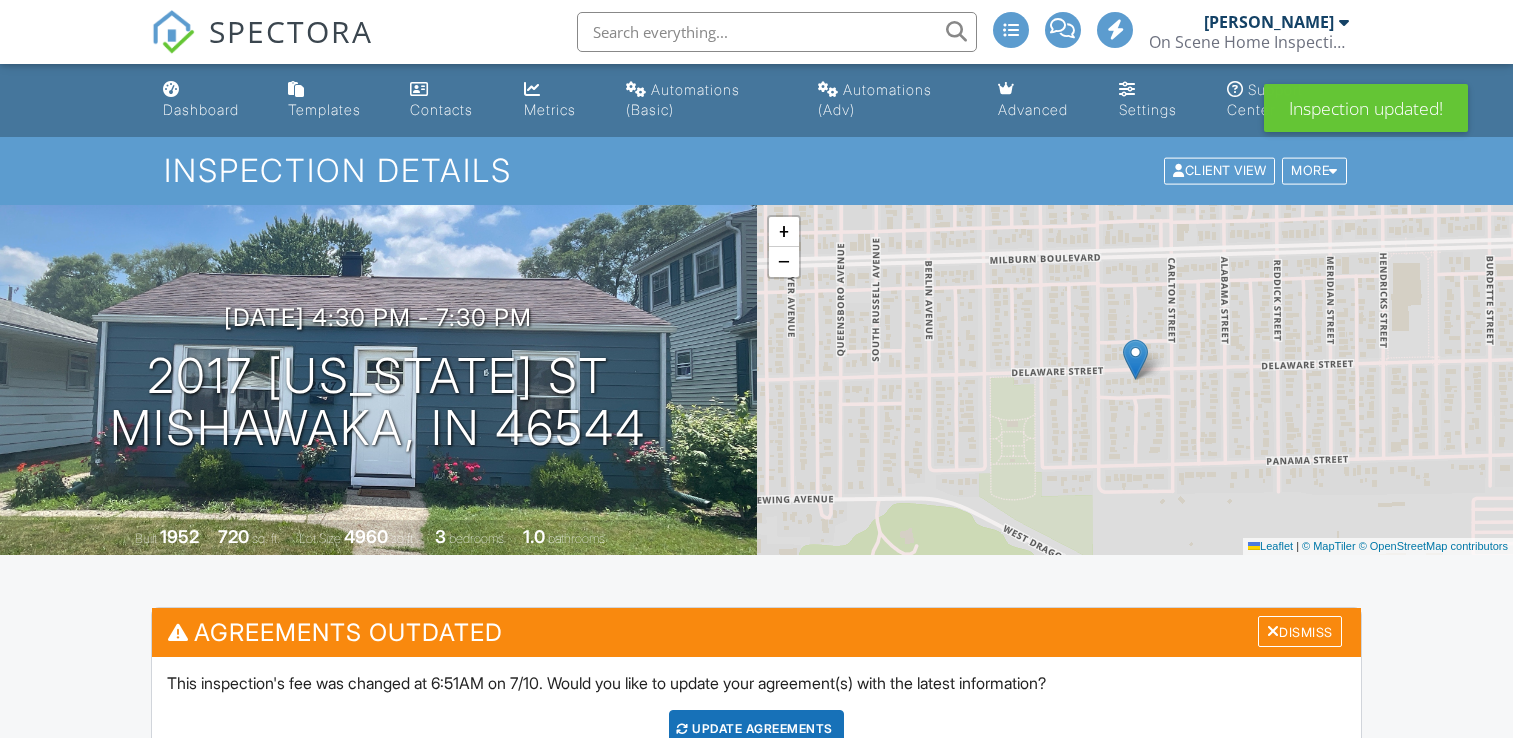 scroll, scrollTop: 0, scrollLeft: 0, axis: both 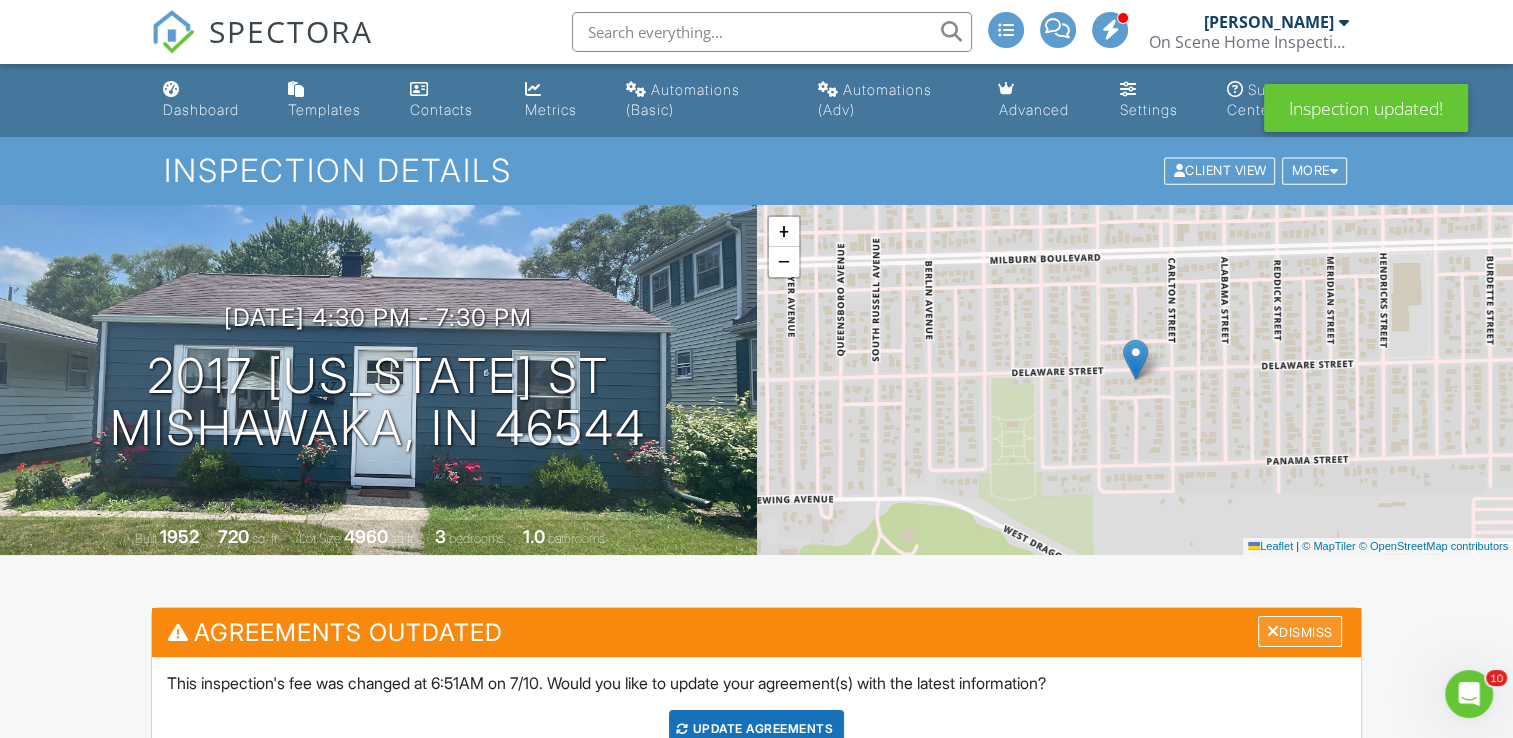 click on "Dismiss" at bounding box center (1300, 631) 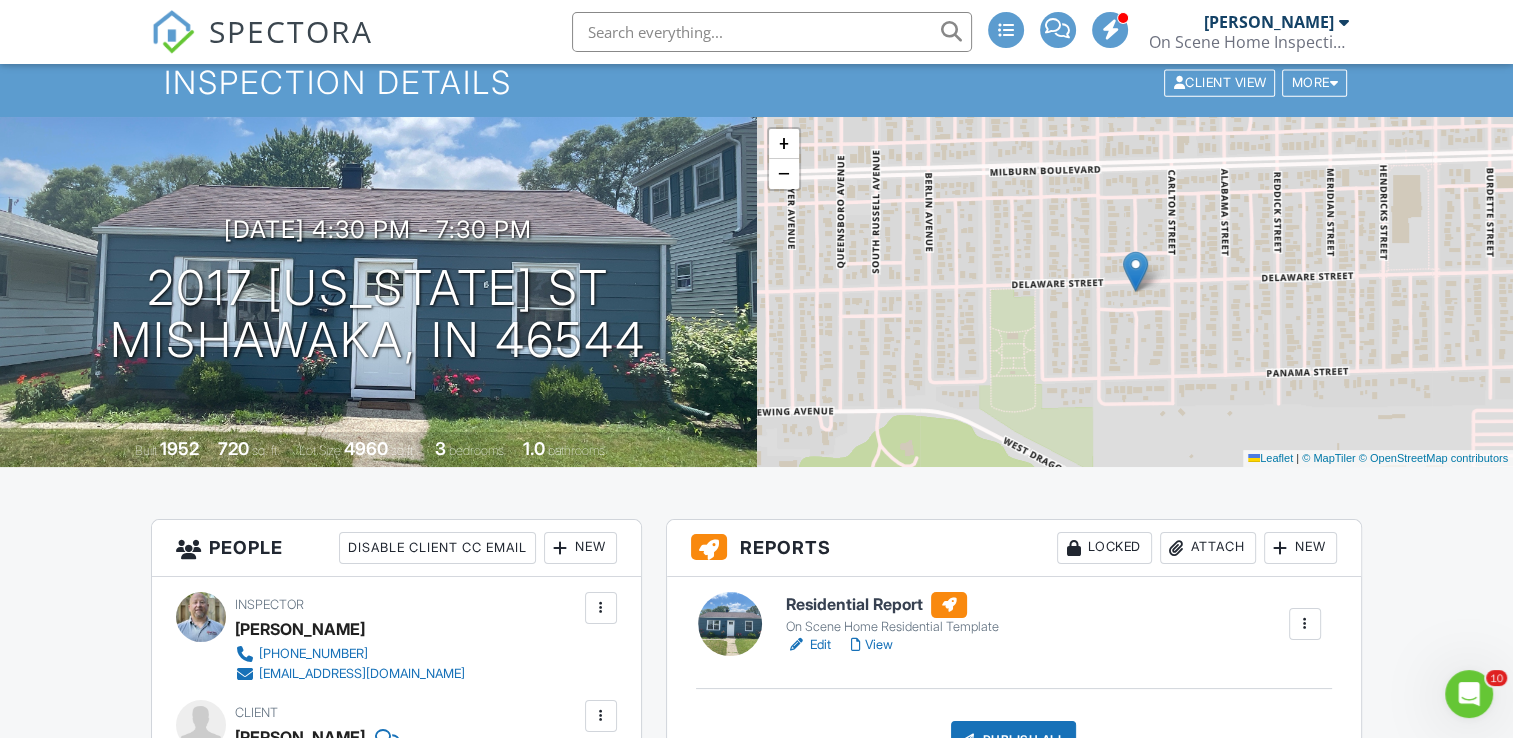 scroll, scrollTop: 0, scrollLeft: 0, axis: both 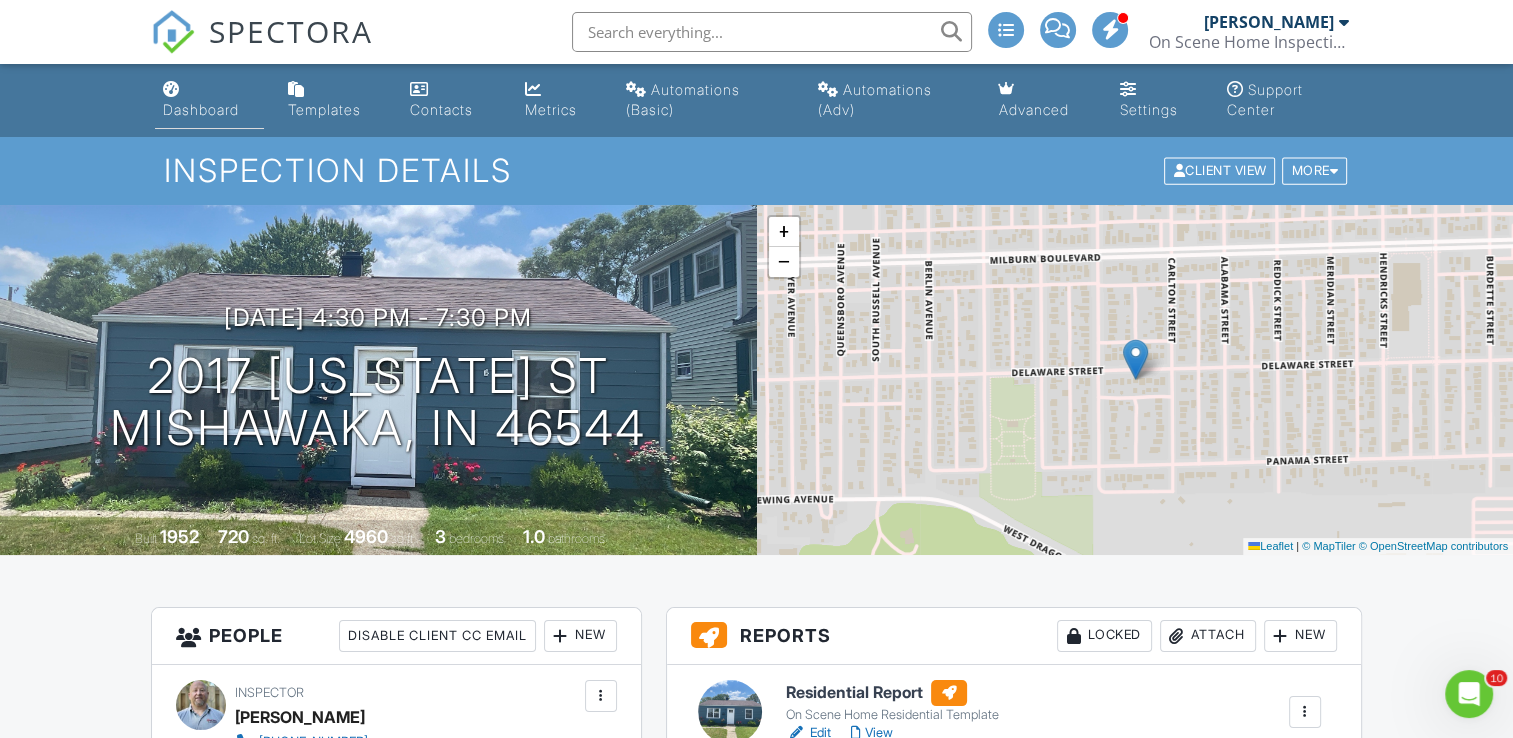 click on "Dashboard" at bounding box center (201, 109) 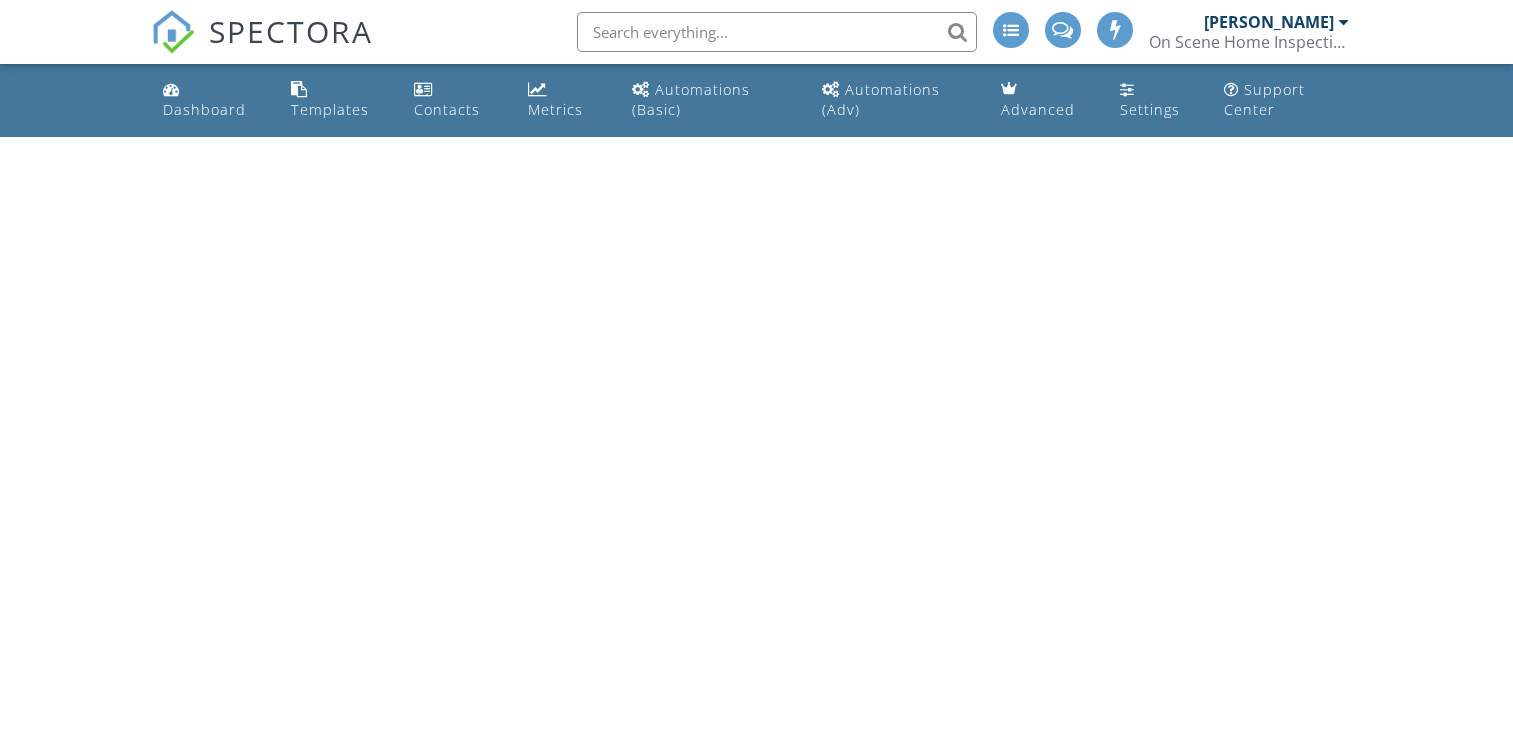 scroll, scrollTop: 0, scrollLeft: 0, axis: both 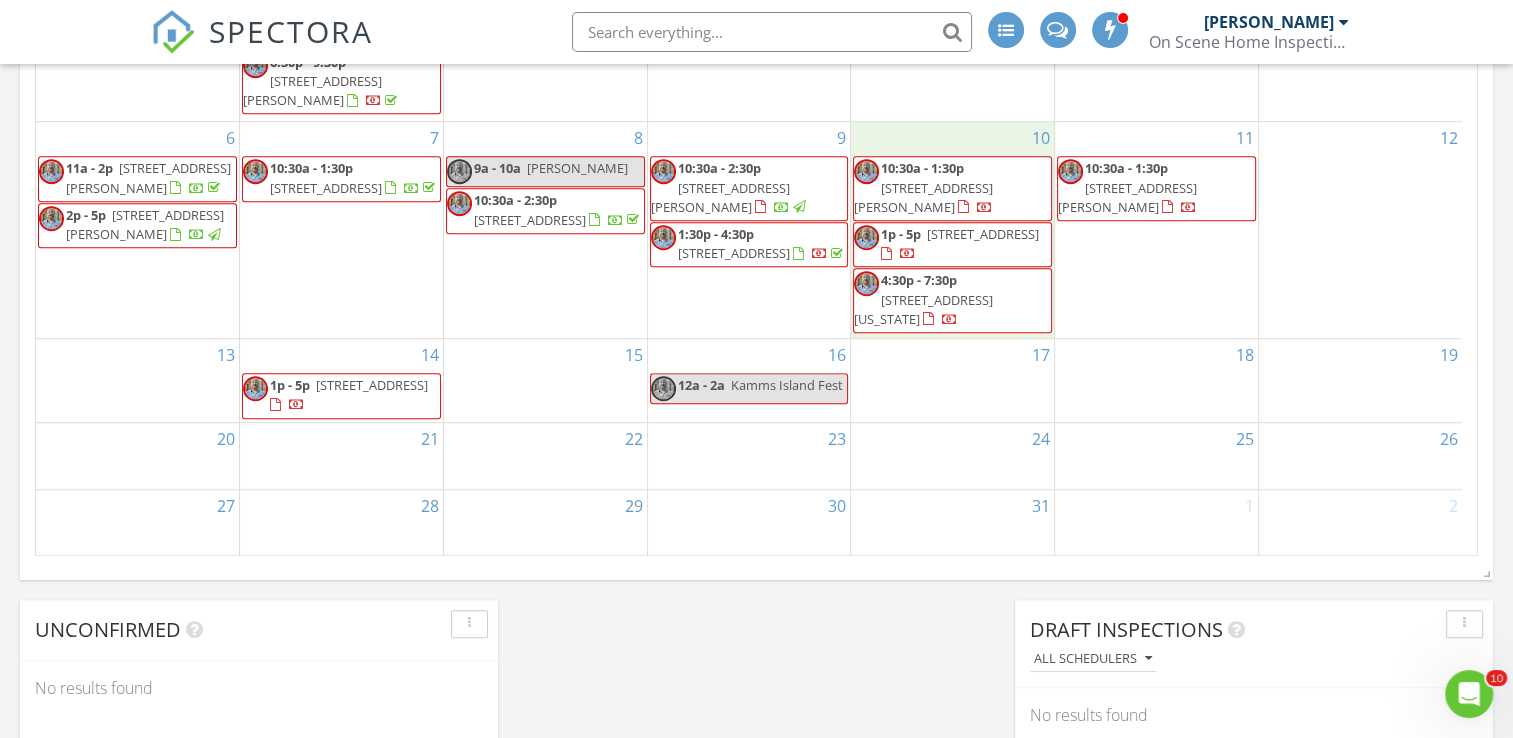 click on "10
10:30a - 1:30p
[STREET_ADDRESS][PERSON_NAME]
1p - 5p
[STREET_ADDRESS]
4:30p - 7:30p
[STREET_ADDRESS][US_STATE]" at bounding box center [952, 230] 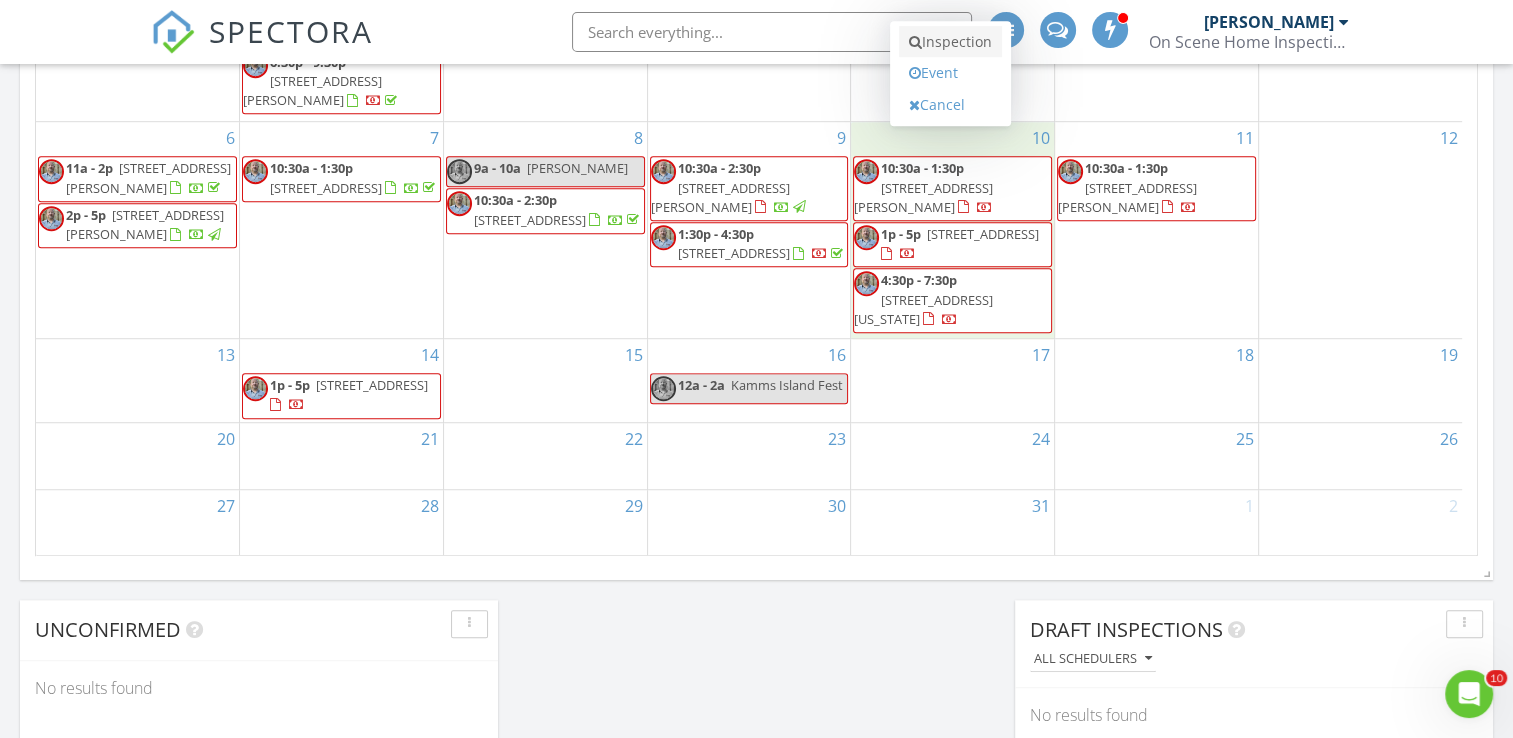 click on "Inspection" at bounding box center [950, 42] 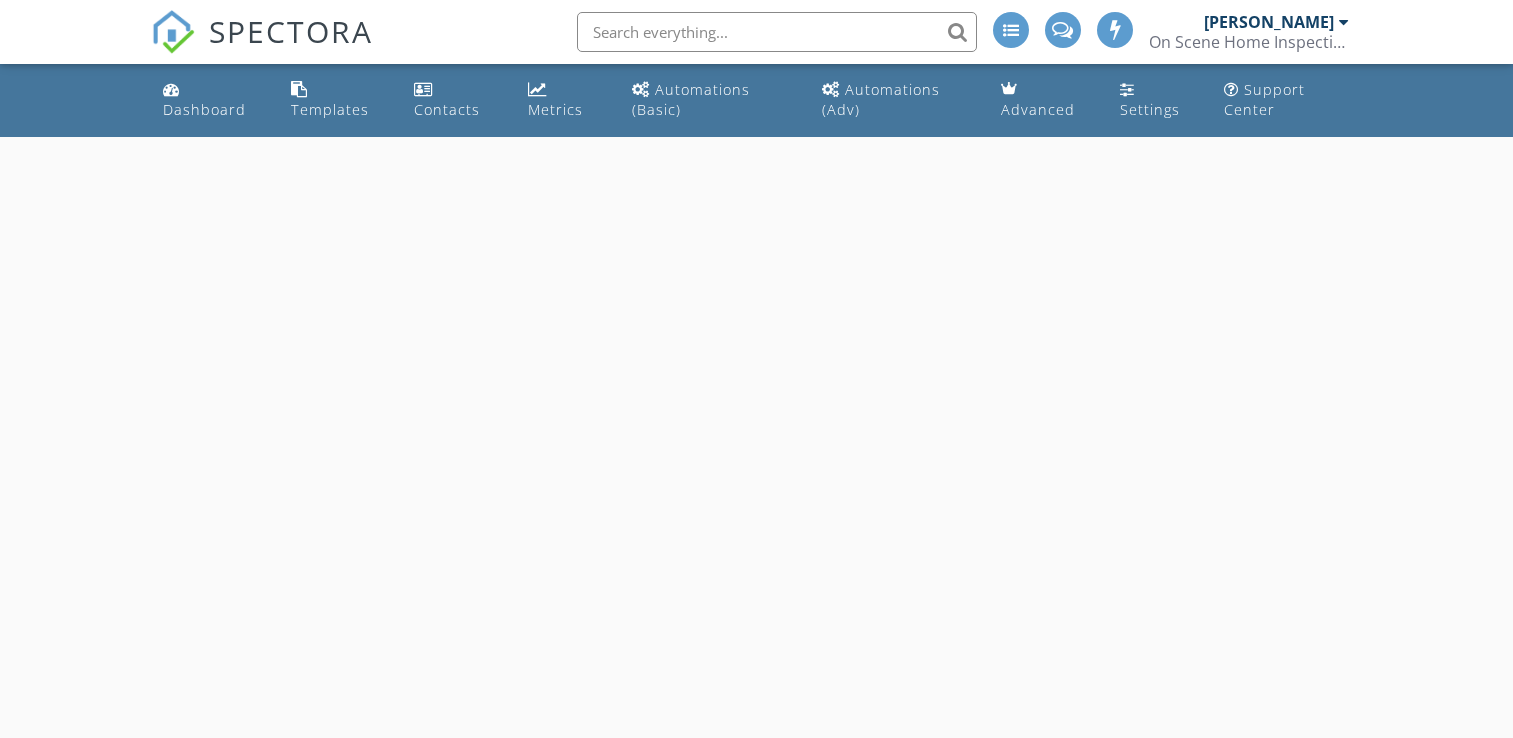 scroll, scrollTop: 0, scrollLeft: 0, axis: both 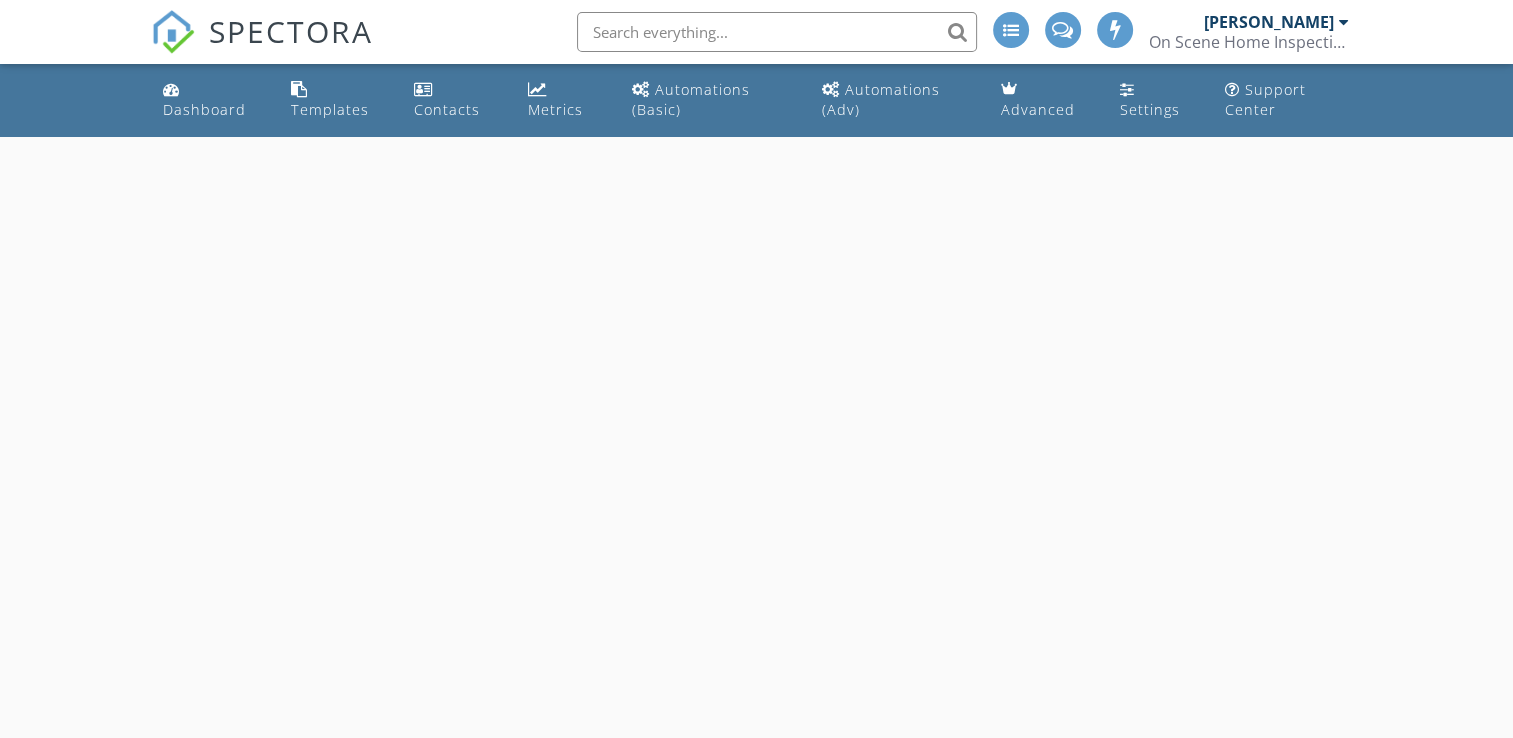 select on "6" 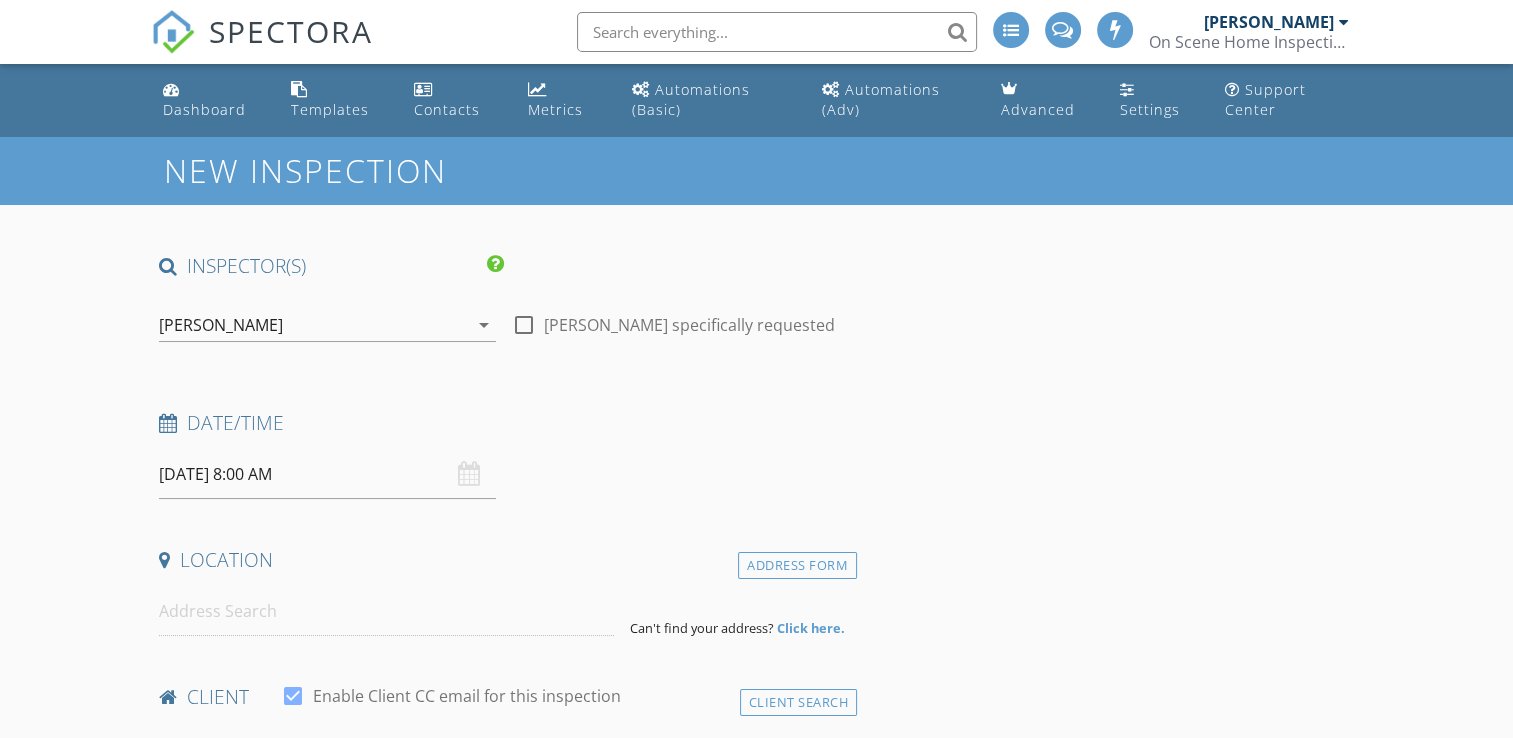 scroll, scrollTop: 0, scrollLeft: 0, axis: both 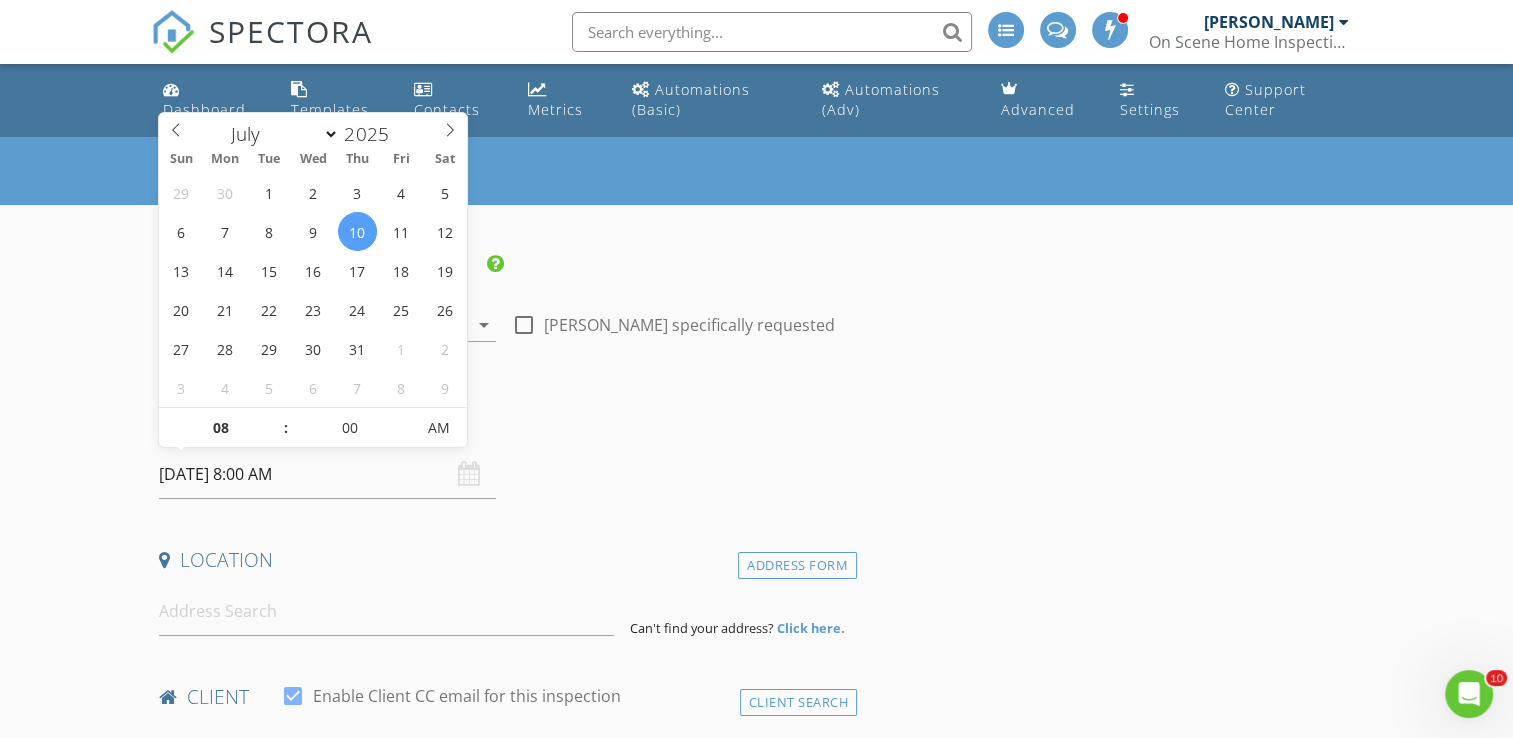 click on "07/10/2025 8:00 AM" at bounding box center [327, 474] 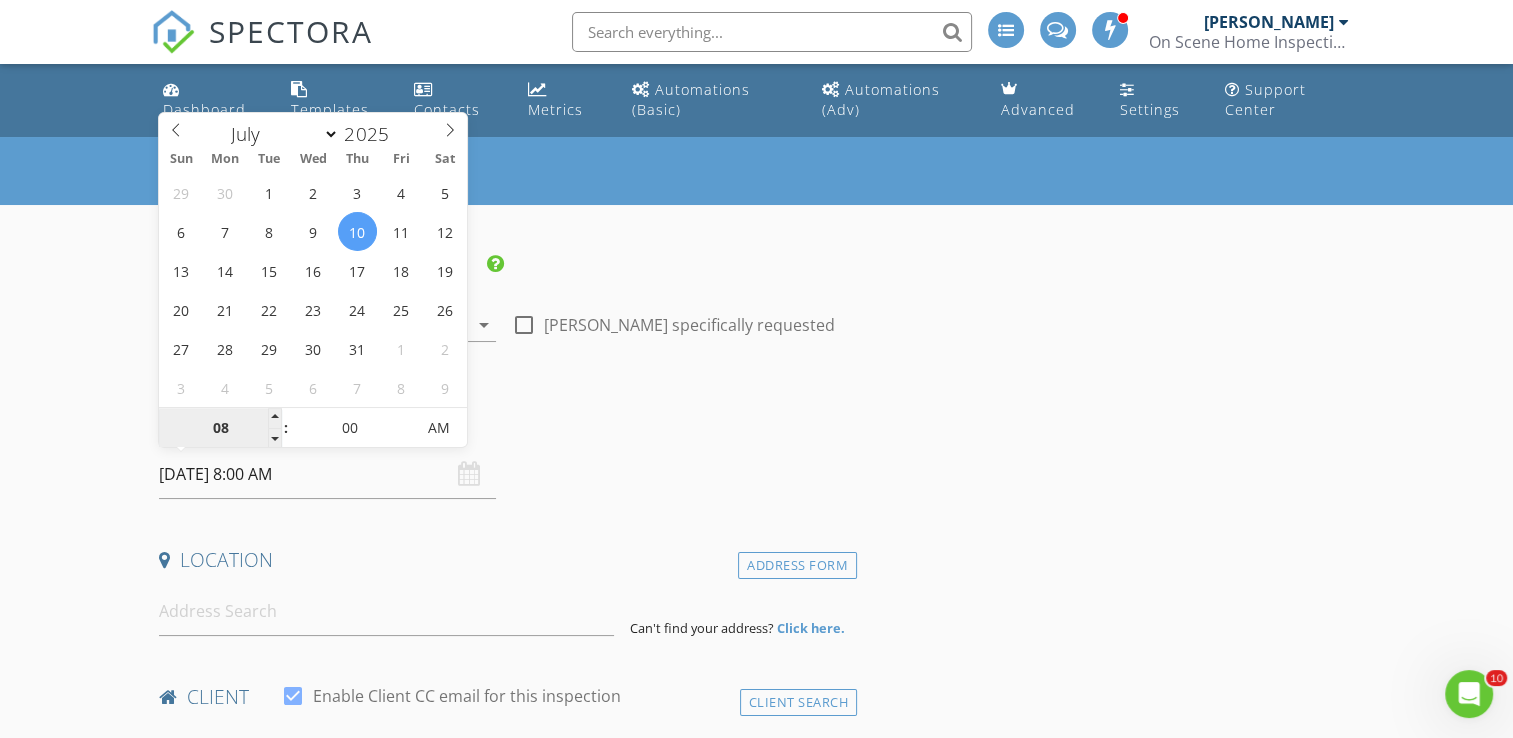 click on "08" at bounding box center [220, 429] 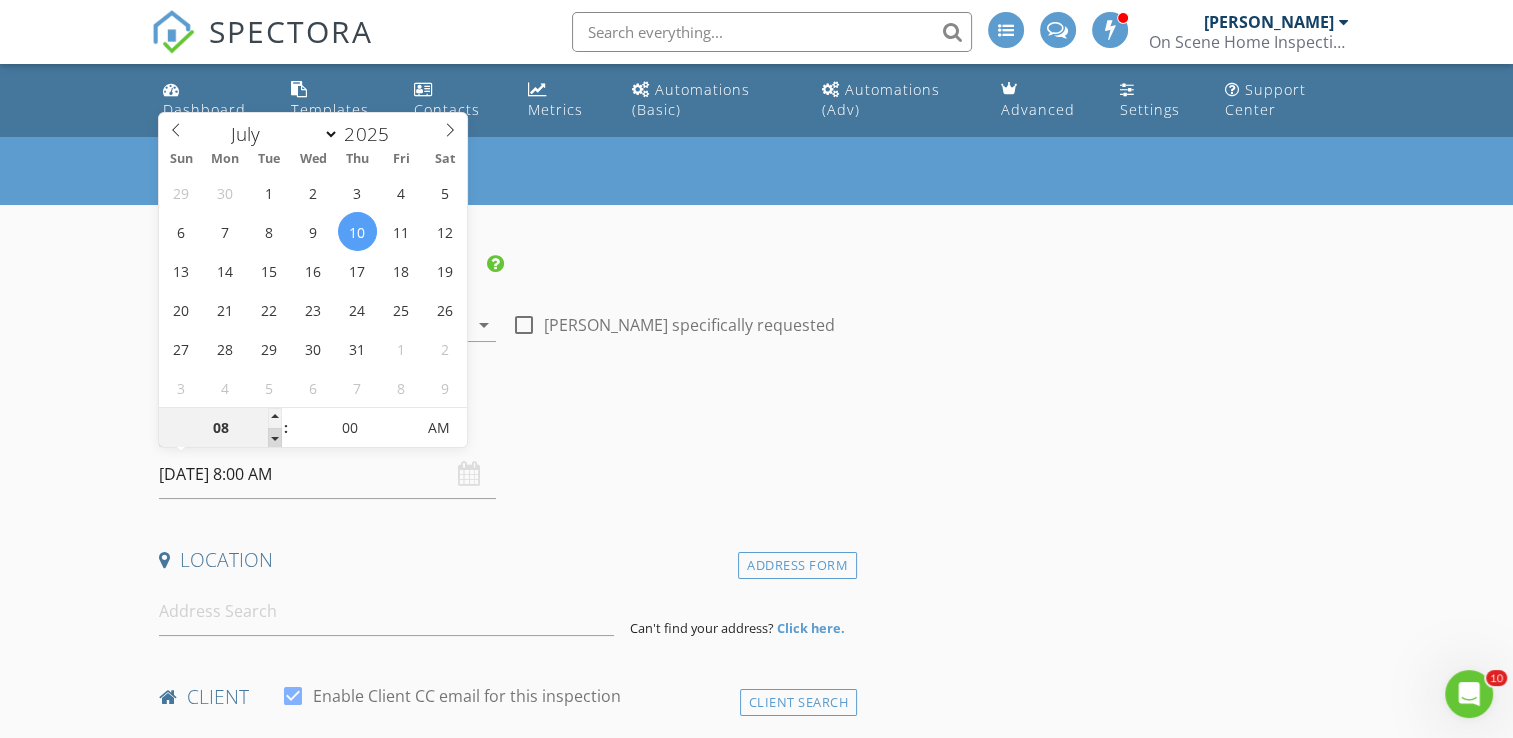 type on "07" 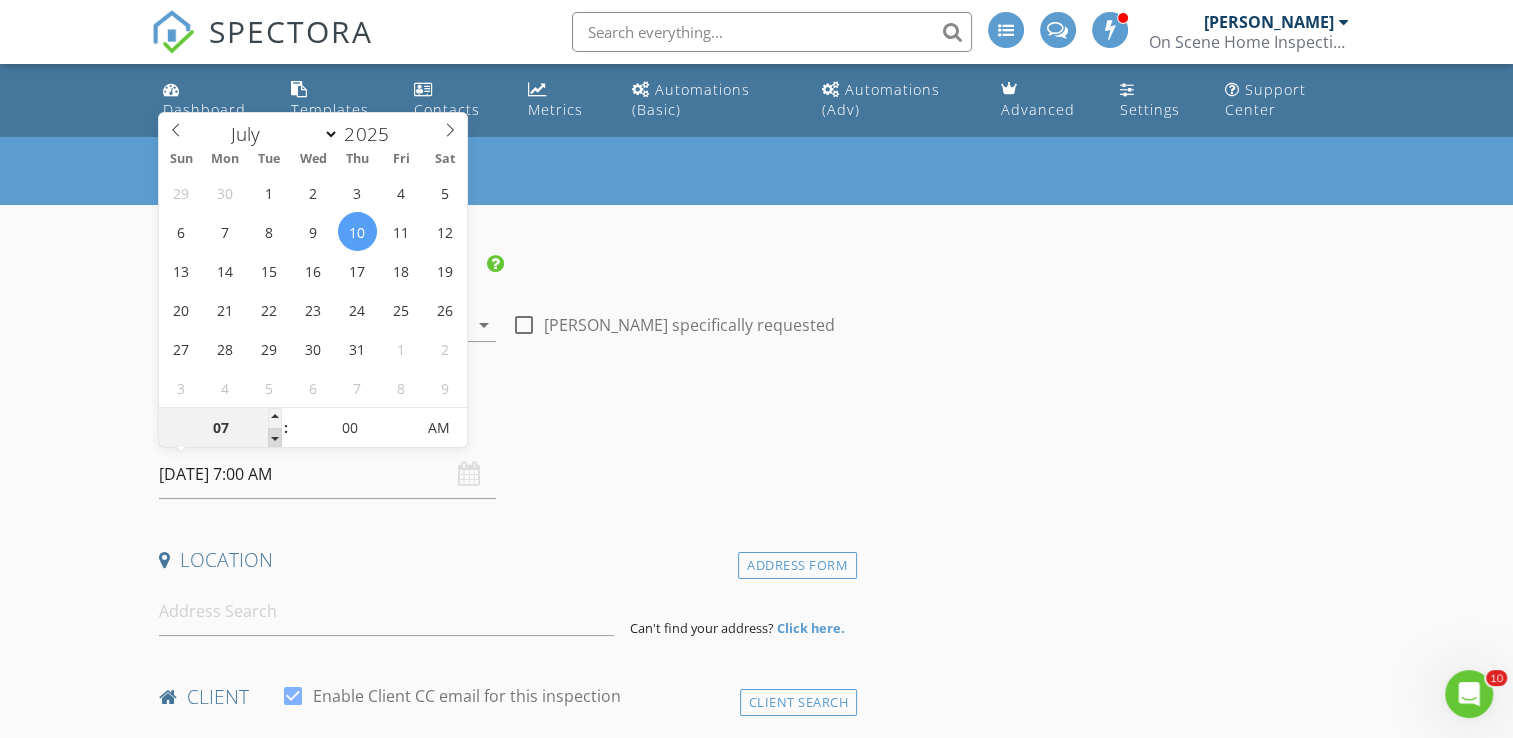 click at bounding box center (275, 438) 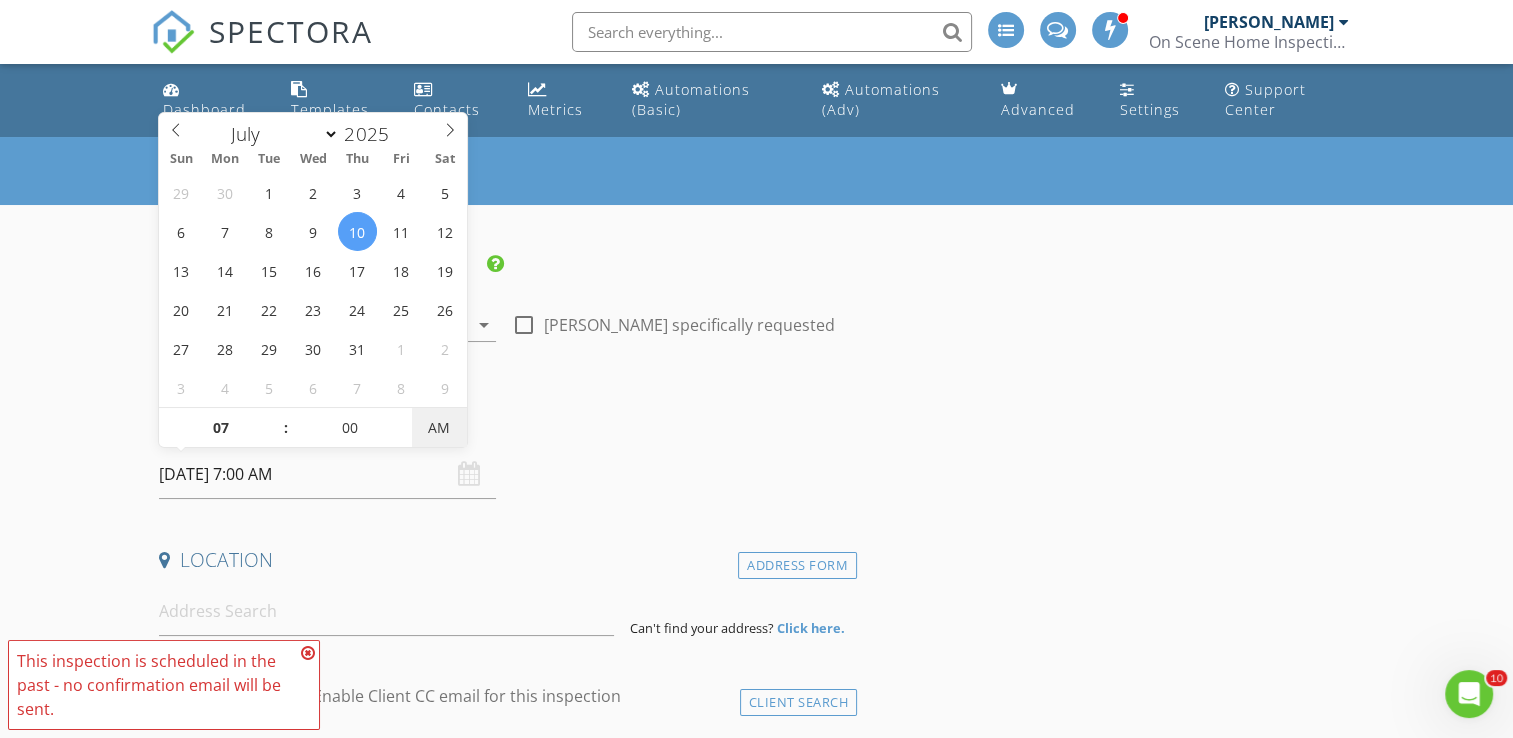 type on "07/10/2025 7:00 PM" 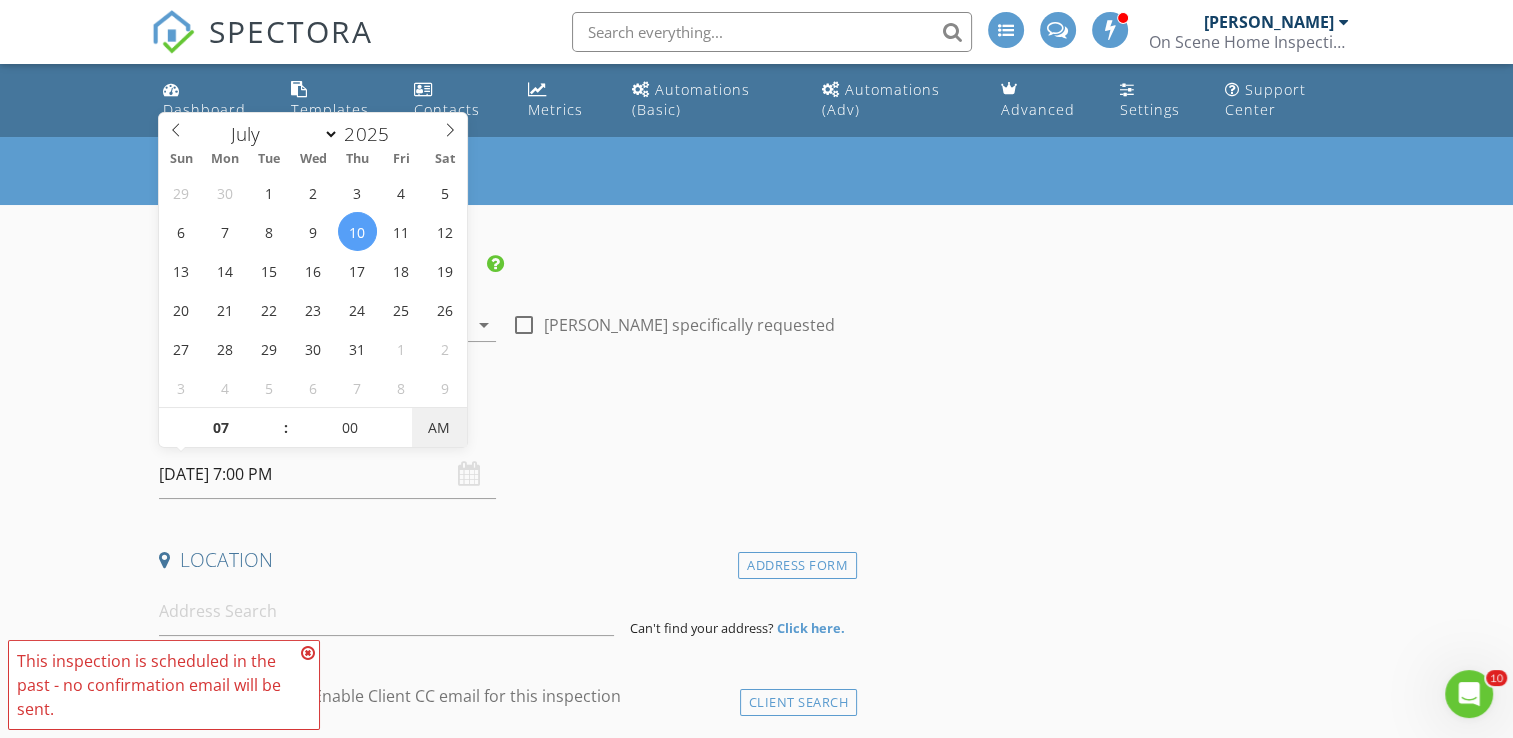 click on "AM" at bounding box center [439, 428] 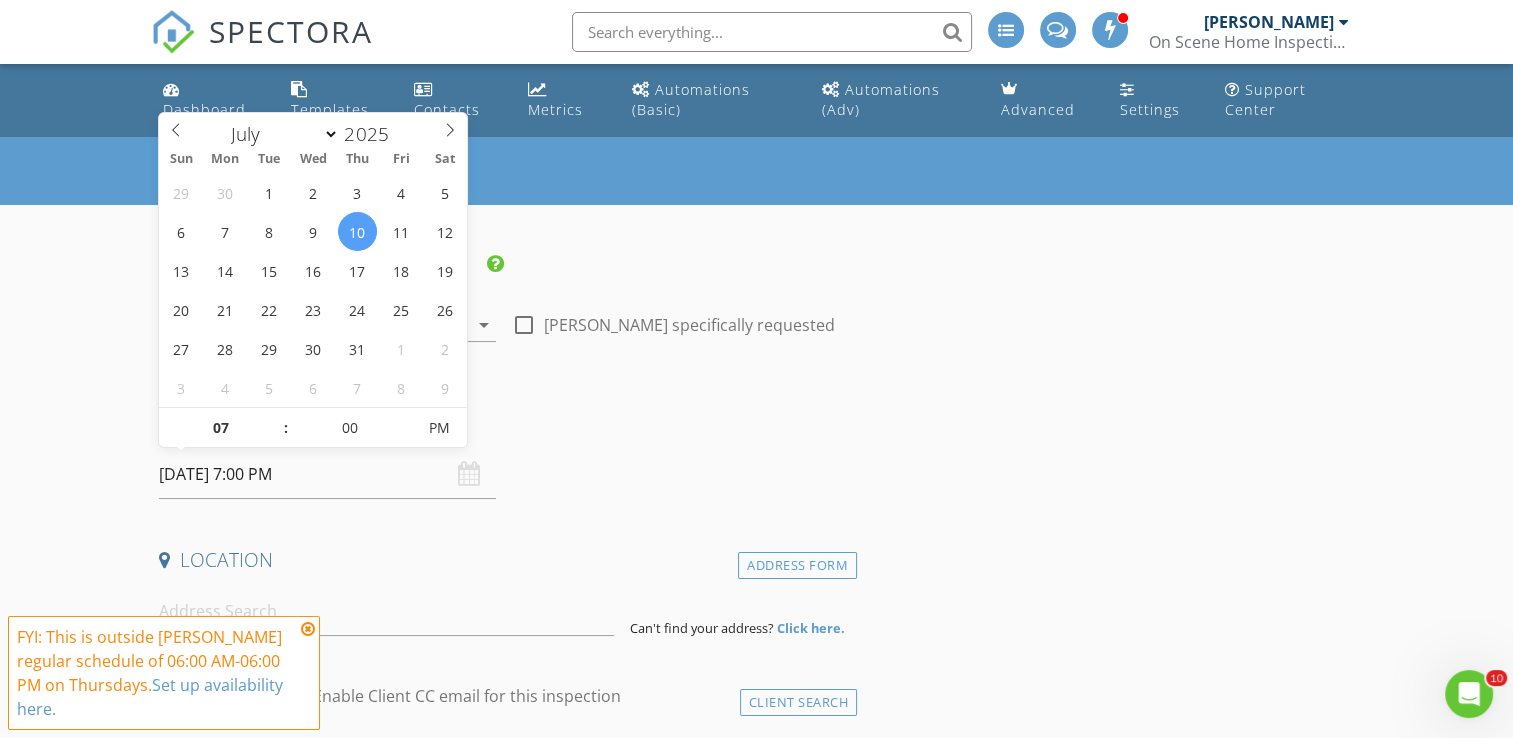 click on "New Inspection
INSPECTOR(S)
check_box   Bill Mason   PRIMARY   check_box_outline_blank   Nick Ponsler     Bill Mason arrow_drop_down   check_box_outline_blank Bill Mason specifically requested
Date/Time
07/10/2025 7:00 PM
Location
Address Form       Can't find your address?   Click here.
client
check_box Enable Client CC email for this inspection   Client Search     check_box_outline_blank Client is a Company/Organization     First Name   Last Name   Email   CC Email   Phone         Tags         Notes   Private Notes
ADD ADDITIONAL client
SERVICES
check_box_outline_blank   Residential Inspection   check_box_outline_blank   Commercial Pictures   Delta Exploration and Assessment check_box_outline_blank   WDO    check_box_outline_blank   Pay at closing                 Video" at bounding box center [756, 1896] 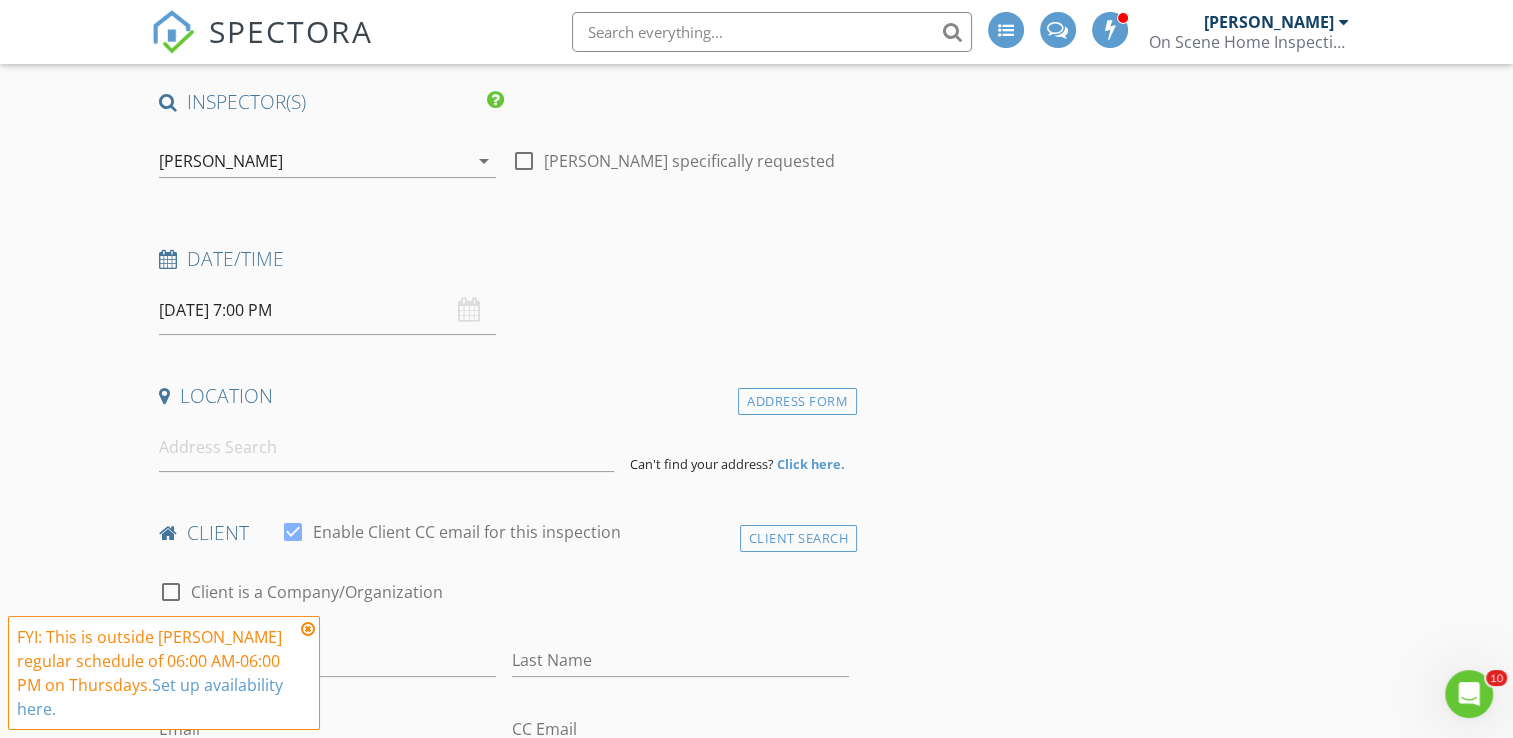 scroll, scrollTop: 200, scrollLeft: 0, axis: vertical 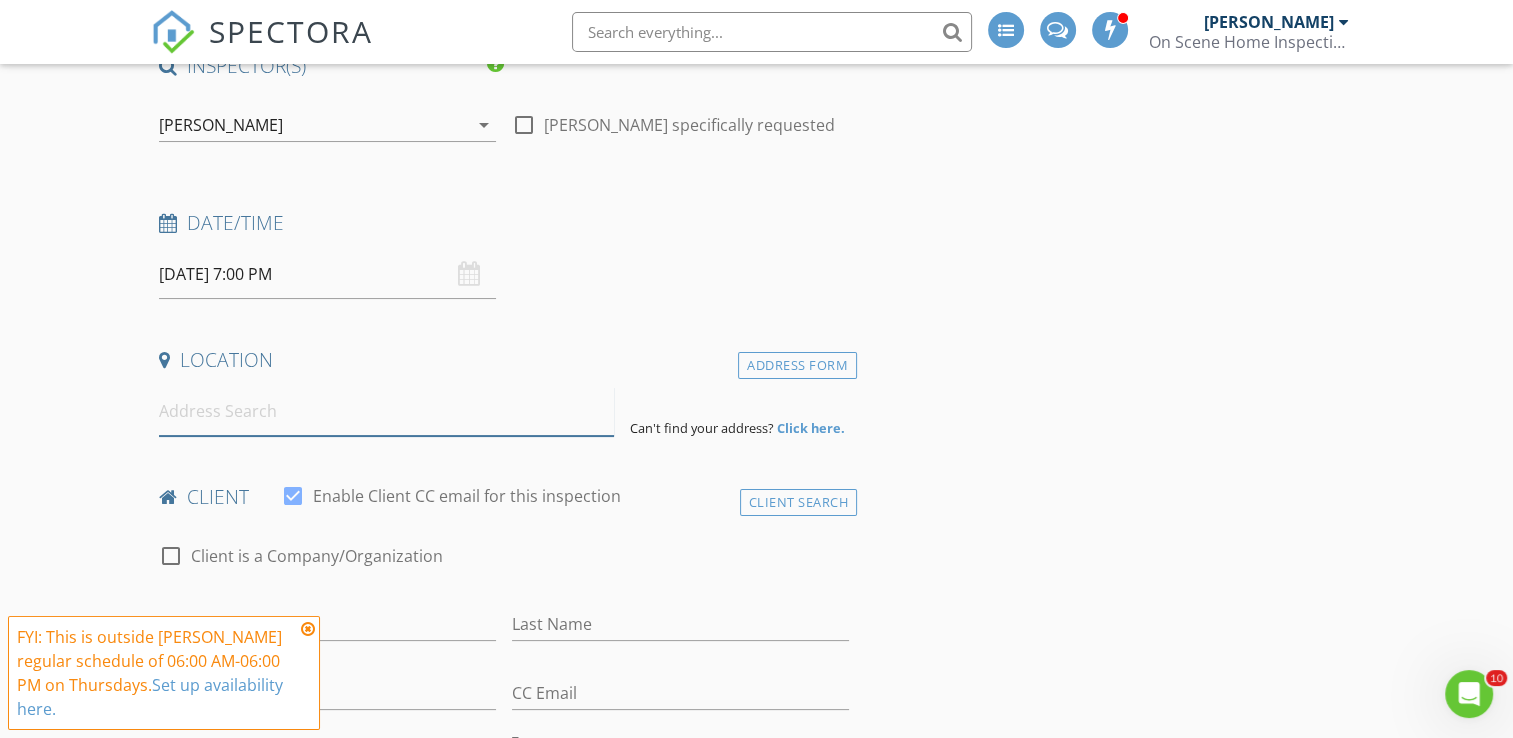 click at bounding box center (386, 411) 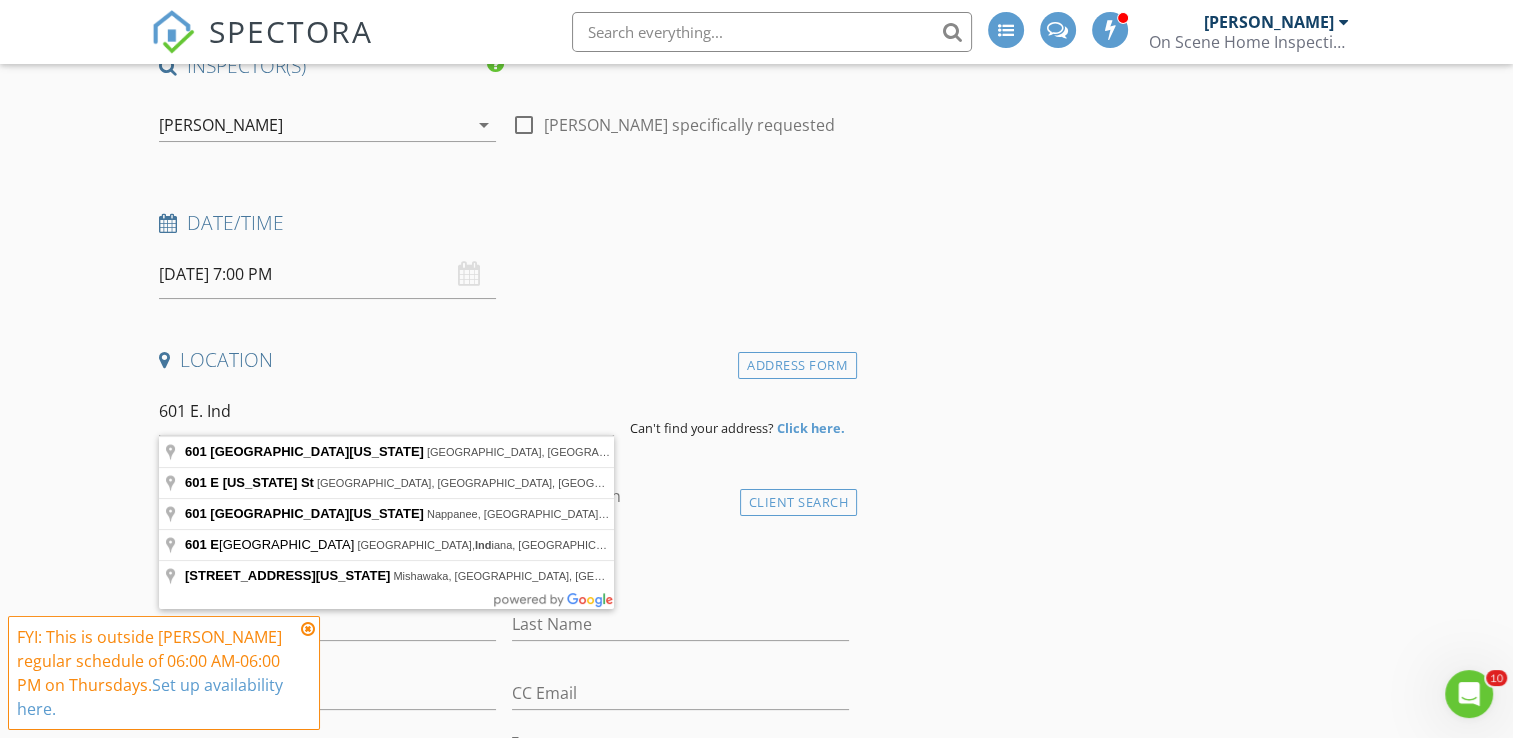 type on "601 East Indiana Avenue, South Bend, IN, USA" 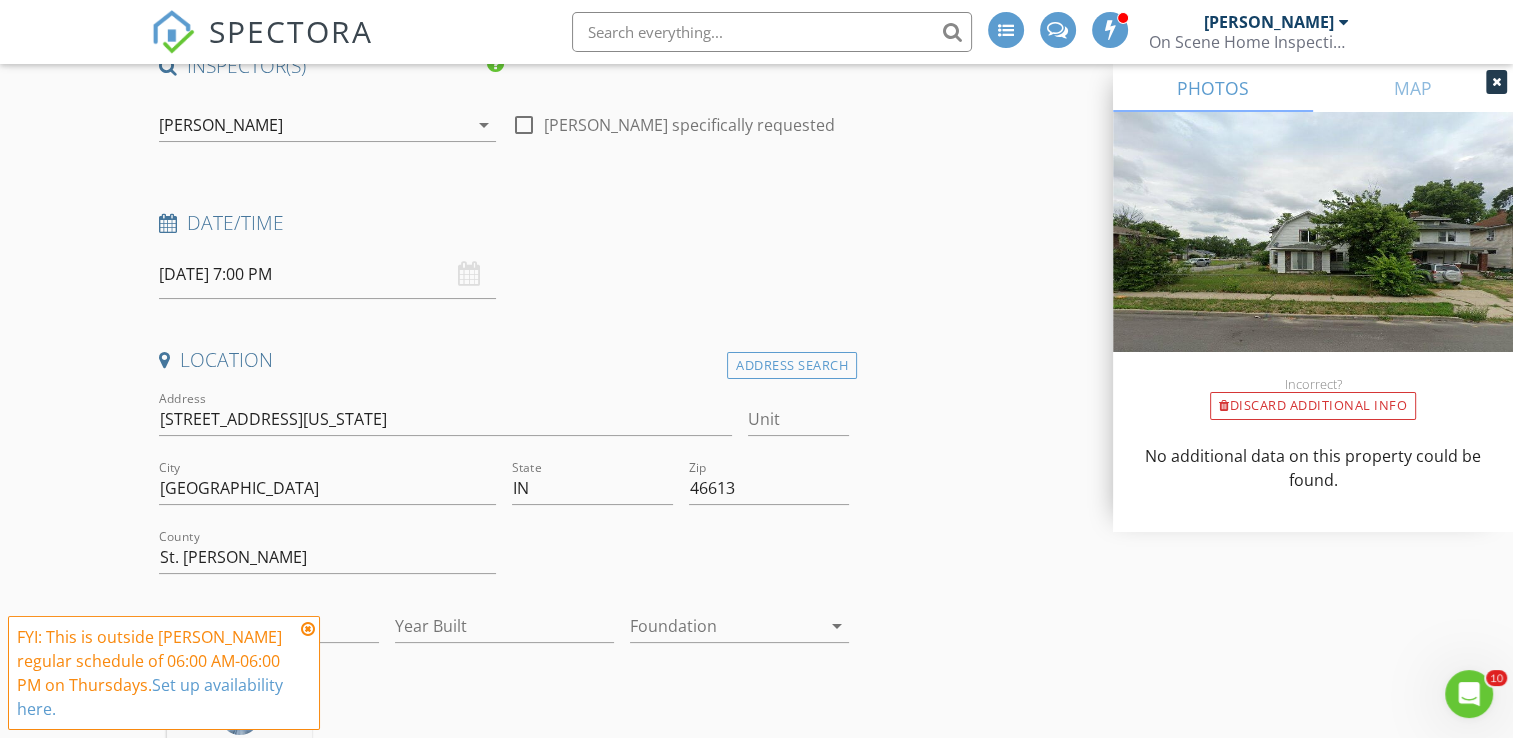 click at bounding box center [308, 629] 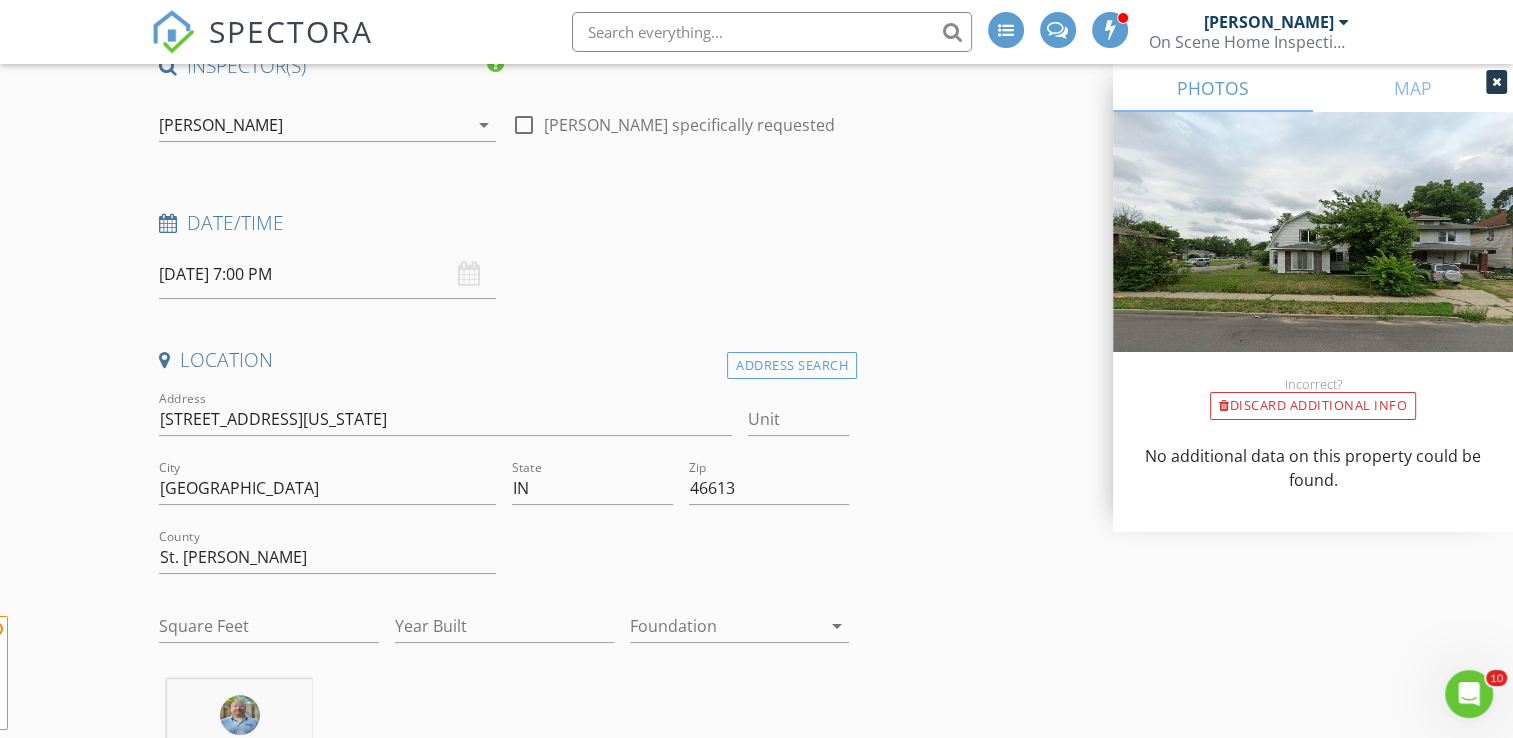 click on "County St. Joseph" at bounding box center (327, 559) 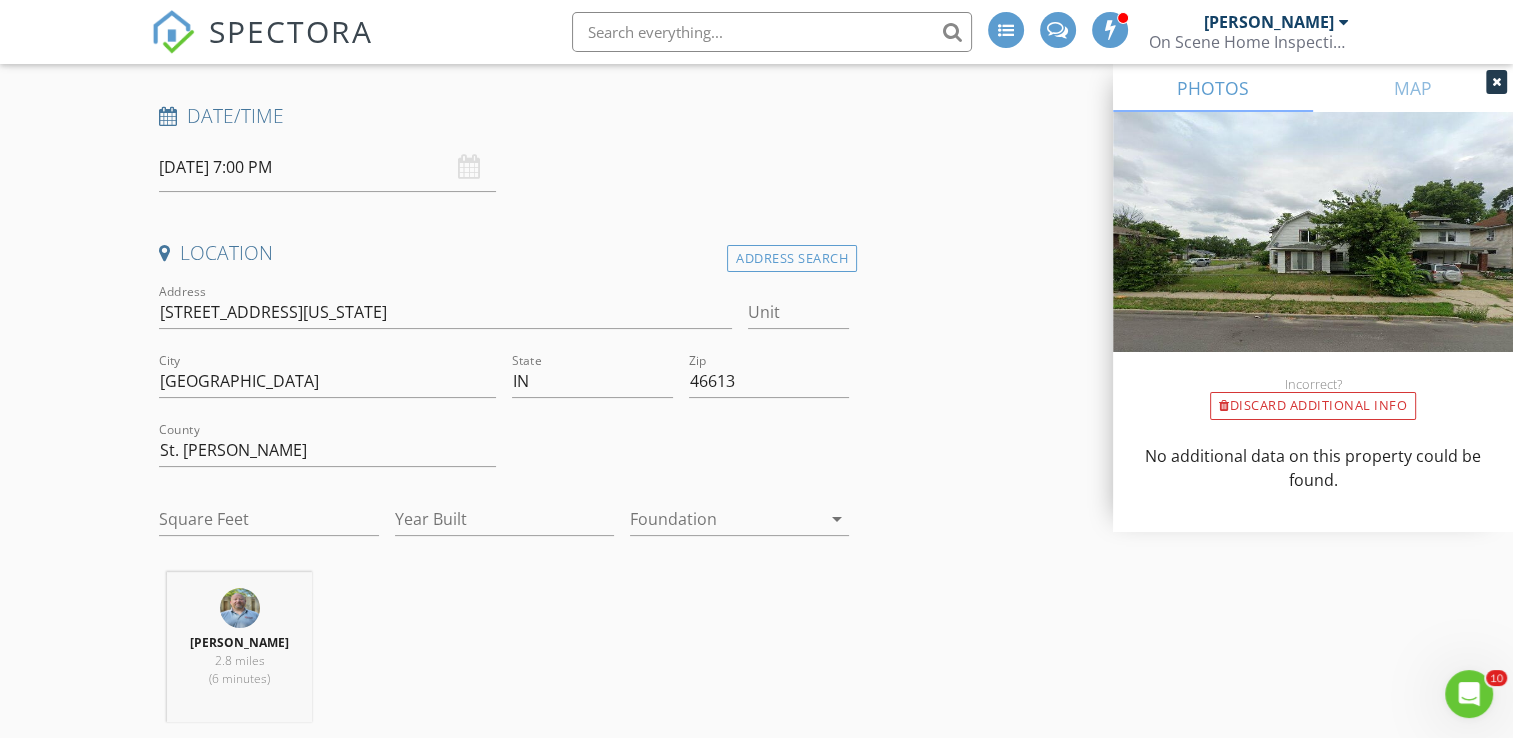 scroll, scrollTop: 300, scrollLeft: 0, axis: vertical 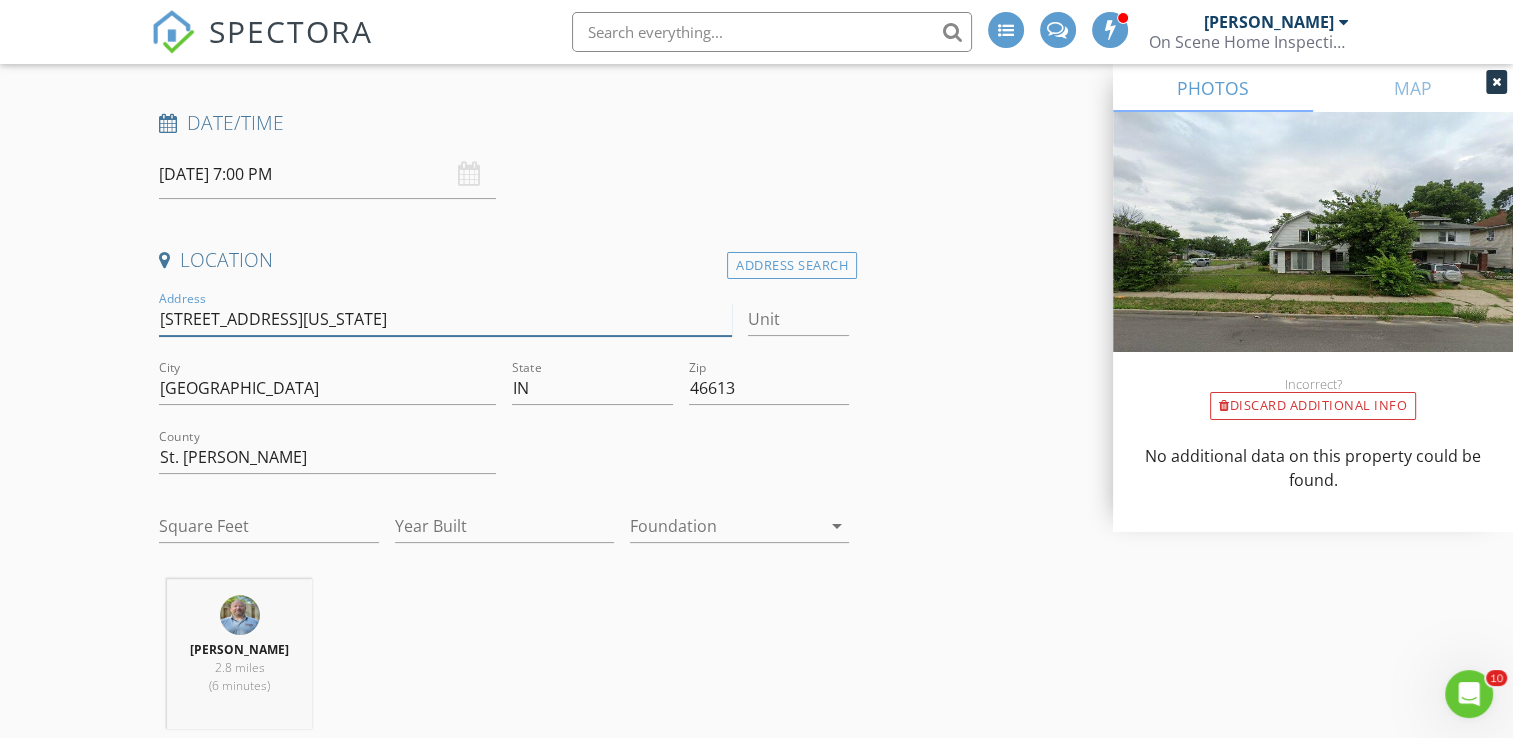 drag, startPoint x: 314, startPoint y: 318, endPoint x: 181, endPoint y: 330, distance: 133.54025 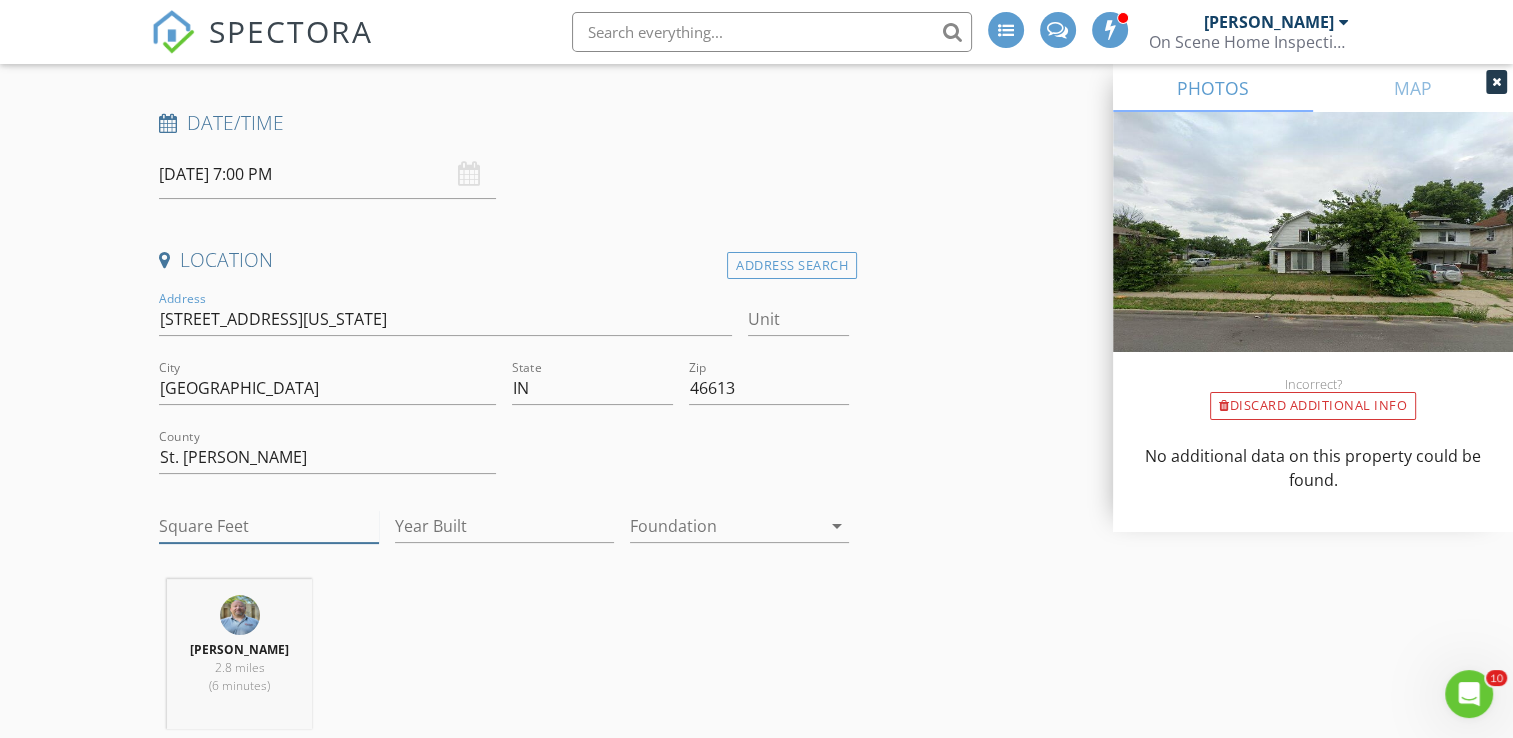 click on "Square Feet" at bounding box center [268, 526] 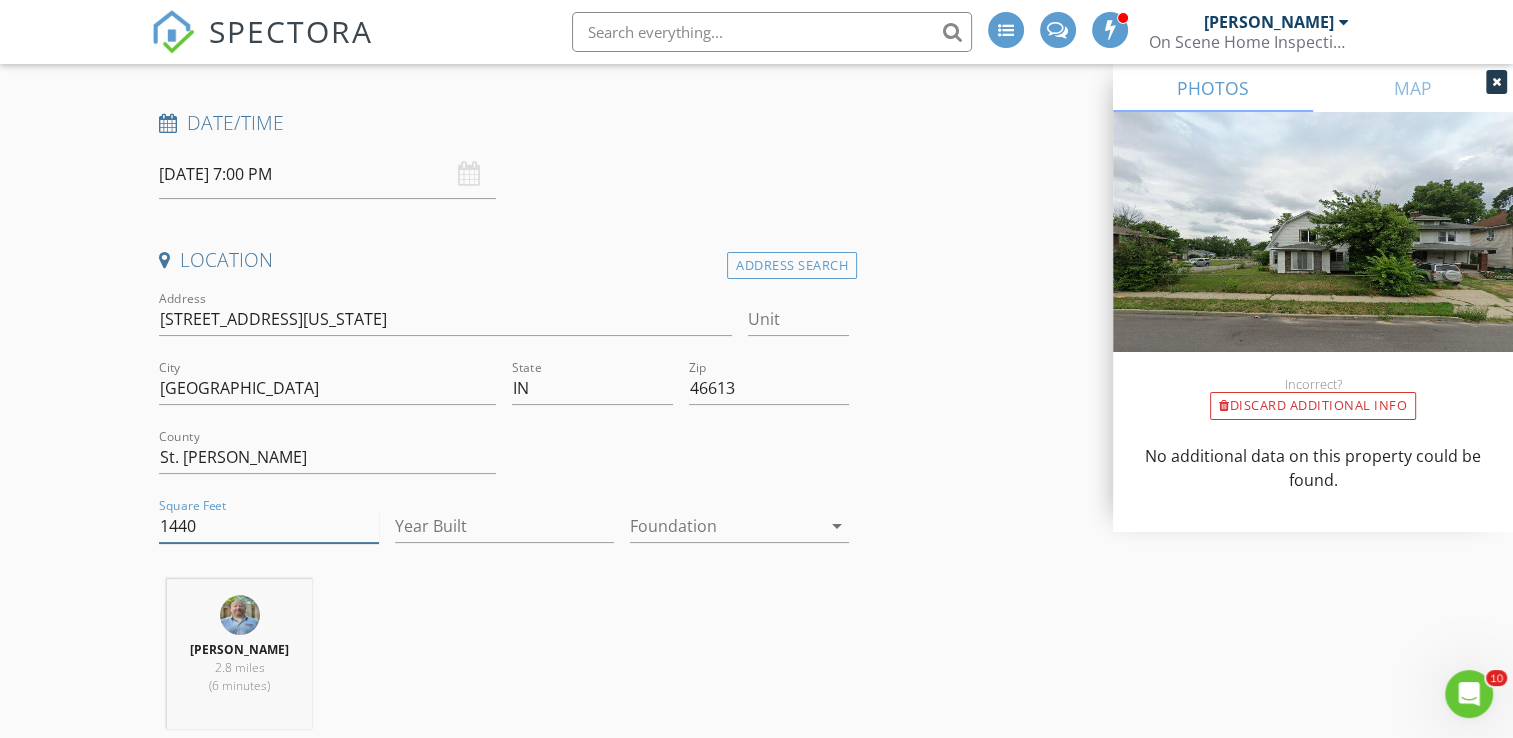 type on "1440" 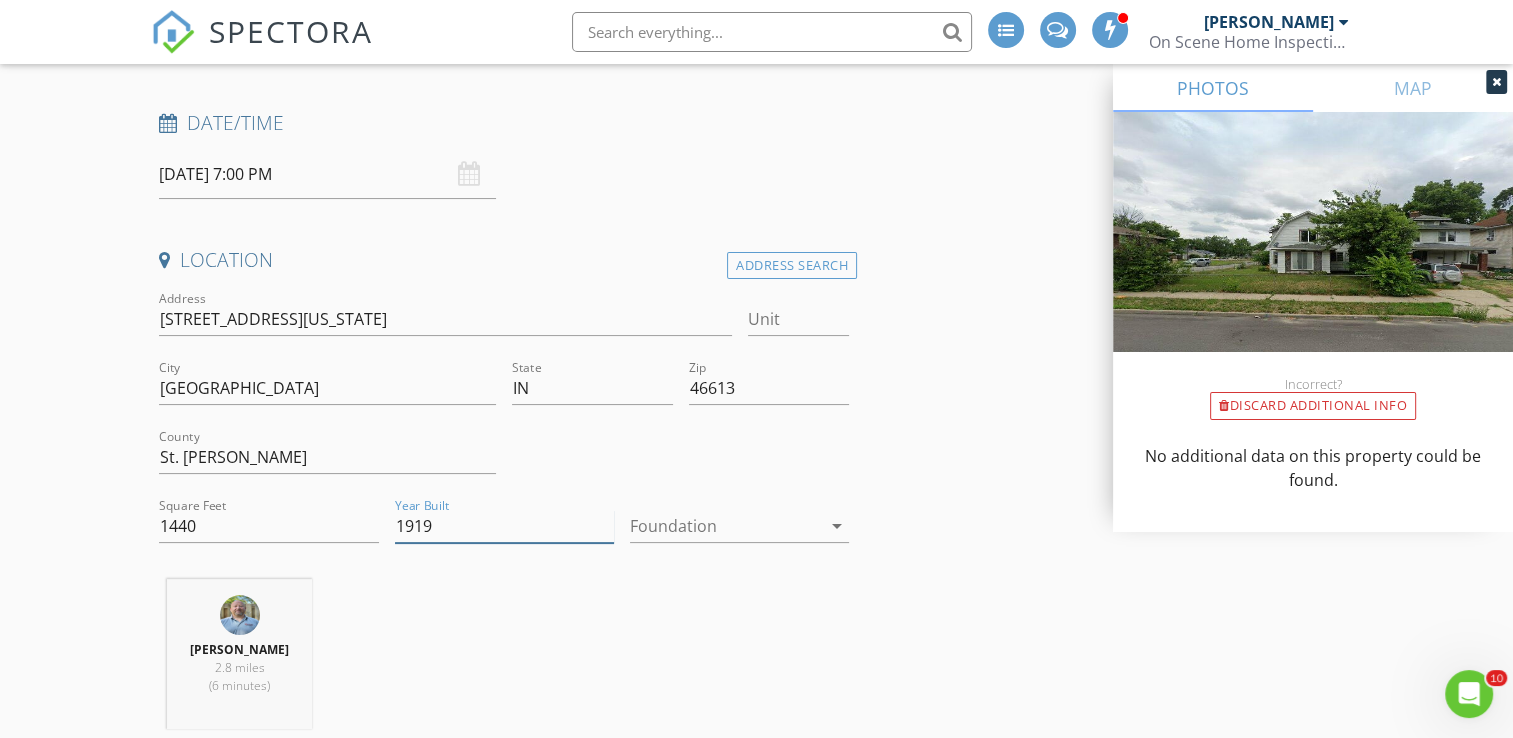 type on "1919" 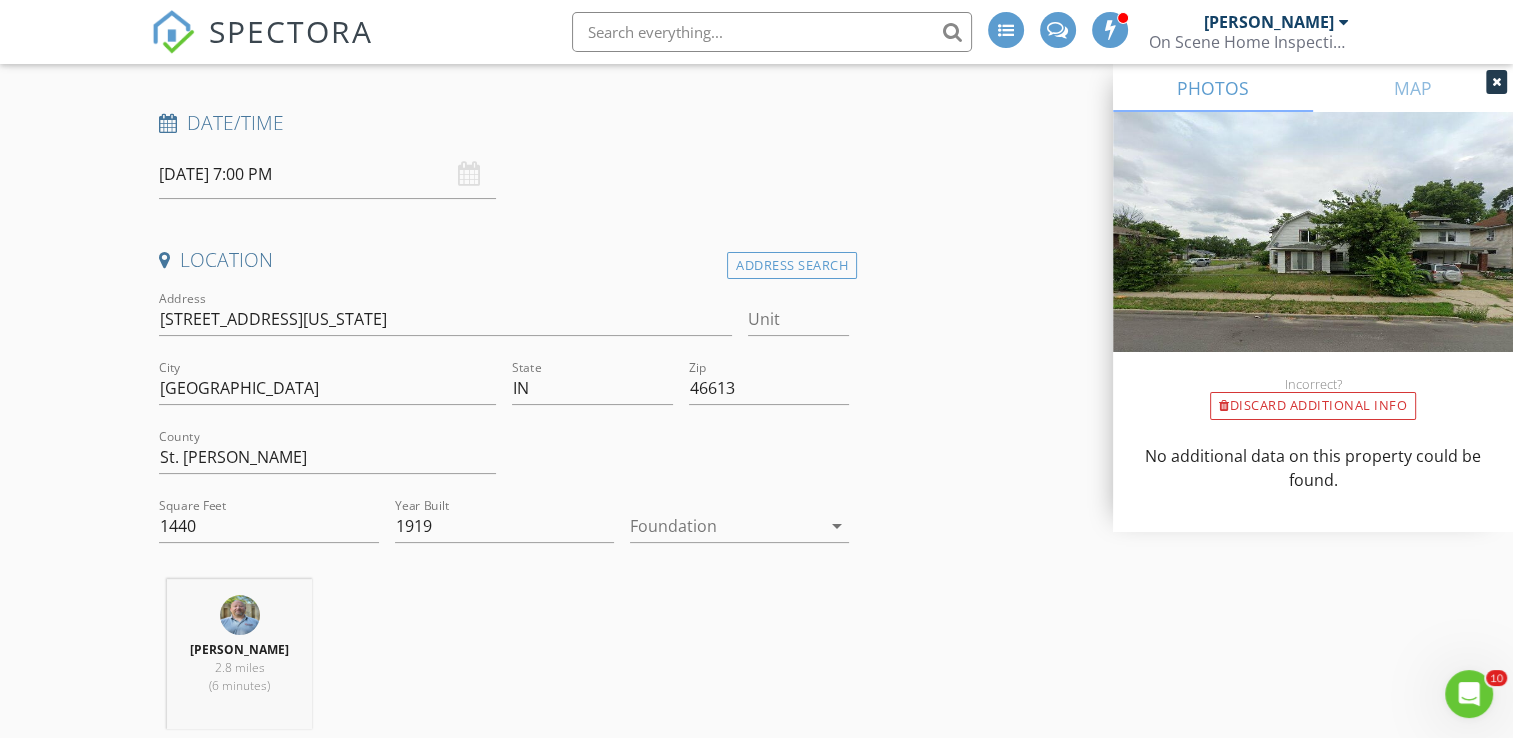 click on "New Inspection
INSPECTOR(S)
check_box   Bill Mason   PRIMARY   check_box_outline_blank   Nick Ponsler     Bill Mason arrow_drop_down   check_box_outline_blank Bill Mason specifically requested
Date/Time
07/10/2025 7:00 PM
Location
Address Search       Address 601 E Indiana Ave   Unit   City South Bend   State IN   Zip 46613   County St. Joseph     Square Feet 1440   Year Built 1919   Foundation arrow_drop_down     Bill Mason     2.8 miles     (6 minutes)
client
check_box Enable Client CC email for this inspection   Client Search     check_box_outline_blank Client is a Company/Organization     First Name   Last Name   Email   CC Email   Phone         Tags         Notes   Private Notes
ADD ADDITIONAL client
SERVICES
check_box_outline_blank   Residential Inspection" at bounding box center [756, 1801] 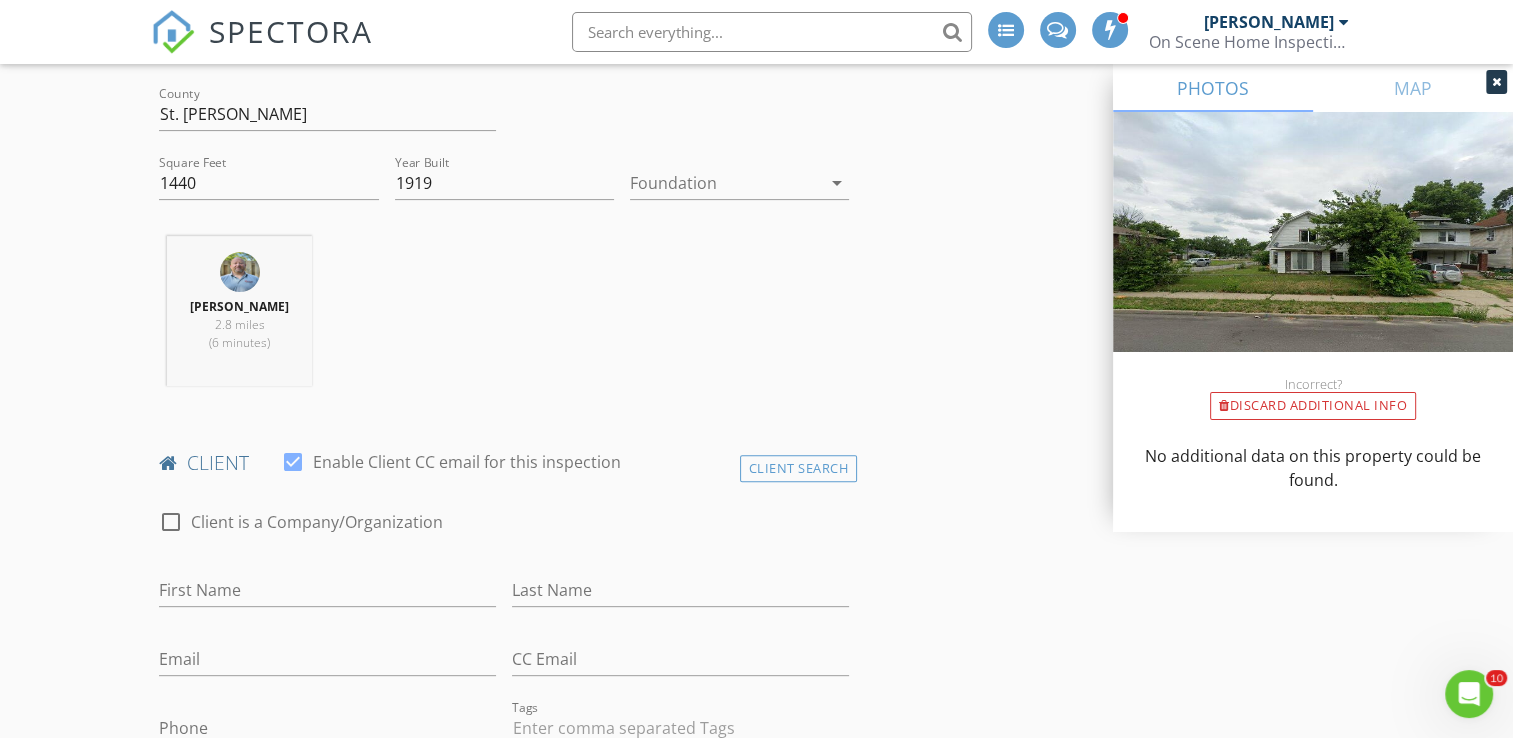 scroll, scrollTop: 800, scrollLeft: 0, axis: vertical 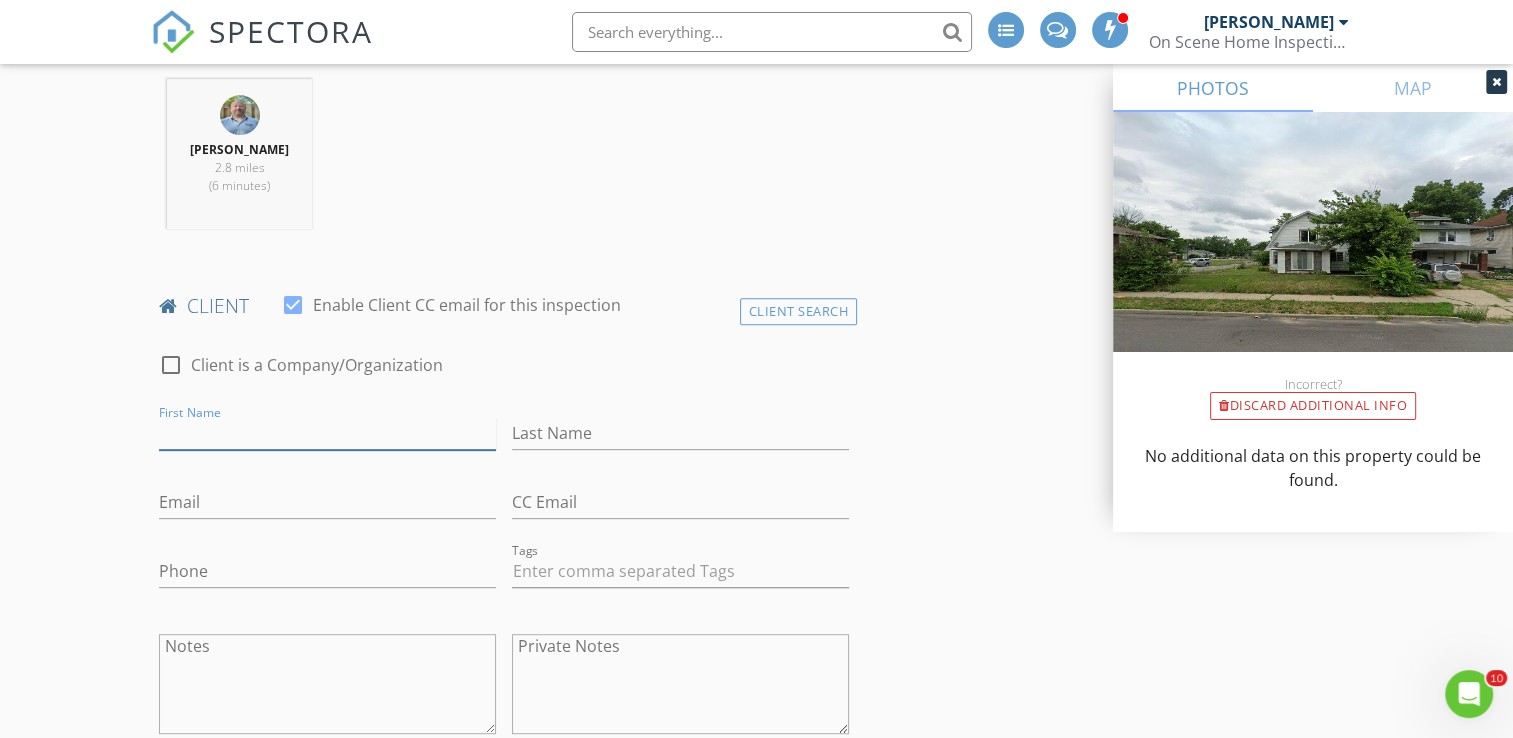 click on "First Name" at bounding box center [327, 433] 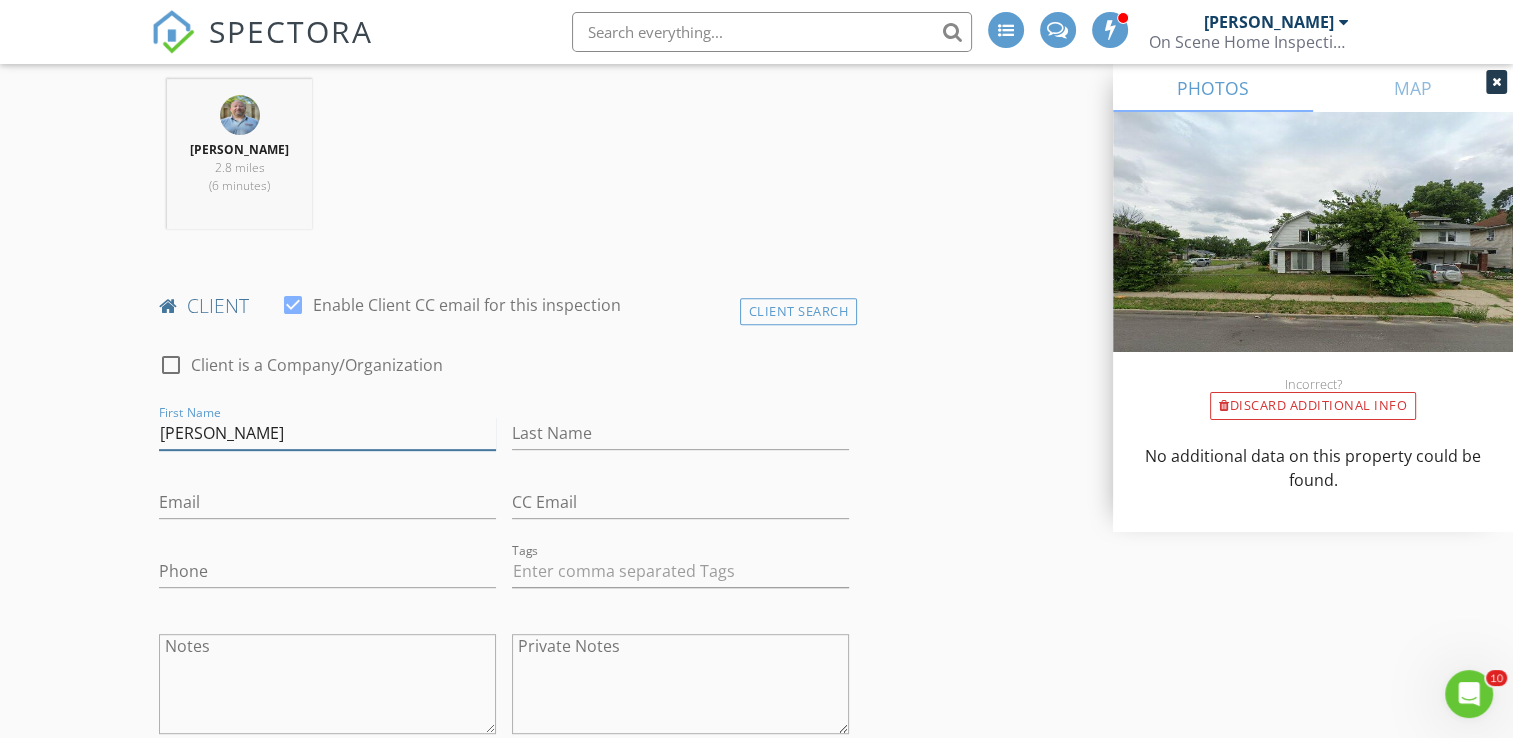 type on "Isiah" 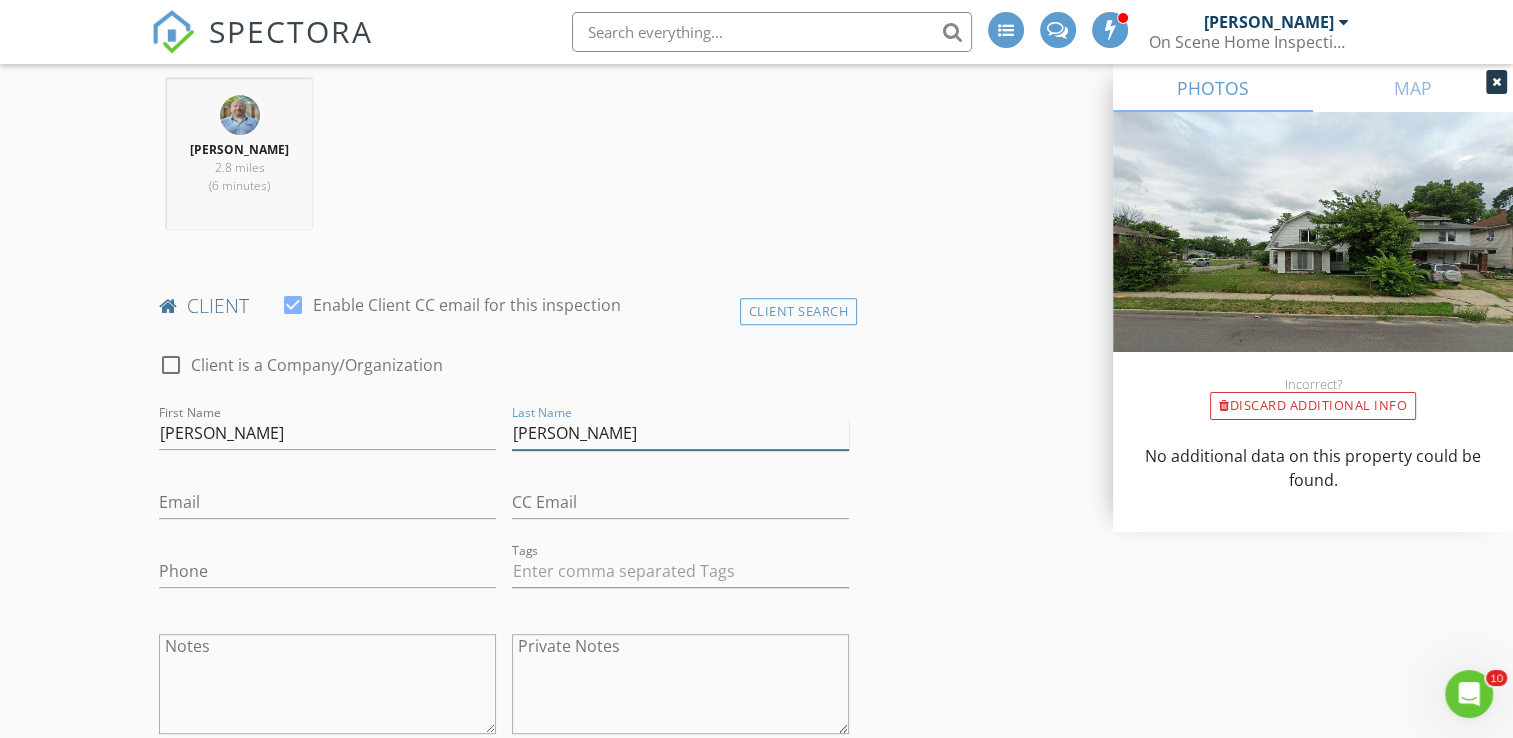 type on "Hilley" 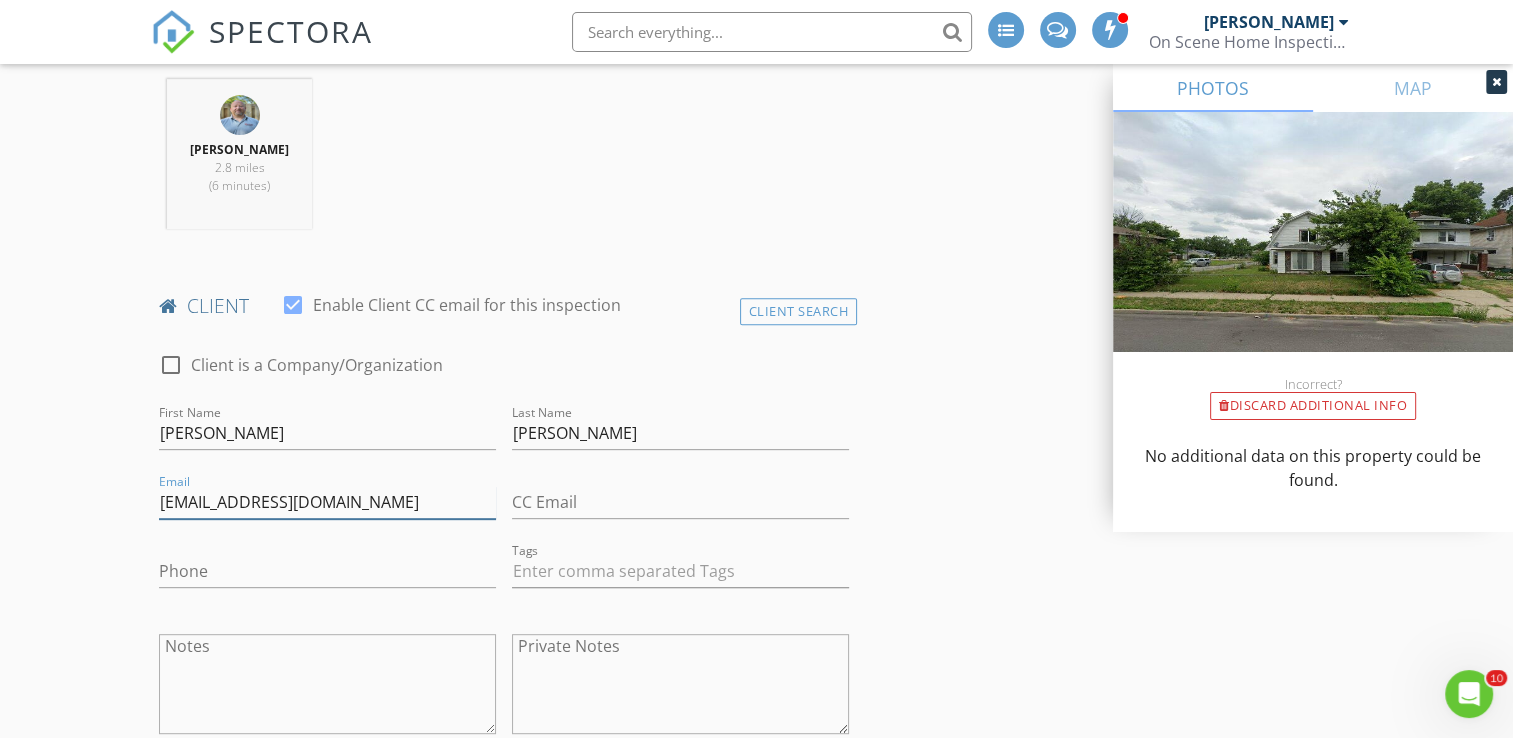 type on "isiahhilley@gmail.com" 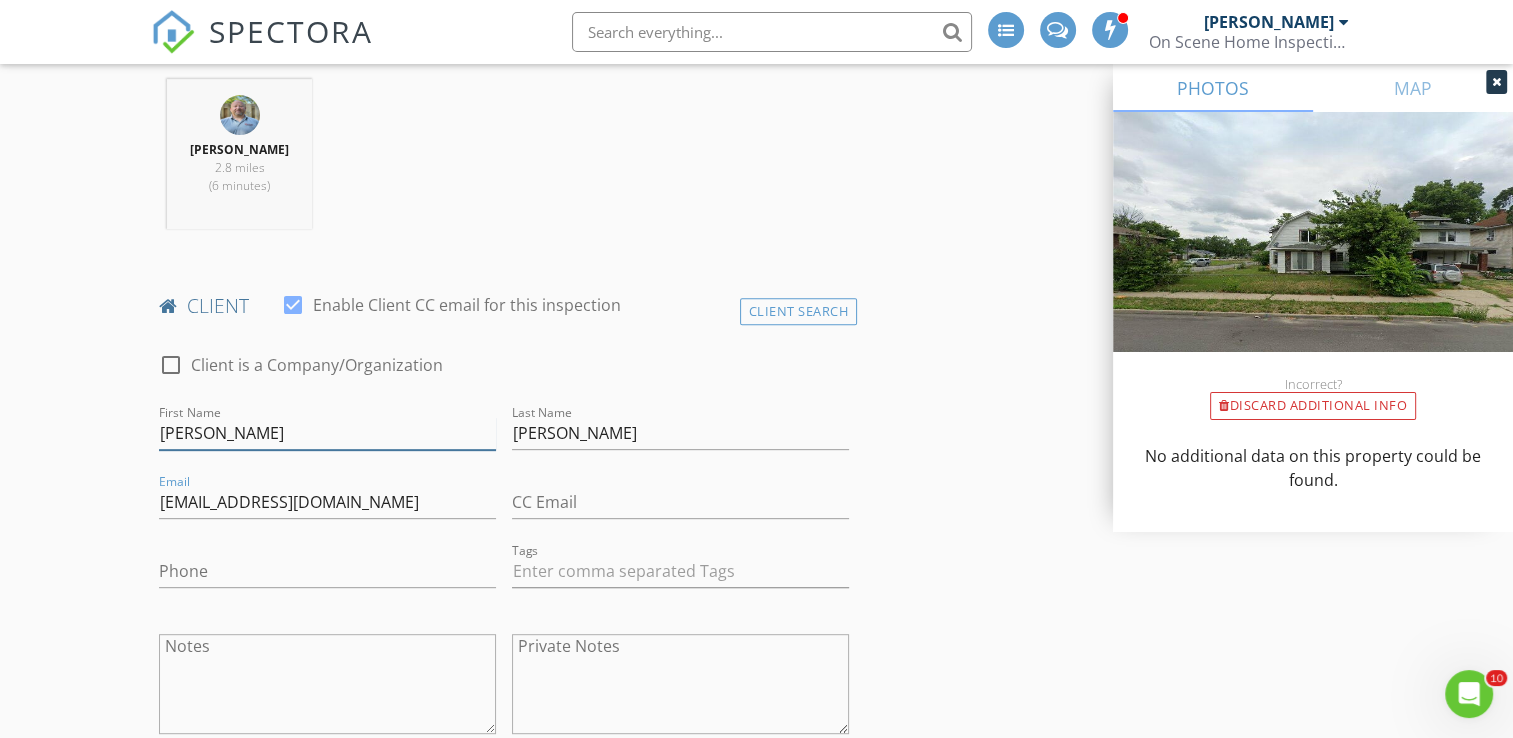 click on "Isiah" at bounding box center [327, 433] 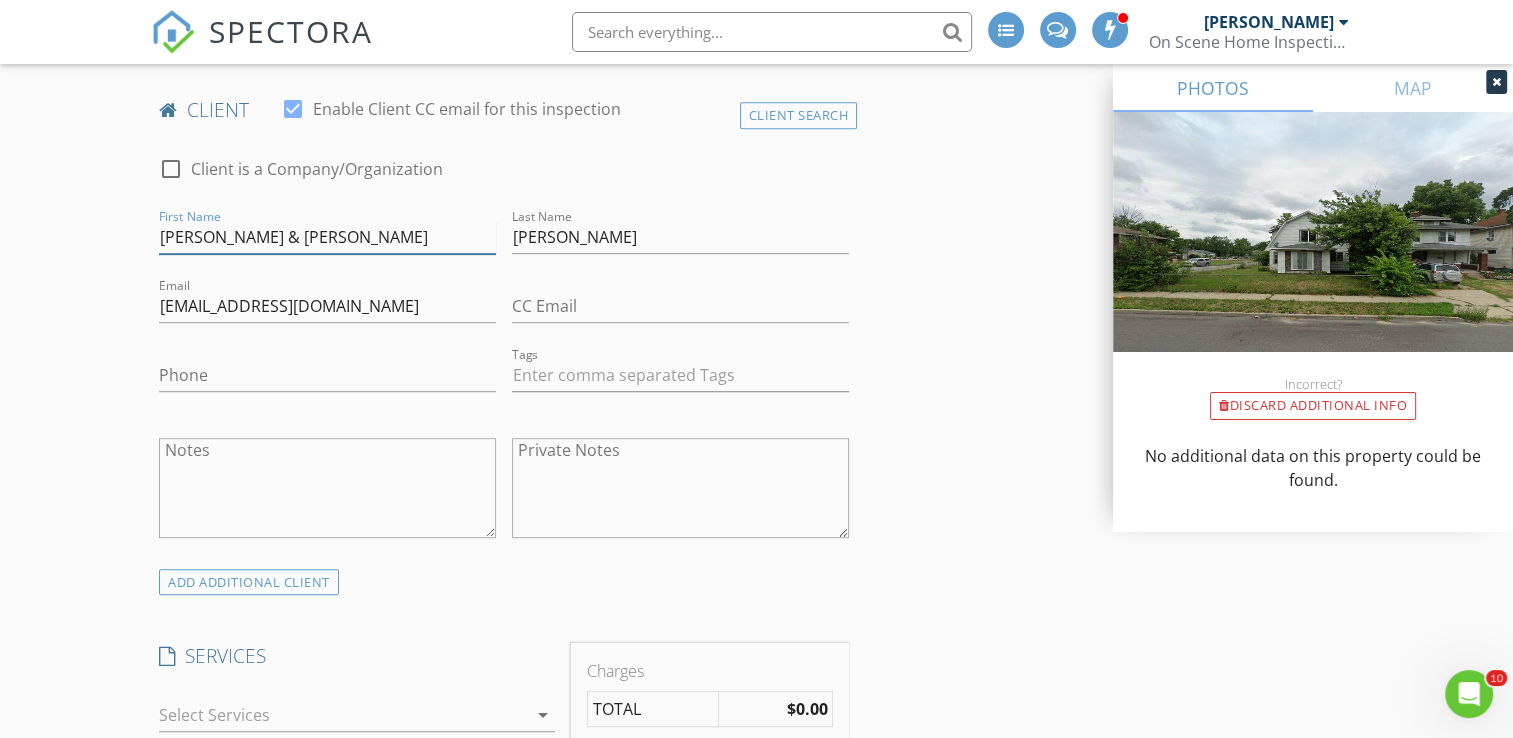 scroll, scrollTop: 1000, scrollLeft: 0, axis: vertical 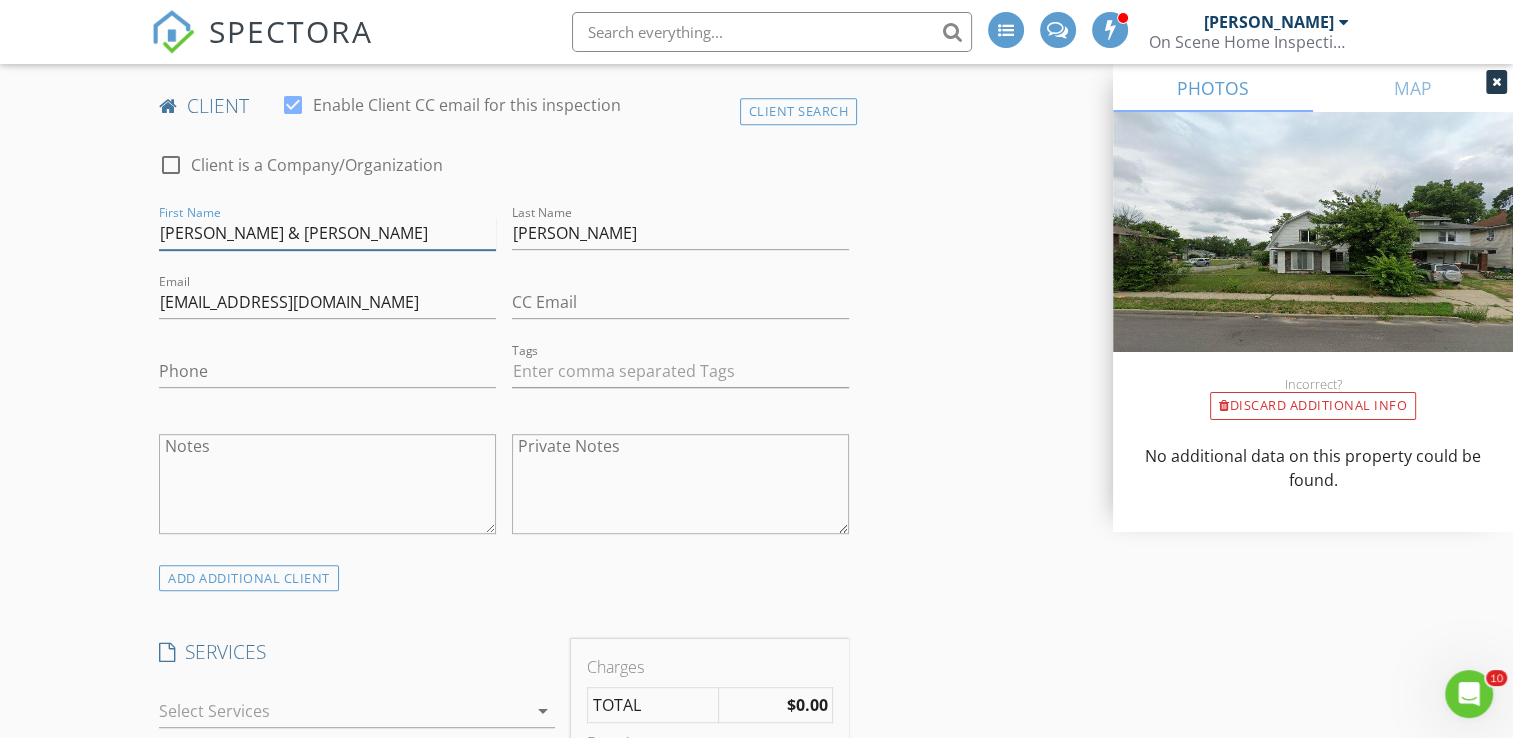type on "Isiah & Krystal" 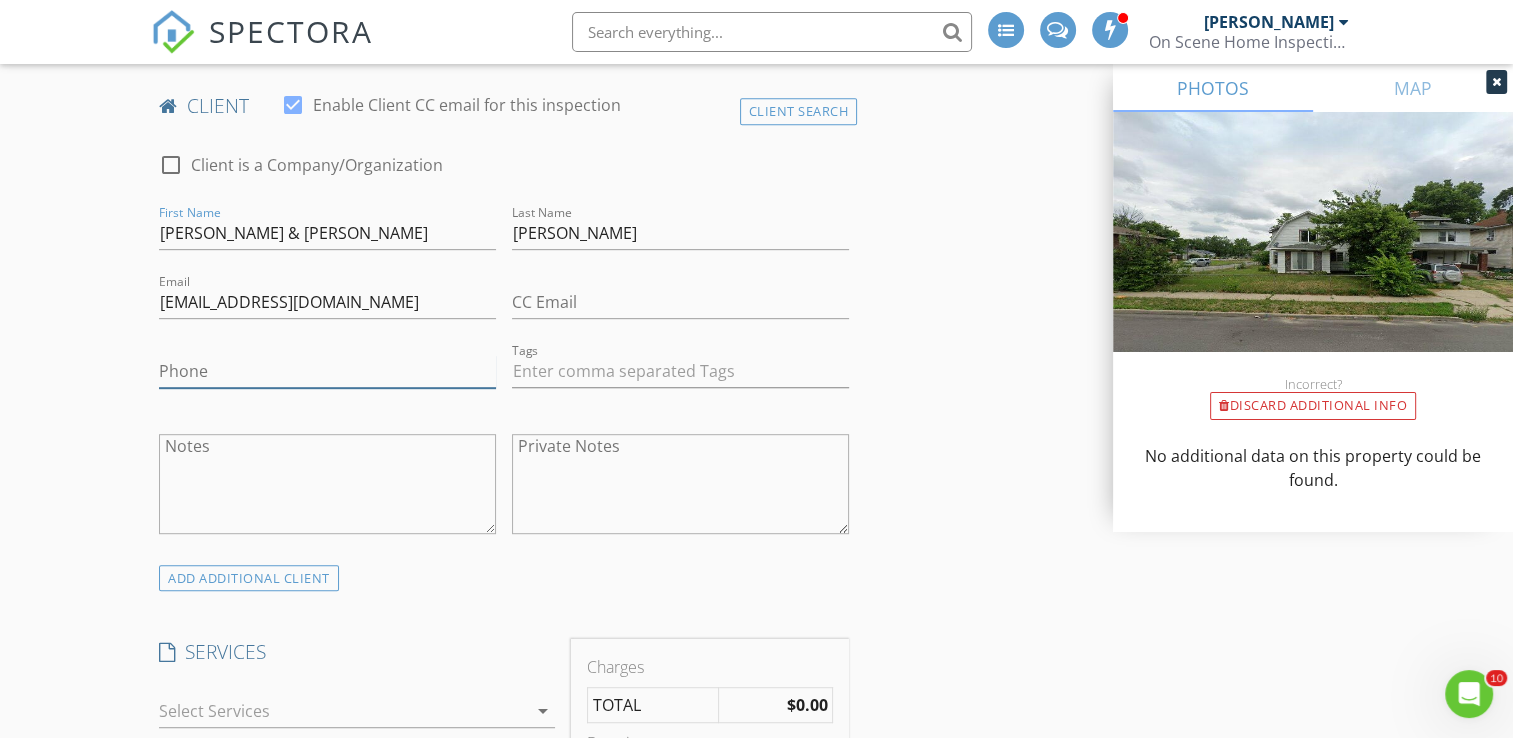 click on "Phone" at bounding box center (327, 371) 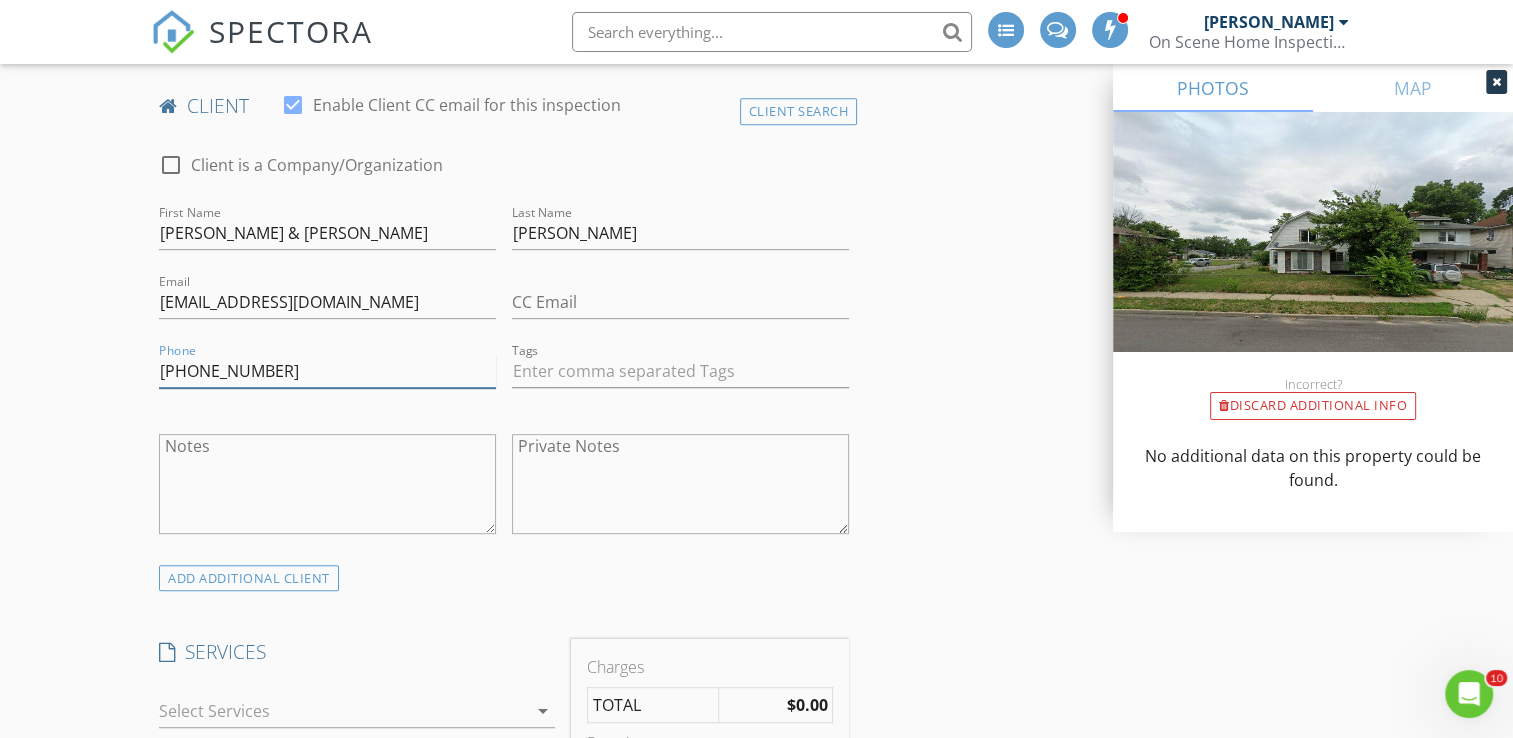 type on "219-477-0628" 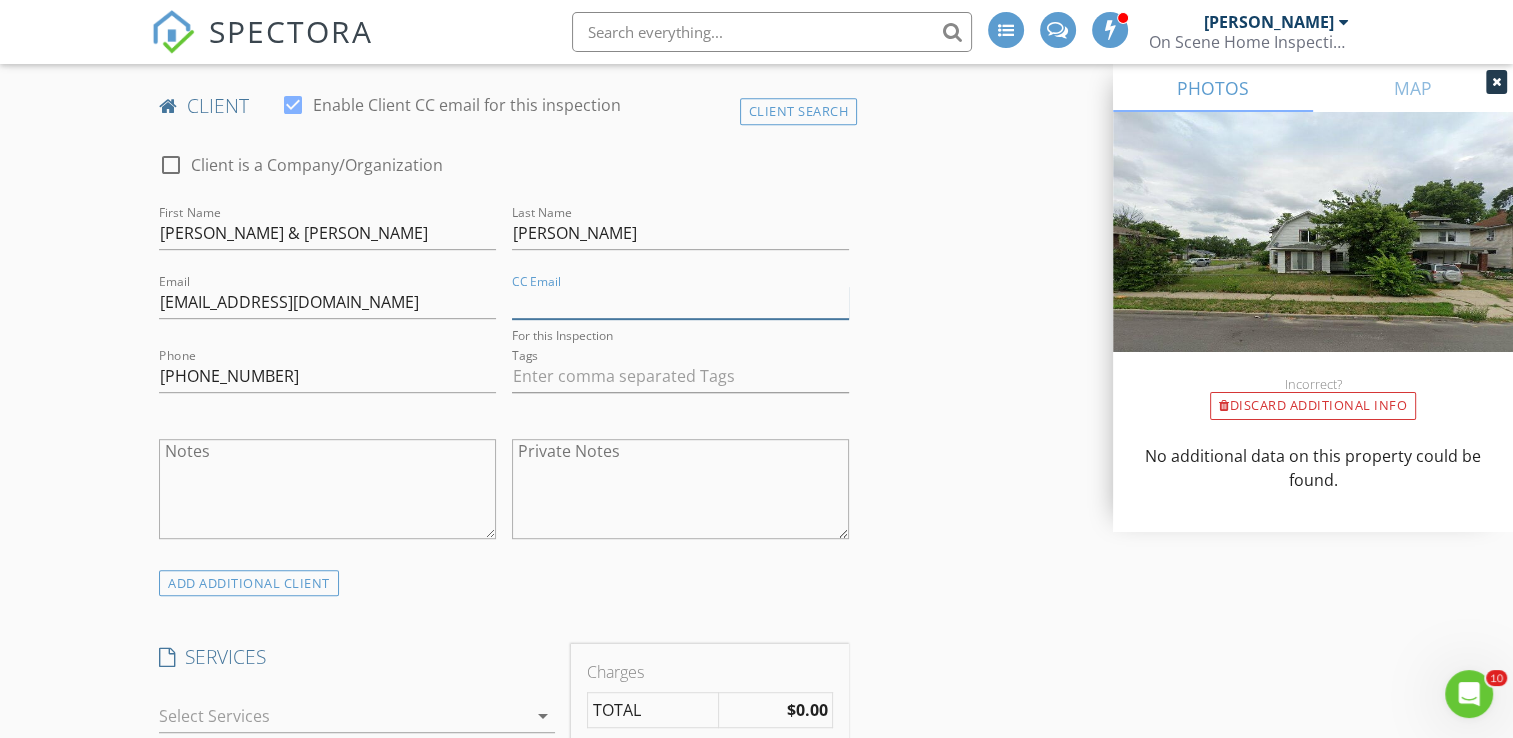 click on "CC Email" at bounding box center (680, 302) 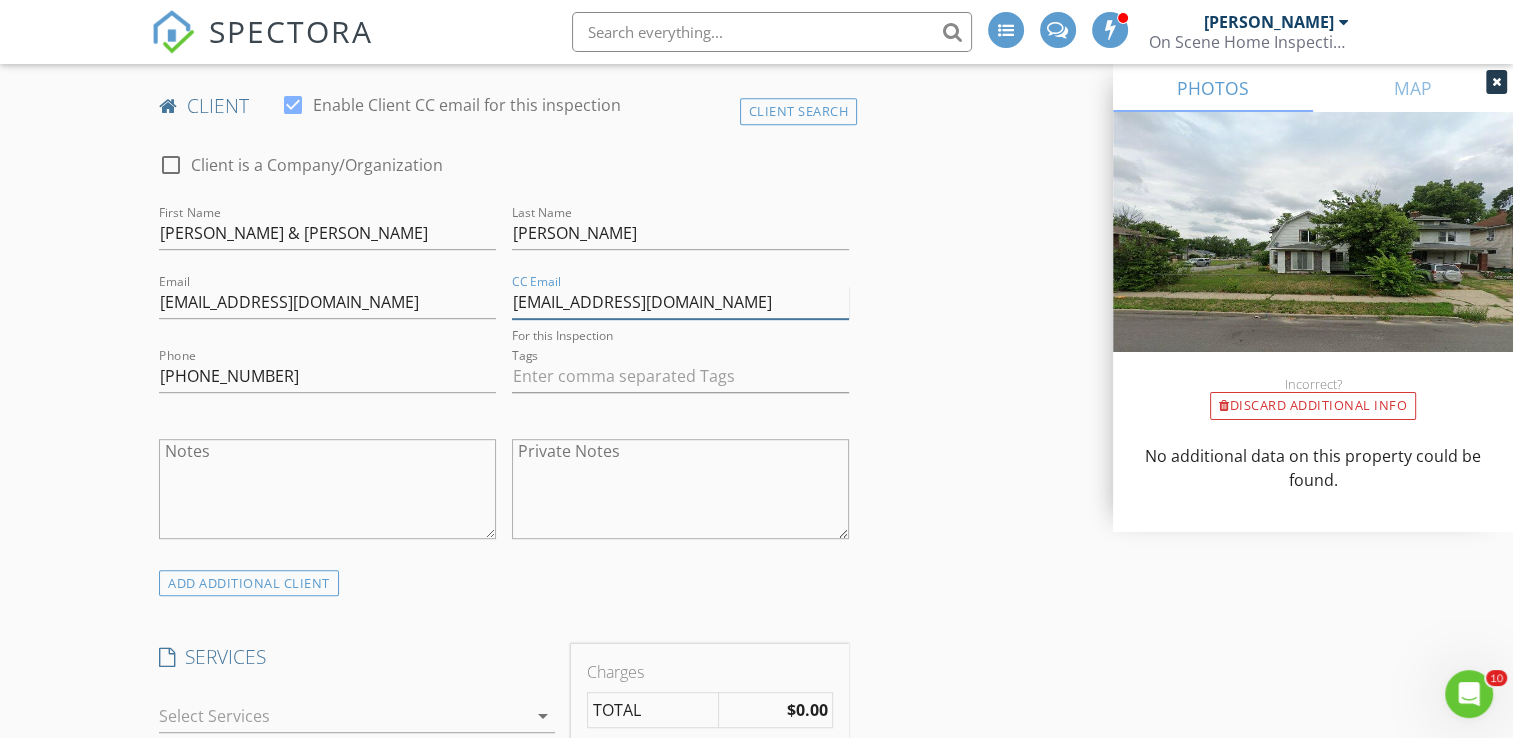 type on "suparhilley@gmail.com" 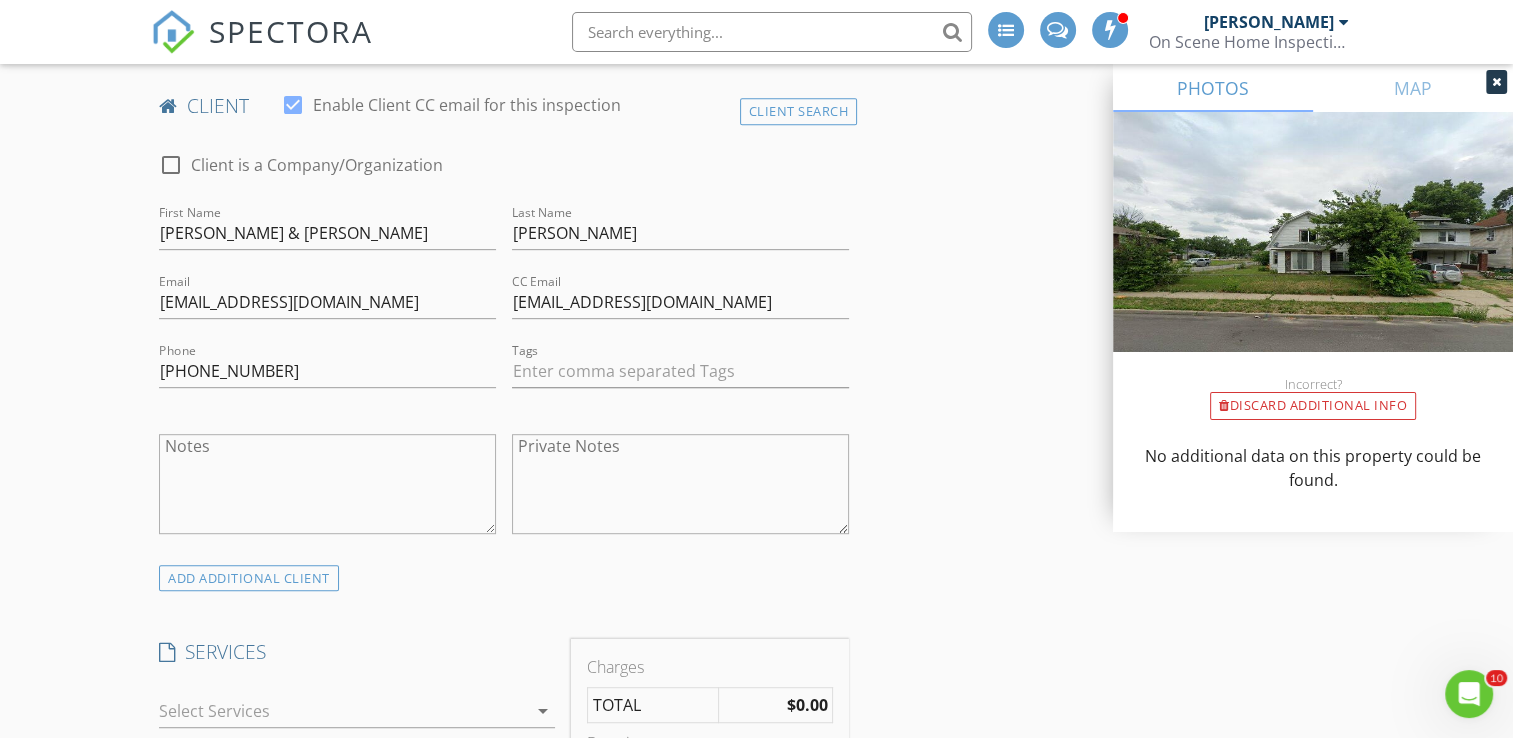 click on "New Inspection
INSPECTOR(S)
check_box   Bill Mason   PRIMARY   check_box_outline_blank   Nick Ponsler     Bill Mason arrow_drop_down   check_box_outline_blank Bill Mason specifically requested
Date/Time
07/10/2025 7:00 PM
Location
Address Search       Address 601 E Indiana Ave   Unit   City South Bend   State IN   Zip 46613   County St. Joseph     Square Feet 1440   Year Built 1919   Foundation arrow_drop_down     Bill Mason     2.8 miles     (6 minutes)
client
check_box Enable Client CC email for this inspection   Client Search     check_box_outline_blank Client is a Company/Organization     First Name Isiah & Krystal   Last Name Hilley   Email isiahhilley@gmail.com   CC Email suparhilley@gmail.com For this Inspection   Phone 219-477-0628         Tags         Notes   Private Notes
ADD ADDITIONAL client" at bounding box center [756, 1101] 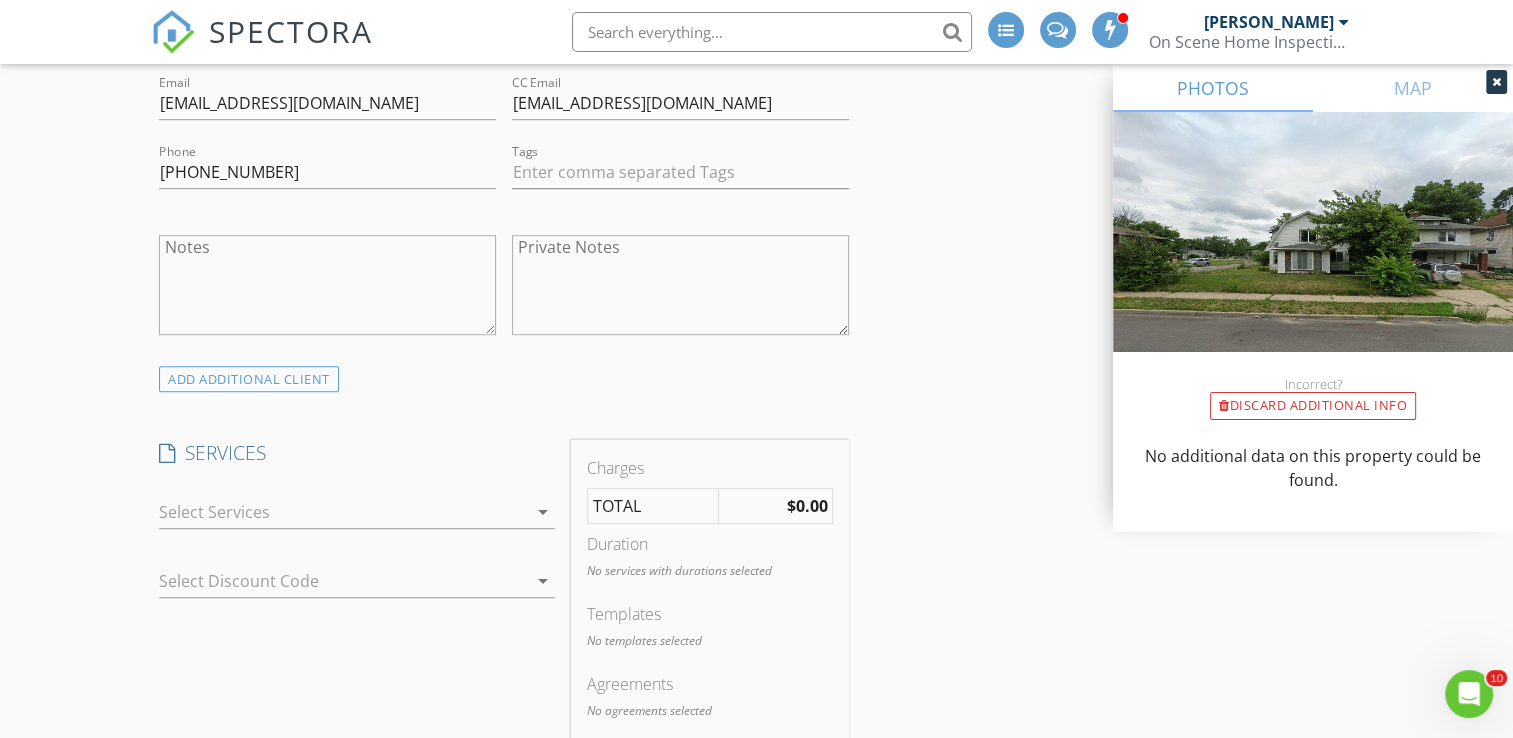 scroll, scrollTop: 1200, scrollLeft: 0, axis: vertical 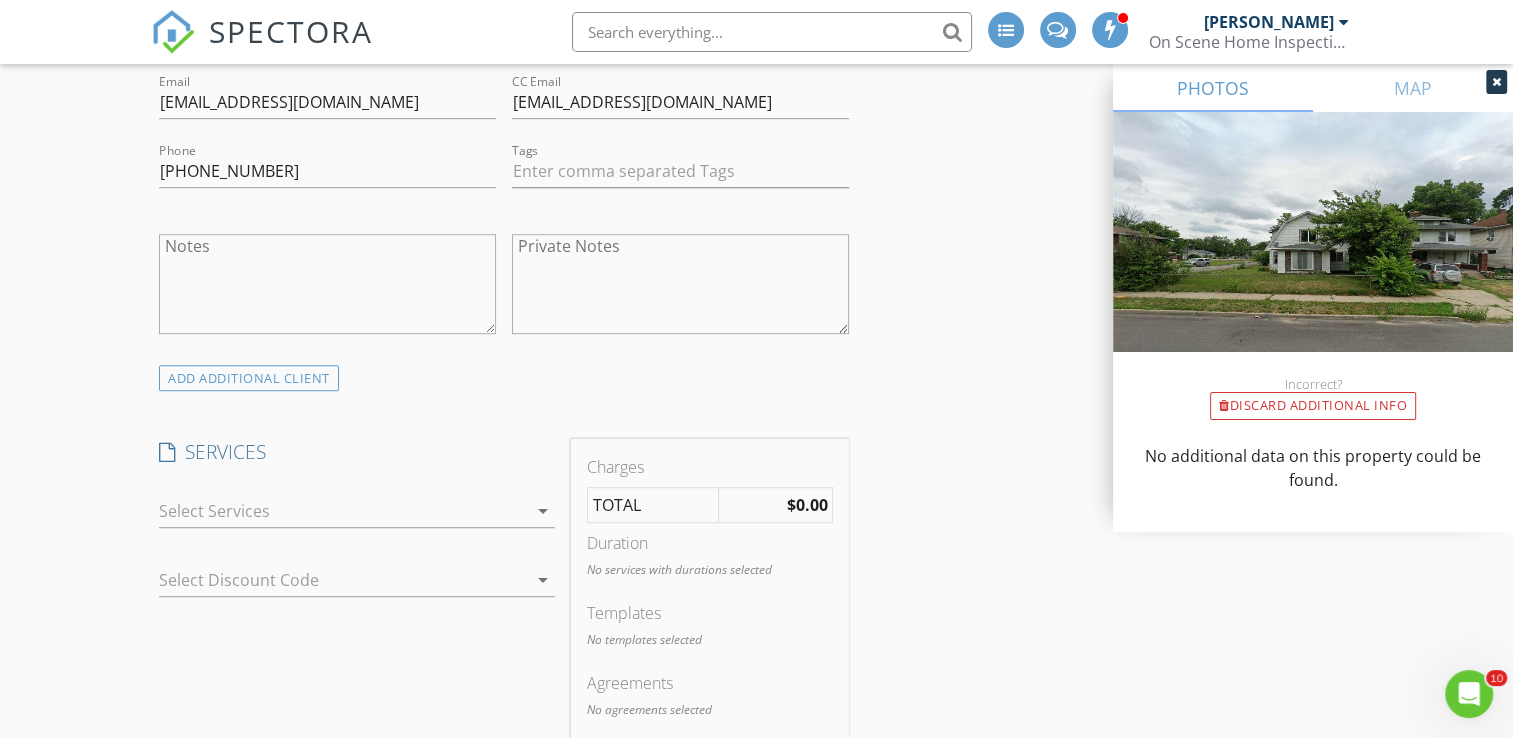 click on "arrow_drop_down" at bounding box center (543, 511) 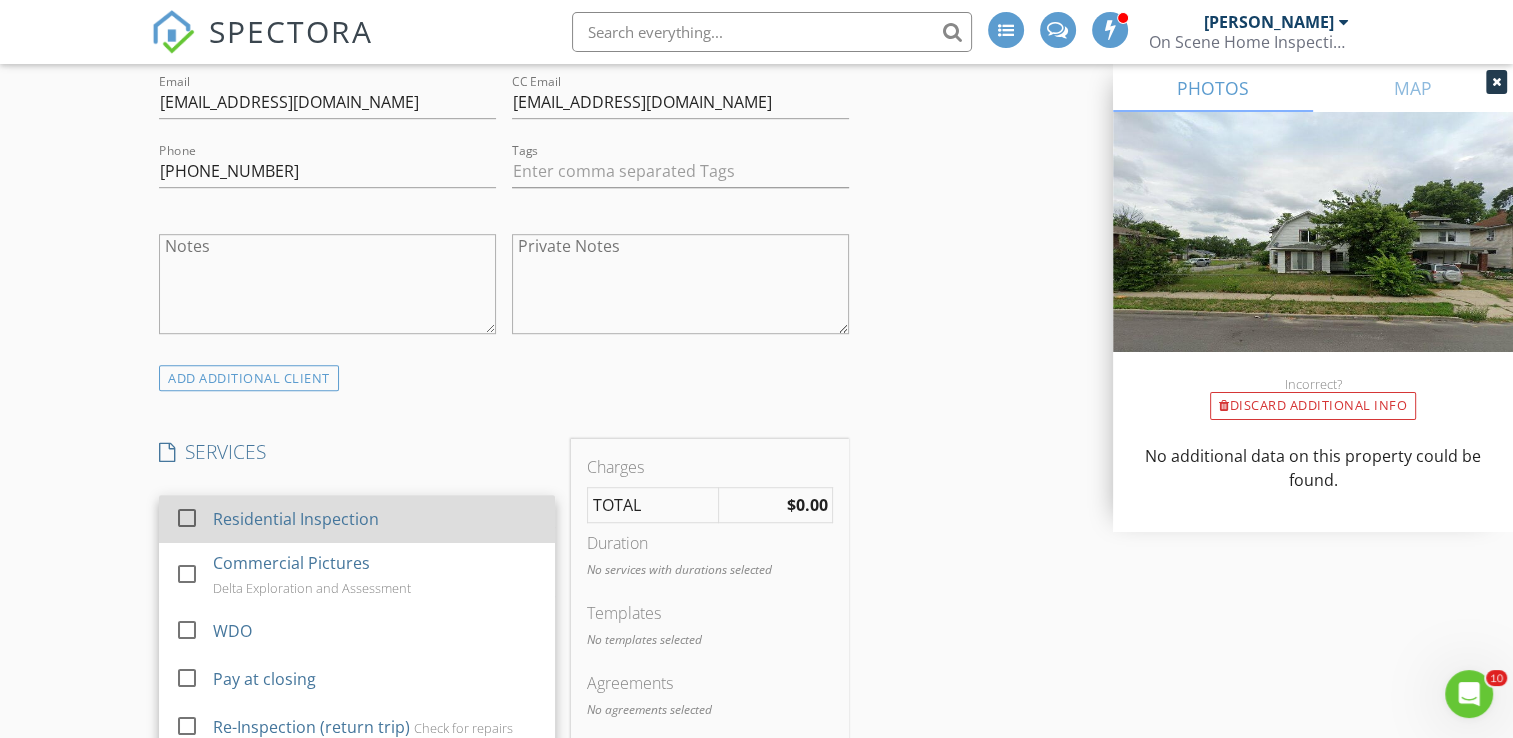 click at bounding box center [187, 518] 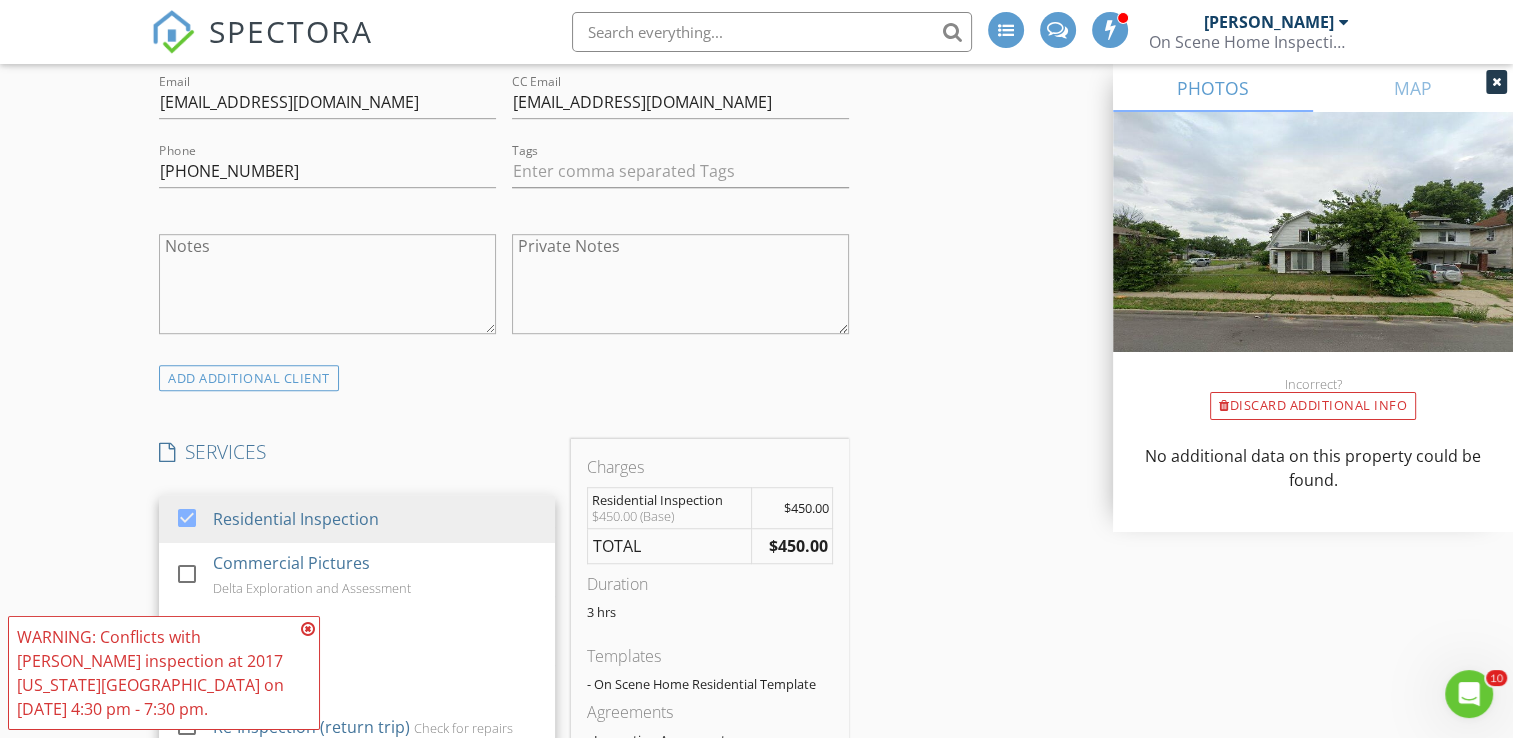 click on "New Inspection
INSPECTOR(S)
check_box   Bill Mason   PRIMARY   check_box_outline_blank   Nick Ponsler     Bill Mason arrow_drop_down   check_box_outline_blank Bill Mason specifically requested
Date/Time
07/10/2025 7:00 PM
Location
Address Search       Address 601 E Indiana Ave   Unit   City South Bend   State IN   Zip 46613   County St. Joseph     Square Feet 1440   Year Built 1919   Foundation arrow_drop_down     Bill Mason     2.8 miles     (6 minutes)
client
check_box Enable Client CC email for this inspection   Client Search     check_box_outline_blank Client is a Company/Organization     First Name Isiah & Krystal   Last Name Hilley   Email isiahhilley@gmail.com   CC Email suparhilley@gmail.com   Phone 219-477-0628         Tags         Notes   Private Notes
ADD ADDITIONAL client
check_box" at bounding box center [756, 908] 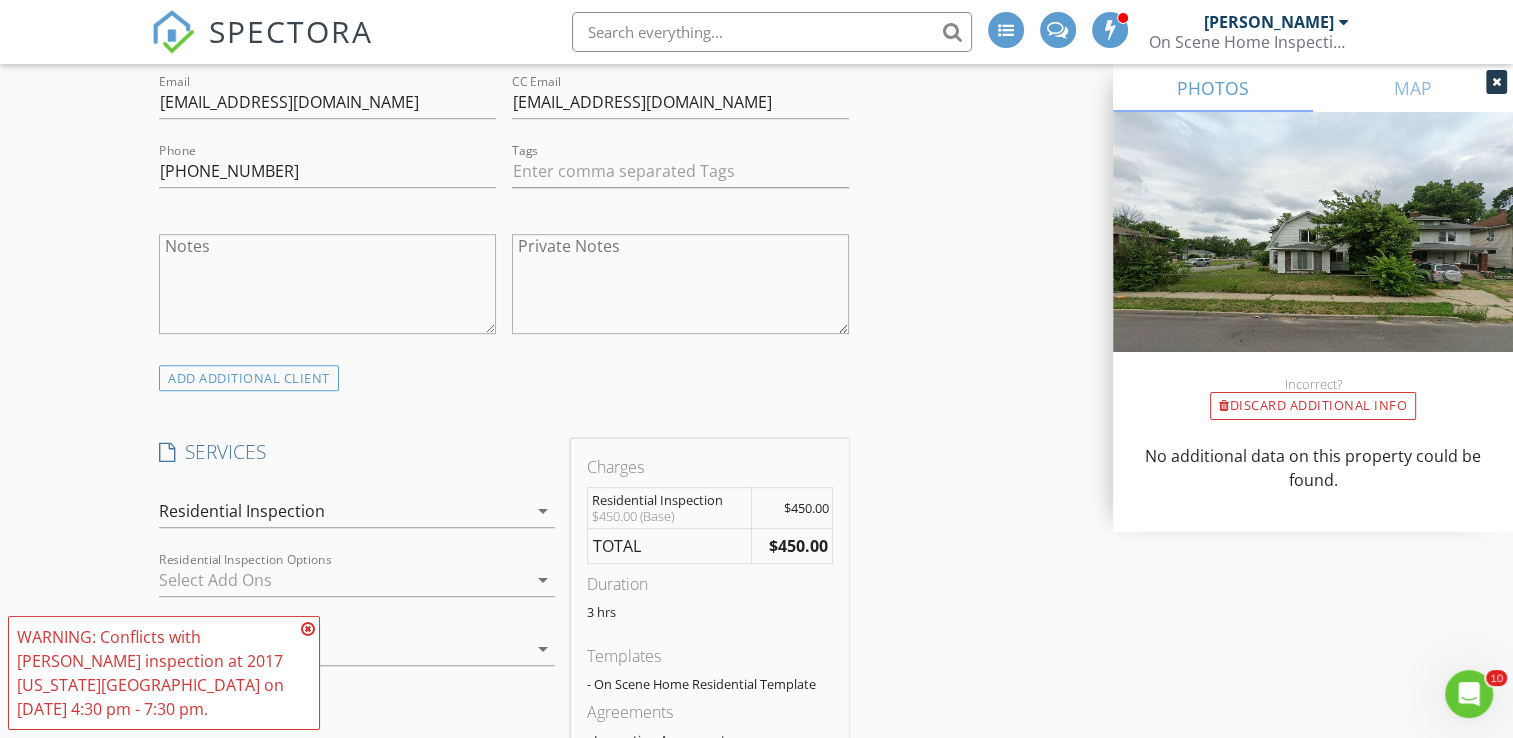 click at bounding box center [308, 629] 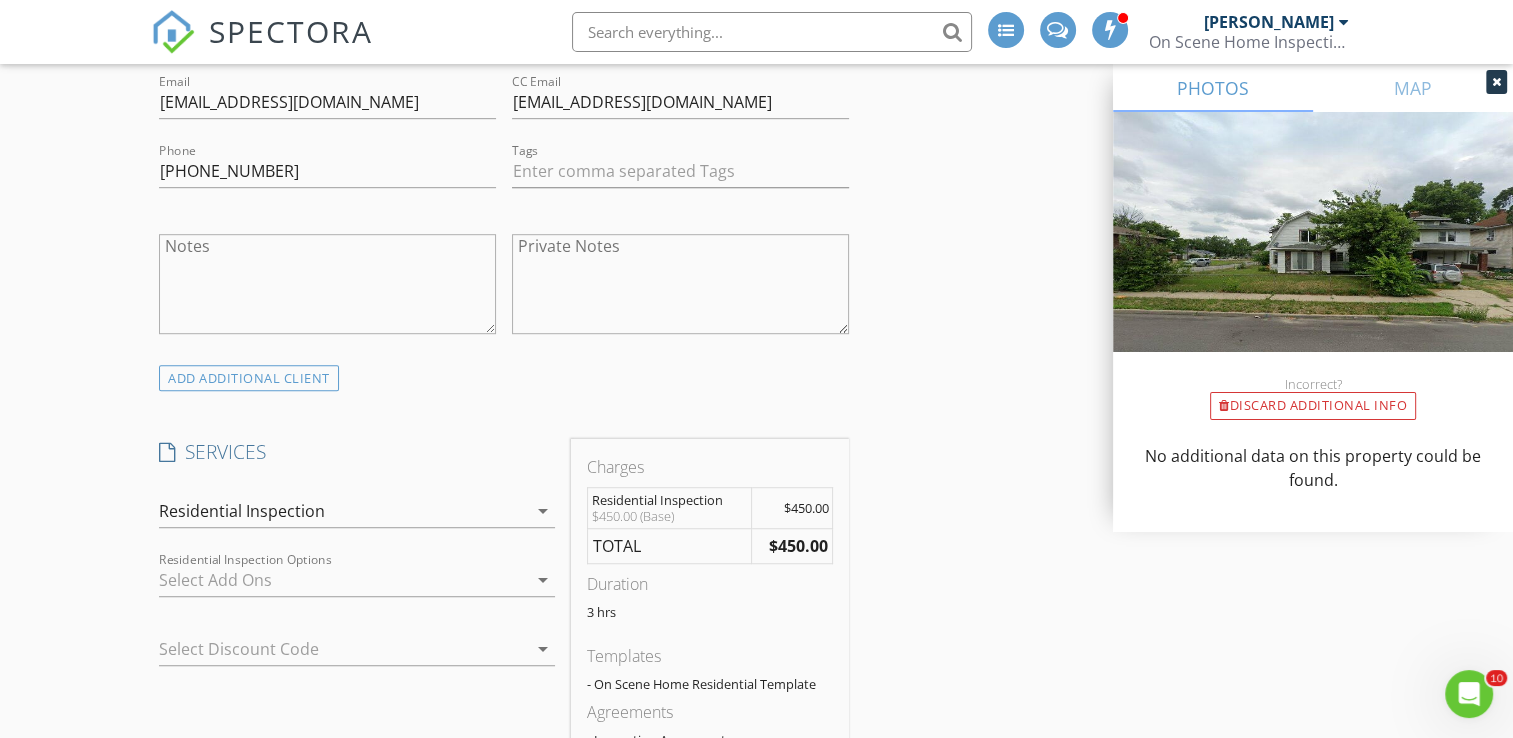 click on "New Inspection
INSPECTOR(S)
check_box   Bill Mason   PRIMARY   check_box_outline_blank   Nick Ponsler     Bill Mason arrow_drop_down   check_box_outline_blank Bill Mason specifically requested
Date/Time
07/10/2025 7:00 PM
Location
Address Search       Address 601 E Indiana Ave   Unit   City South Bend   State IN   Zip 46613   County St. Joseph     Square Feet 1440   Year Built 1919   Foundation arrow_drop_down     Bill Mason     2.8 miles     (6 minutes)
client
check_box Enable Client CC email for this inspection   Client Search     check_box_outline_blank Client is a Company/Organization     First Name Isiah & Krystal   Last Name Hilley   Email isiahhilley@gmail.com   CC Email suparhilley@gmail.com   Phone 219-477-0628         Tags         Notes   Private Notes
ADD ADDITIONAL client
check_box" at bounding box center [756, 908] 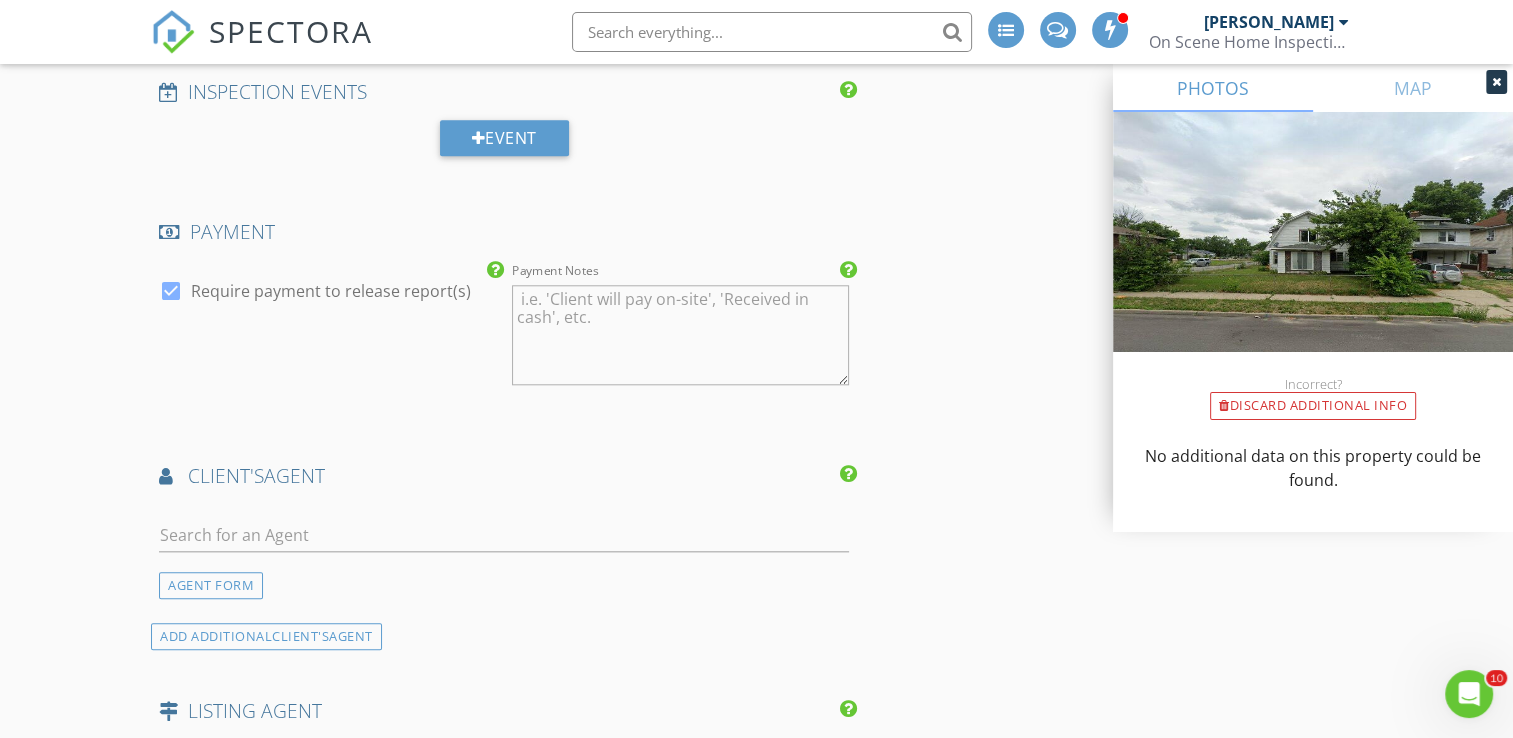 scroll, scrollTop: 2000, scrollLeft: 0, axis: vertical 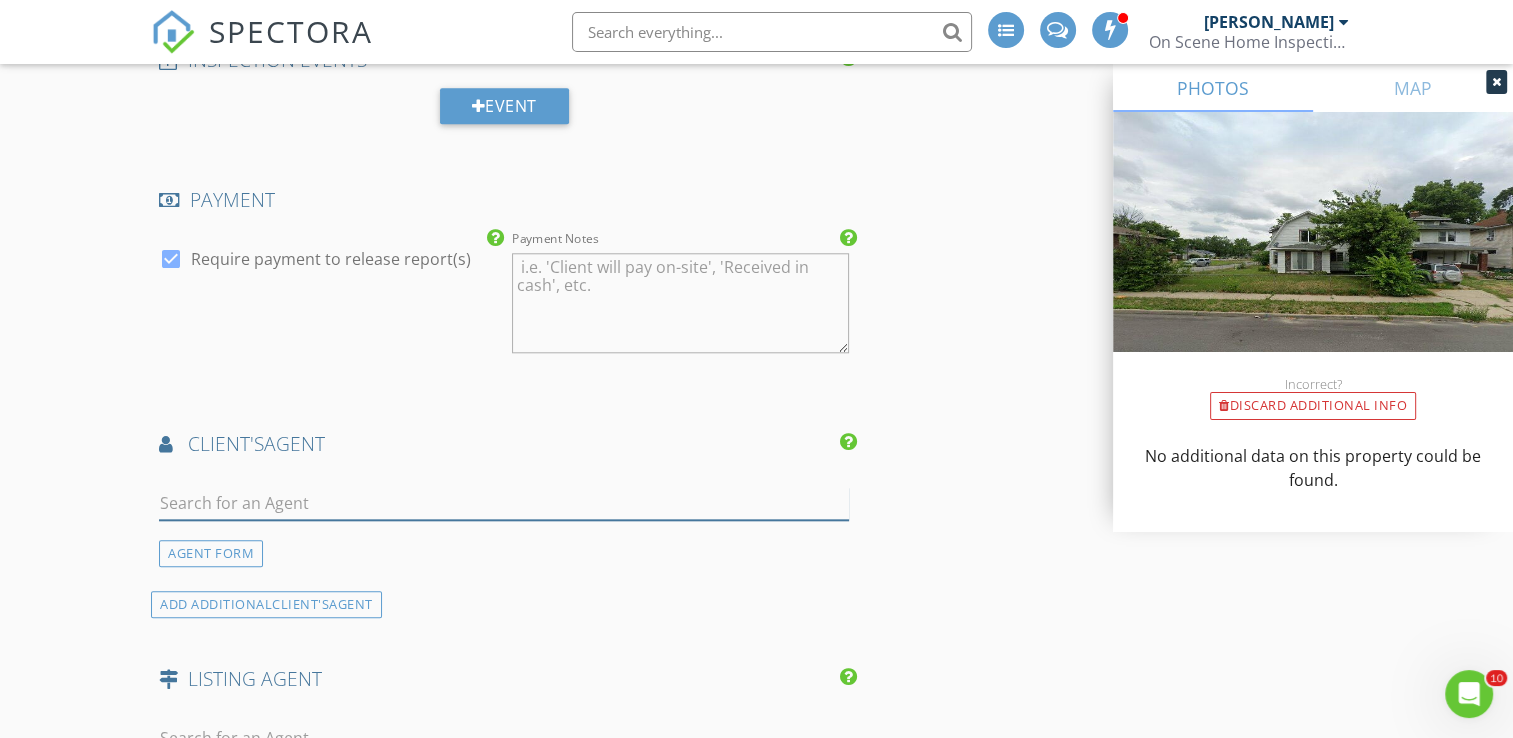 click at bounding box center [504, 503] 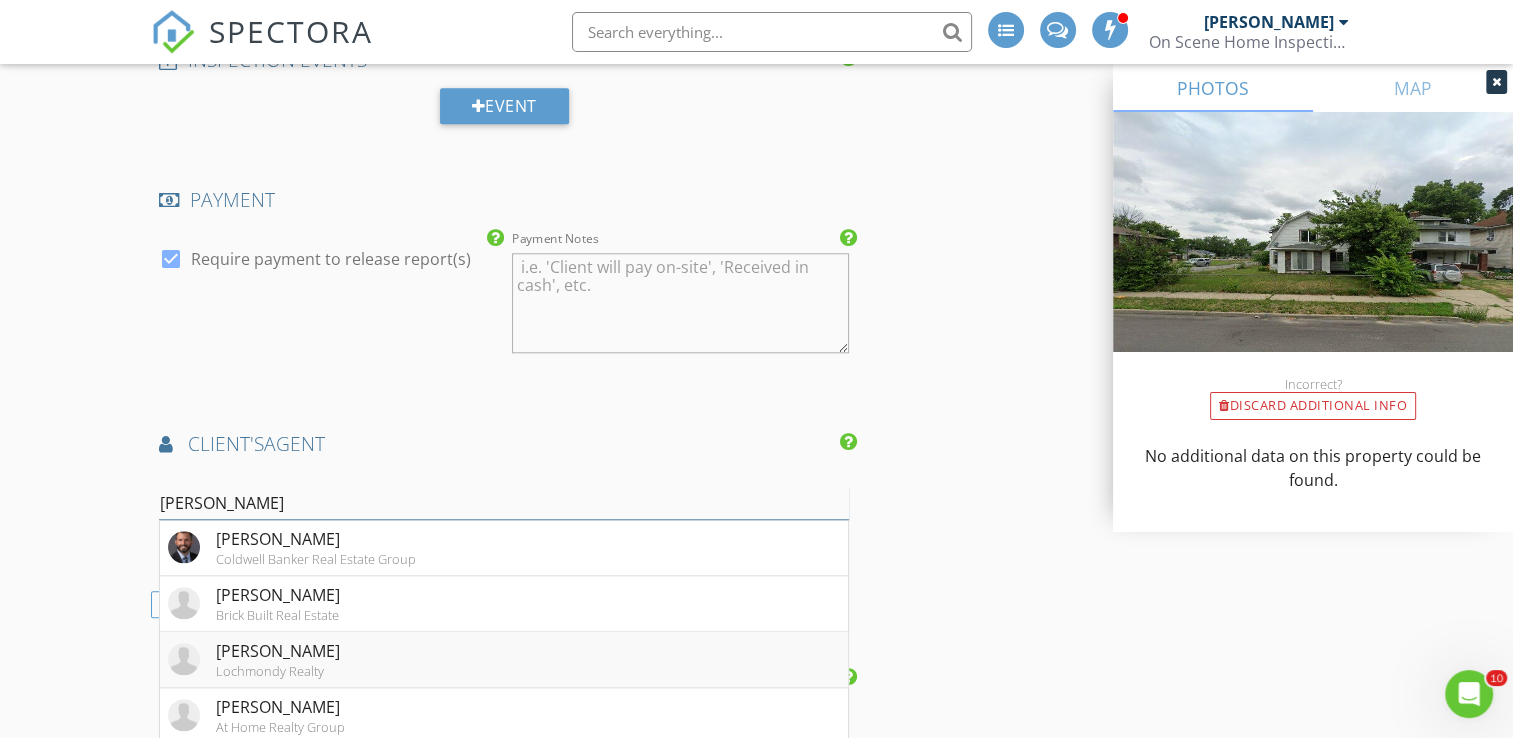 type on "dan" 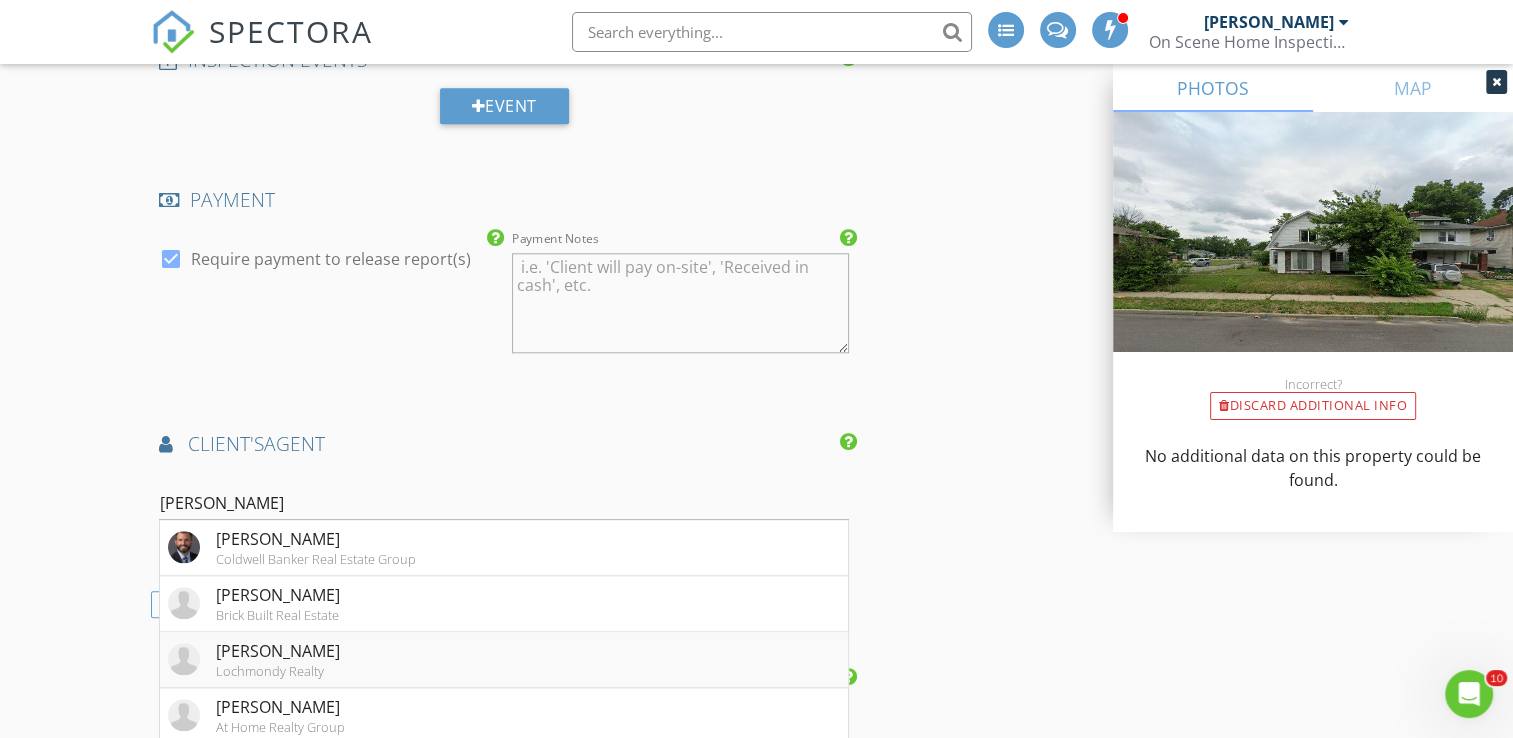 click on "Dan Thompson
Lochmondy Realty" at bounding box center (504, 660) 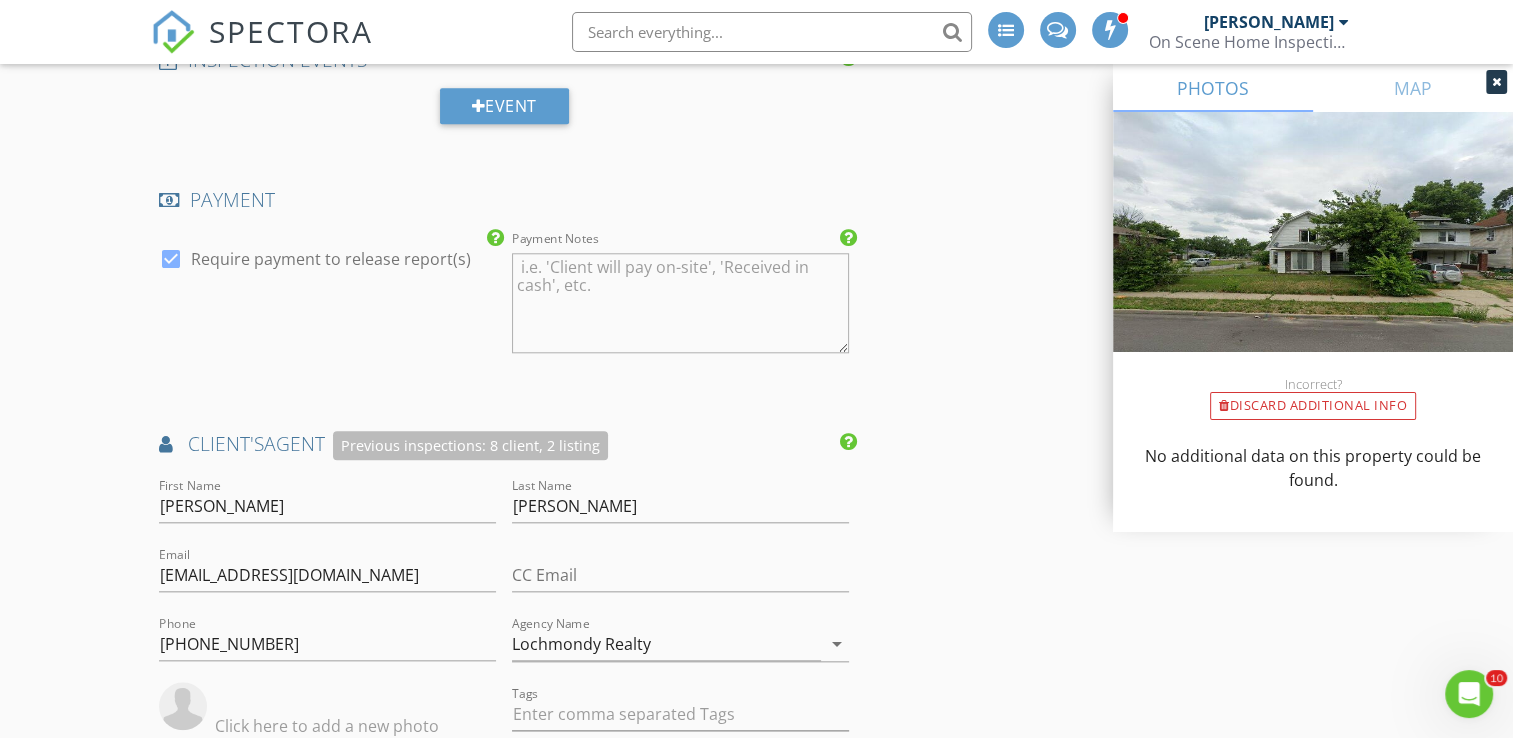 click on "New Inspection
INSPECTOR(S)
check_box   Bill Mason   PRIMARY   check_box_outline_blank   Nick Ponsler     Bill Mason arrow_drop_down   check_box_outline_blank Bill Mason specifically requested
Date/Time
07/10/2025 7:00 PM
Location
Address Search       Address 601 E Indiana Ave   Unit   City South Bend   State IN   Zip 46613   County St. Joseph     Square Feet 1440   Year Built 1919   Foundation arrow_drop_down     Bill Mason     2.8 miles     (6 minutes)
client
check_box Enable Client CC email for this inspection   Client Search     check_box_outline_blank Client is a Company/Organization     First Name Isiah & Krystal   Last Name Hilley   Email isiahhilley@gmail.com   CC Email suparhilley@gmail.com   Phone 219-477-0628         Tags         Notes   Private Notes
ADD ADDITIONAL client
check_box" at bounding box center (756, 298) 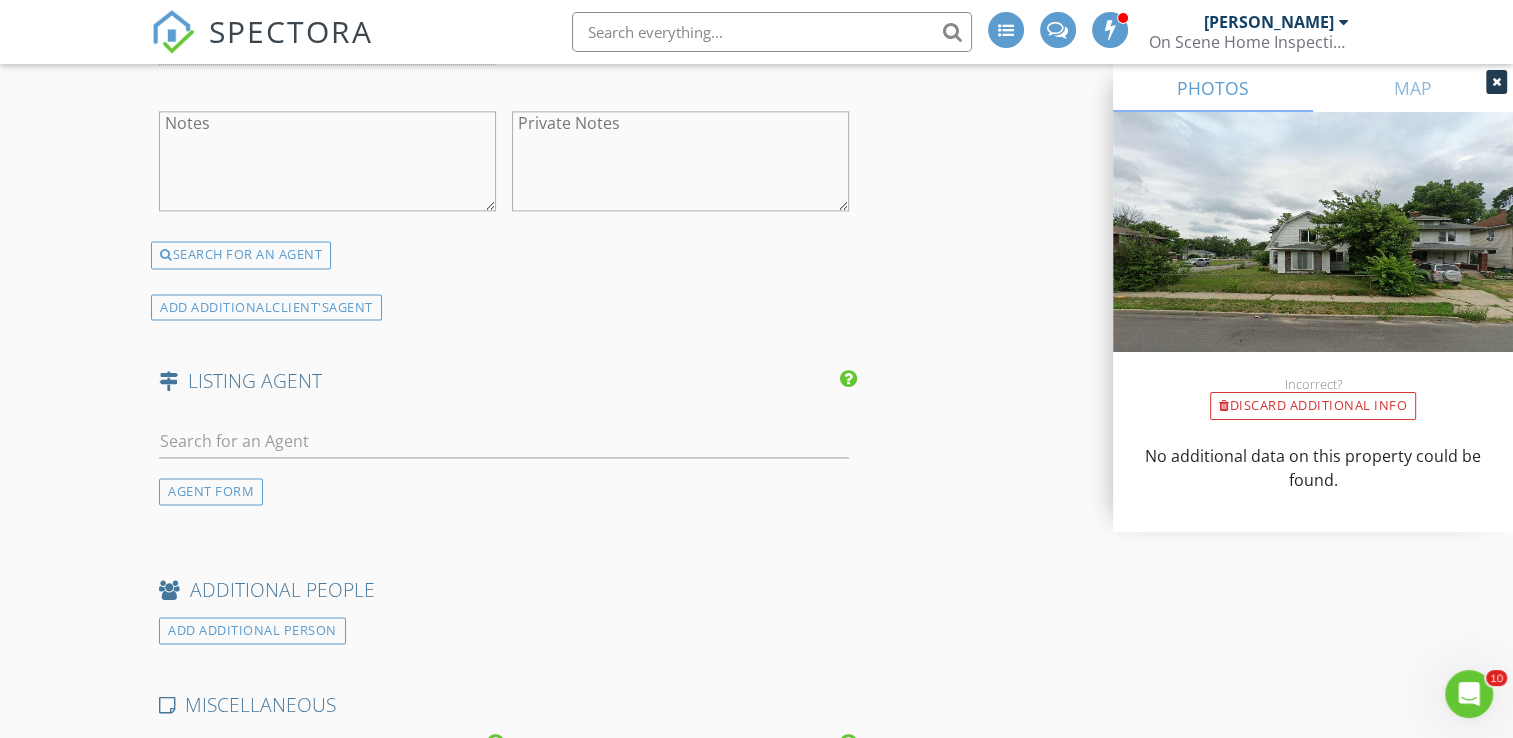 scroll, scrollTop: 2700, scrollLeft: 0, axis: vertical 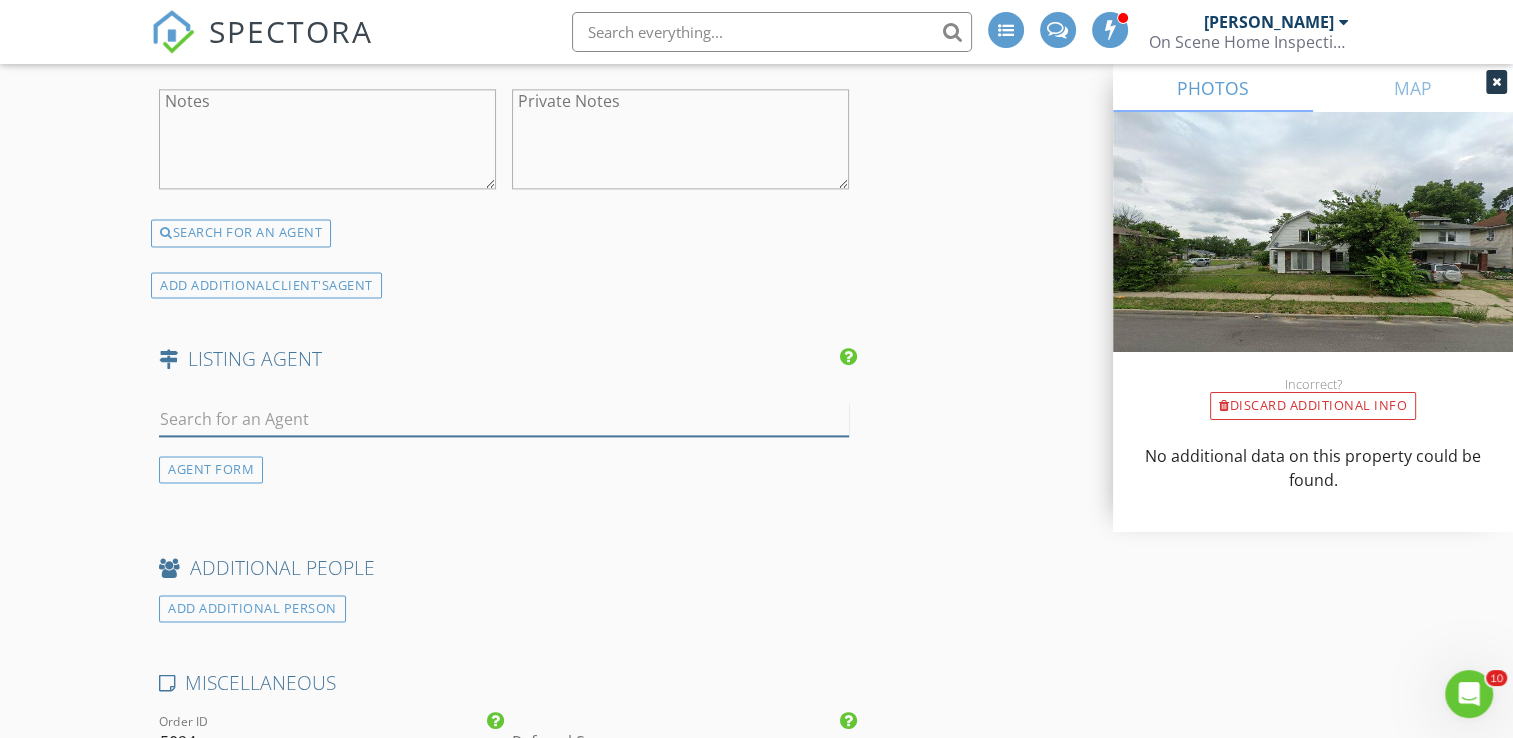 click at bounding box center [504, 419] 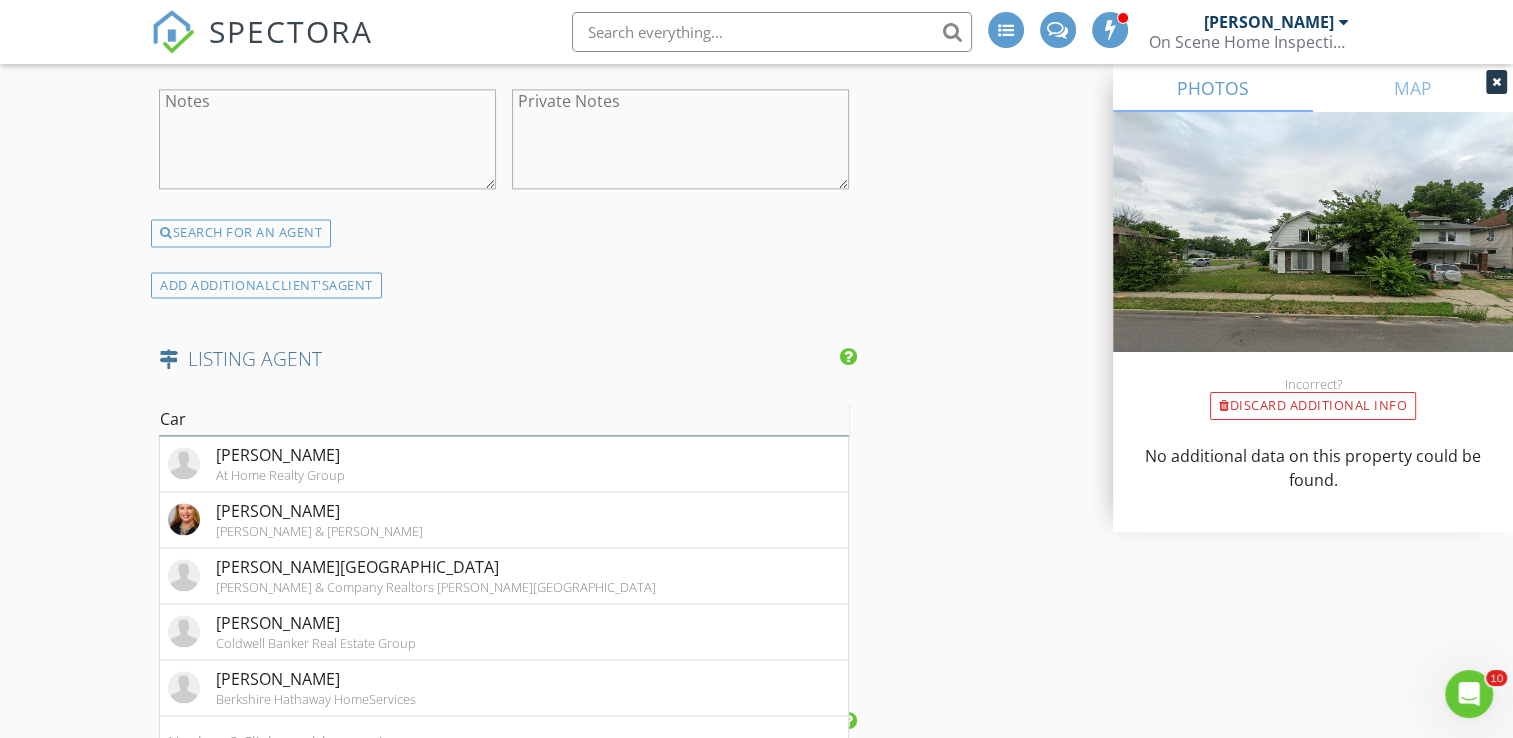 type on "Car" 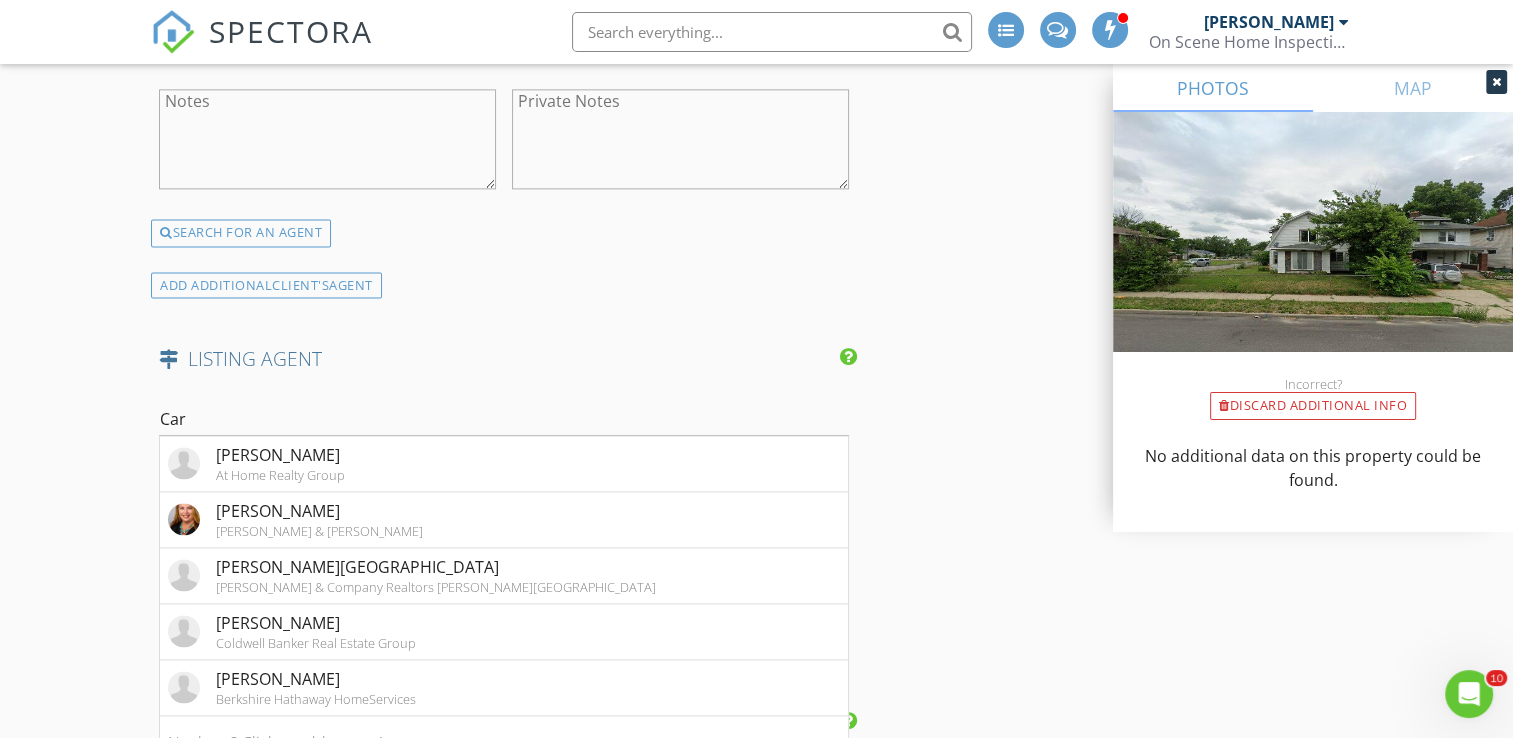 click on "New Inspection
INSPECTOR(S)
check_box   Bill Mason   PRIMARY   check_box_outline_blank   Nick Ponsler     Bill Mason arrow_drop_down   check_box_outline_blank Bill Mason specifically requested
Date/Time
07/10/2025 7:00 PM
Location
Address Search       Address 601 E Indiana Ave   Unit   City South Bend   State IN   Zip 46613   County St. Joseph     Square Feet 1440   Year Built 1919   Foundation arrow_drop_down     Bill Mason     2.8 miles     (6 minutes)
client
check_box Enable Client CC email for this inspection   Client Search     check_box_outline_blank Client is a Company/Organization     First Name Isiah & Krystal   Last Name Hilley   Email isiahhilley@gmail.com   CC Email suparhilley@gmail.com   Phone 219-477-0628         Tags         Notes   Private Notes
ADD ADDITIONAL client
check_box" at bounding box center [756, -402] 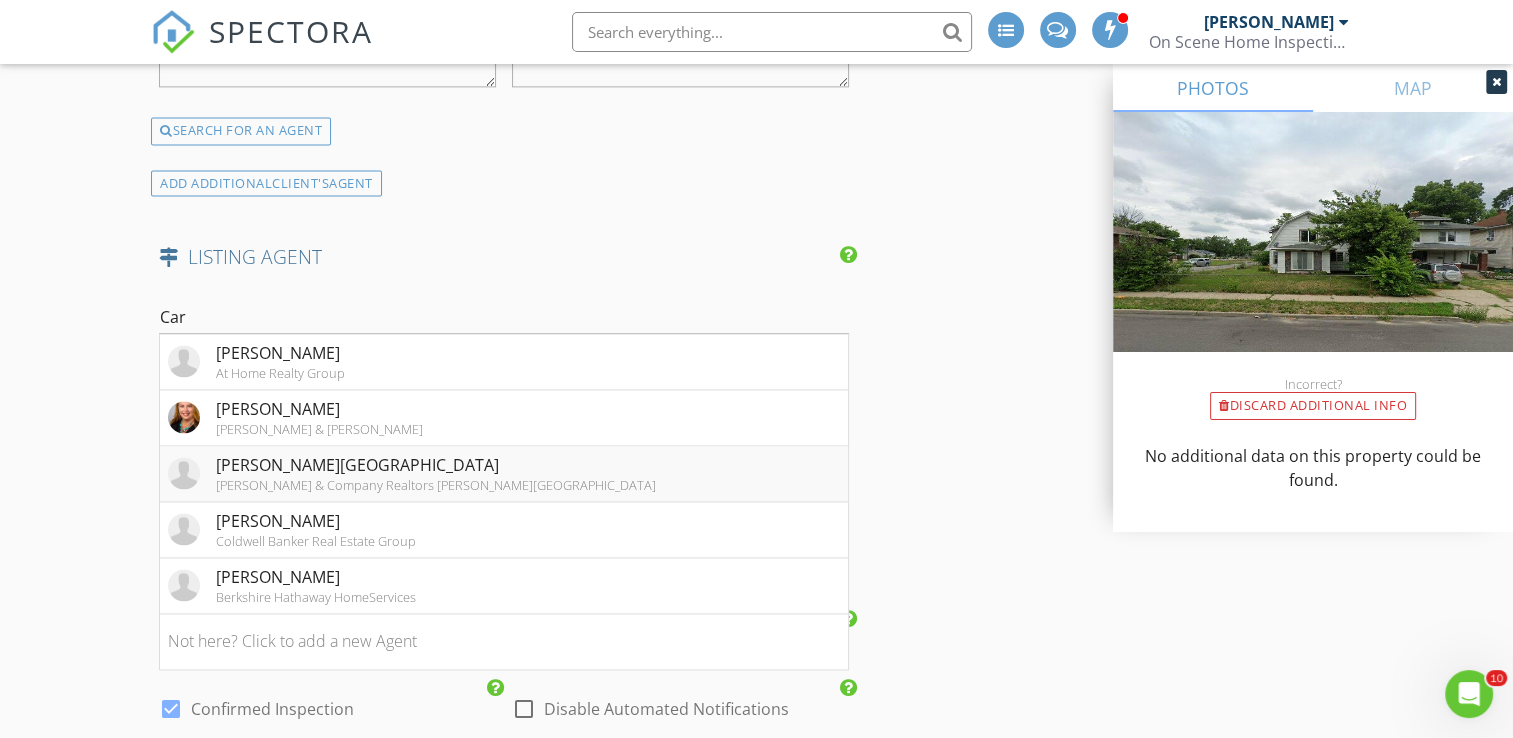 scroll, scrollTop: 2800, scrollLeft: 0, axis: vertical 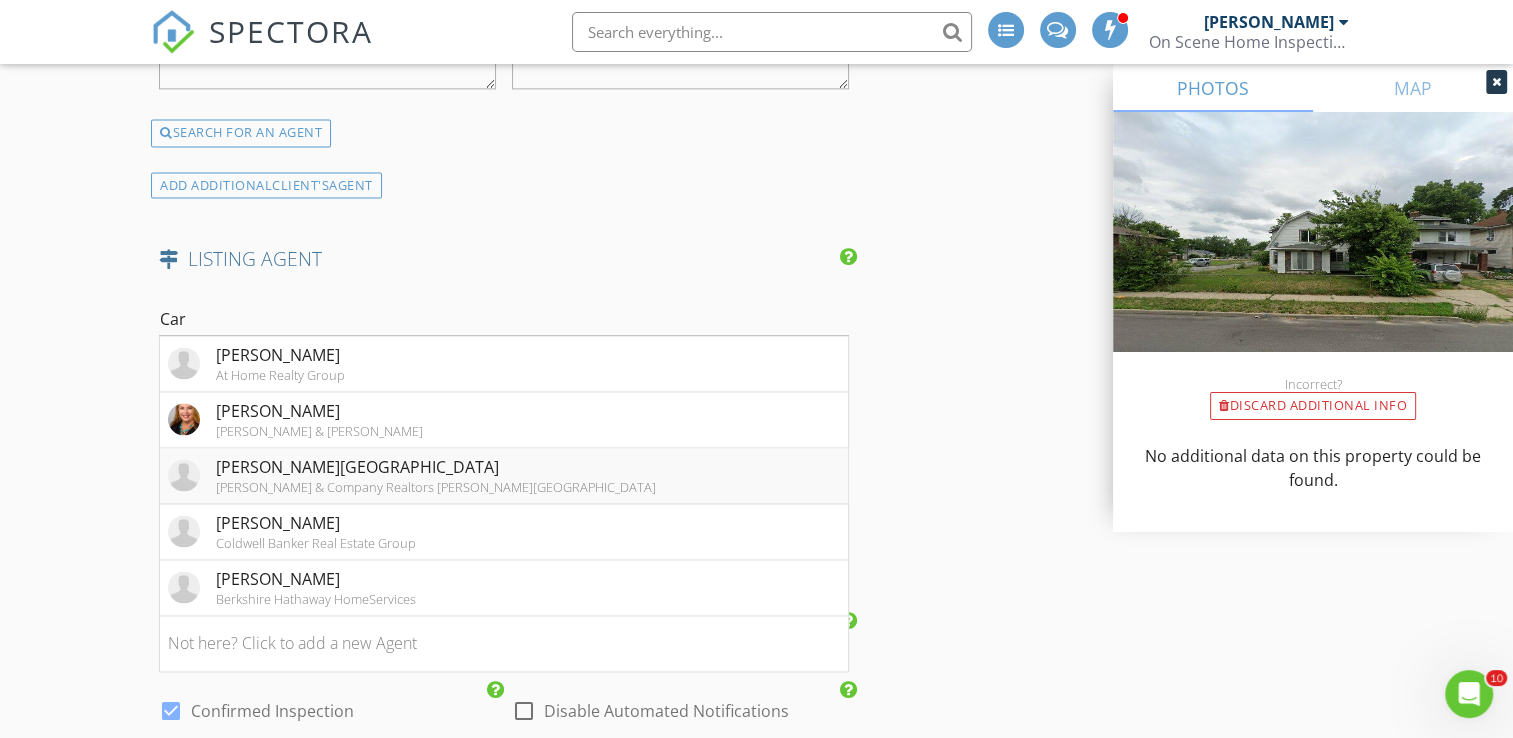 click on "Carmen Ramirez-Montenegro" at bounding box center [436, 467] 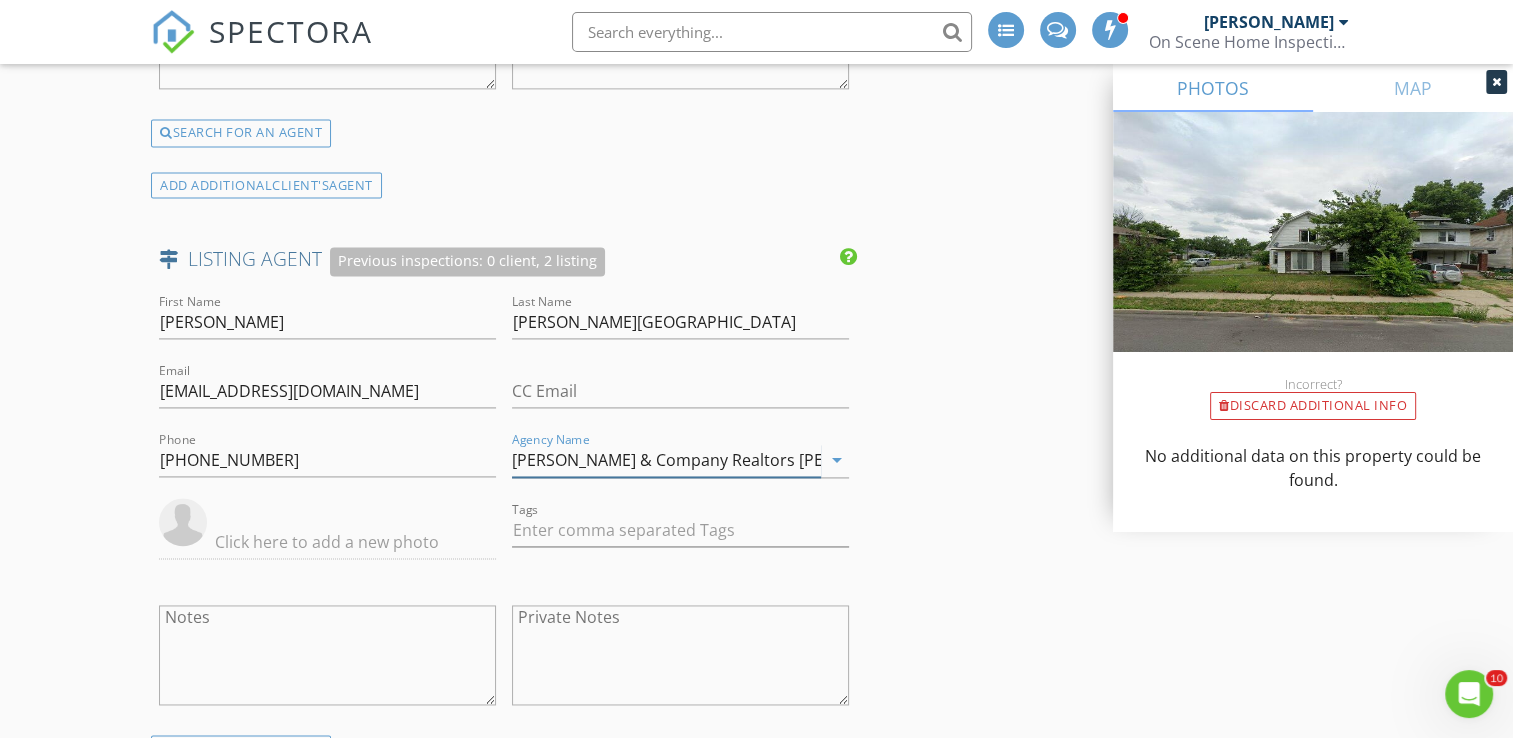 click on "Collins & Company Realtors Koontz Lake" at bounding box center (666, 460) 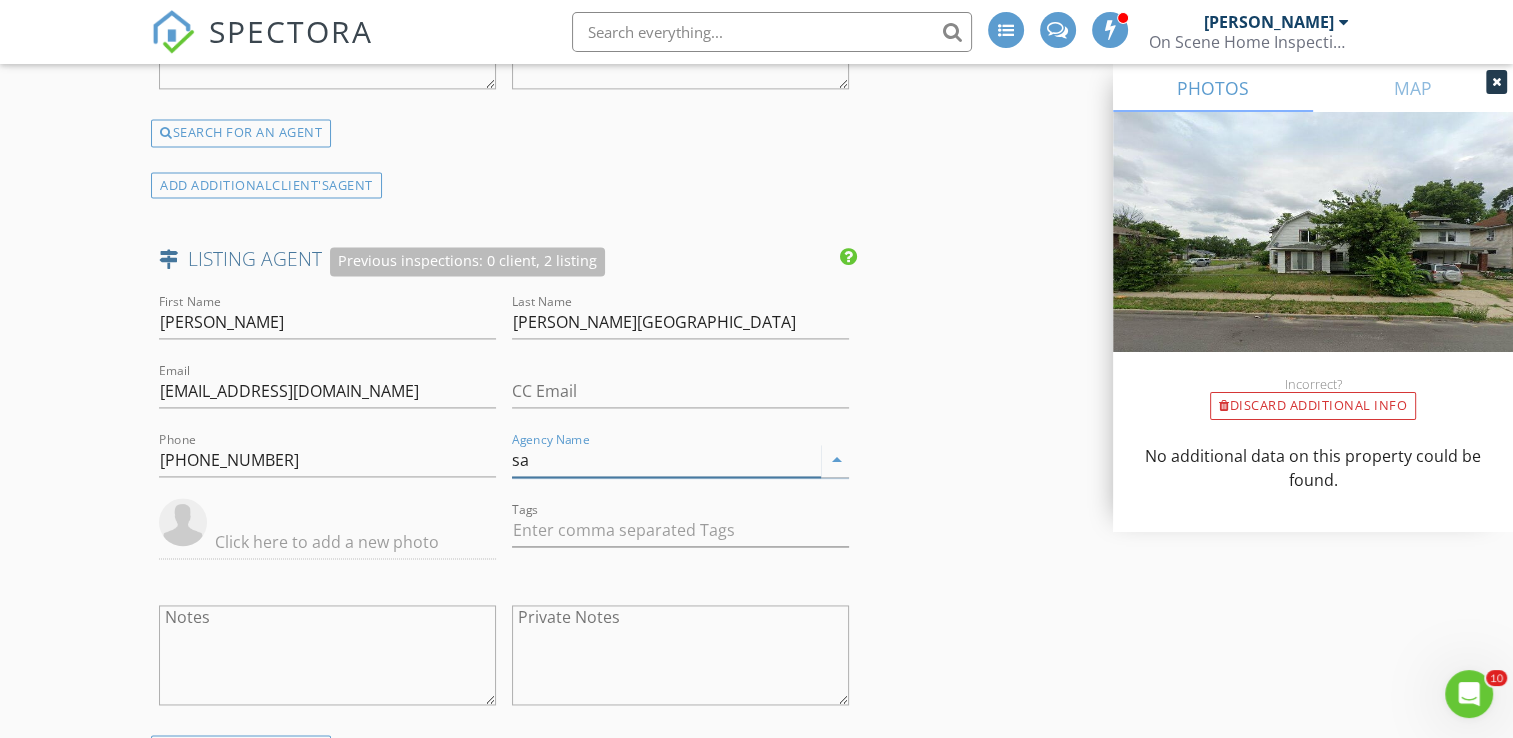 type on "s" 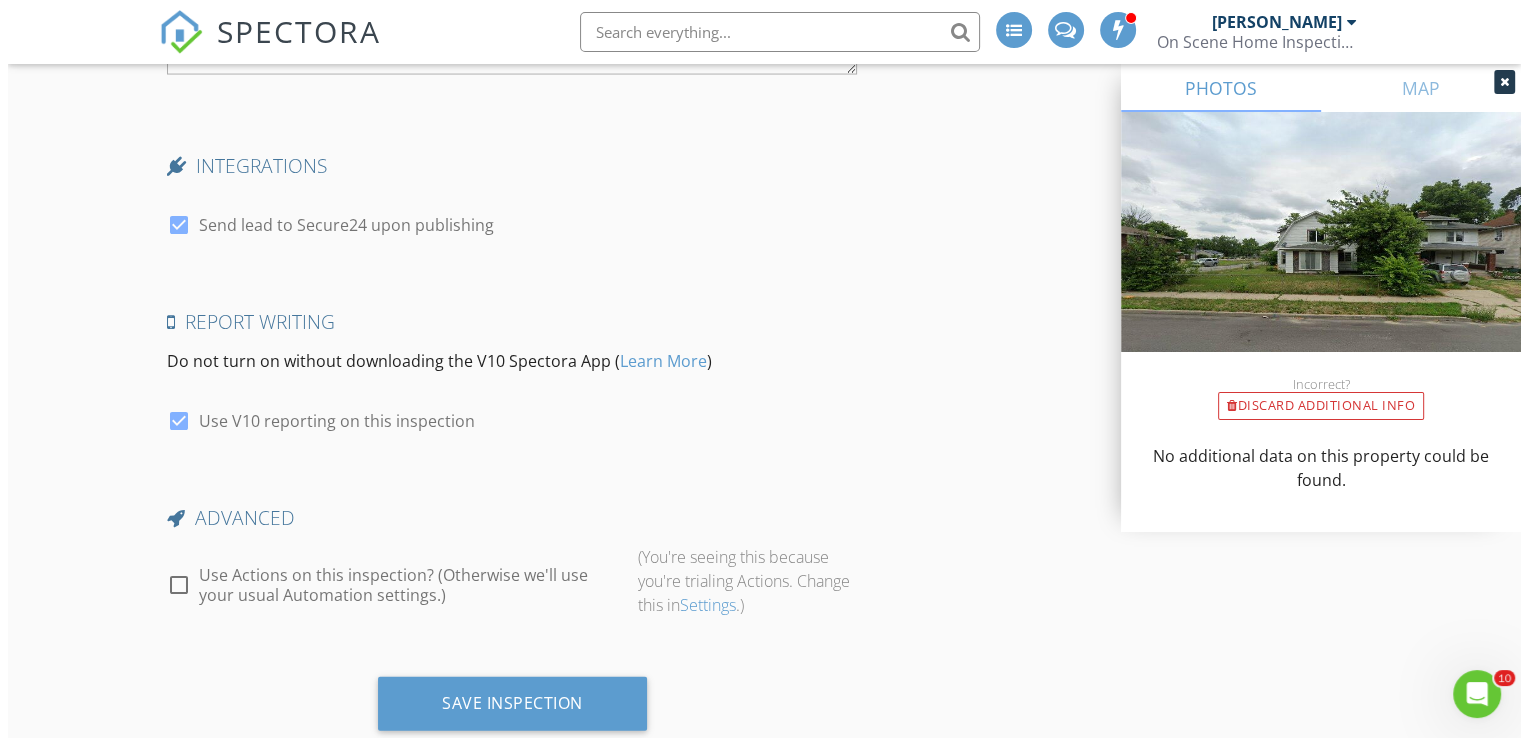 scroll, scrollTop: 4118, scrollLeft: 0, axis: vertical 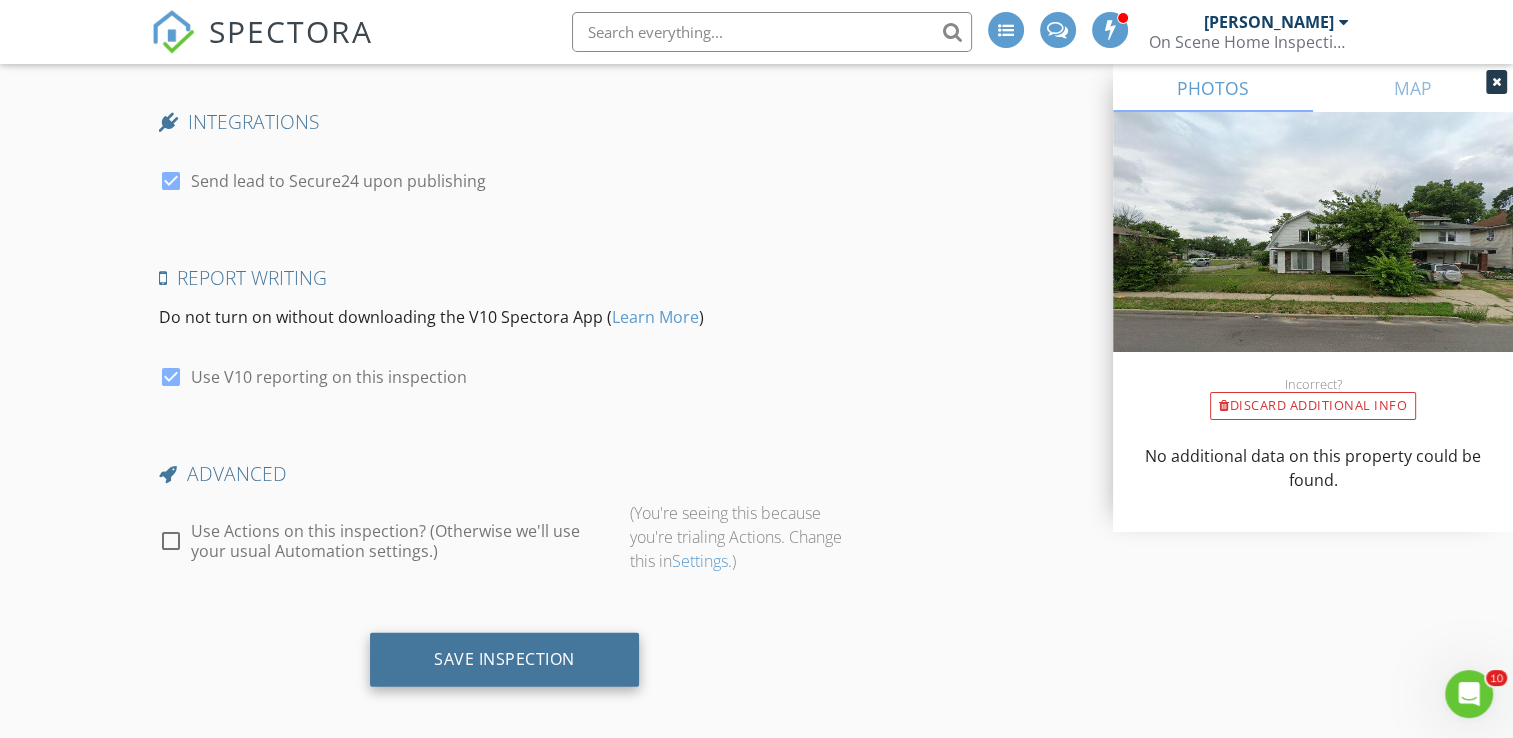 type on "Saint Joseph Realty Group" 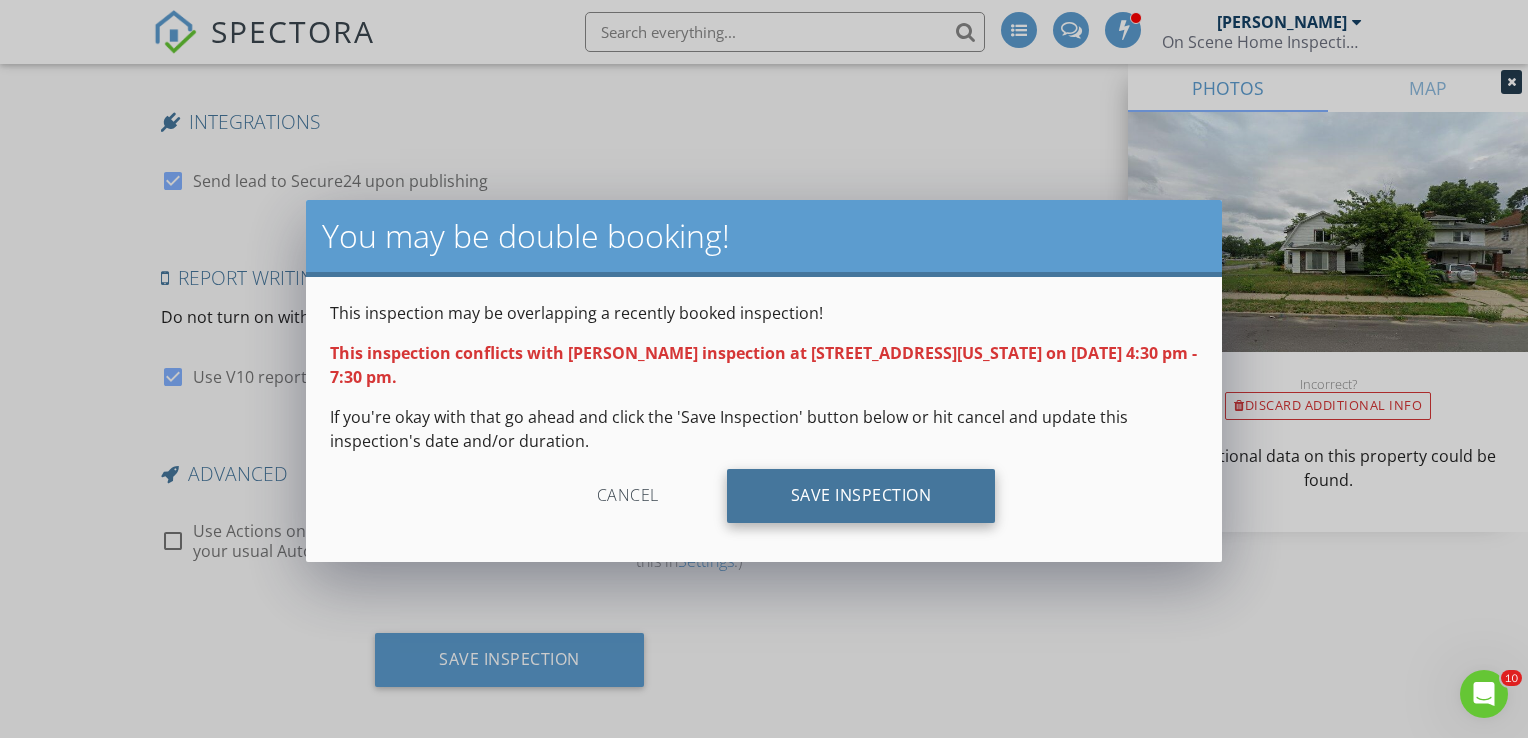 click on "Save Inspection" at bounding box center (861, 496) 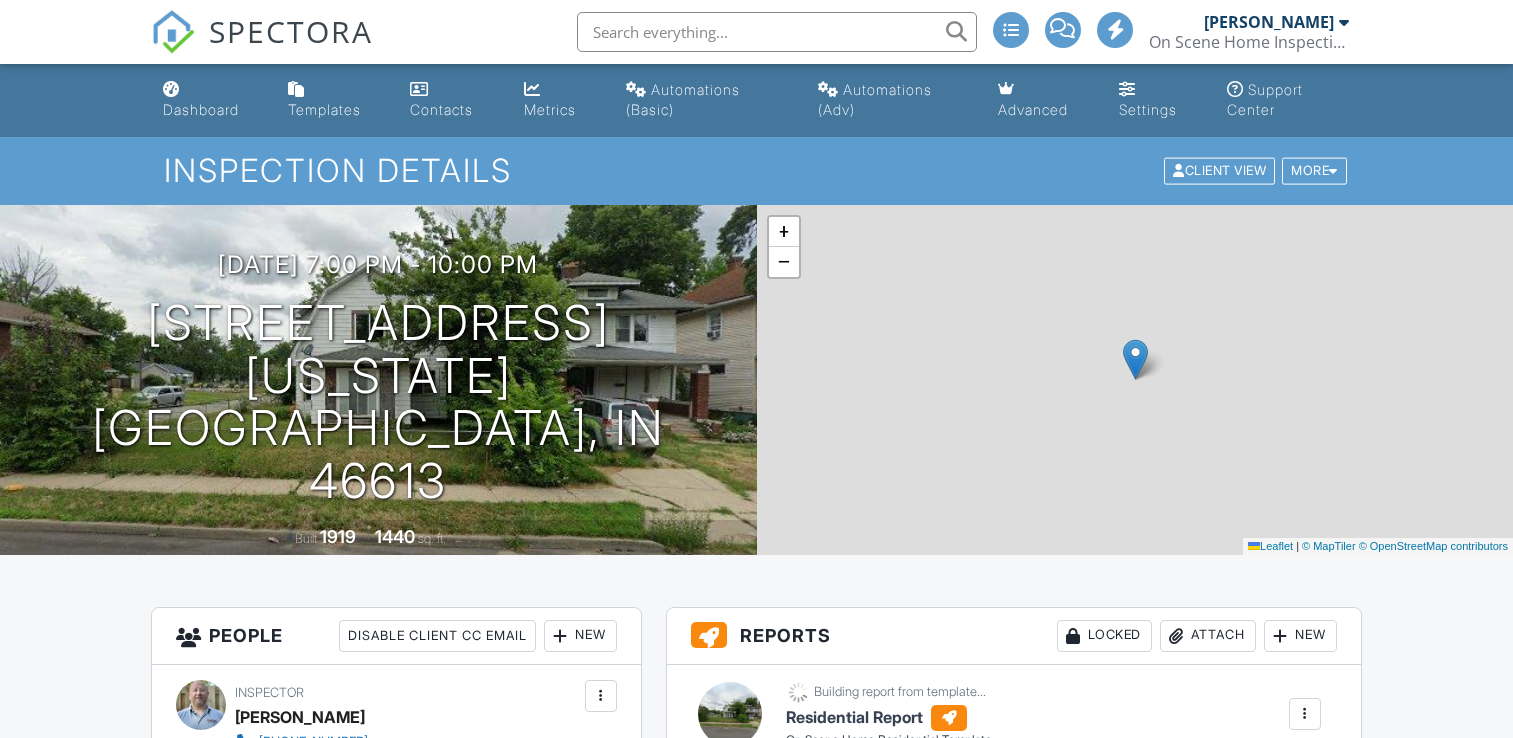 scroll, scrollTop: 0, scrollLeft: 0, axis: both 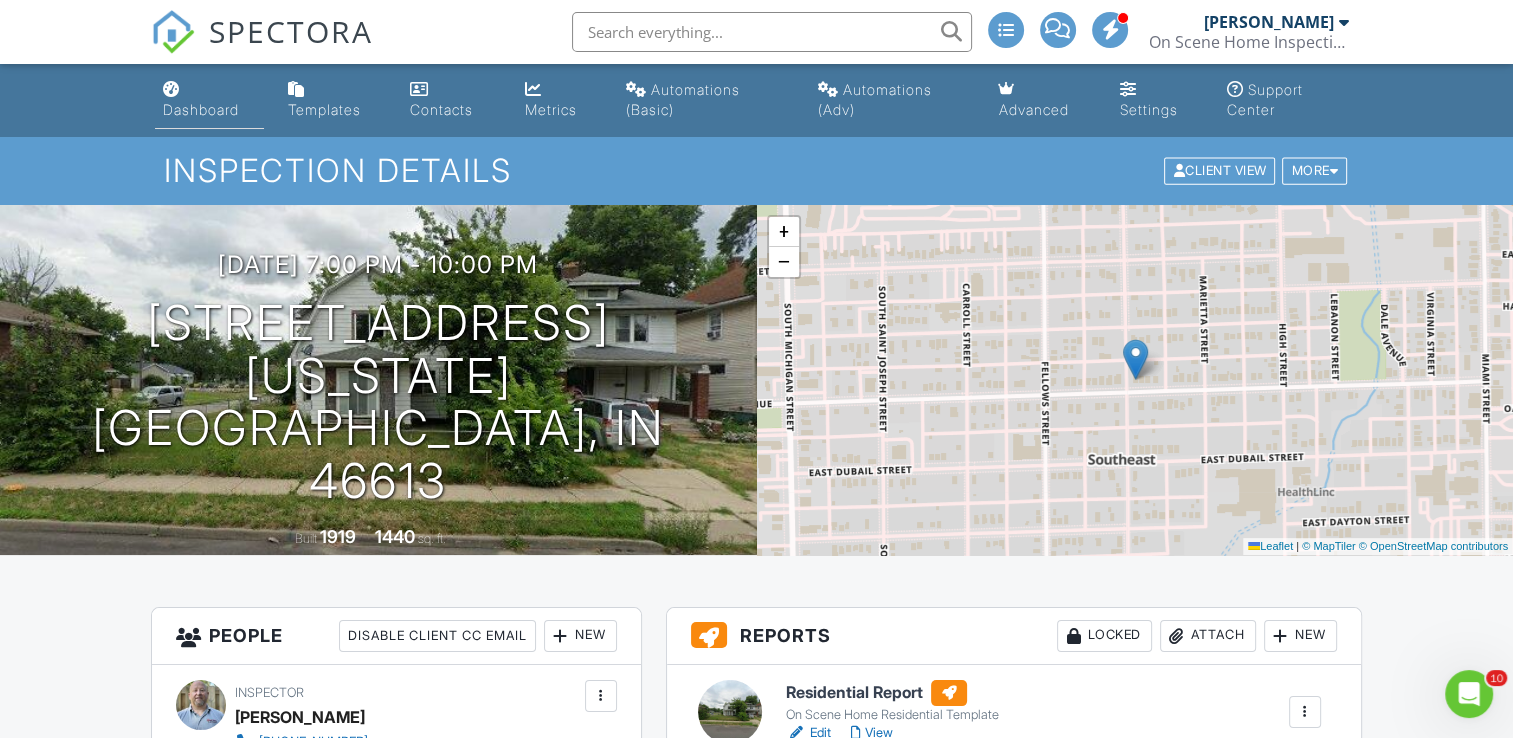 click at bounding box center [171, 89] 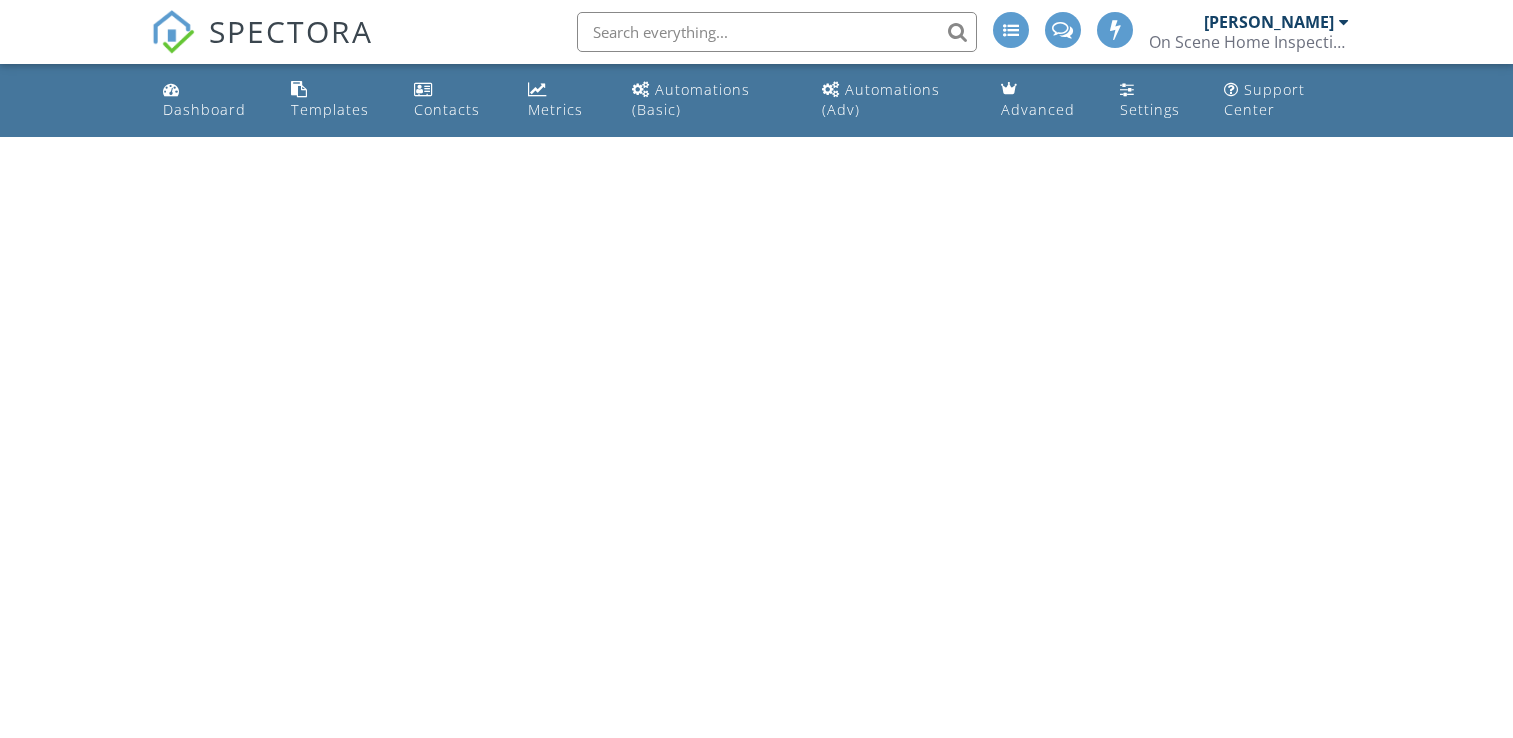 scroll, scrollTop: 0, scrollLeft: 0, axis: both 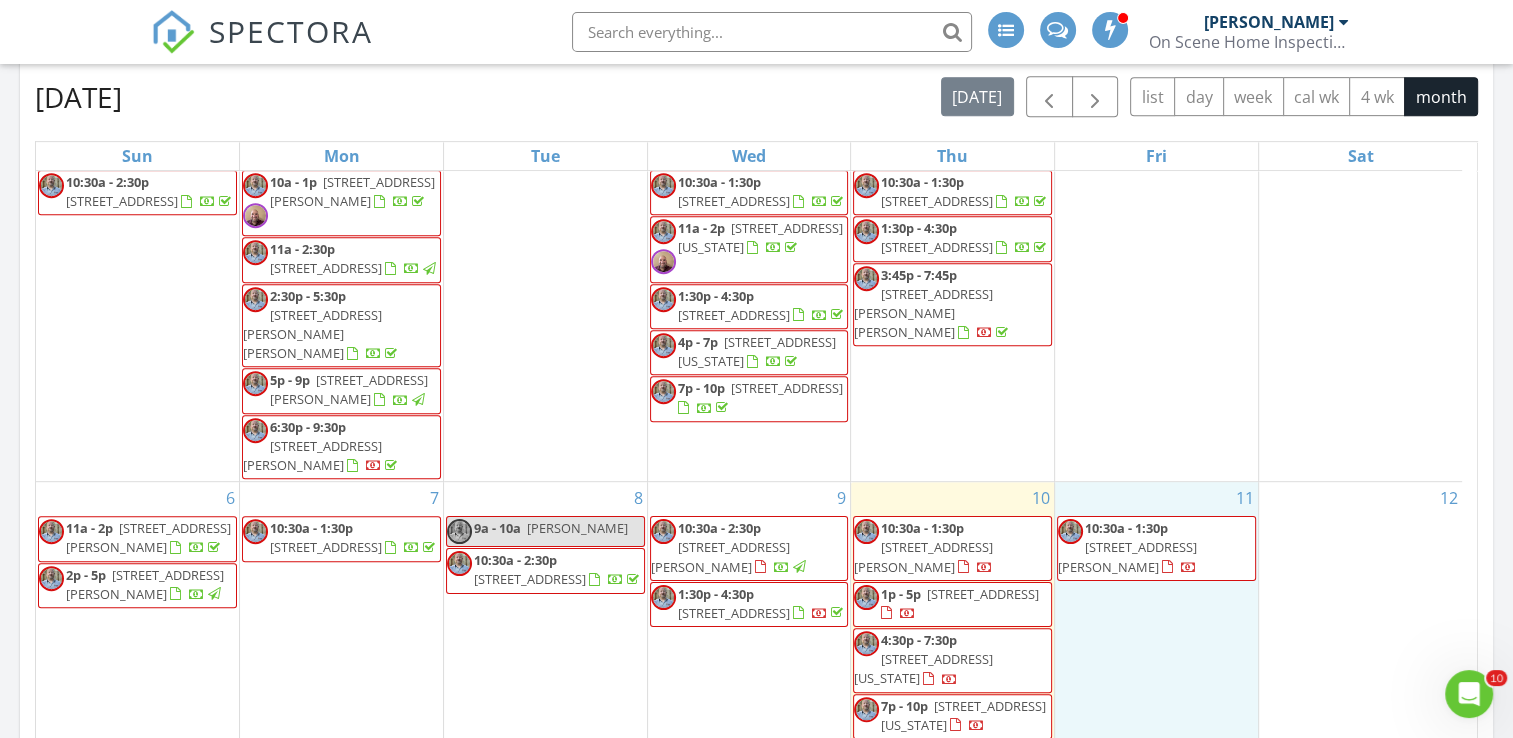 click on "11
10:30a - 1:30p
[STREET_ADDRESS][PERSON_NAME]" at bounding box center [1156, 611] 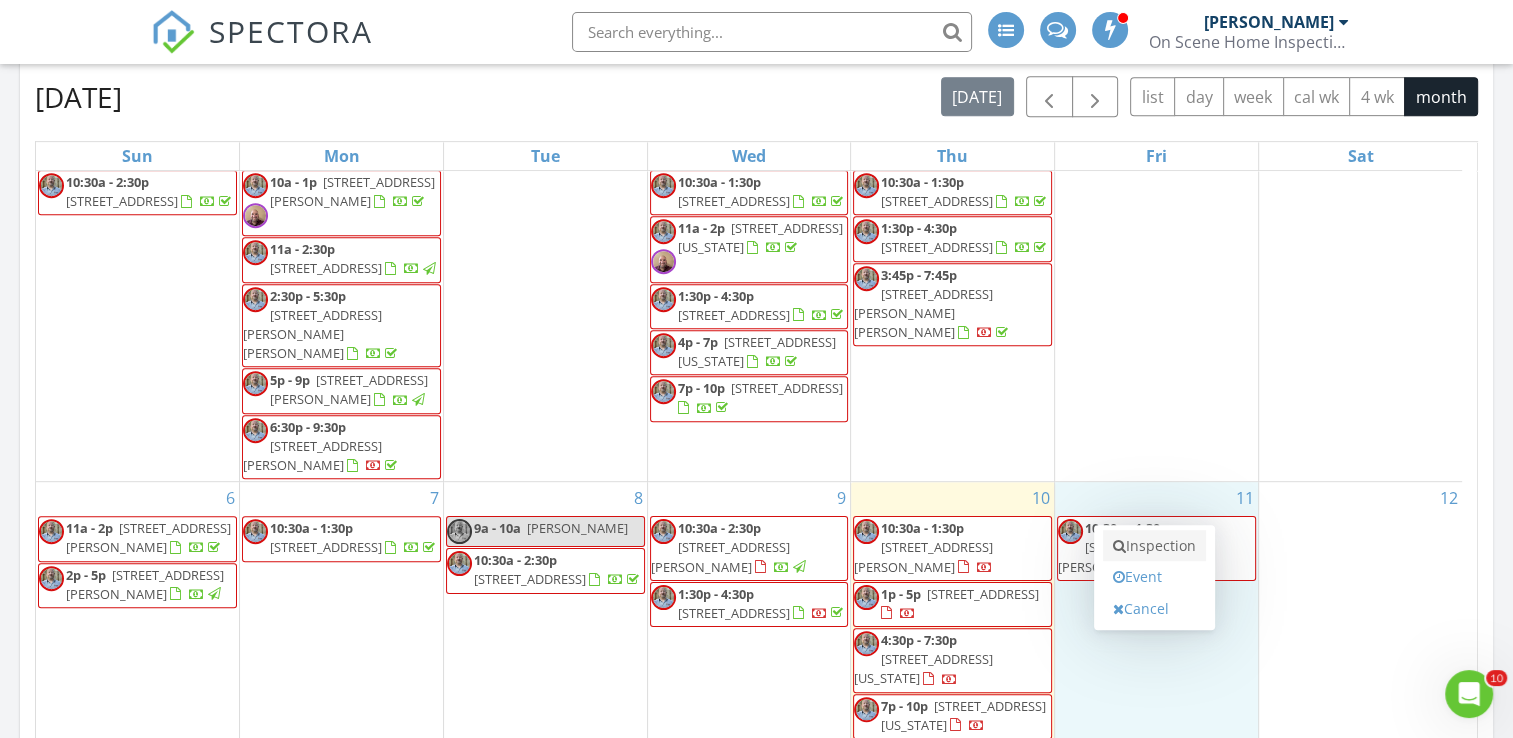 click on "Inspection" at bounding box center (1154, 546) 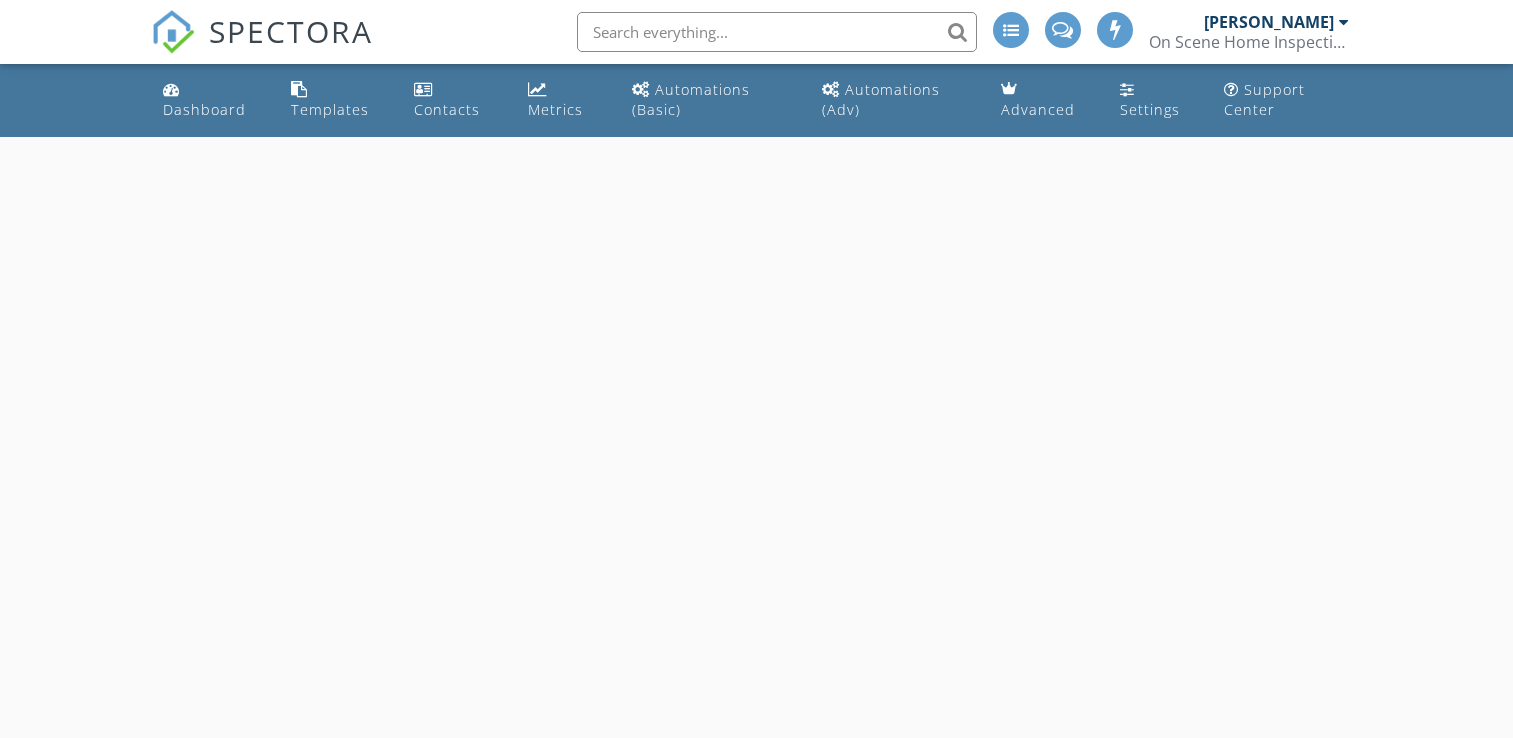 scroll, scrollTop: 0, scrollLeft: 0, axis: both 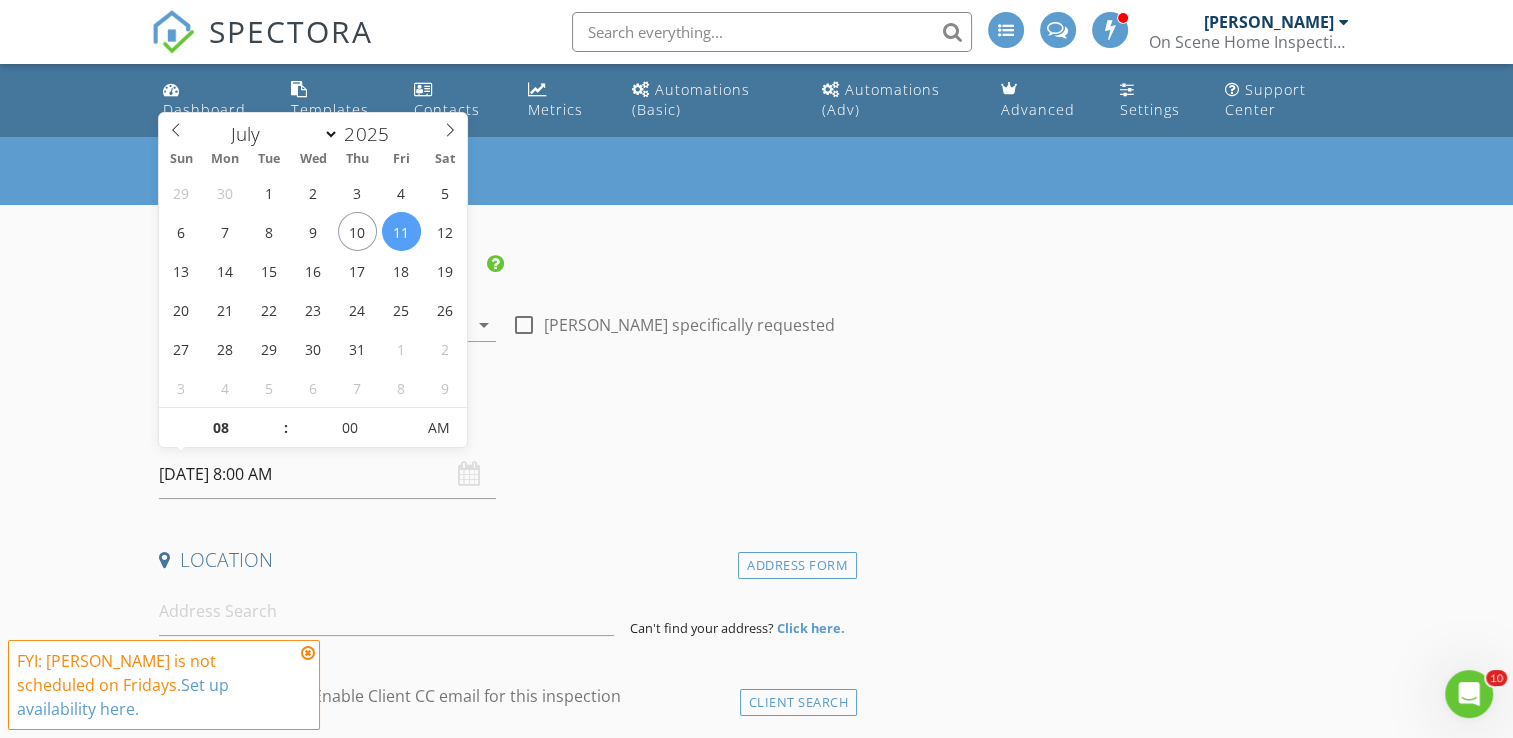 click on "[DATE] 8:00 AM" at bounding box center [327, 474] 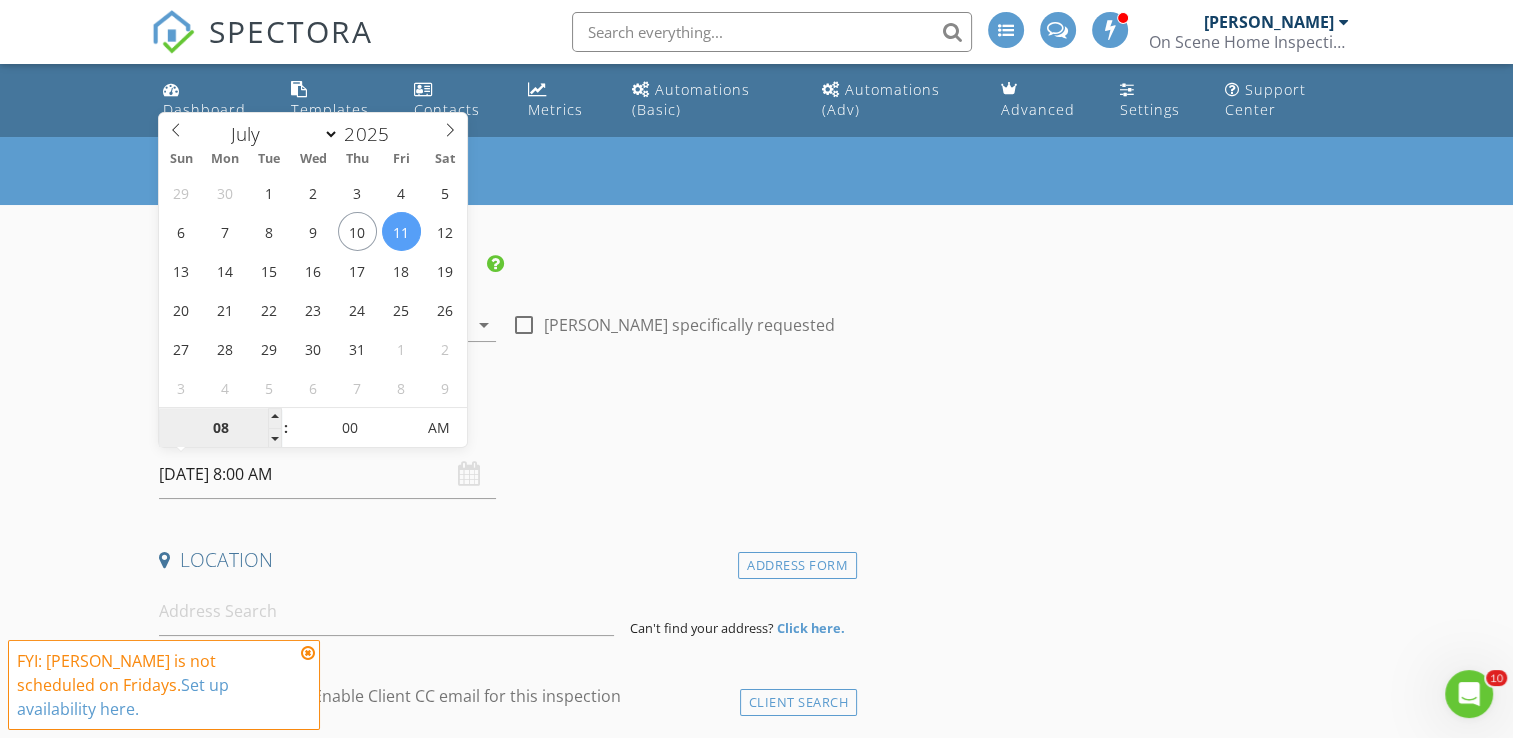 click on "08" at bounding box center [220, 429] 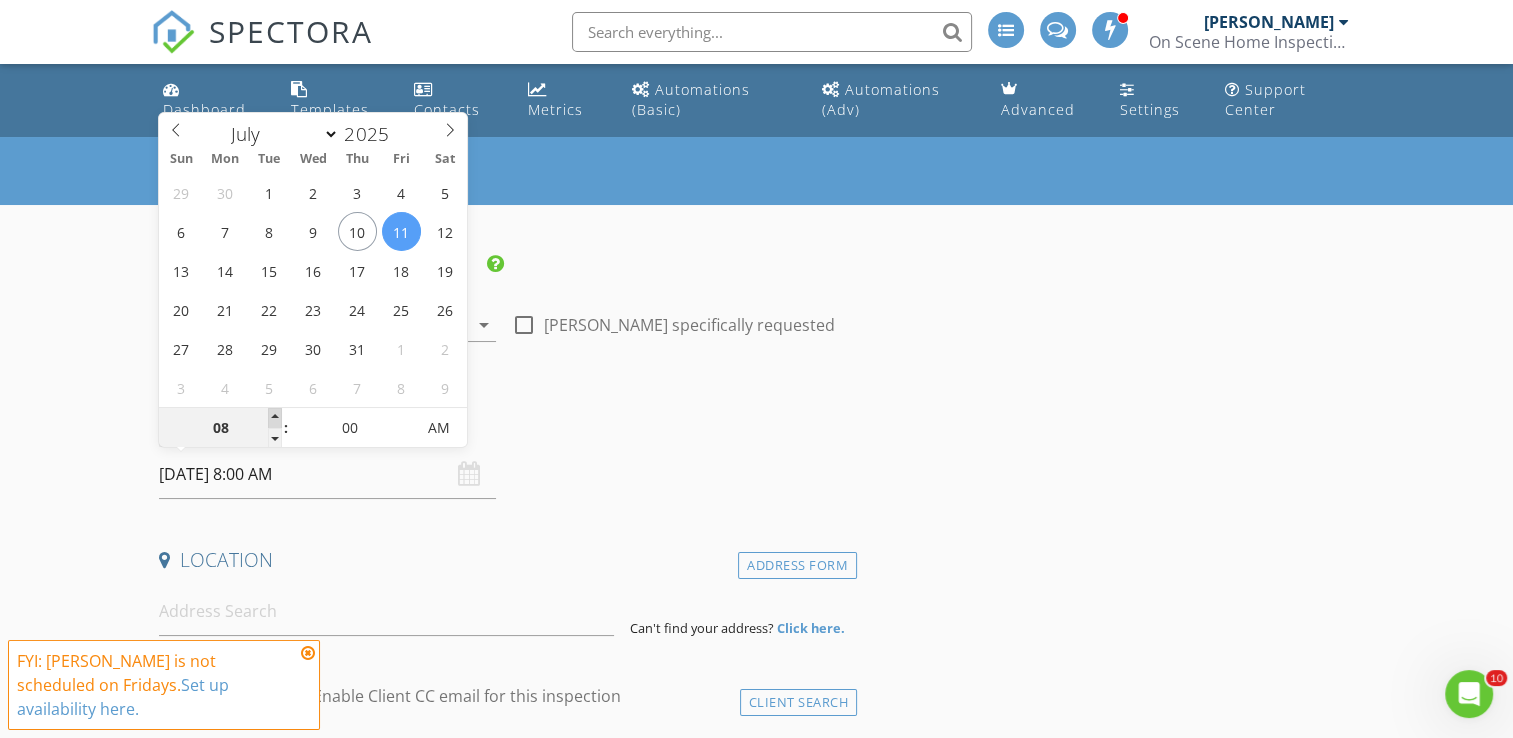 type on "09" 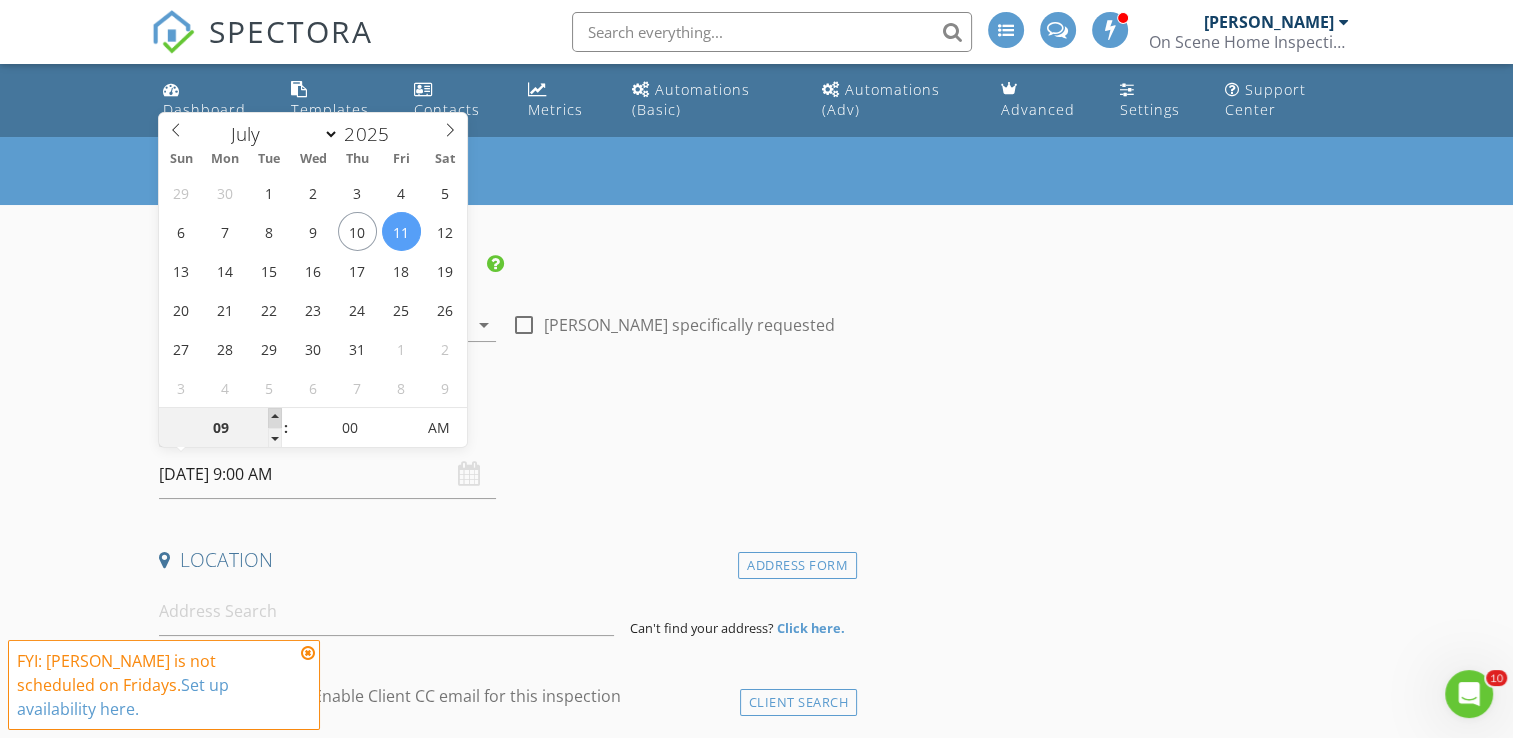 click at bounding box center [275, 418] 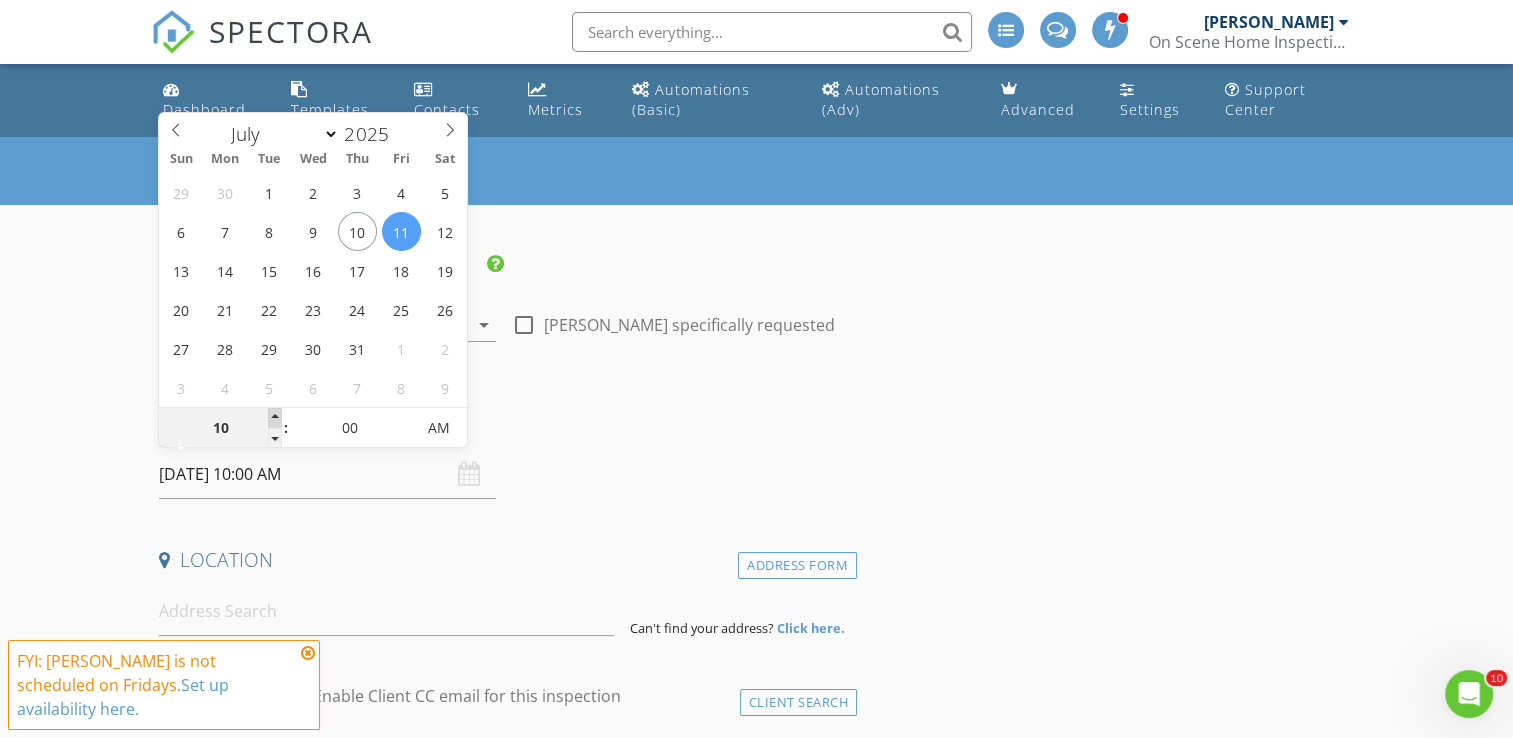 click at bounding box center (275, 418) 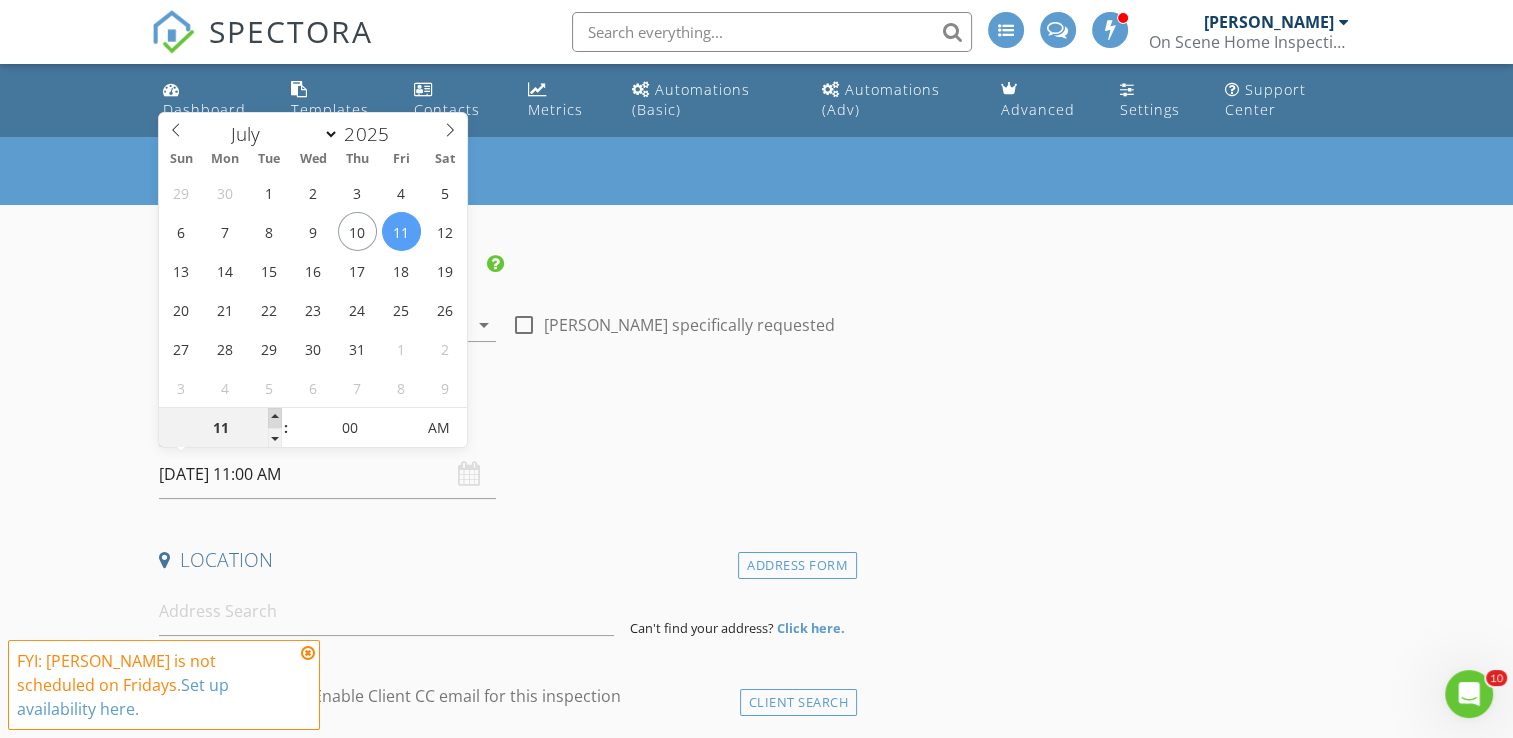 click at bounding box center (275, 418) 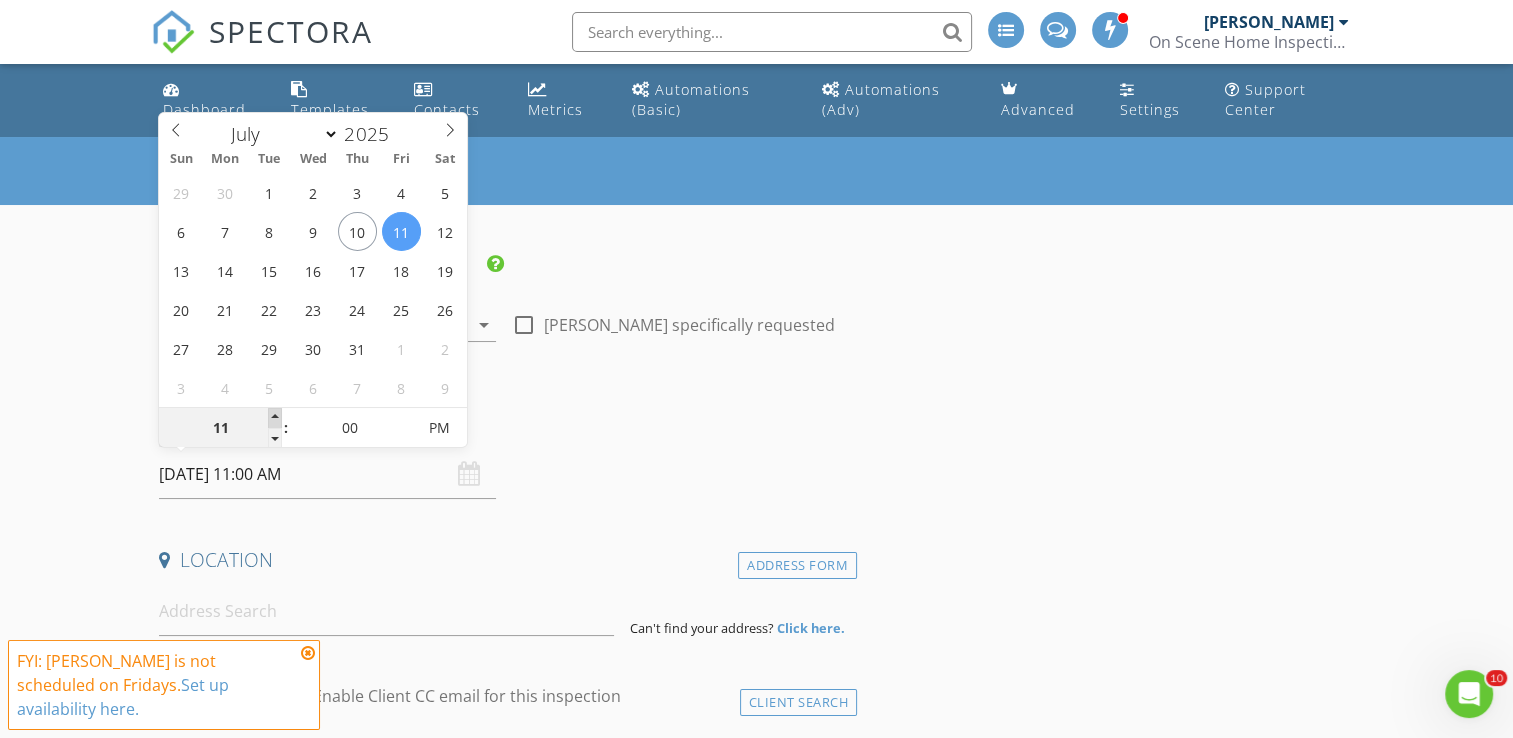 type on "12" 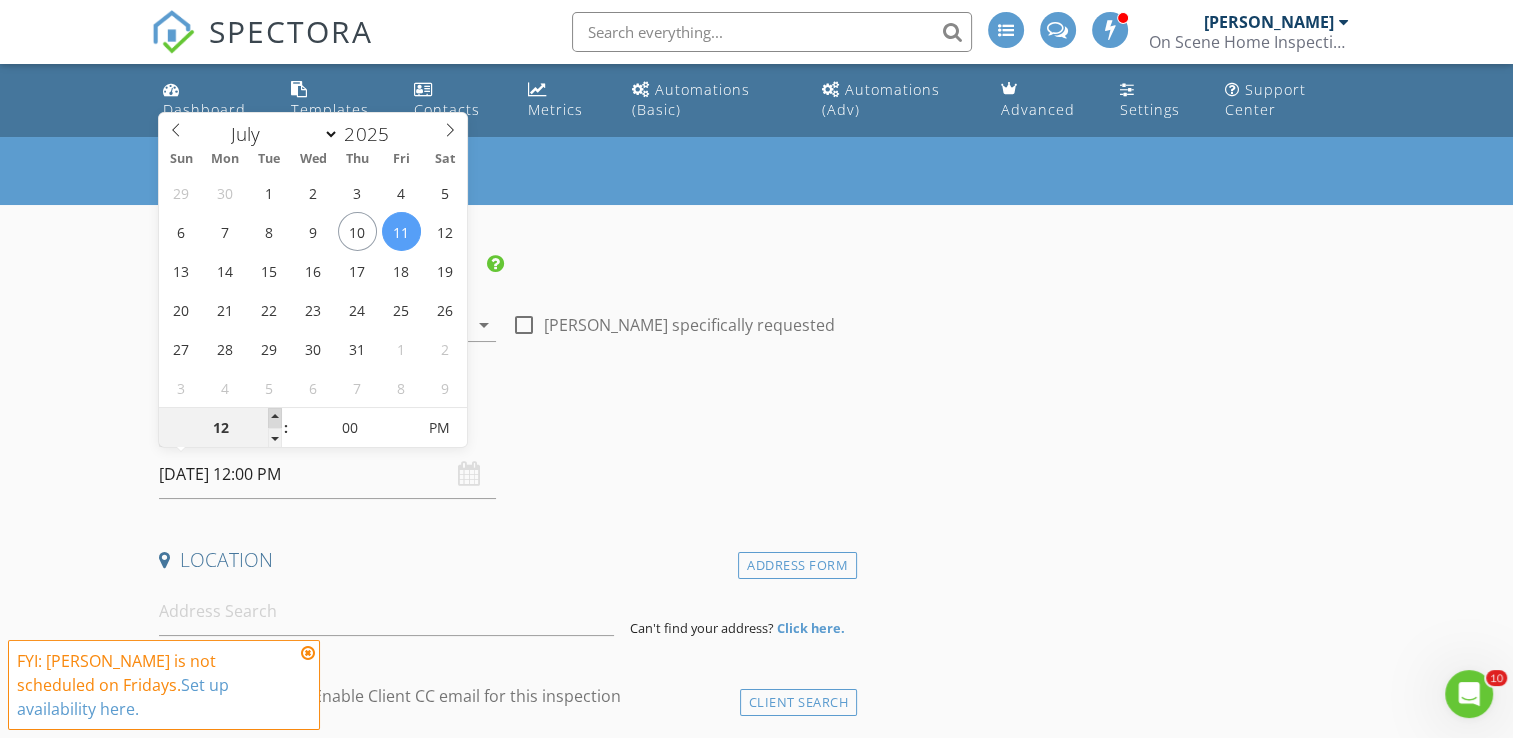 click at bounding box center (275, 418) 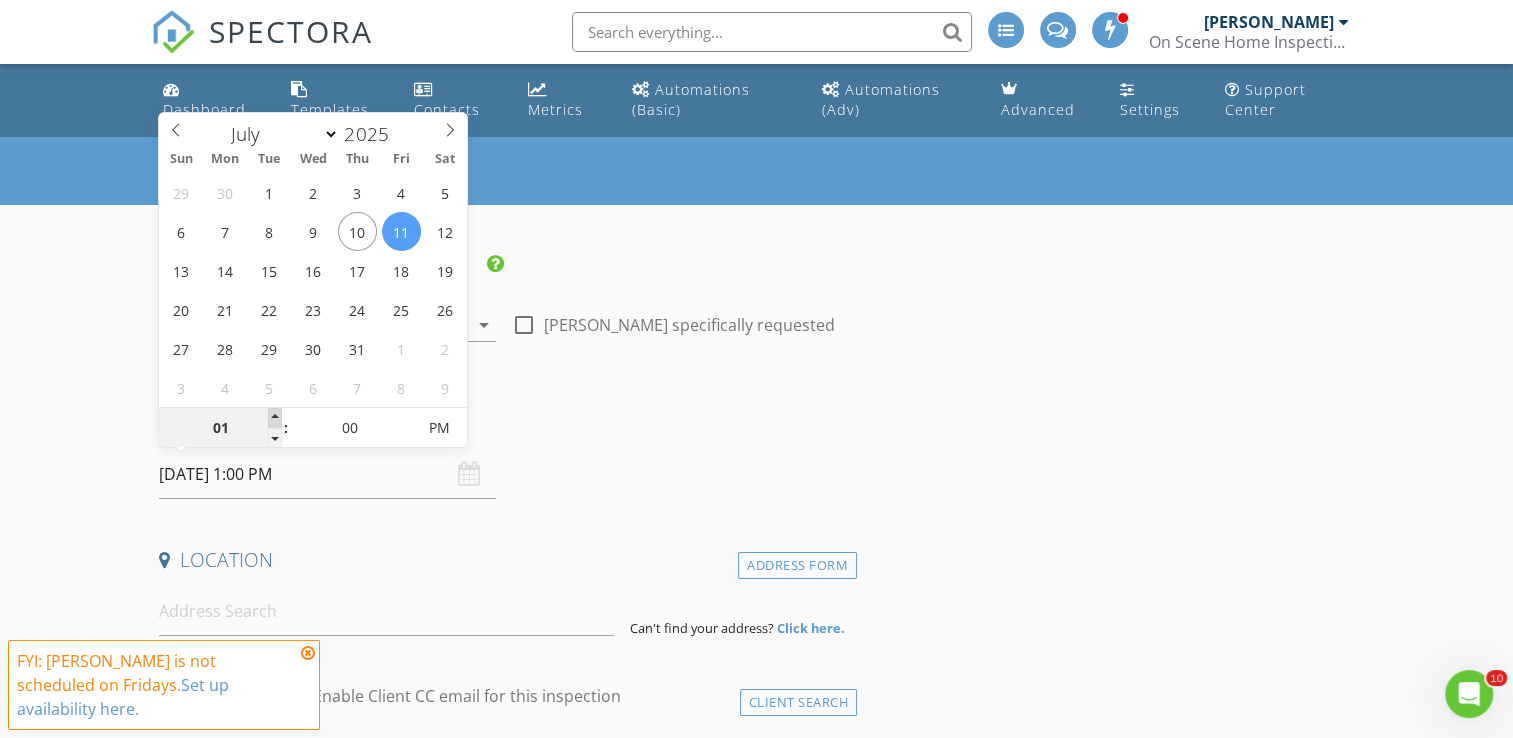 click at bounding box center [275, 418] 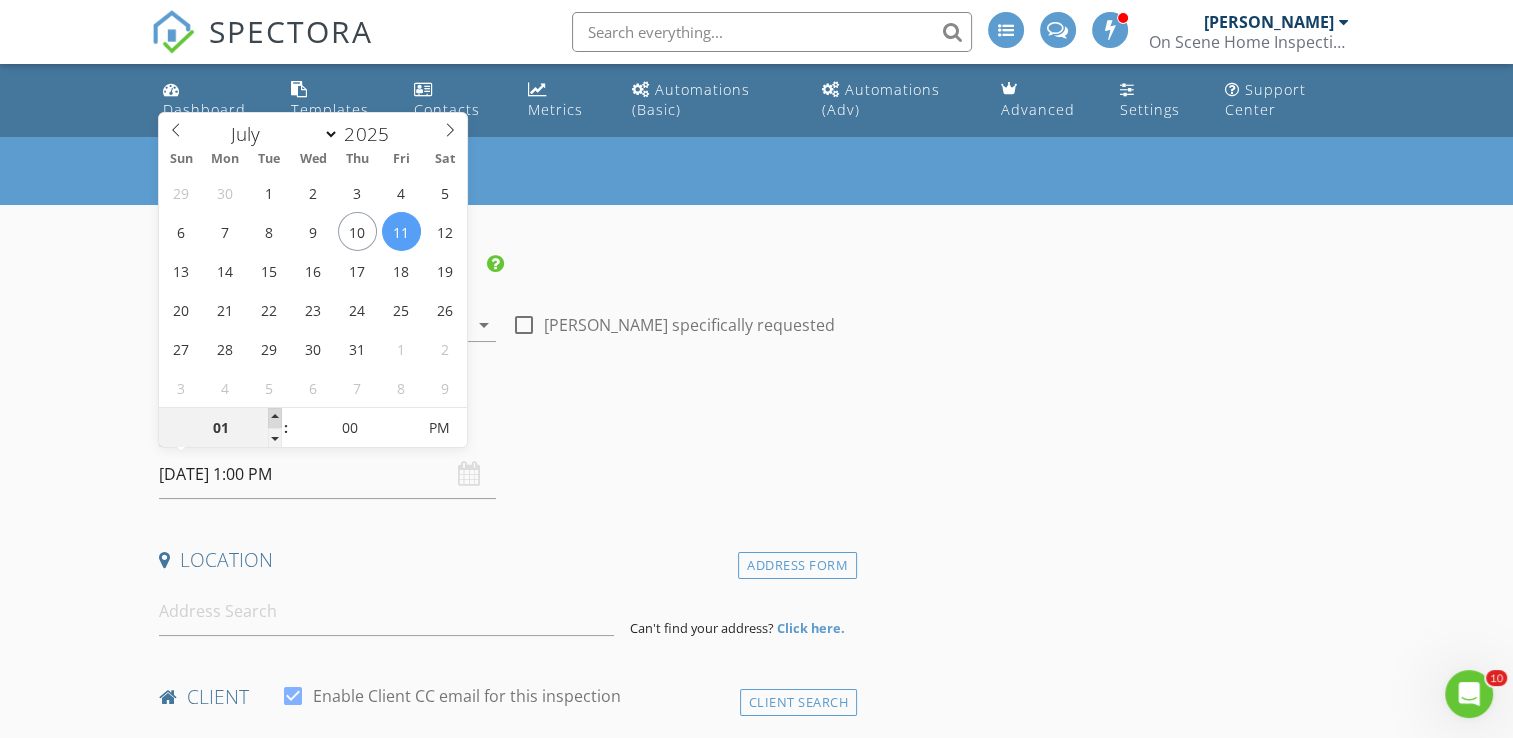 type on "02" 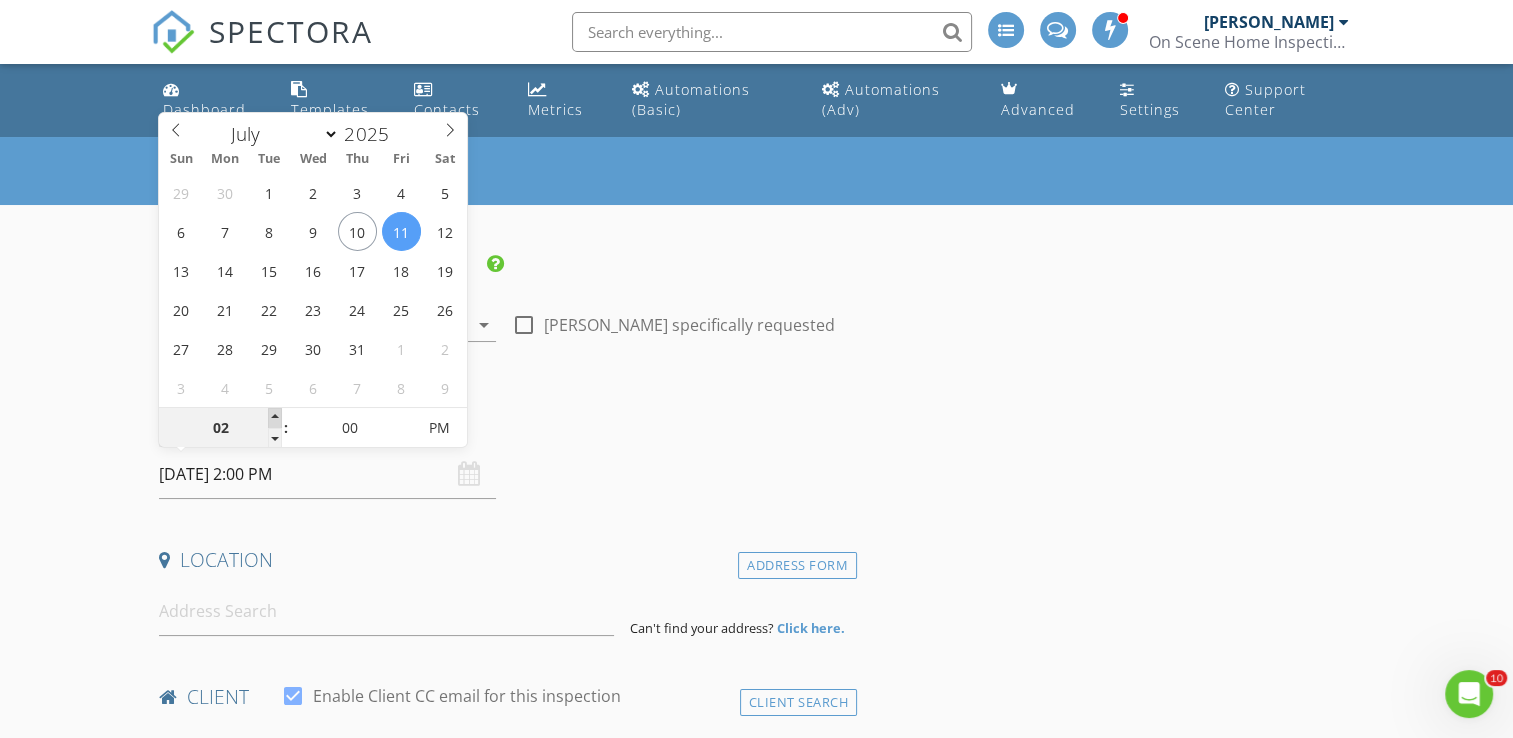 click at bounding box center (275, 418) 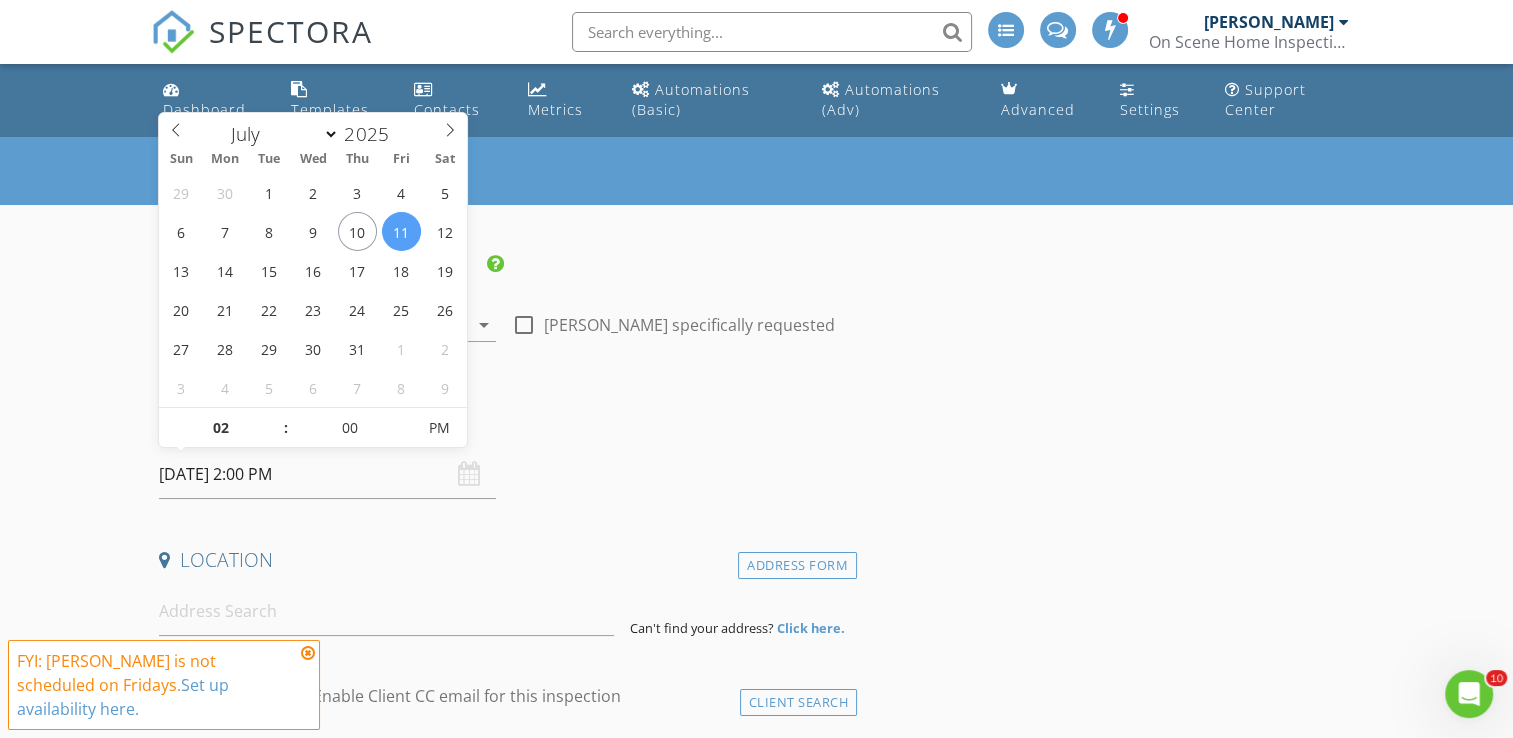 click on "Date/Time" at bounding box center [504, 423] 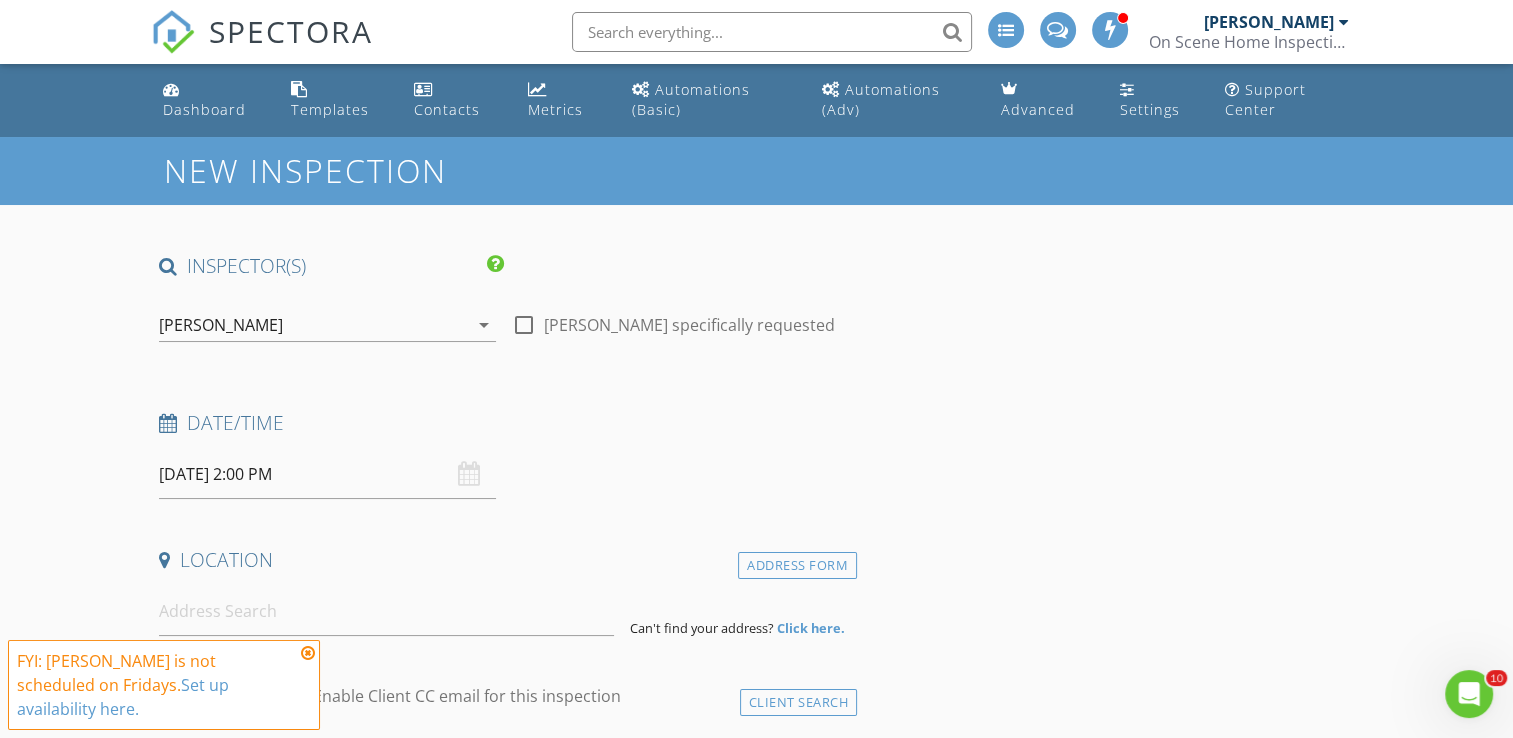 click on "07/11/2025 2:00 PM" at bounding box center (327, 474) 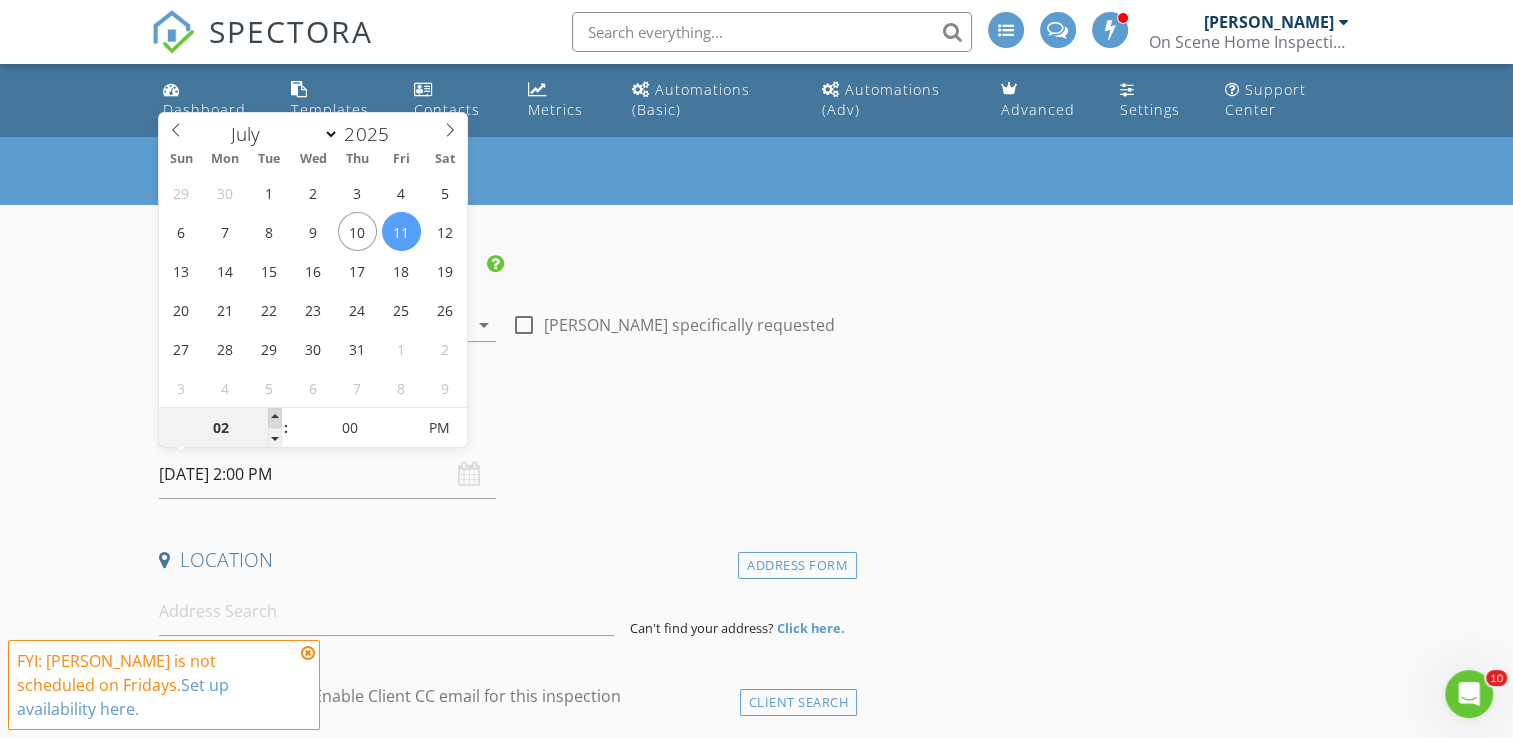 type on "03" 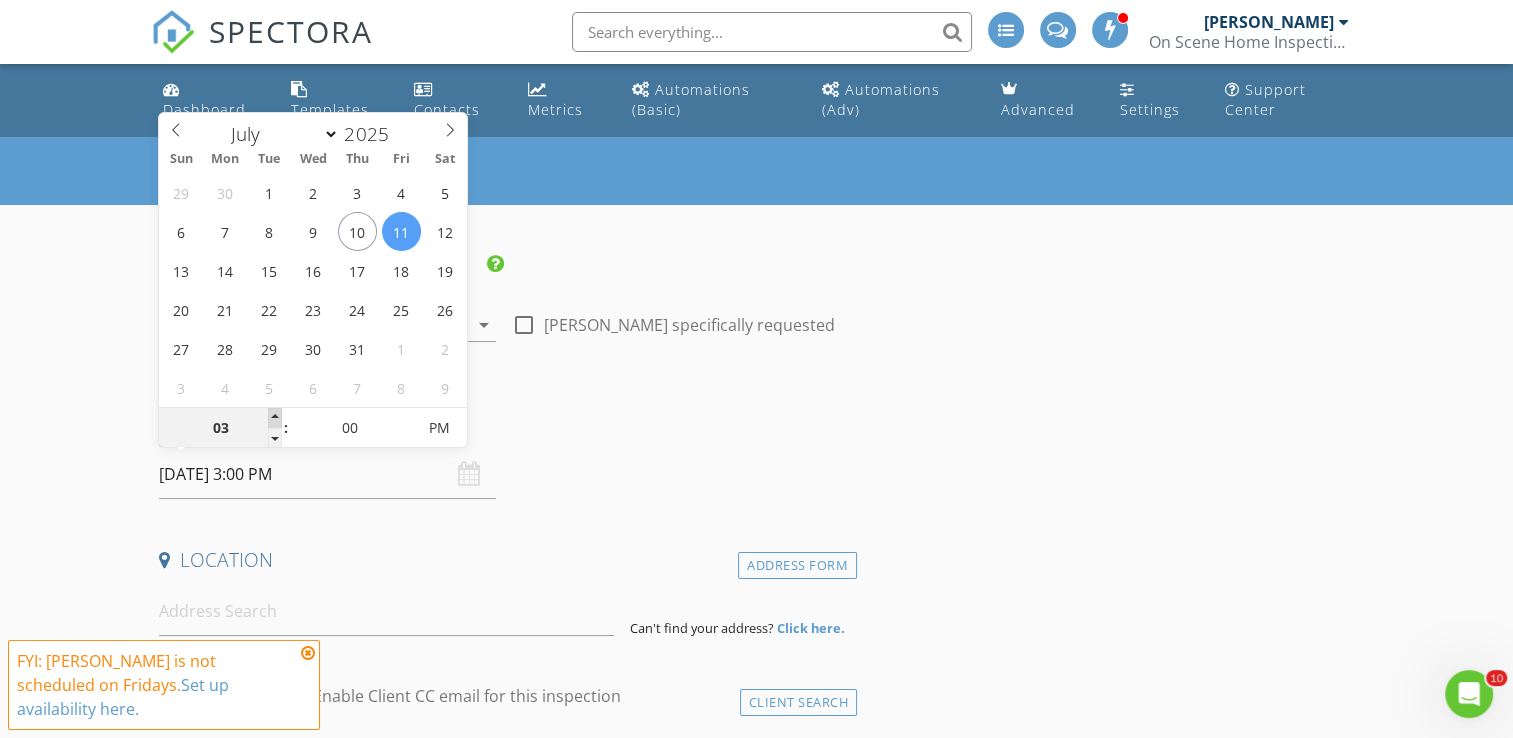 click at bounding box center (275, 418) 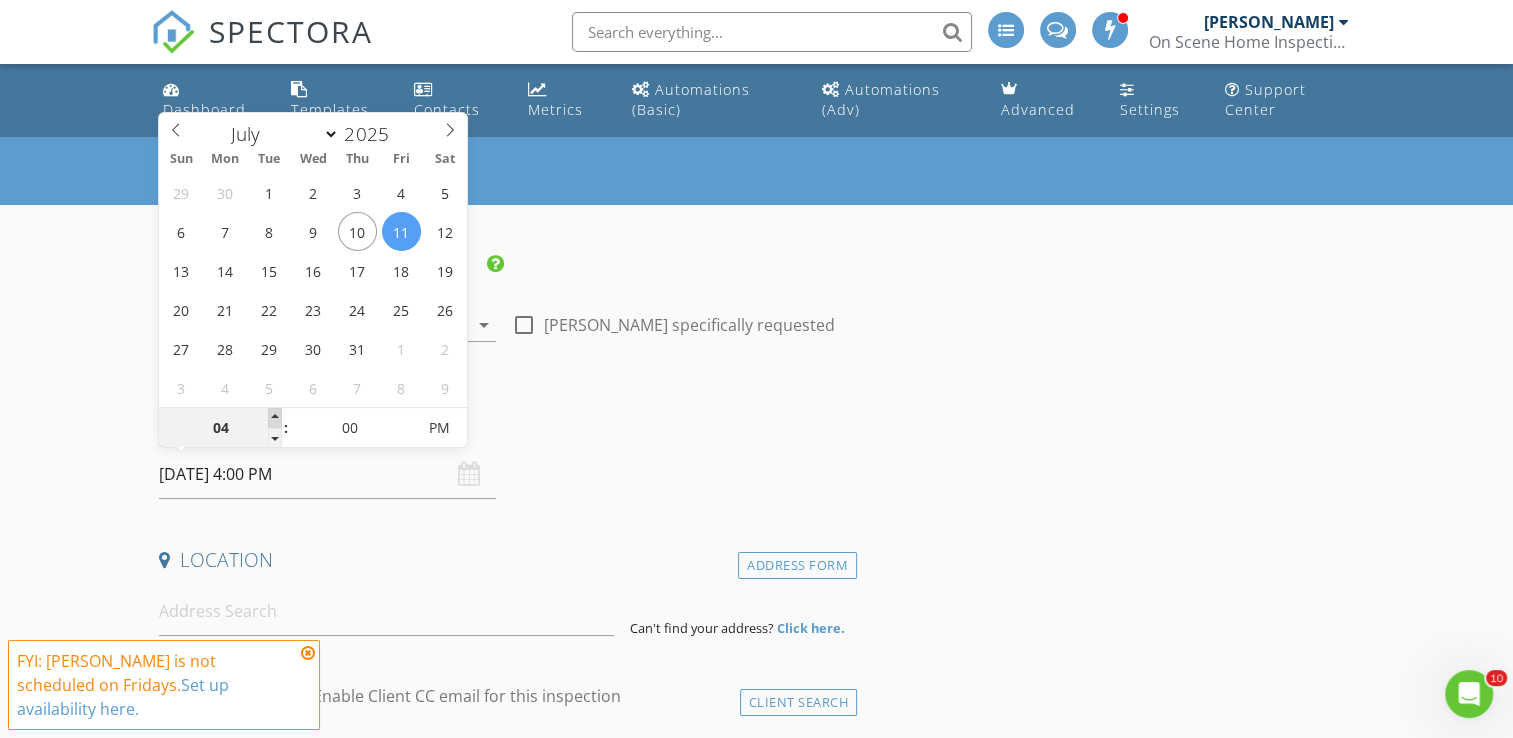 click at bounding box center [275, 418] 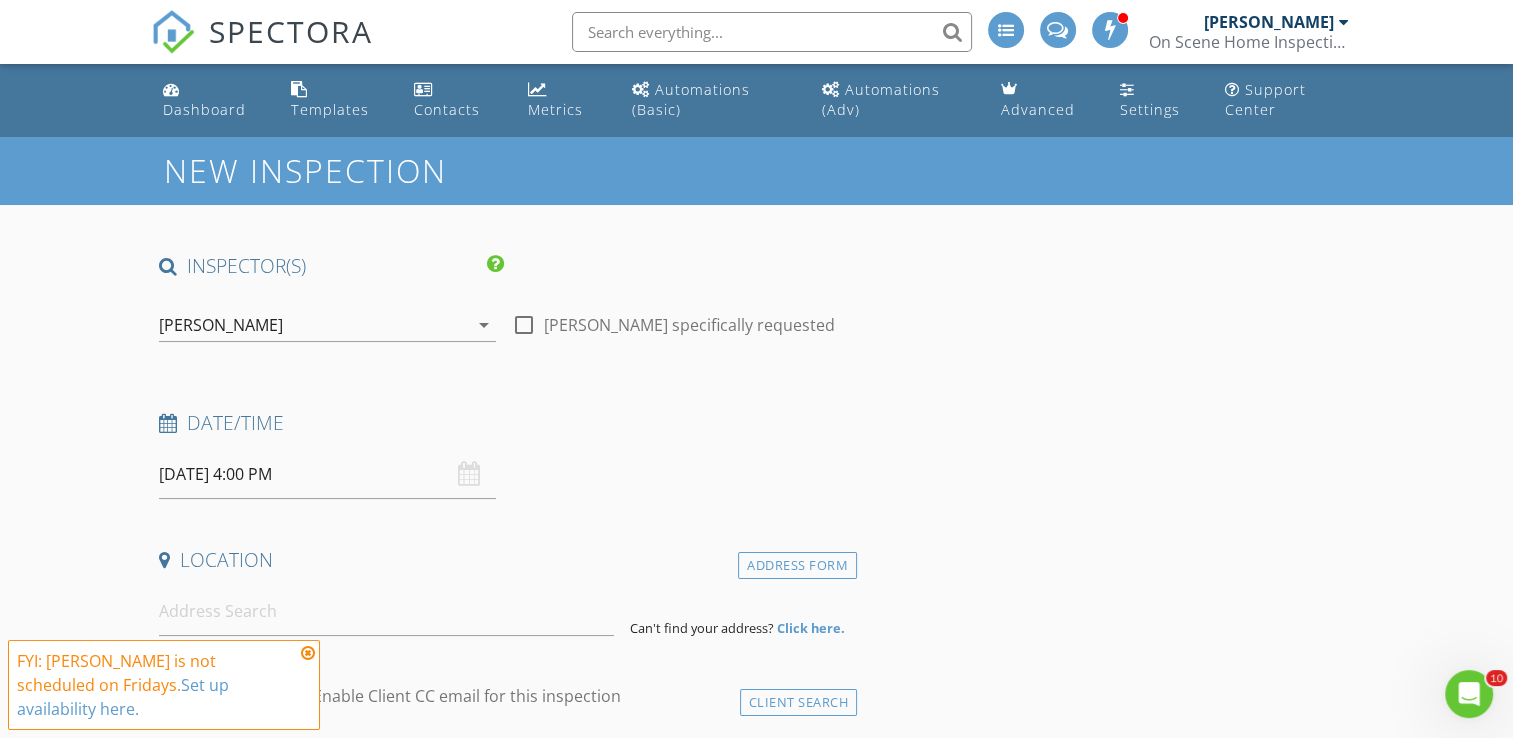 click on "Date/Time" at bounding box center [504, 423] 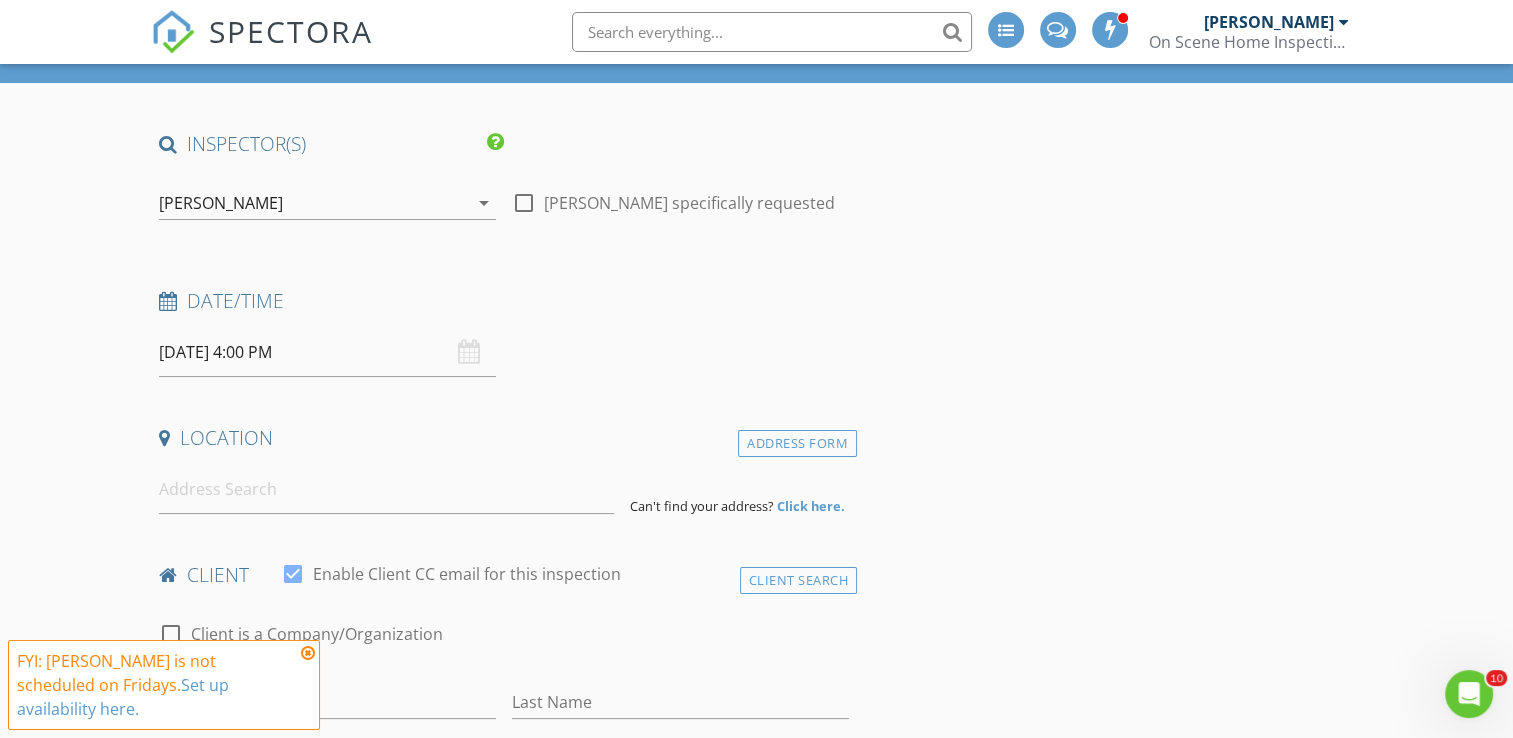 scroll, scrollTop: 200, scrollLeft: 0, axis: vertical 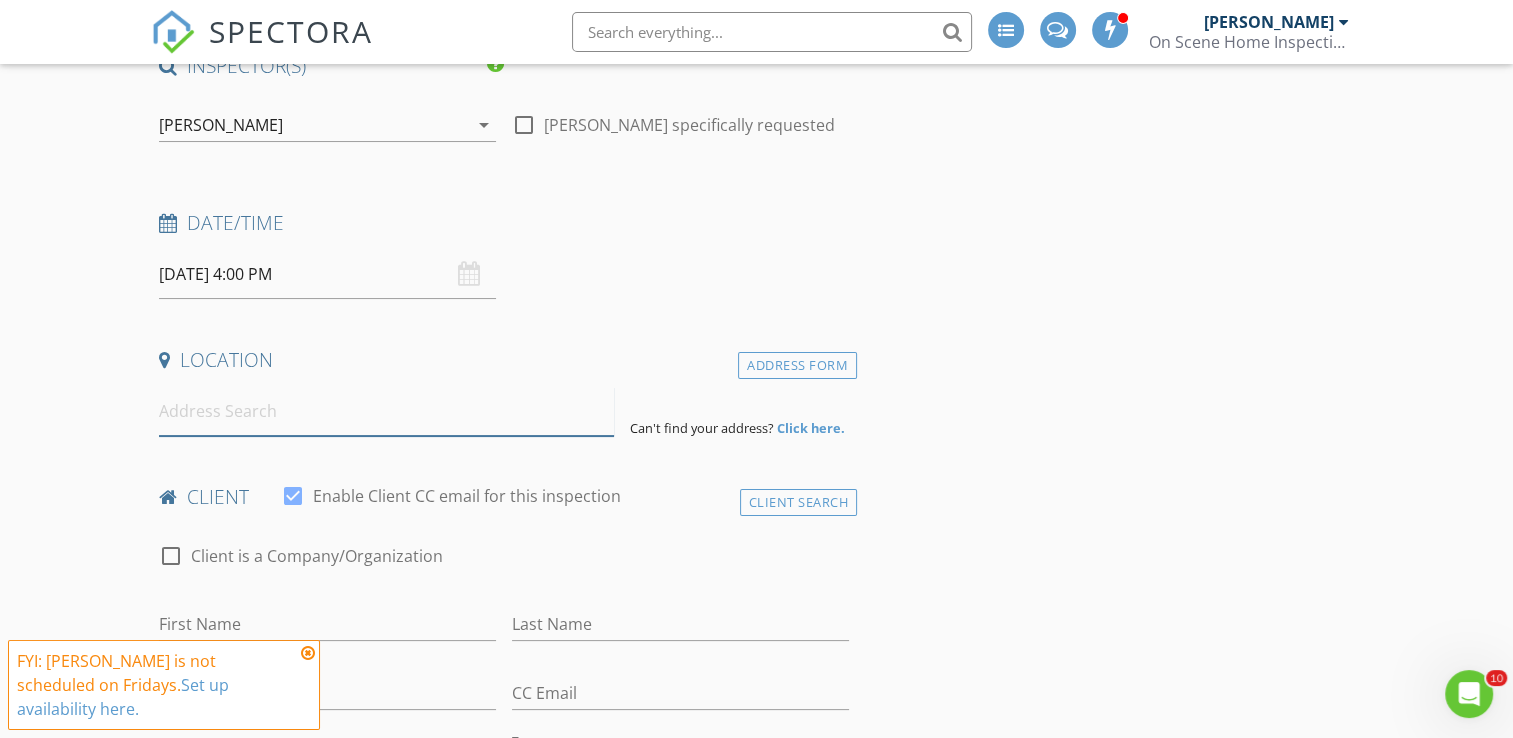 click at bounding box center [386, 411] 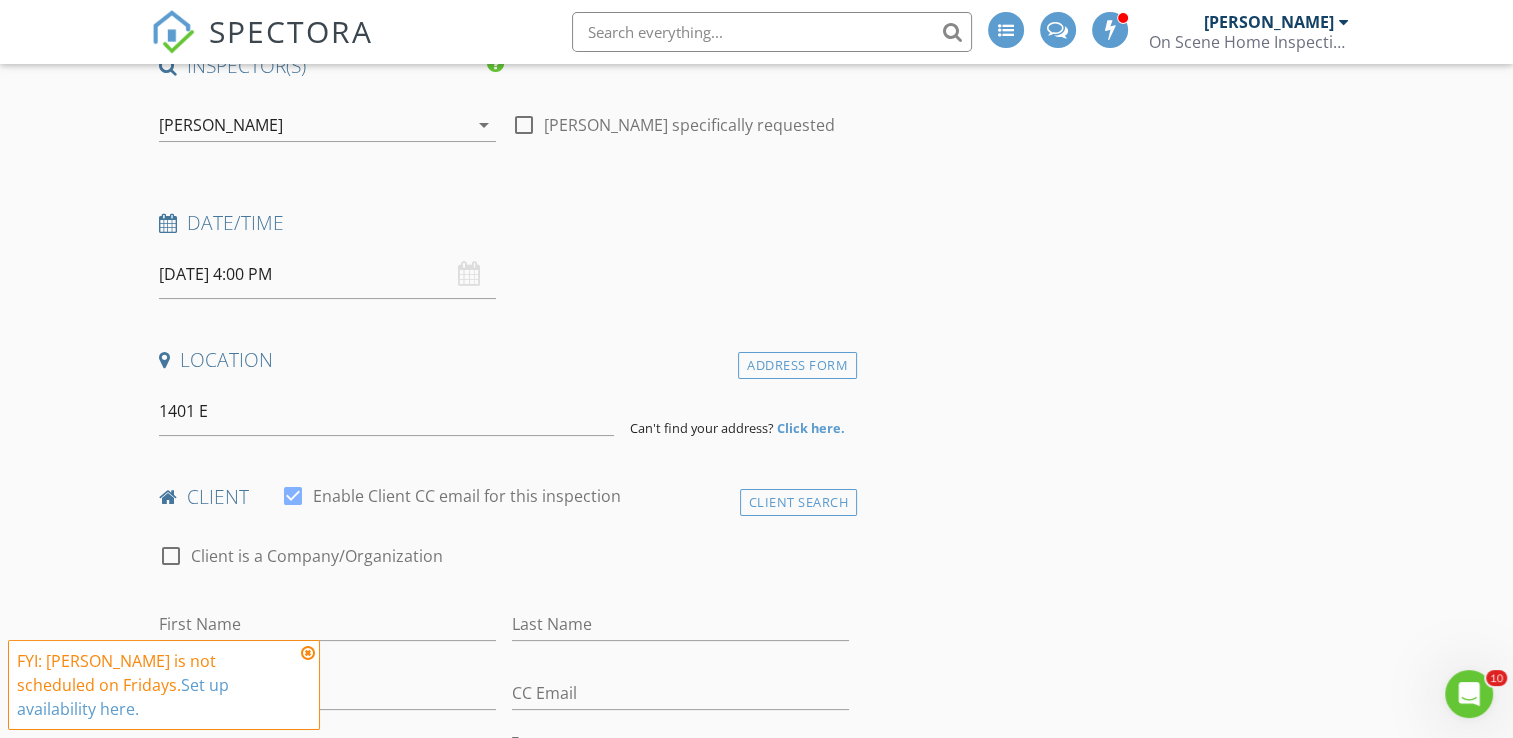type on "1401 East Calvert Street, South Bend, IN, USA" 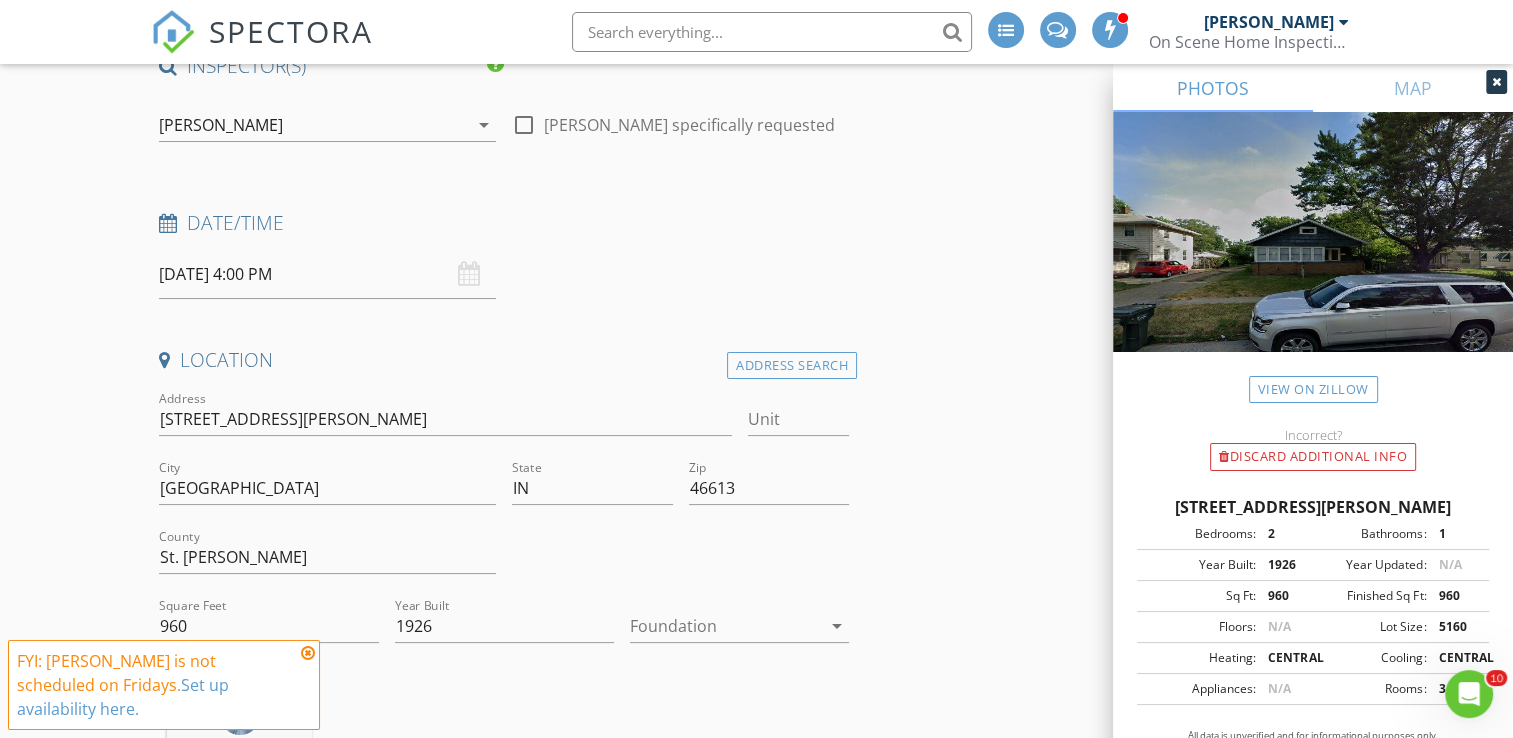 click on "New Inspection
INSPECTOR(S)
check_box   Bill Mason   PRIMARY   check_box_outline_blank   Nick Ponsler     Bill Mason arrow_drop_down   check_box_outline_blank Bill Mason specifically requested
Date/Time
07/11/2025 4:00 PM
Location
Address Search       Address 1401 E Calvert St   Unit   City South Bend   State IN   Zip 46613   County St. Joseph     Square Feet 960   Year Built 1926   Foundation arrow_drop_down     Bill Mason     16.2 miles     (26 minutes)
client
check_box Enable Client CC email for this inspection   Client Search     check_box_outline_blank Client is a Company/Organization     First Name   Last Name   Email   CC Email   Phone         Tags         Notes   Private Notes
ADD ADDITIONAL client
SERVICES
check_box_outline_blank   Residential Inspection" at bounding box center (756, 1901) 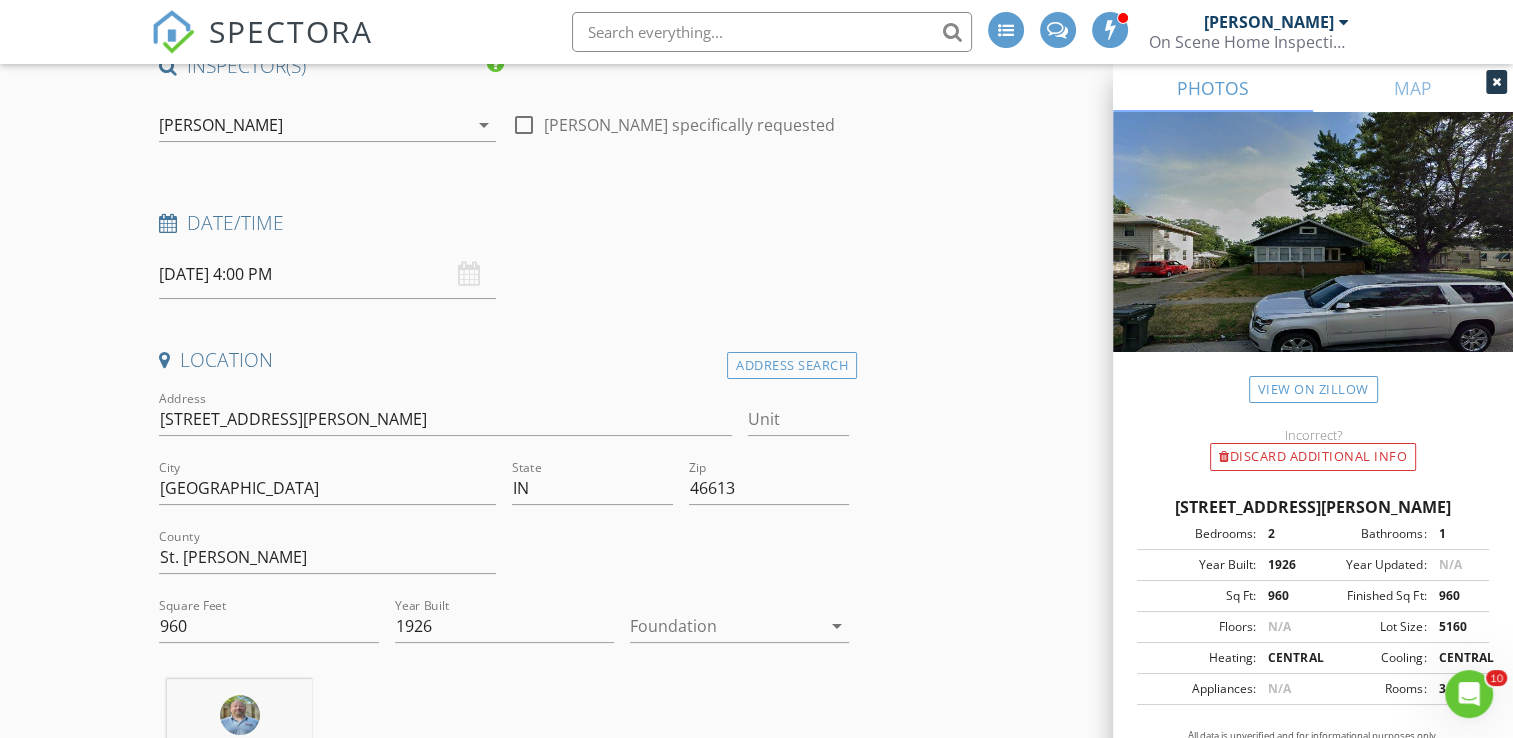 click on "New Inspection
INSPECTOR(S)
check_box   Bill Mason   PRIMARY   check_box_outline_blank   Nick Ponsler     Bill Mason arrow_drop_down   check_box_outline_blank Bill Mason specifically requested
Date/Time
07/11/2025 4:00 PM
Location
Address Search       Address 1401 E Calvert St   Unit   City South Bend   State IN   Zip 46613   County St. Joseph     Square Feet 960   Year Built 1926   Foundation arrow_drop_down     Bill Mason     16.2 miles     (26 minutes)
client
check_box Enable Client CC email for this inspection   Client Search     check_box_outline_blank Client is a Company/Organization     First Name   Last Name   Email   CC Email   Phone         Tags         Notes   Private Notes
ADD ADDITIONAL client
SERVICES
check_box_outline_blank   Residential Inspection" at bounding box center (756, 1901) 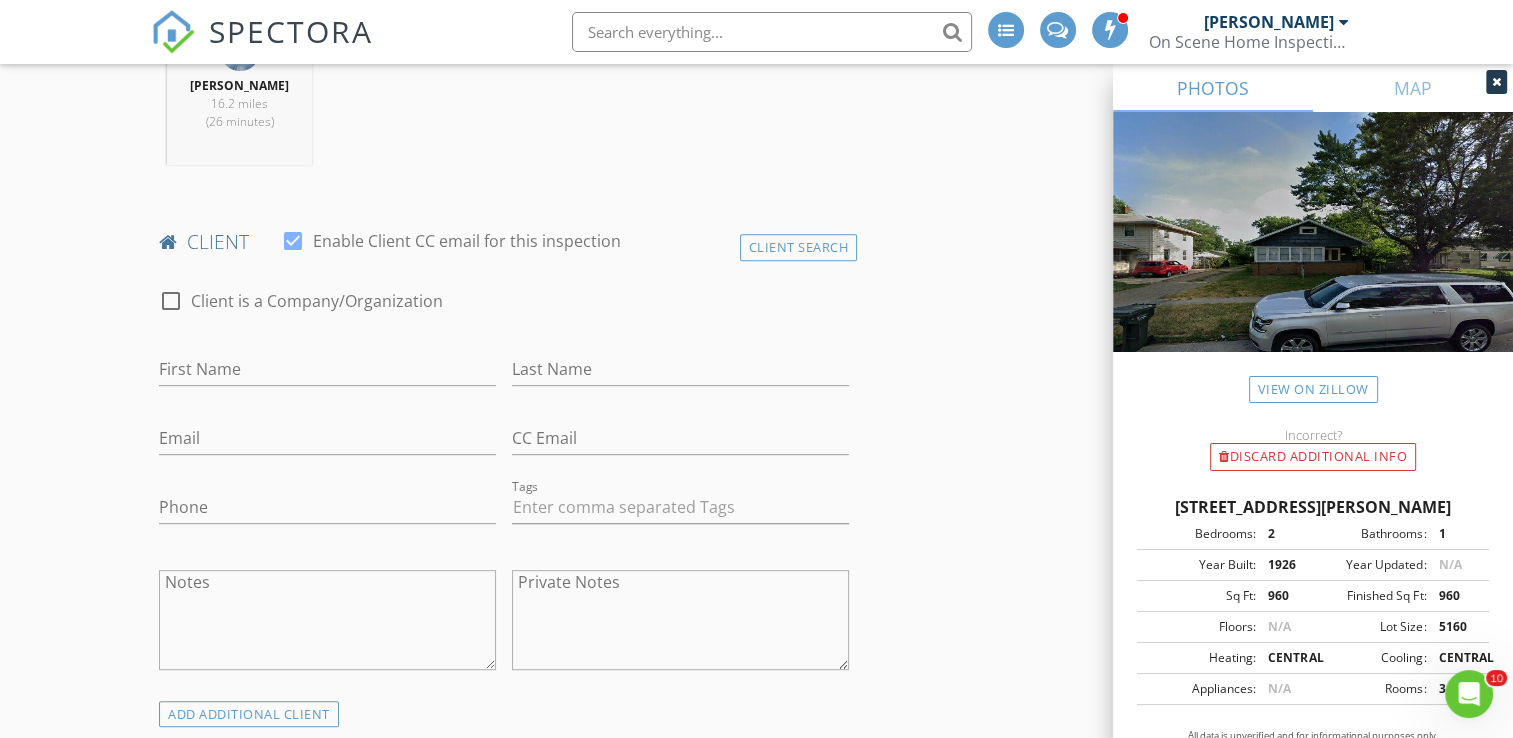 scroll, scrollTop: 900, scrollLeft: 0, axis: vertical 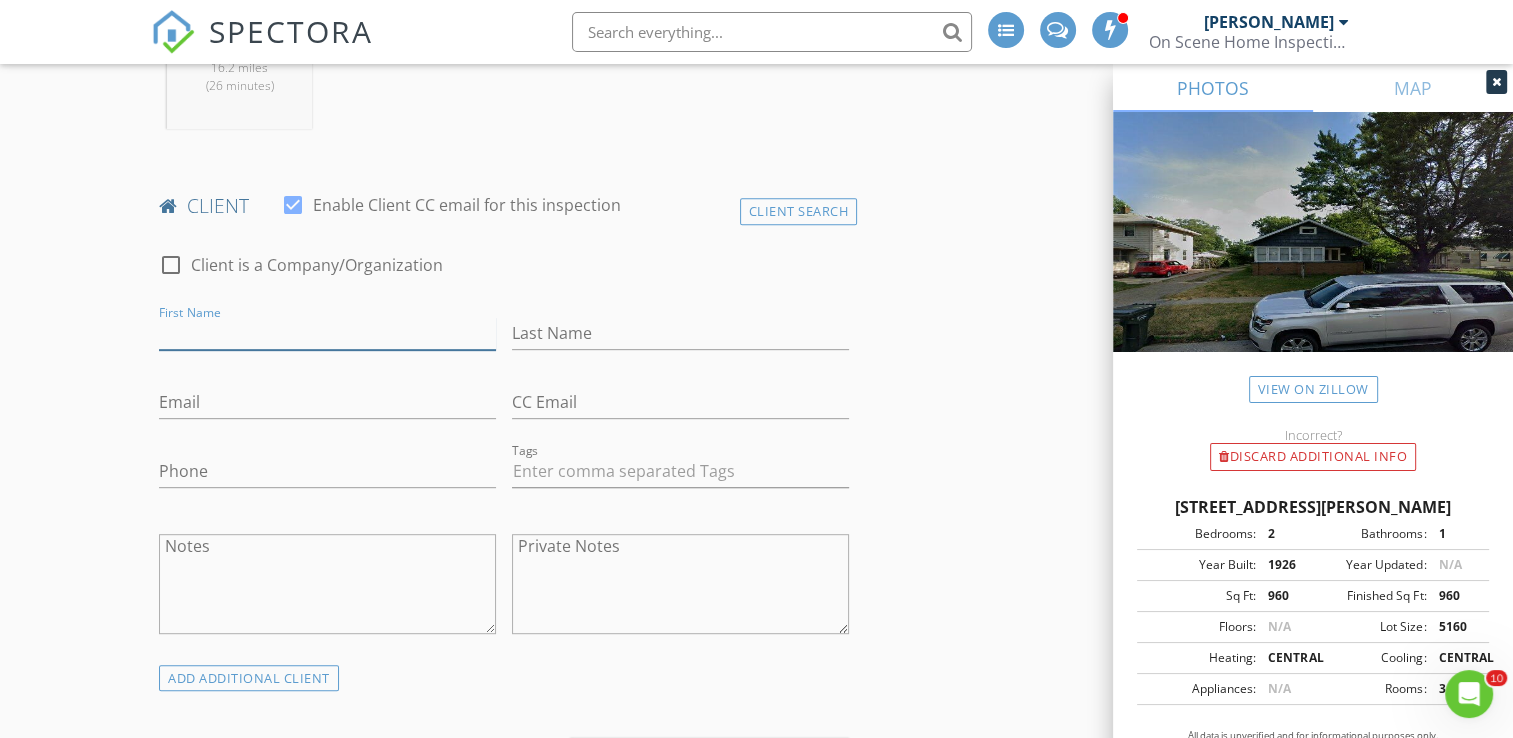 click on "First Name" at bounding box center (327, 333) 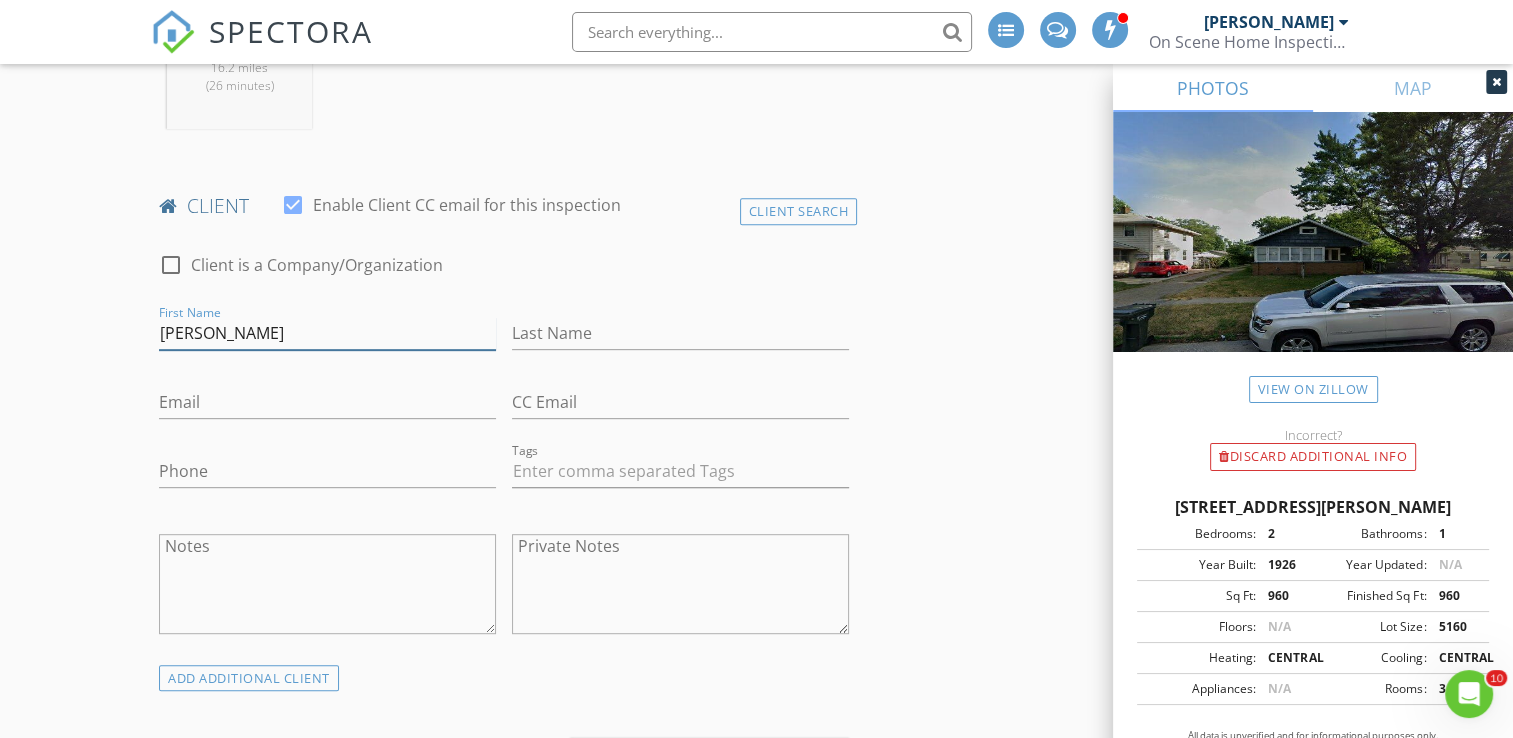 type on "[PERSON_NAME]" 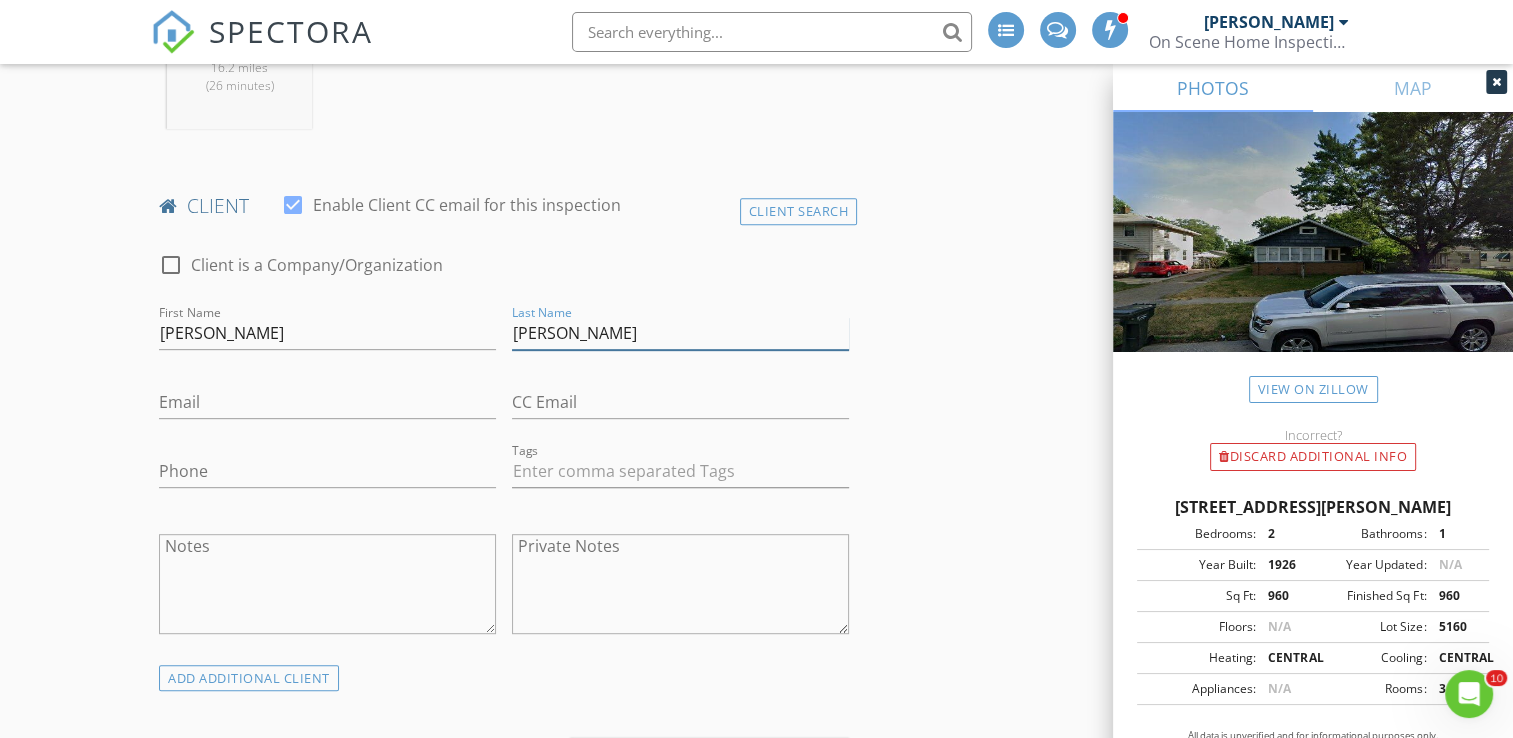 type on "[PERSON_NAME]" 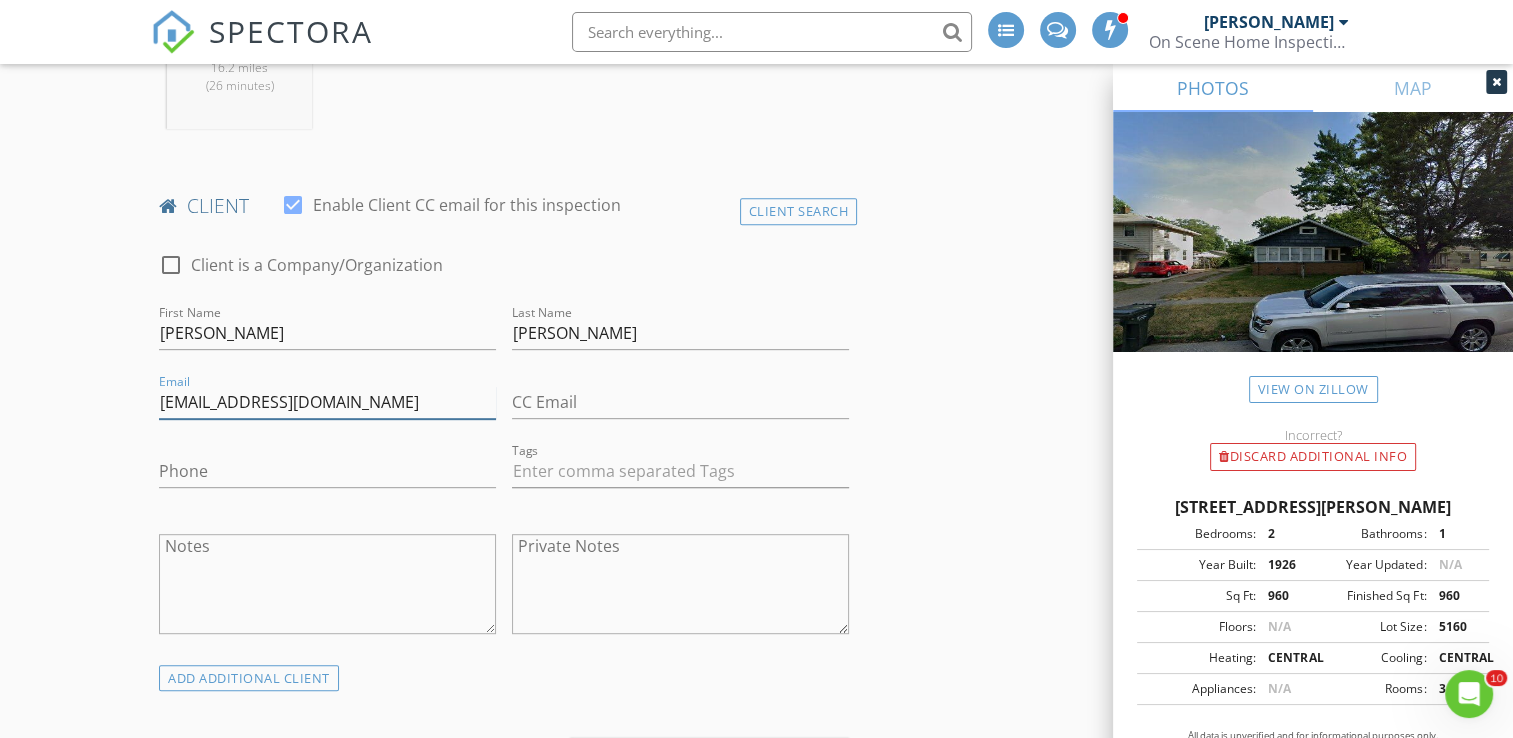type on "[EMAIL_ADDRESS][DOMAIN_NAME]" 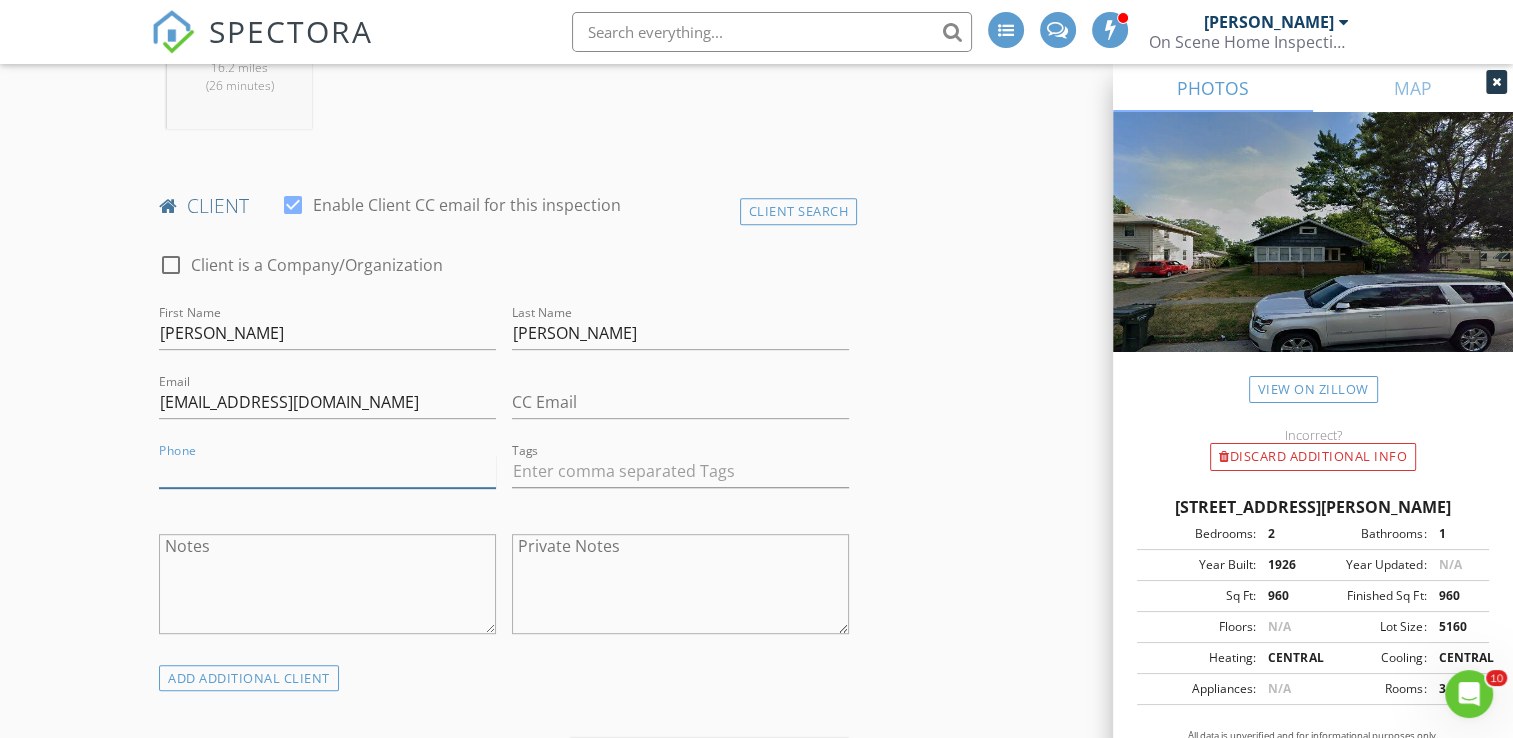 click on "Phone" at bounding box center [327, 471] 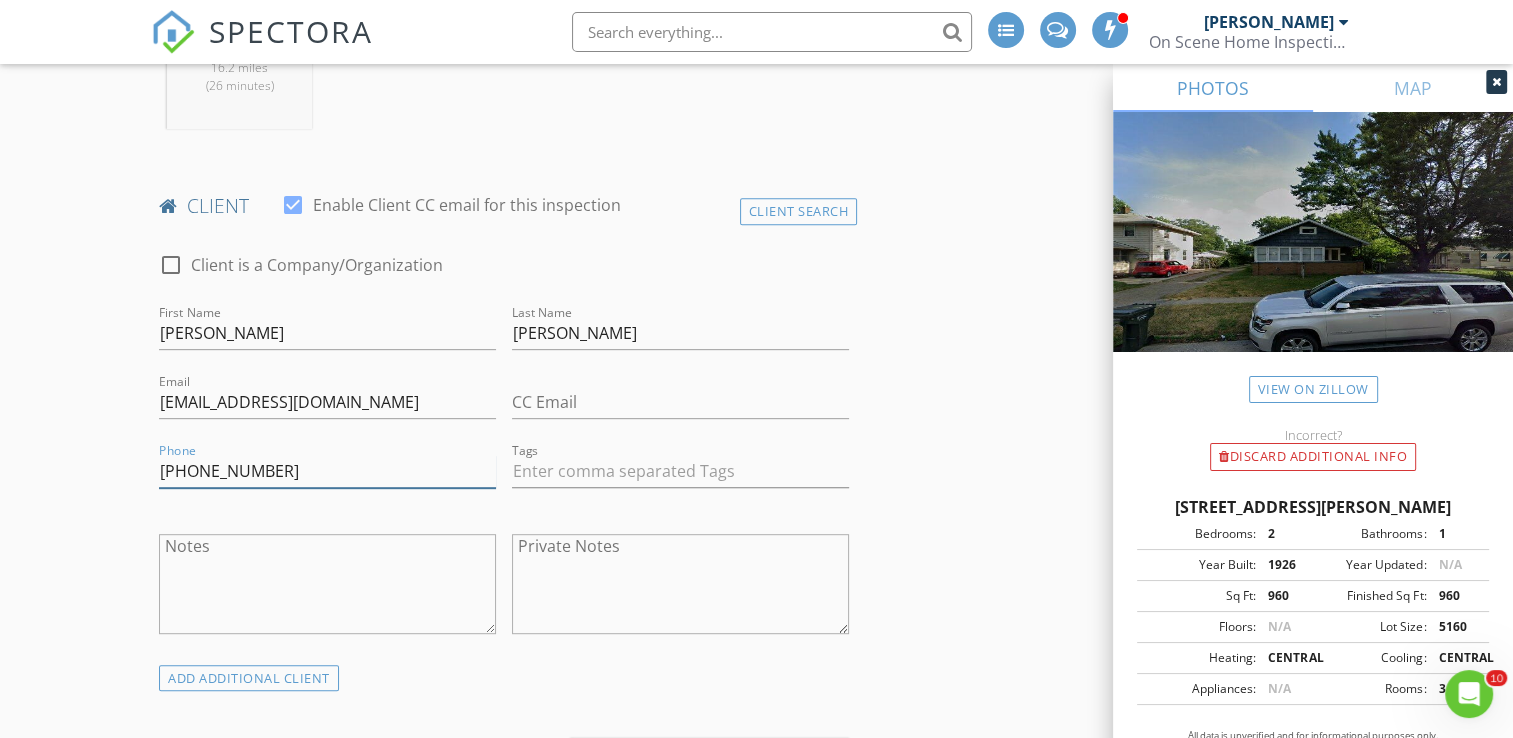 type on "[PHONE_NUMBER]" 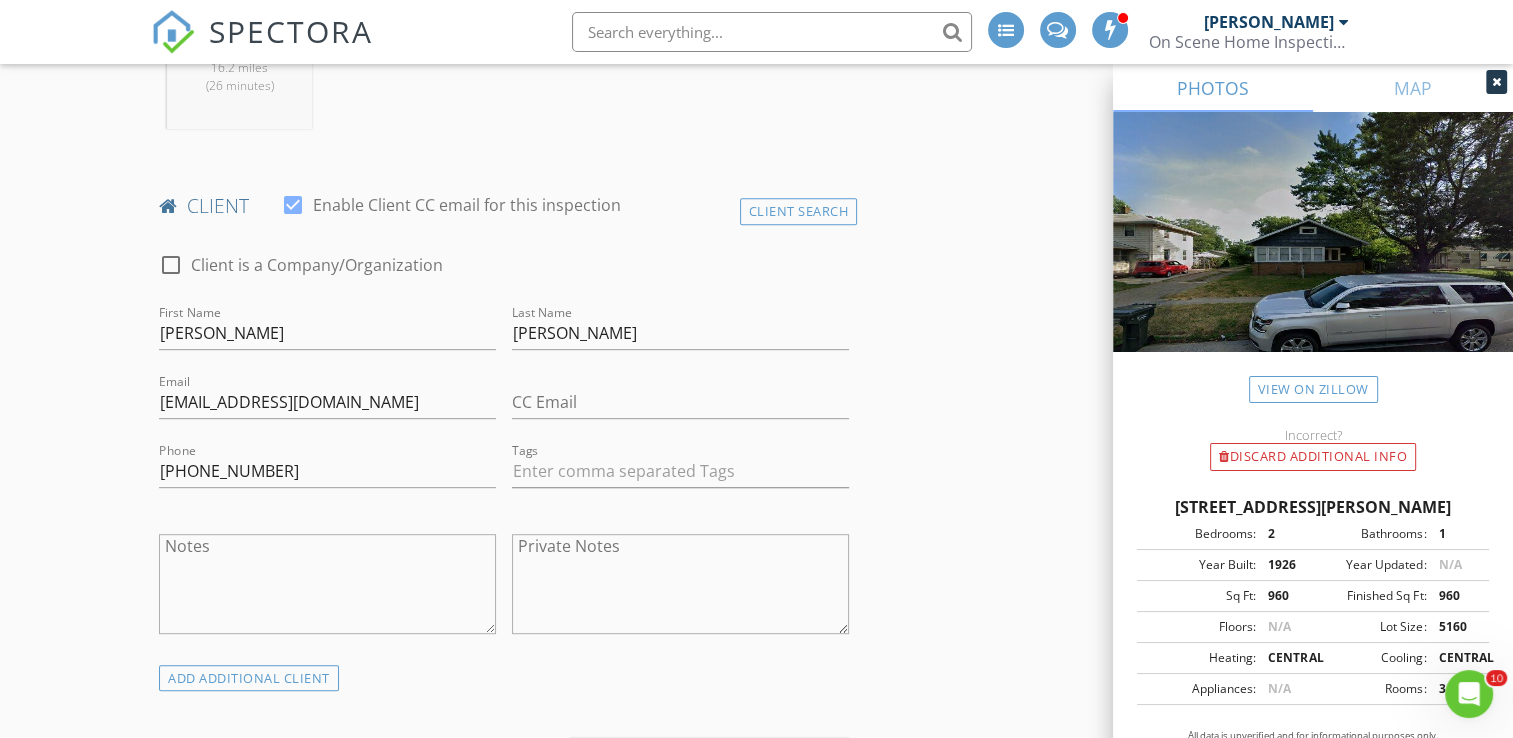 click on "New Inspection
INSPECTOR(S)
check_box   Bill Mason   PRIMARY   check_box_outline_blank   Nick Ponsler     Bill Mason arrow_drop_down   check_box_outline_blank Bill Mason specifically requested
Date/Time
07/11/2025 4:00 PM
Location
Address Search       Address 1401 E Calvert St   Unit   City South Bend   State IN   Zip 46613   County St. Joseph     Square Feet 960   Year Built 1926   Foundation arrow_drop_down     Bill Mason     16.2 miles     (26 minutes)
client
check_box Enable Client CC email for this inspection   Client Search     check_box_outline_blank Client is a Company/Organization     First Name Rebecca   Last Name Scasny   Email bmscasny@gmail.com   CC Email   Phone 219-477-9409         Tags         Notes   Private Notes
ADD ADDITIONAL client
SERVICES" at bounding box center [756, 1201] 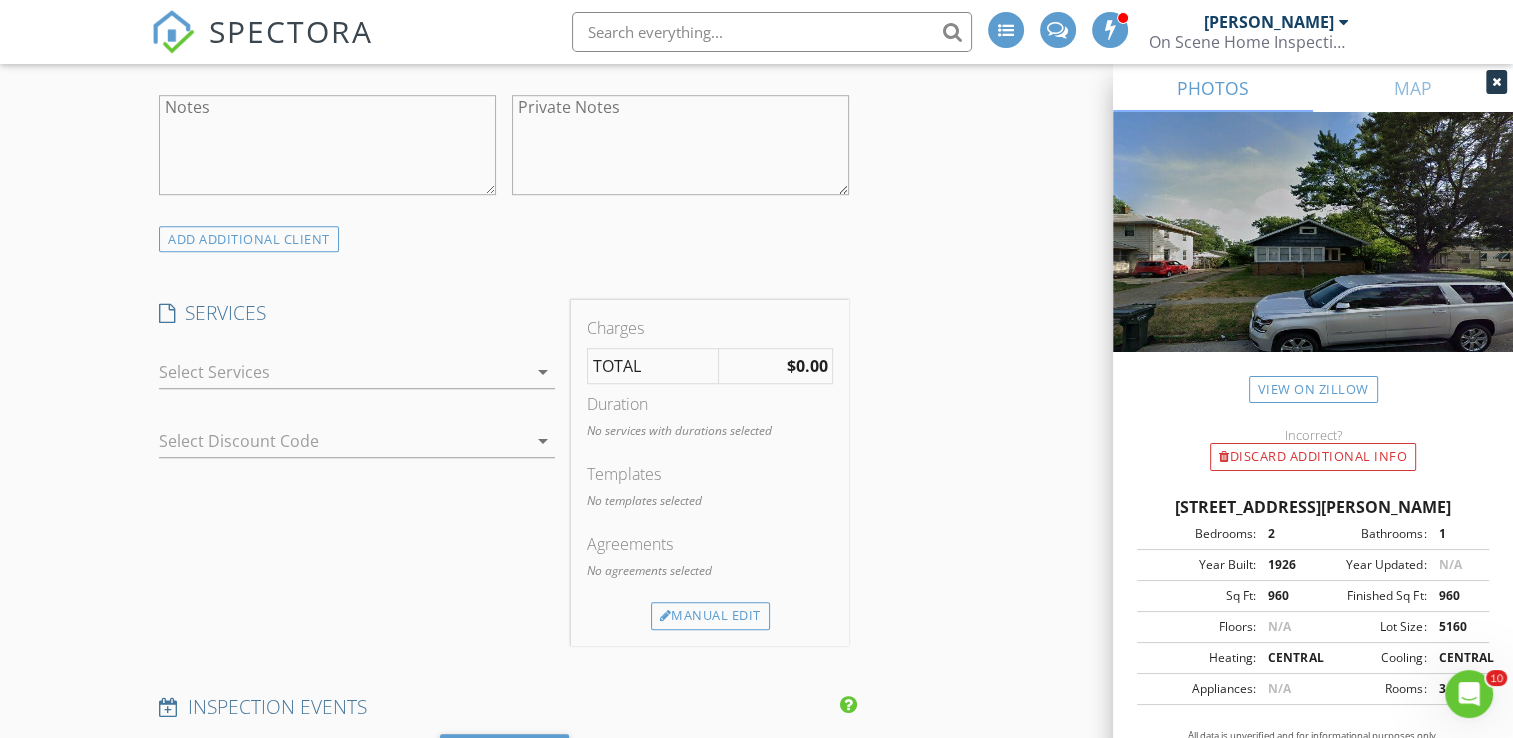 scroll, scrollTop: 1400, scrollLeft: 0, axis: vertical 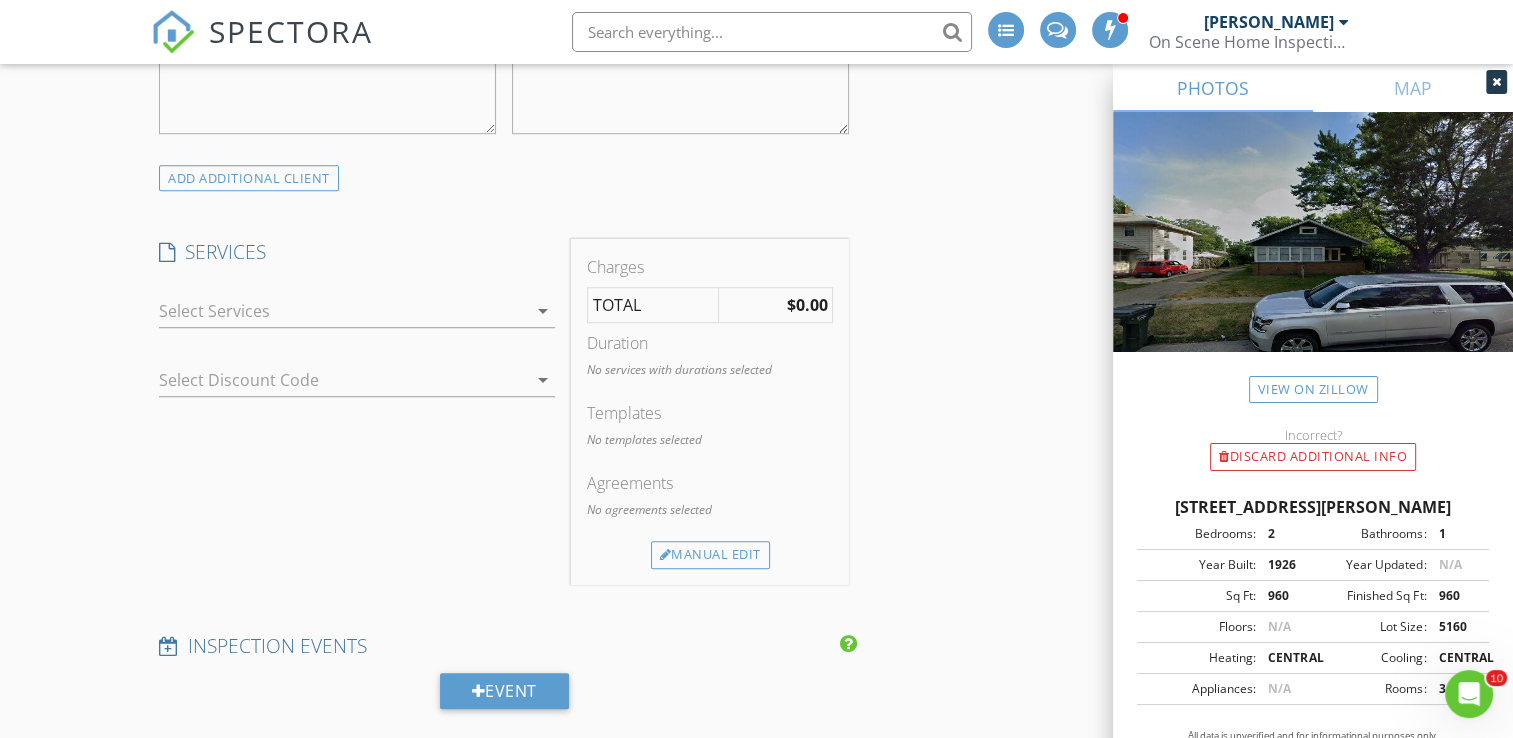 click at bounding box center (343, 311) 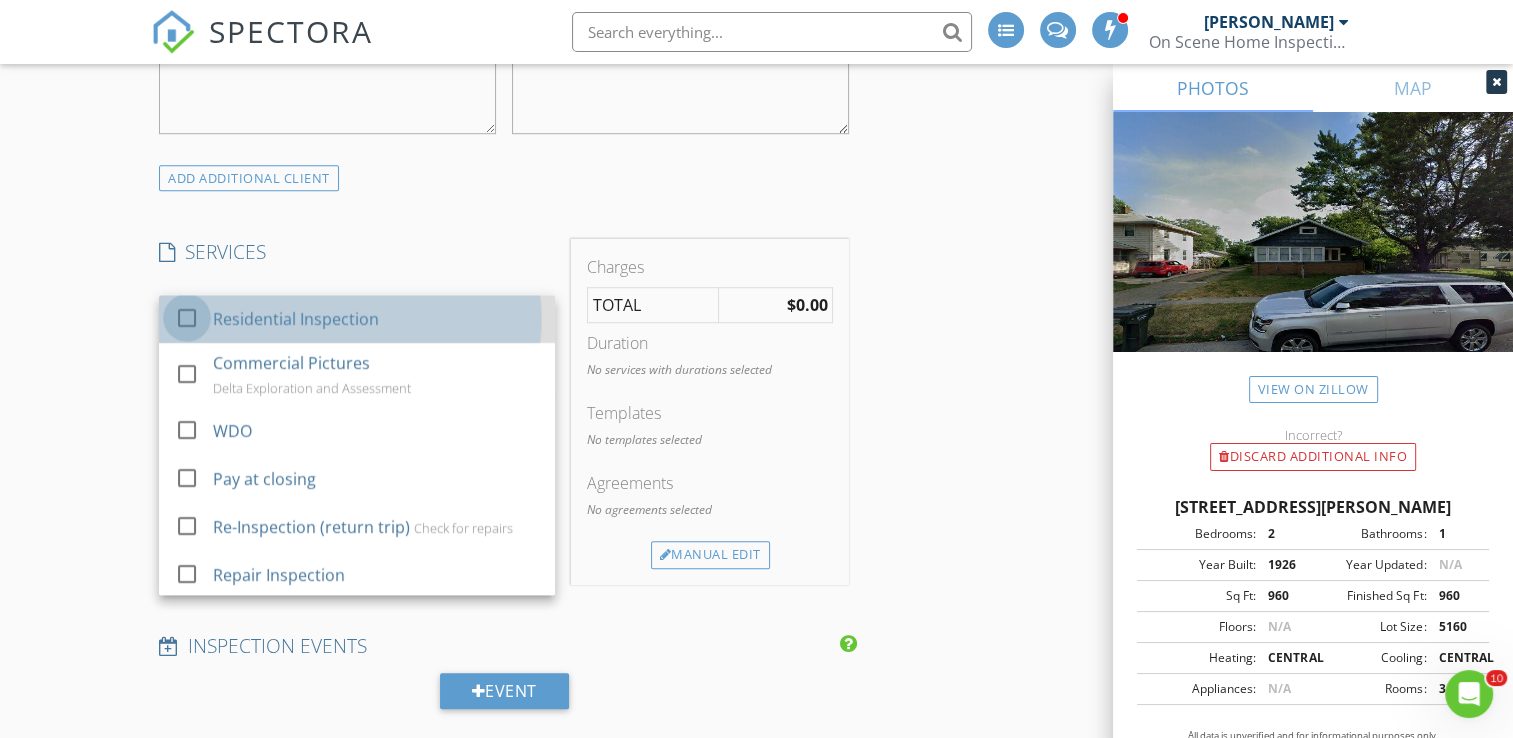 click at bounding box center (187, 318) 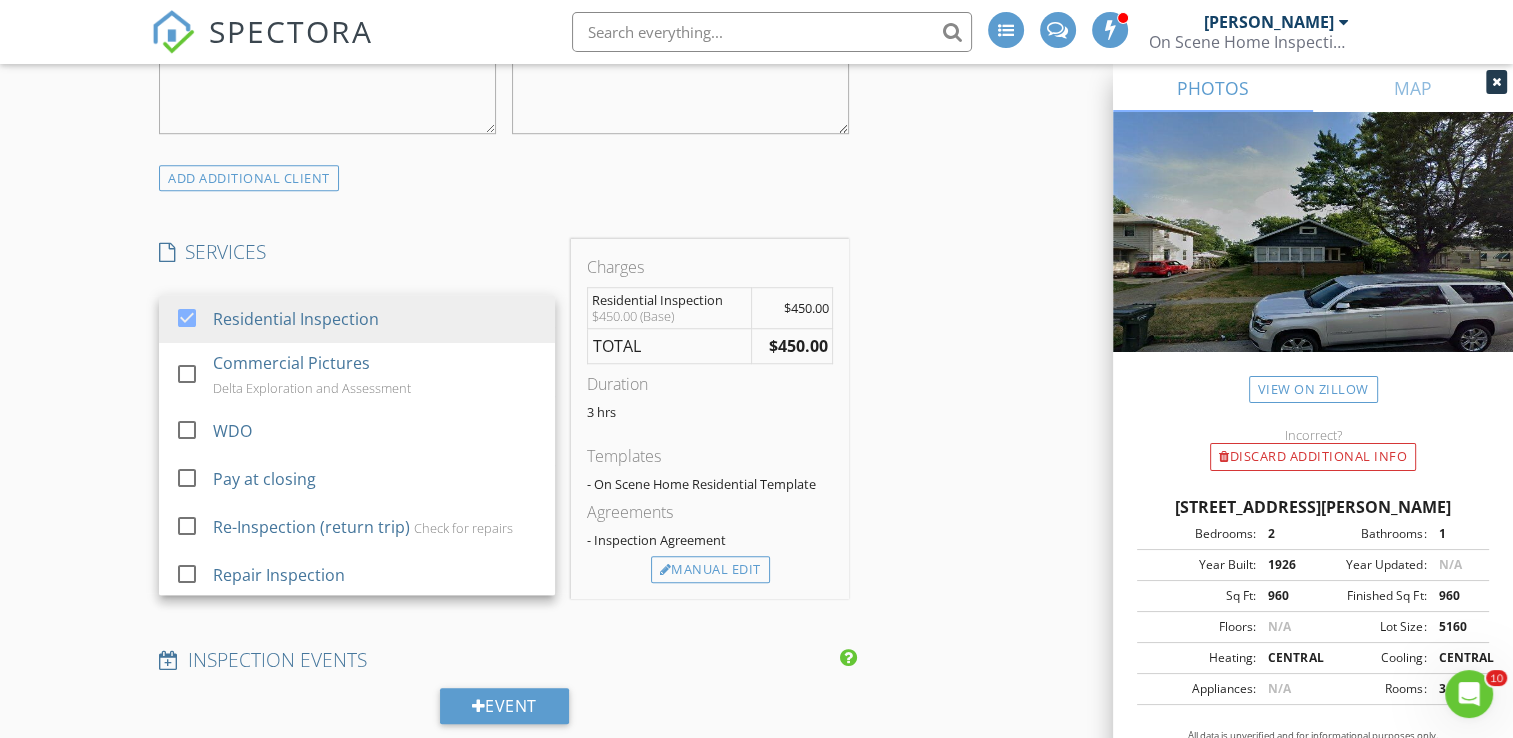 click on "New Inspection
INSPECTOR(S)
check_box   Bill Mason   PRIMARY   check_box_outline_blank   Nick Ponsler     Bill Mason arrow_drop_down   check_box_outline_blank Bill Mason specifically requested
Date/Time
07/11/2025 4:00 PM
Location
Address Search       Address 1401 E Calvert St   Unit   City South Bend   State IN   Zip 46613   County St. Joseph     Square Feet 960   Year Built 1926   Foundation arrow_drop_down     Bill Mason     16.2 miles     (26 minutes)
client
check_box Enable Client CC email for this inspection   Client Search     check_box_outline_blank Client is a Company/Organization     First Name Rebecca   Last Name Scasny   Email bmscasny@gmail.com   CC Email   Phone 219-477-9409         Tags         Notes   Private Notes
ADD ADDITIONAL client
SERVICES" at bounding box center [756, 708] 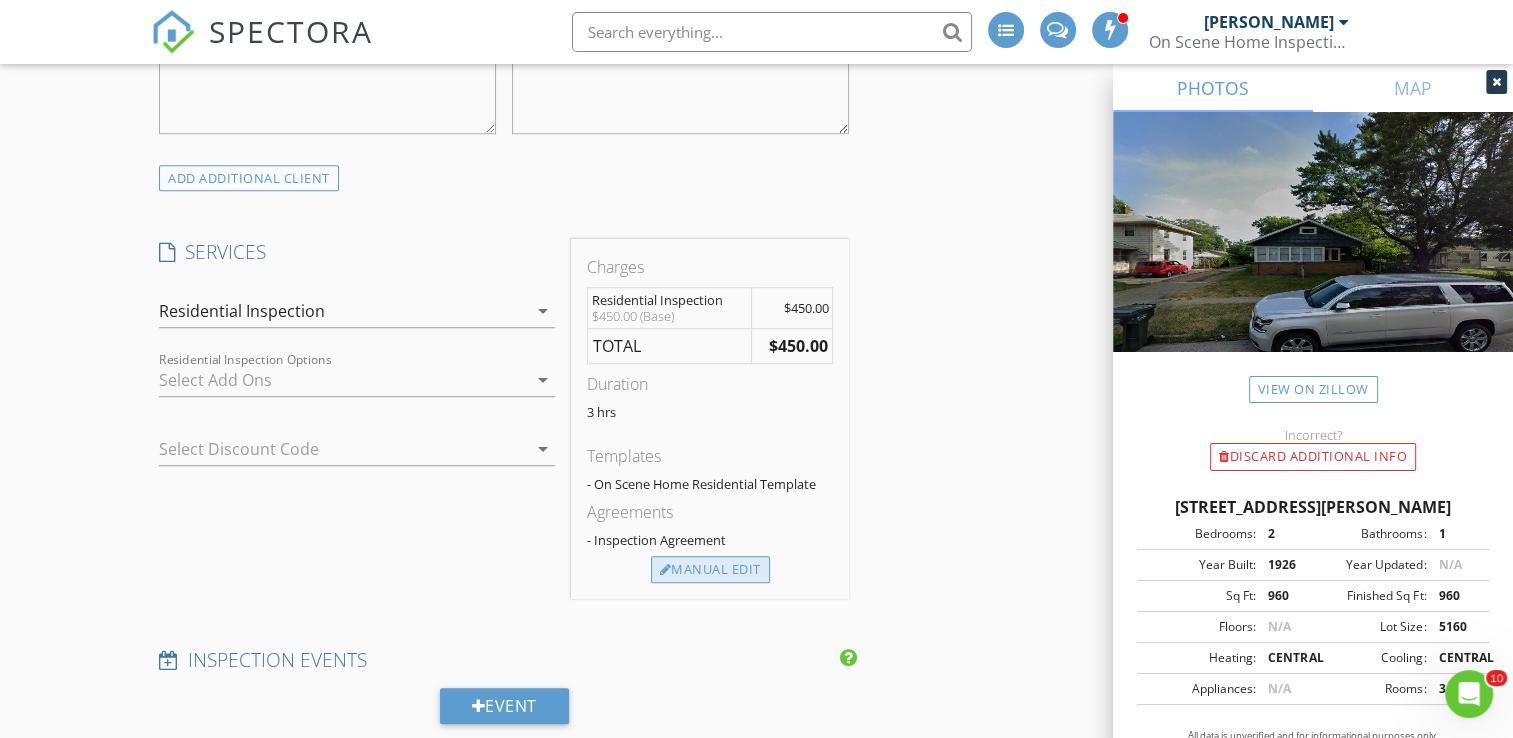 click on "Manual Edit" at bounding box center (710, 570) 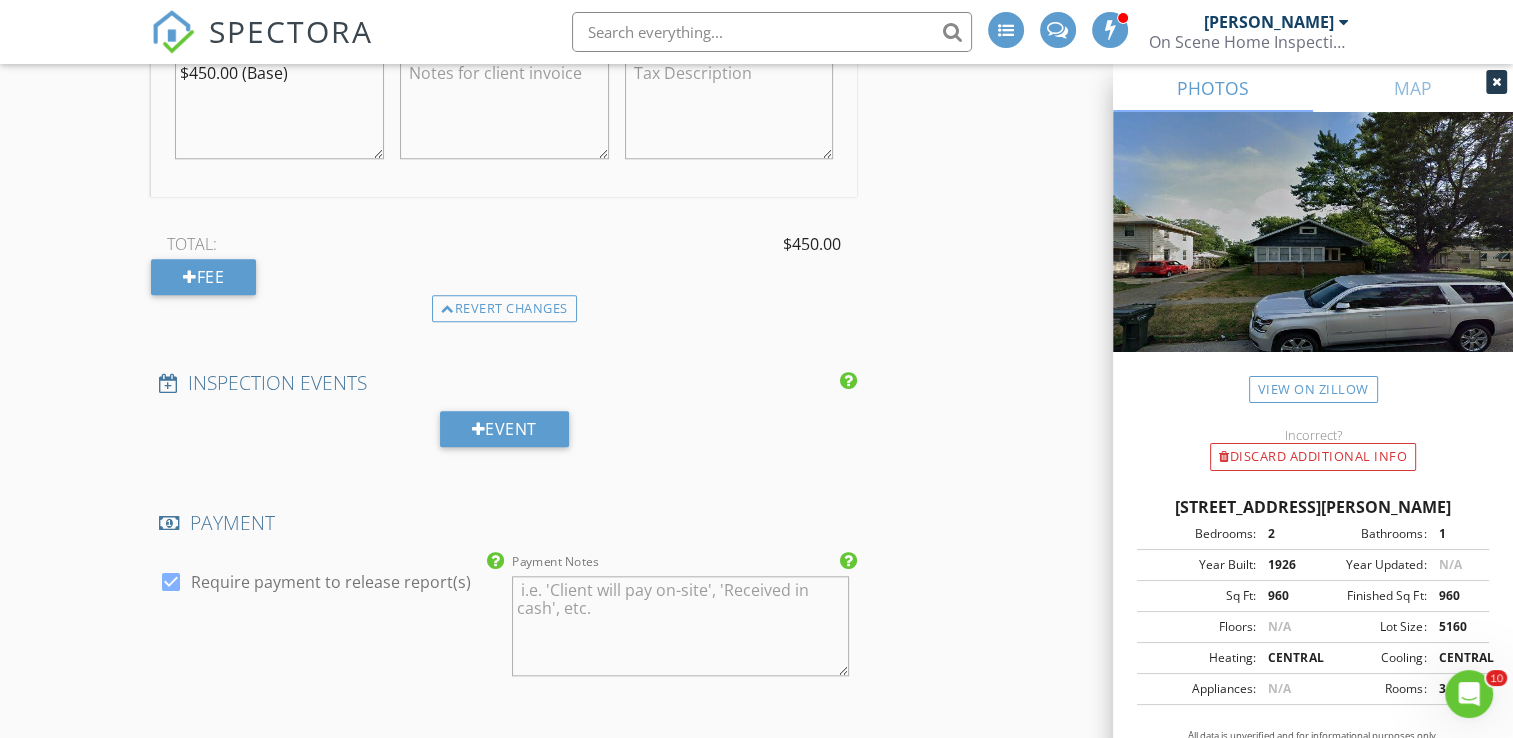 scroll, scrollTop: 1900, scrollLeft: 0, axis: vertical 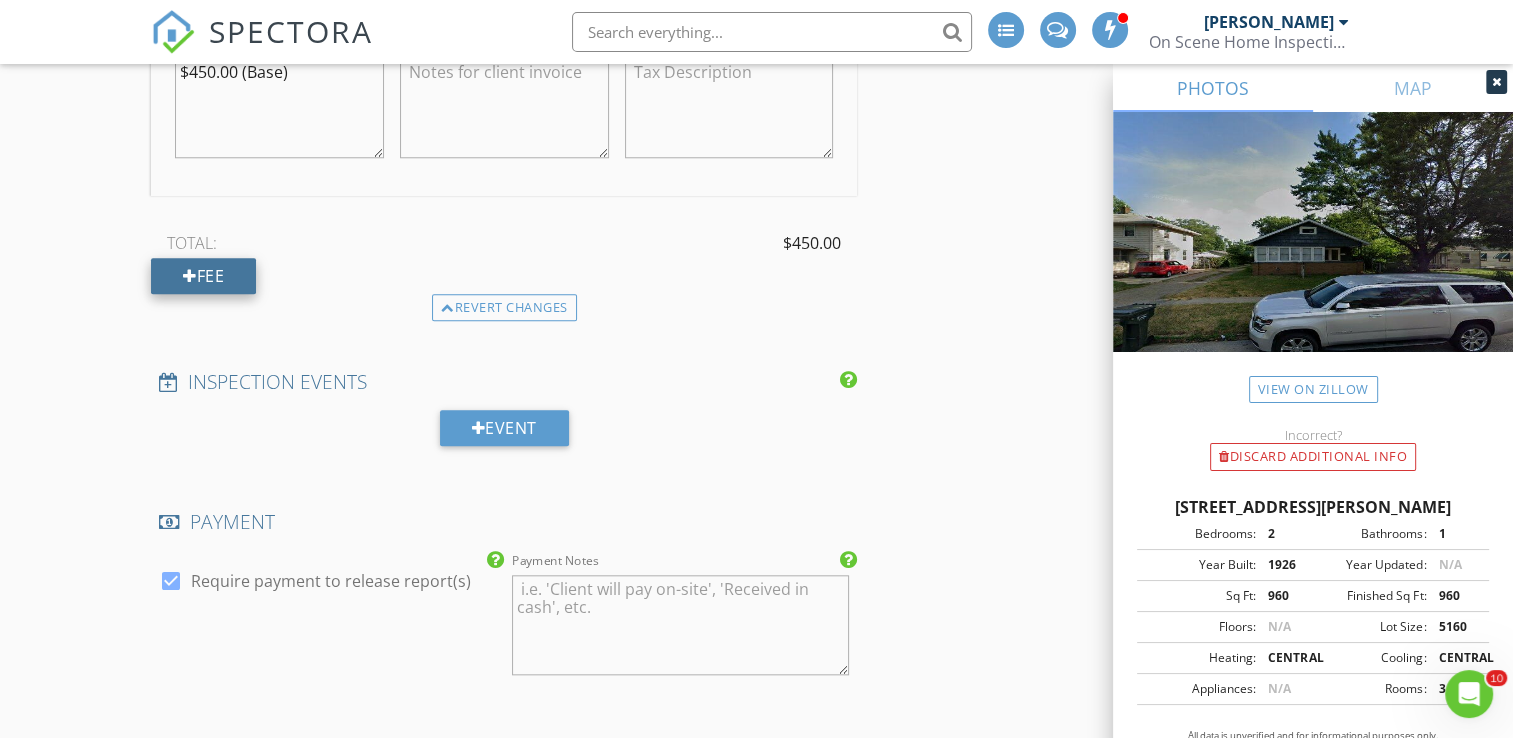click on "Fee" at bounding box center (203, 276) 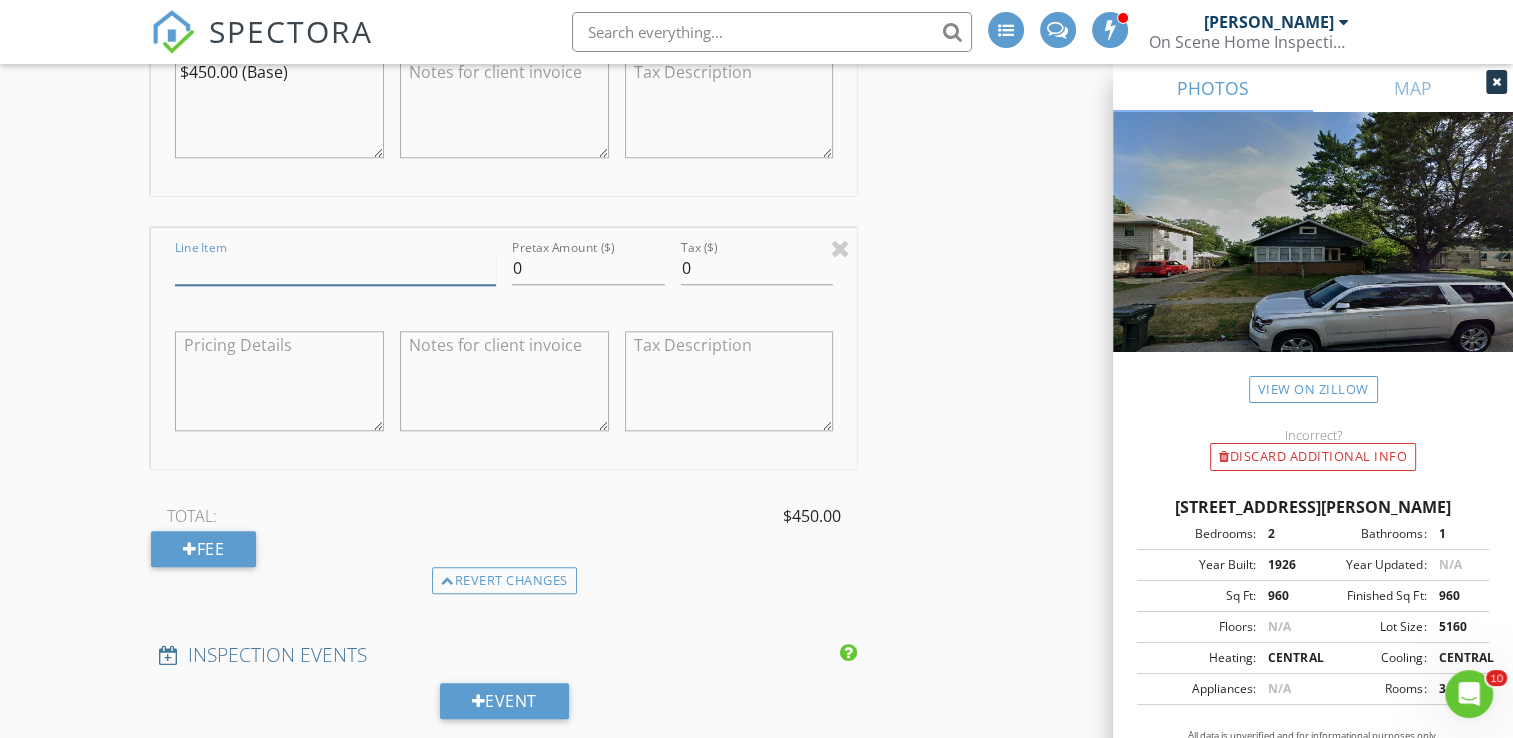 click on "Line Item" at bounding box center (335, 268) 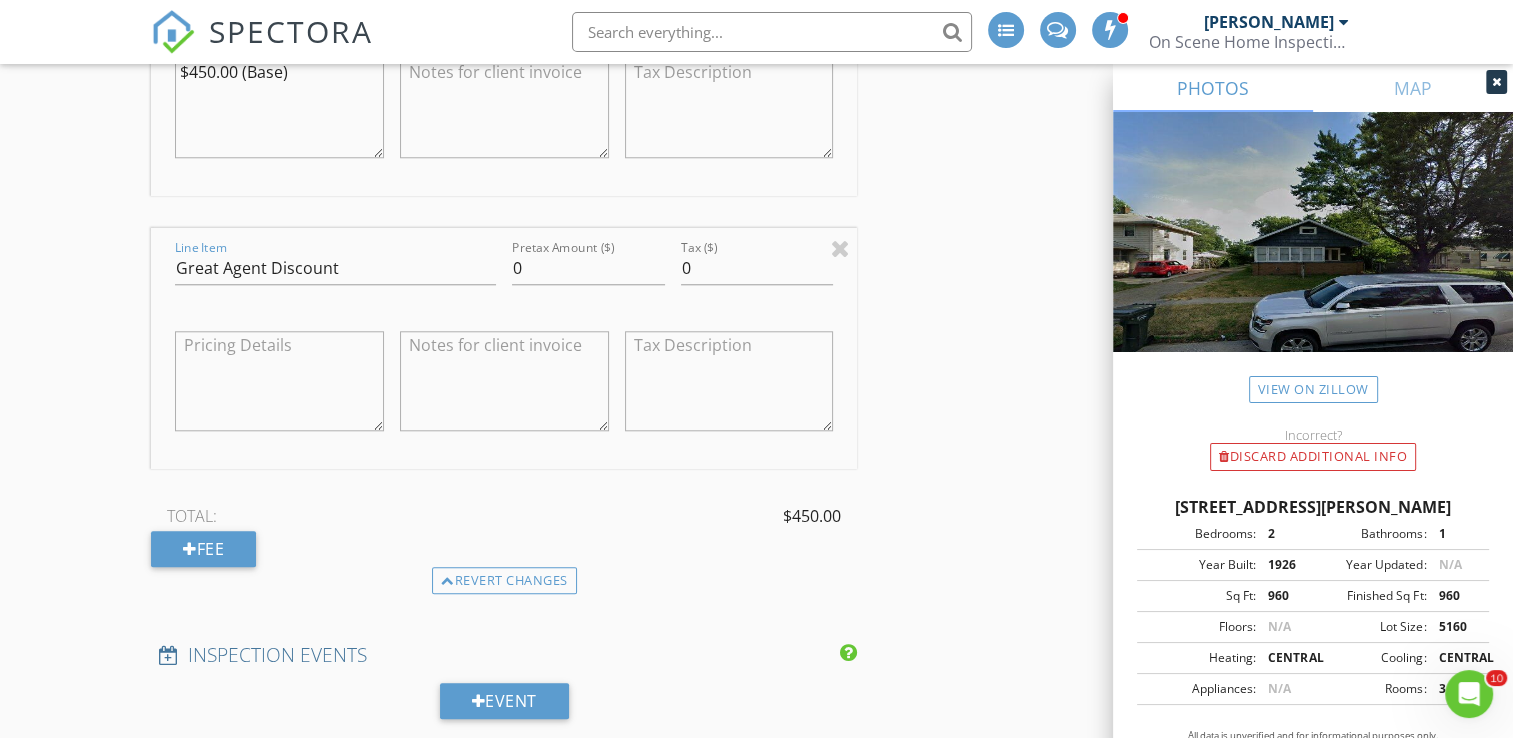 type on "danica" 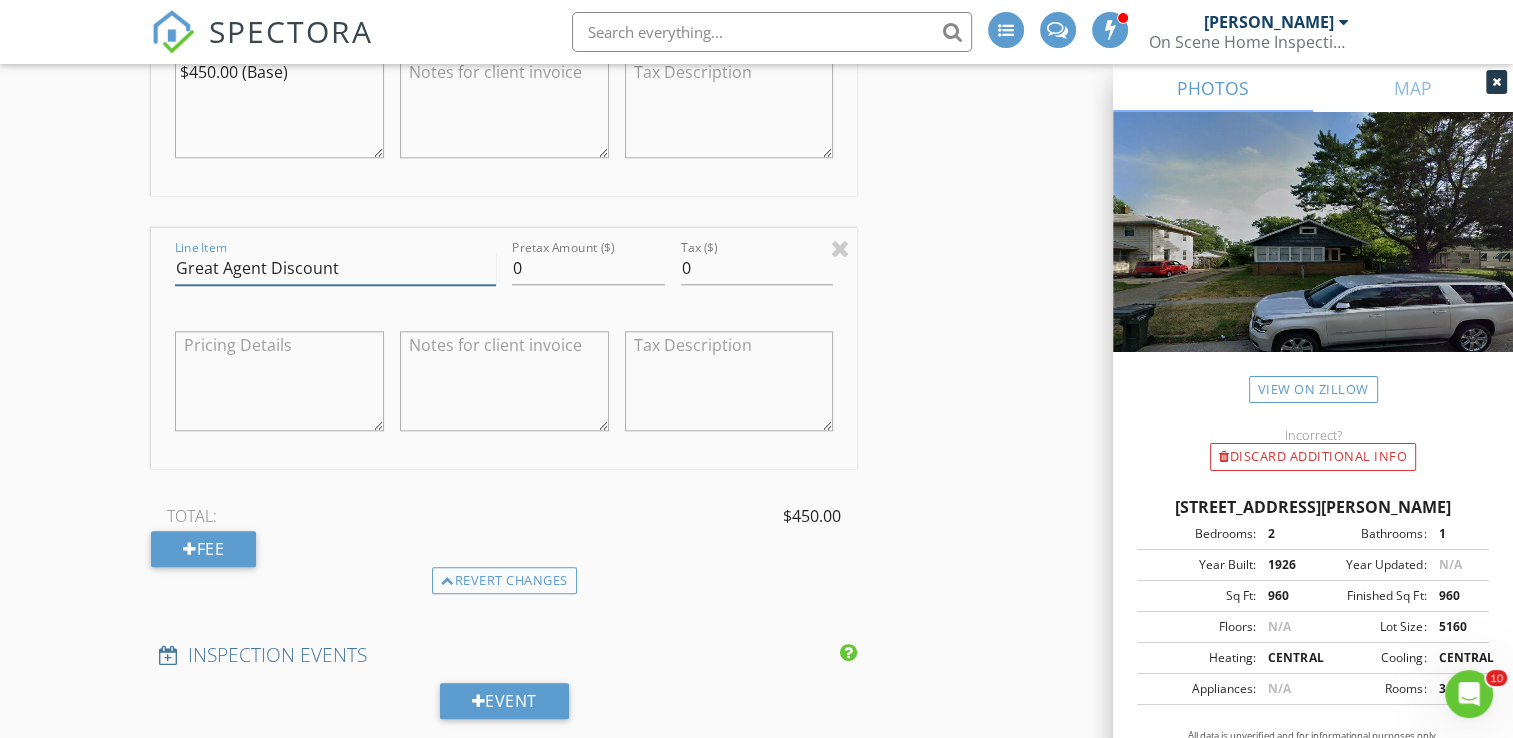 scroll, scrollTop: 1796, scrollLeft: 0, axis: vertical 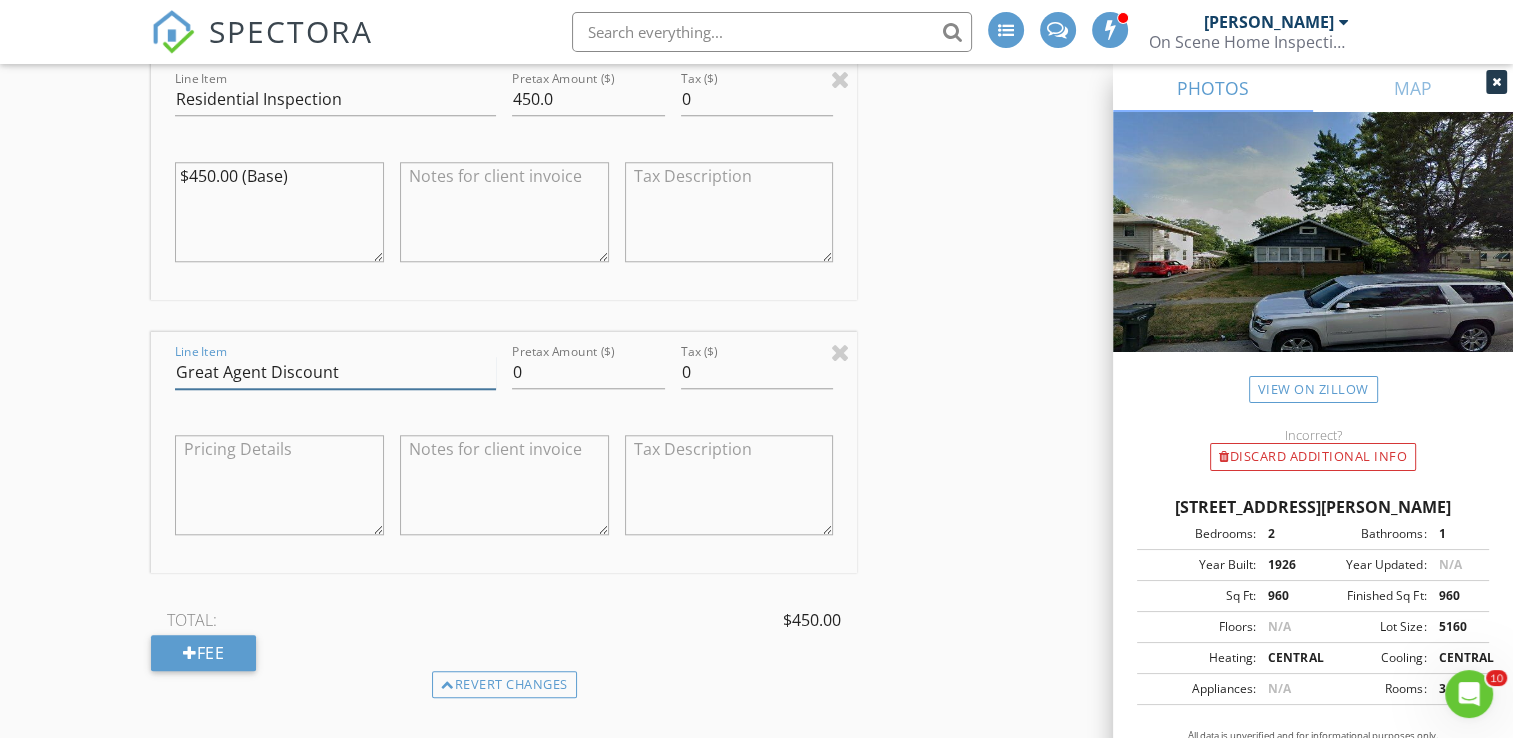 type 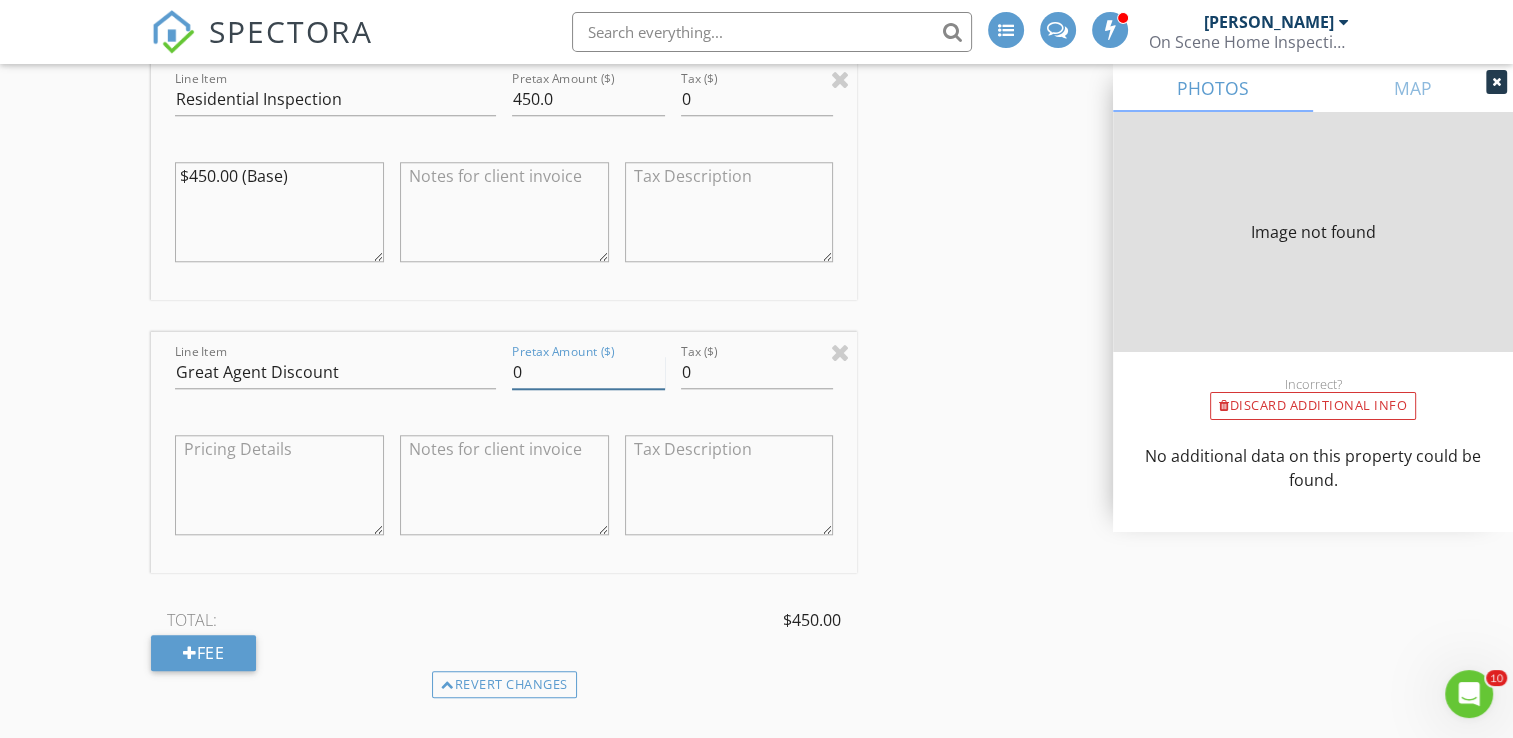 drag, startPoint x: 497, startPoint y: 373, endPoint x: 472, endPoint y: 374, distance: 25.019993 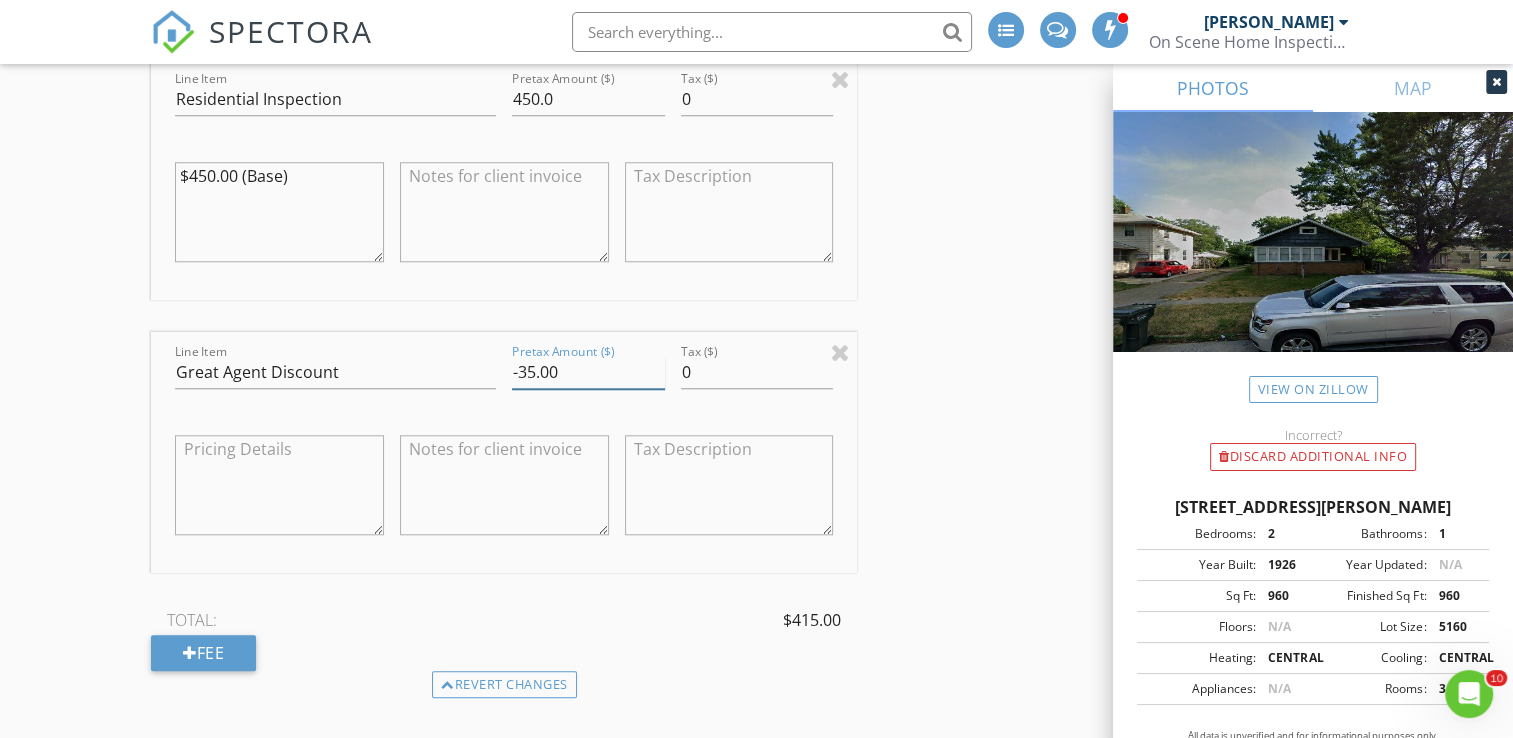 type on "-35.00" 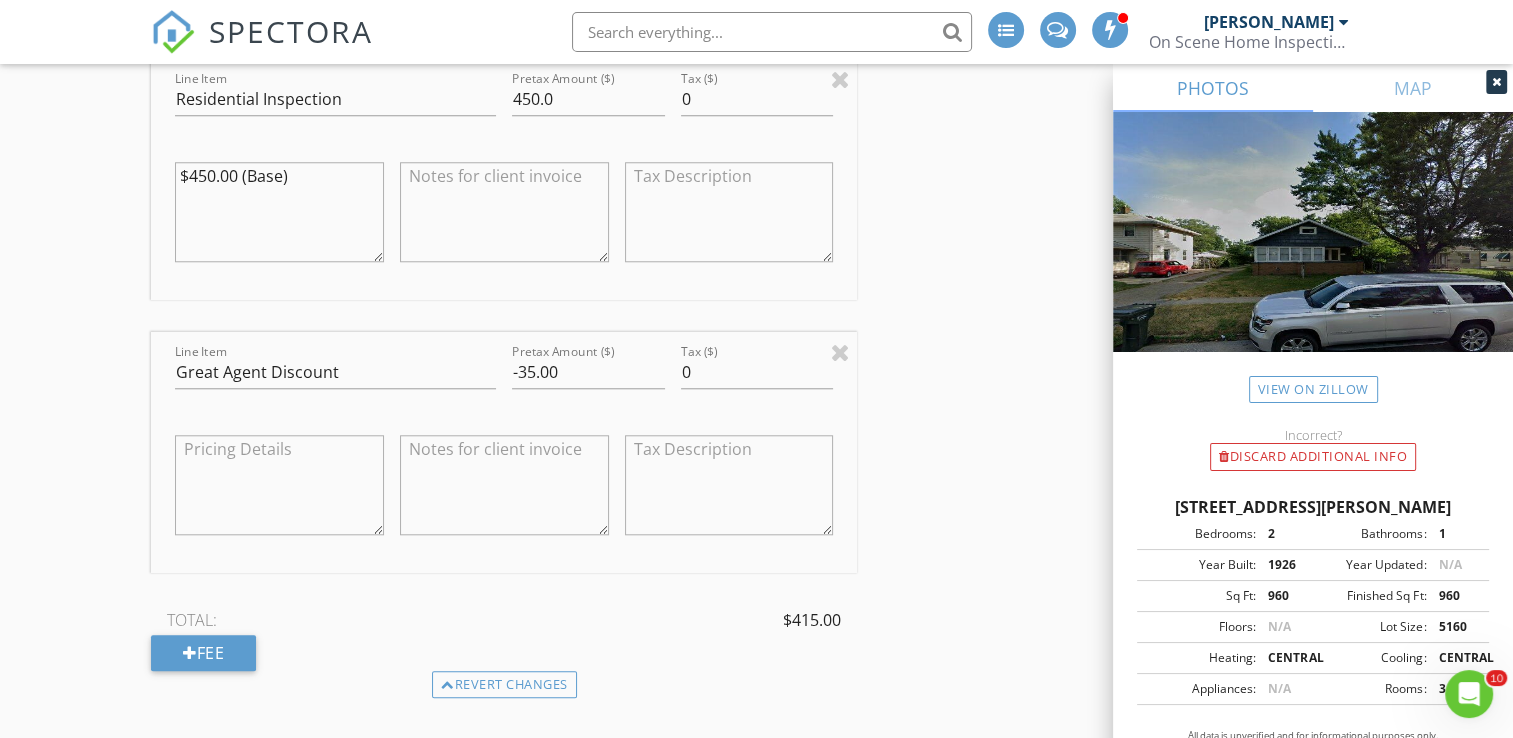click on "New Inspection
INSPECTOR(S)
check_box   Bill Mason   PRIMARY   check_box_outline_blank   Nick Ponsler     Bill Mason arrow_drop_down   check_box_outline_blank Bill Mason specifically requested
Date/Time
07/11/2025 4:00 PM
Location
Address Search       Address 1401 E Calvert St   Unit   City South Bend   State IN   Zip 46613   County St. Joseph     Square Feet 960   Year Built 1926   Foundation arrow_drop_down     Bill Mason     16.2 miles     (26 minutes)
client
check_box Enable Client CC email for this inspection   Client Search     check_box_outline_blank Client is a Company/Organization     First Name Rebecca   Last Name Scasny   Email bmscasny@gmail.com   CC Email   Phone 219-477-9409         Tags         Notes   Private Notes
ADD ADDITIONAL client
SERVICES" at bounding box center [756, 560] 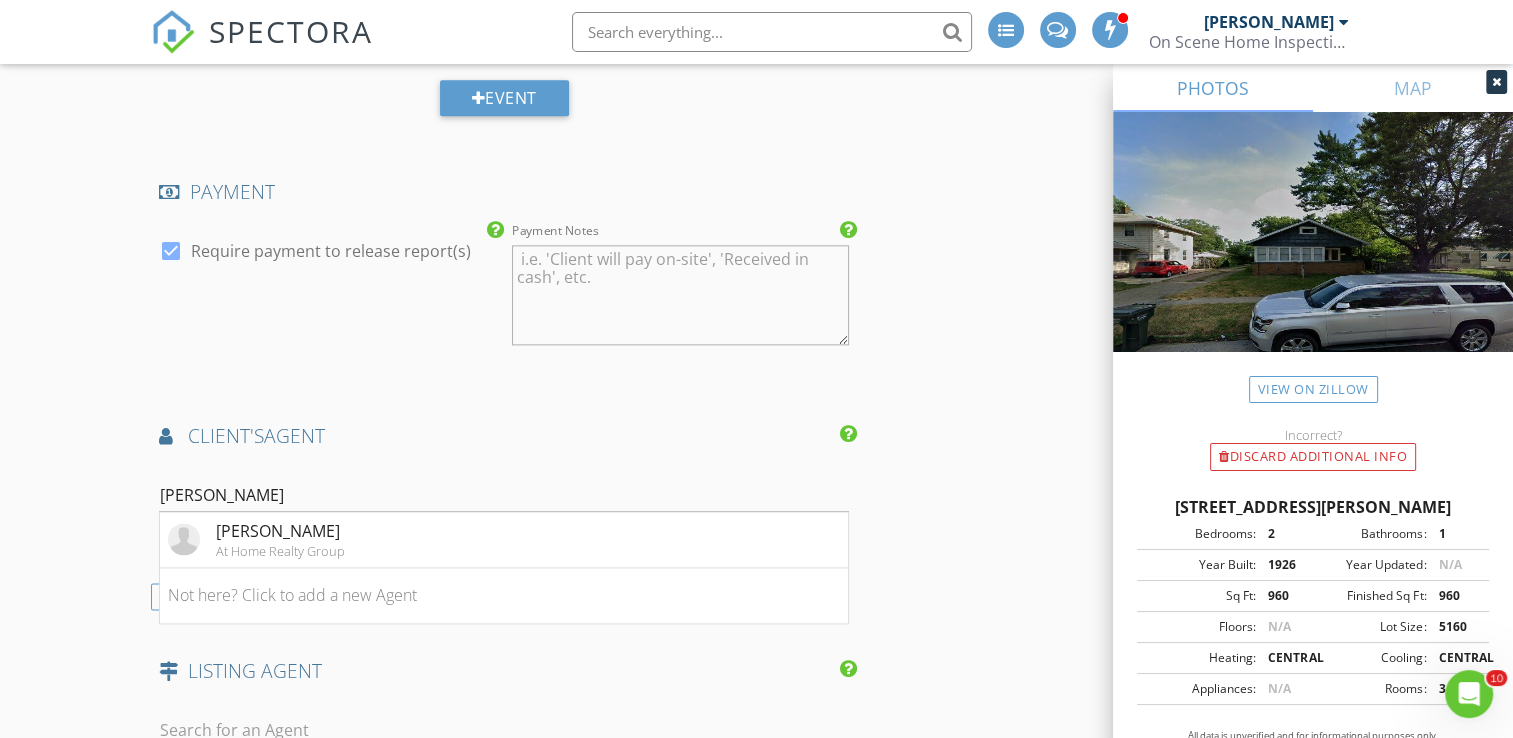 scroll, scrollTop: 2596, scrollLeft: 0, axis: vertical 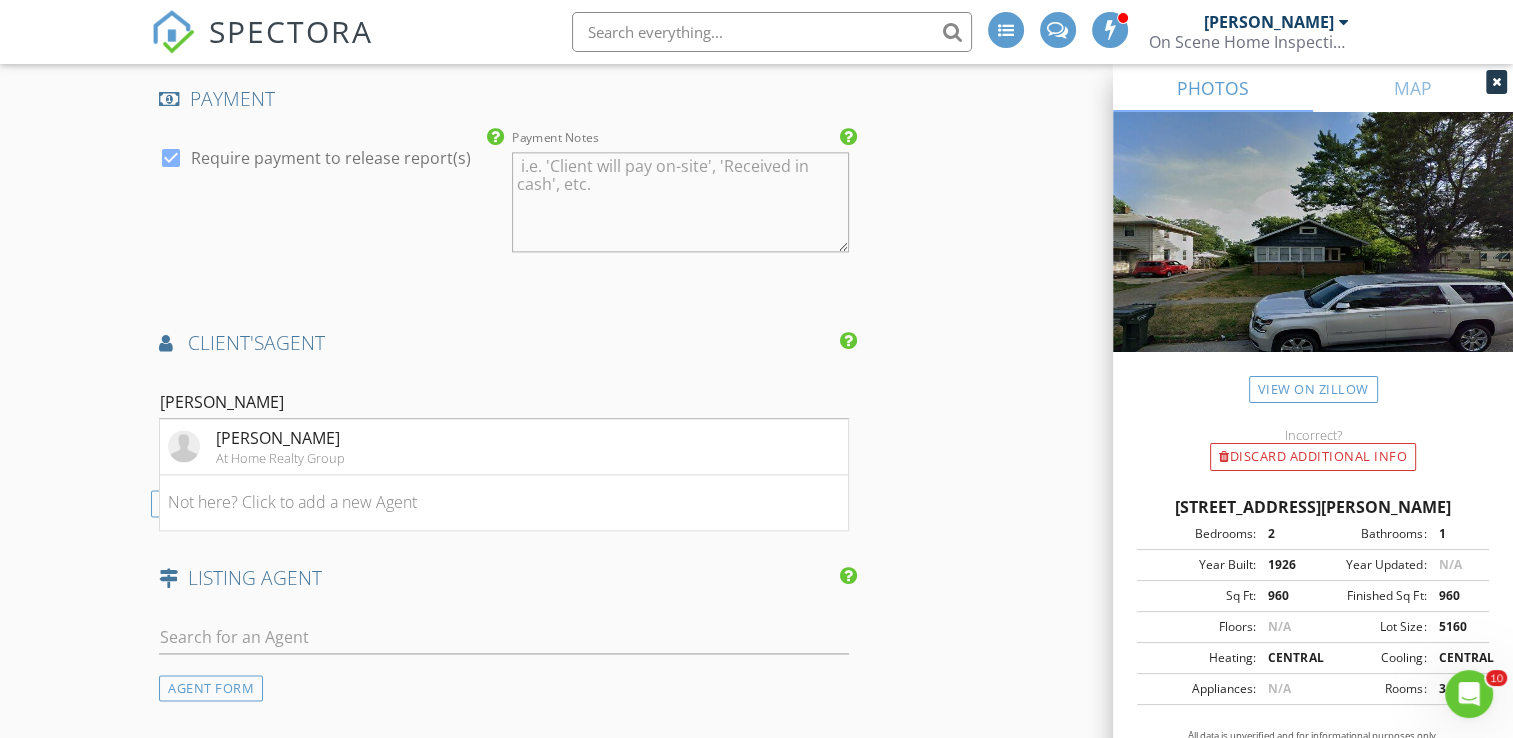 click on "New Inspection
INSPECTOR(S)
check_box   Bill Mason   PRIMARY   check_box_outline_blank   Nick Ponsler     Bill Mason arrow_drop_down   check_box_outline_blank Bill Mason specifically requested
Date/Time
07/11/2025 4:00 PM
Location
Address Search       Address 1401 E Calvert St   Unit   City South Bend   State IN   Zip 46613   County St. Joseph     Square Feet 960   Year Built 1926   Foundation arrow_drop_down     Bill Mason     16.2 miles     (26 minutes)
client
check_box Enable Client CC email for this inspection   Client Search     check_box_outline_blank Client is a Company/Organization     First Name Rebecca   Last Name Scasny   Email bmscasny@gmail.com   CC Email   Phone 219-477-9409         Tags         Notes   Private Notes
ADD ADDITIONAL client
SERVICES" at bounding box center [756, -240] 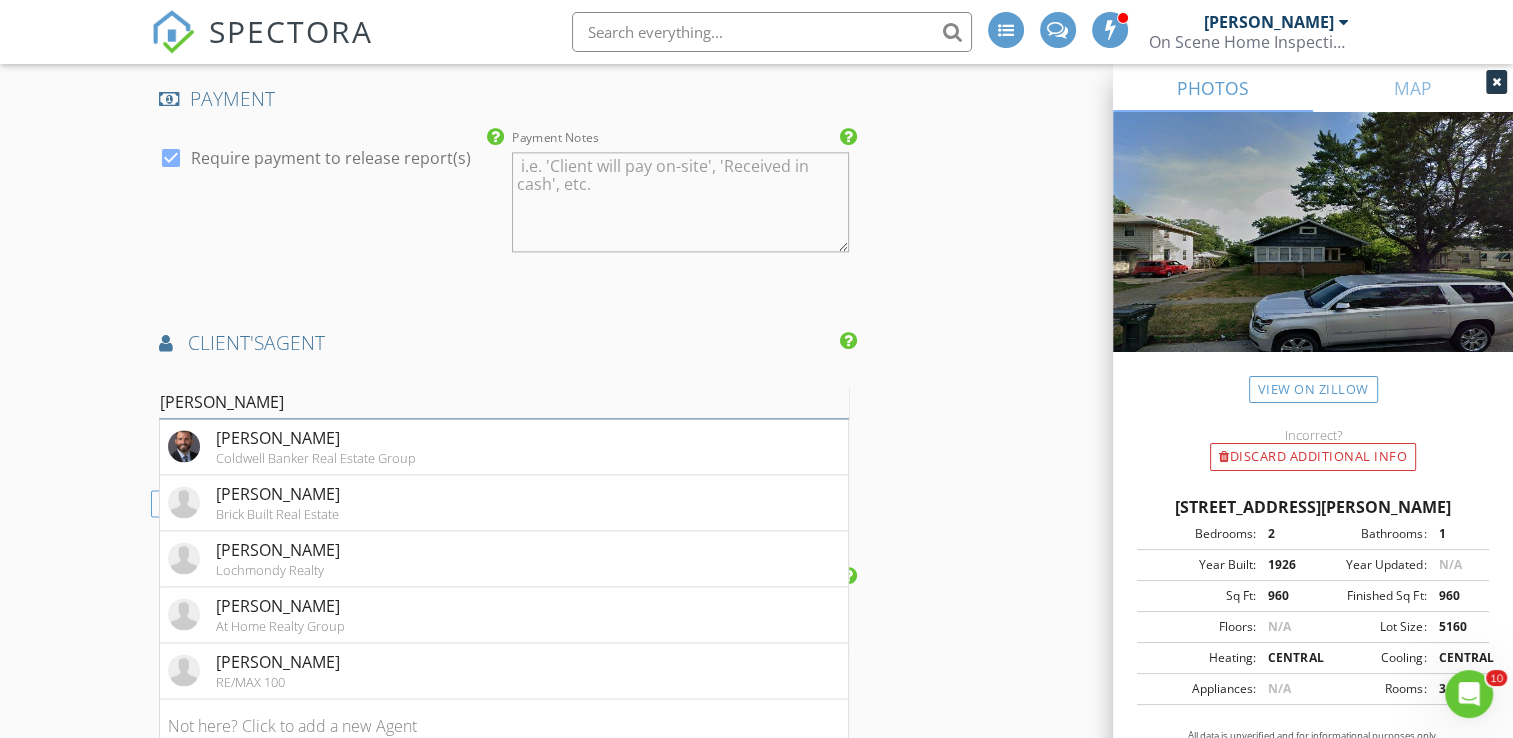 type on "dan" 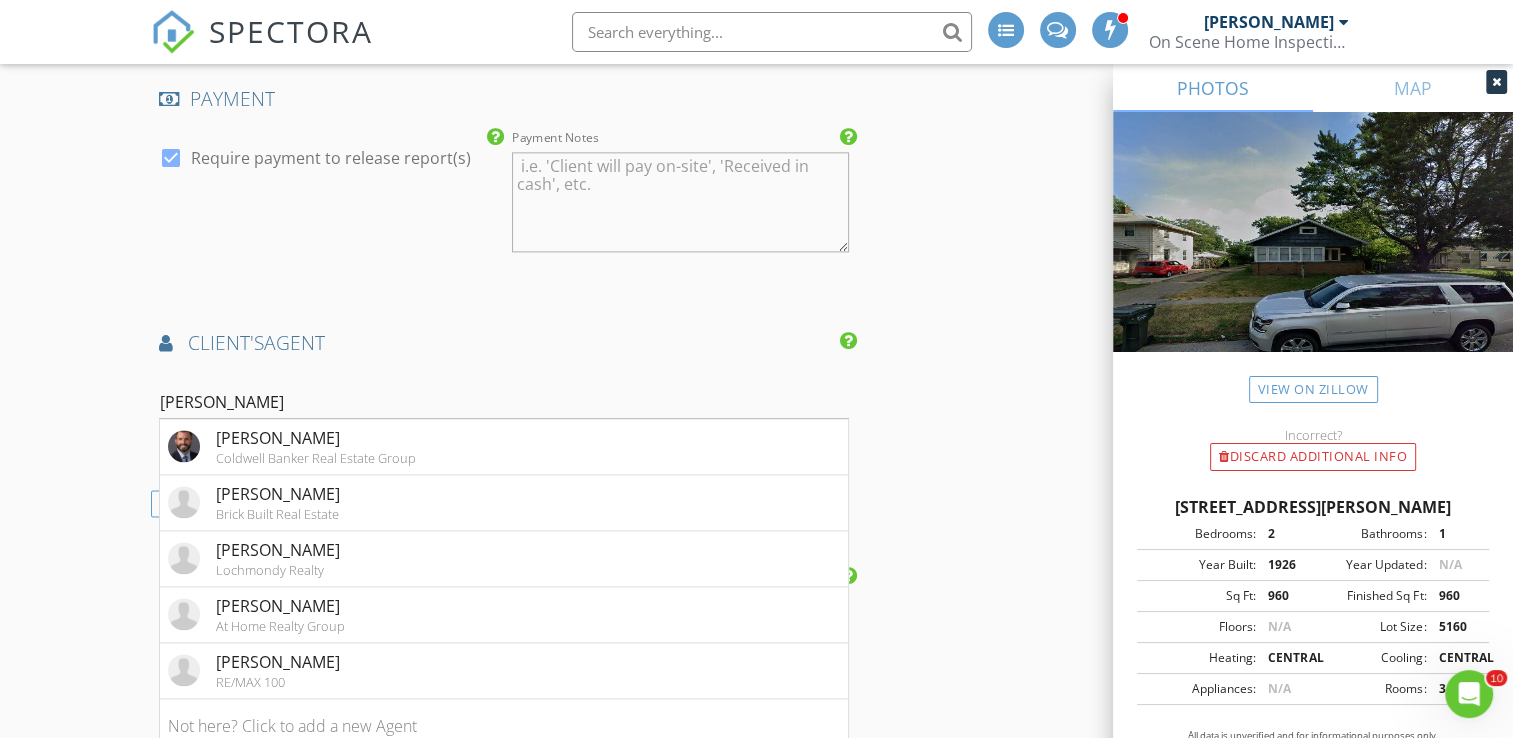 click on "New Inspection
INSPECTOR(S)
check_box   Bill Mason   PRIMARY   check_box_outline_blank   Nick Ponsler     Bill Mason arrow_drop_down   check_box_outline_blank Bill Mason specifically requested
Date/Time
07/11/2025 4:00 PM
Location
Address Search       Address 1401 E Calvert St   Unit   City South Bend   State IN   Zip 46613   County St. Joseph     Square Feet 960   Year Built 1926   Foundation arrow_drop_down     Bill Mason     16.2 miles     (26 minutes)
client
check_box Enable Client CC email for this inspection   Client Search     check_box_outline_blank Client is a Company/Organization     First Name Rebecca   Last Name Scasny   Email bmscasny@gmail.com   CC Email   Phone 219-477-9409         Tags         Notes   Private Notes
ADD ADDITIONAL client
SERVICES" at bounding box center (756, -240) 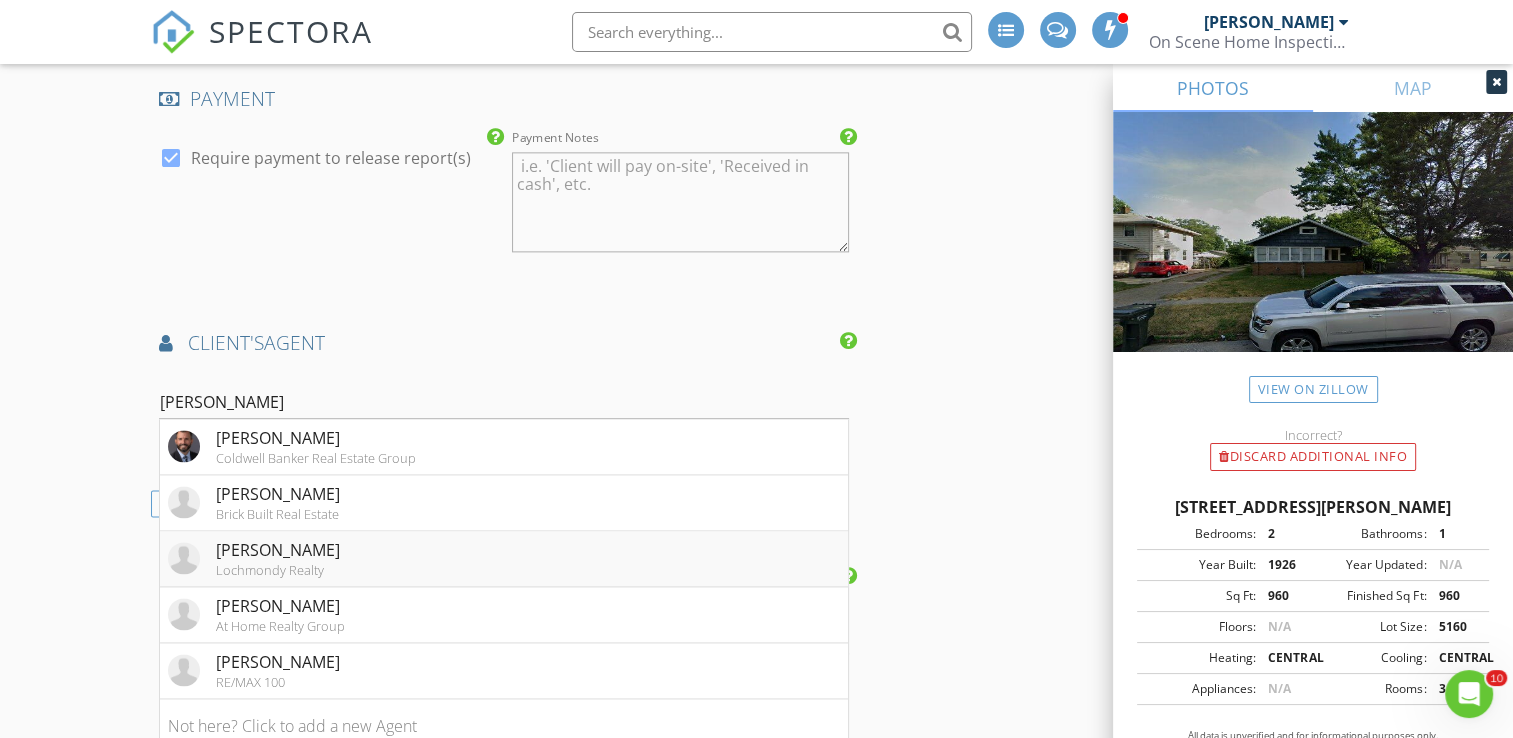 click on "Lochmondy Realty" at bounding box center (278, 570) 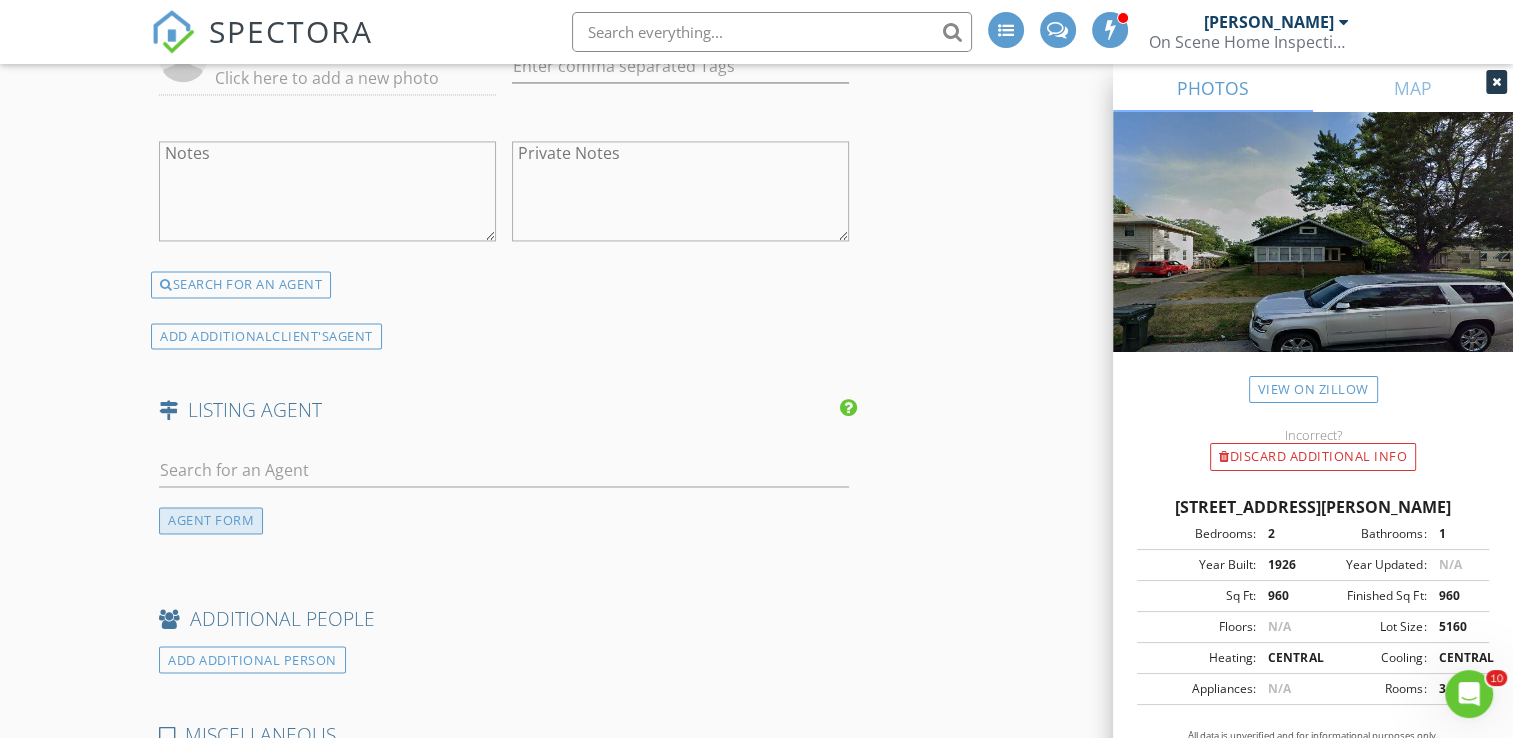 scroll, scrollTop: 3196, scrollLeft: 0, axis: vertical 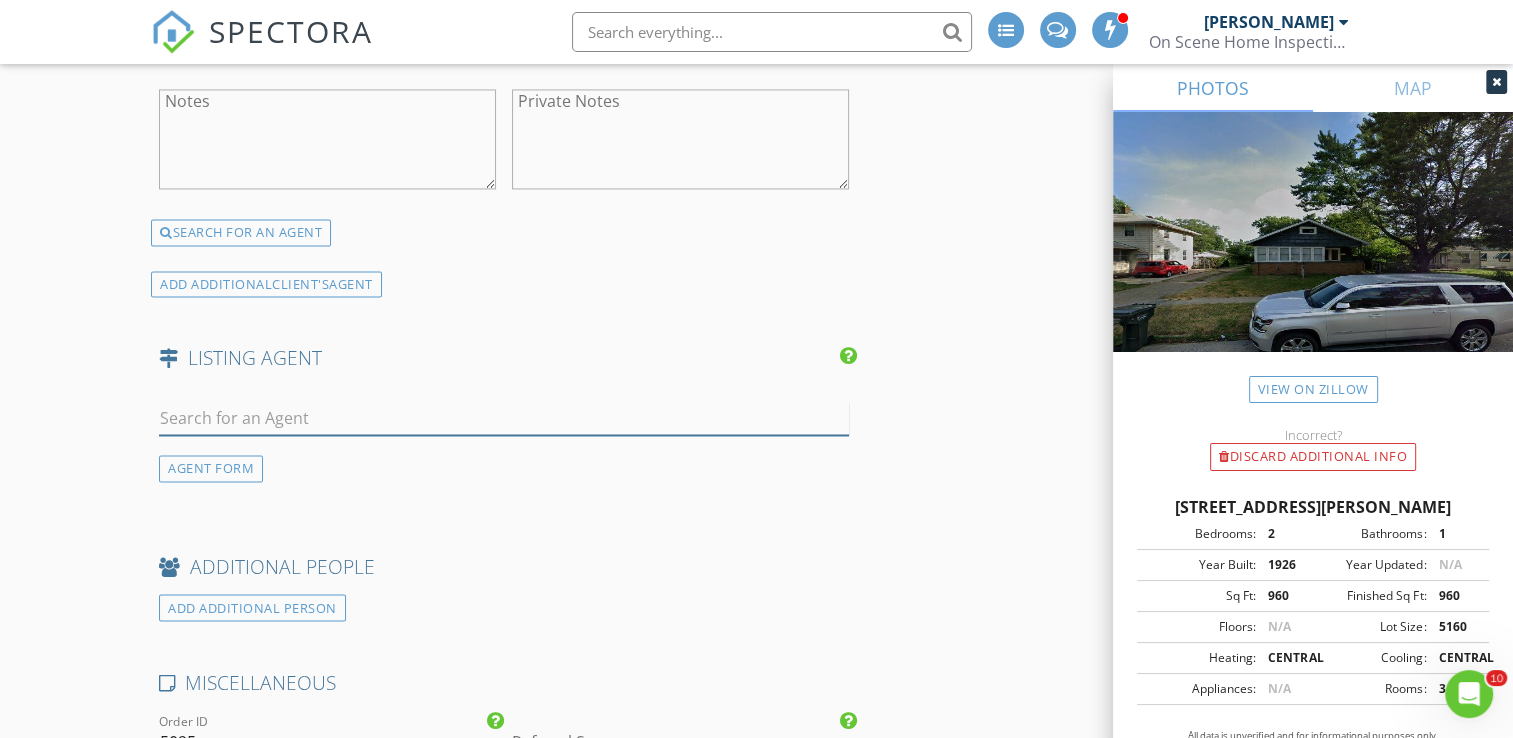 click at bounding box center (504, 418) 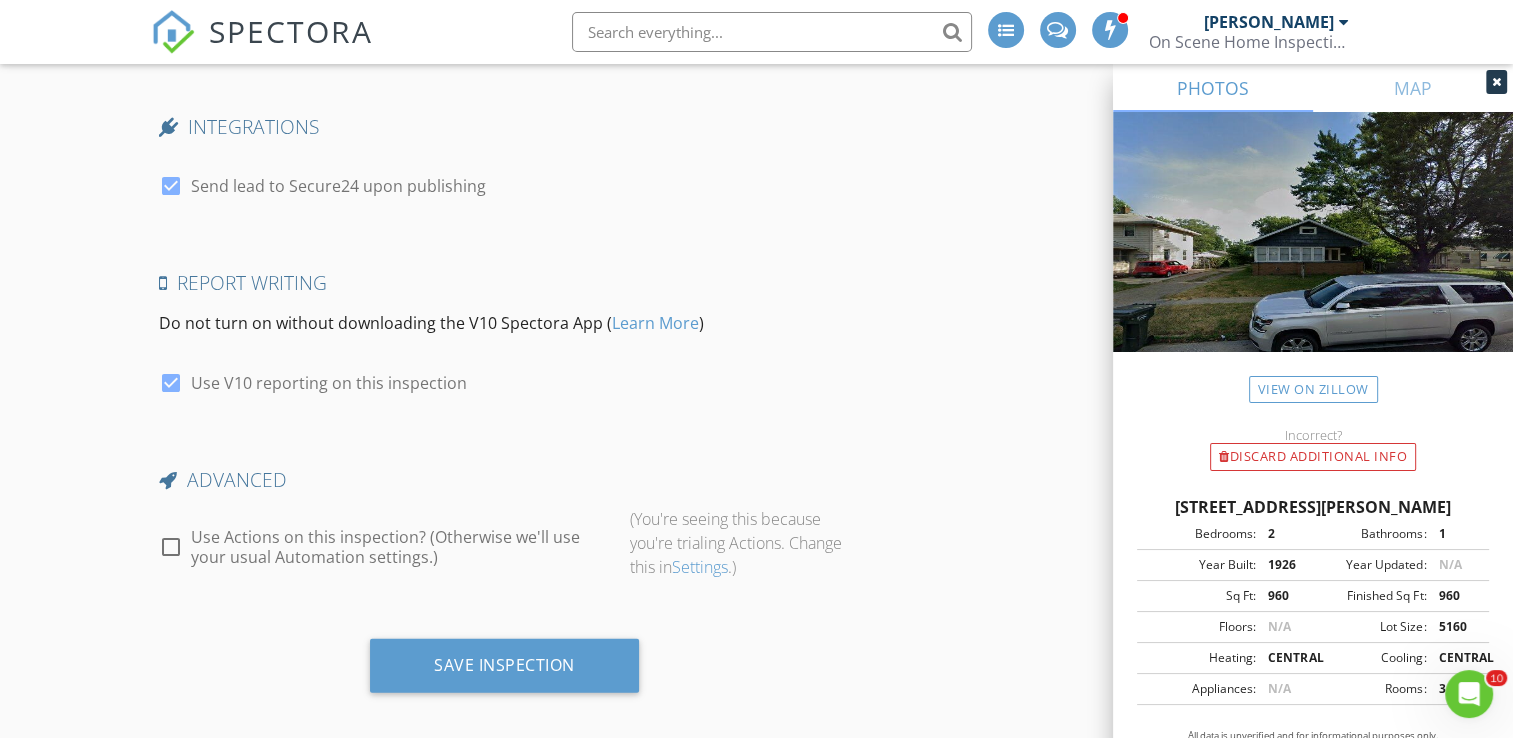 scroll, scrollTop: 4208, scrollLeft: 0, axis: vertical 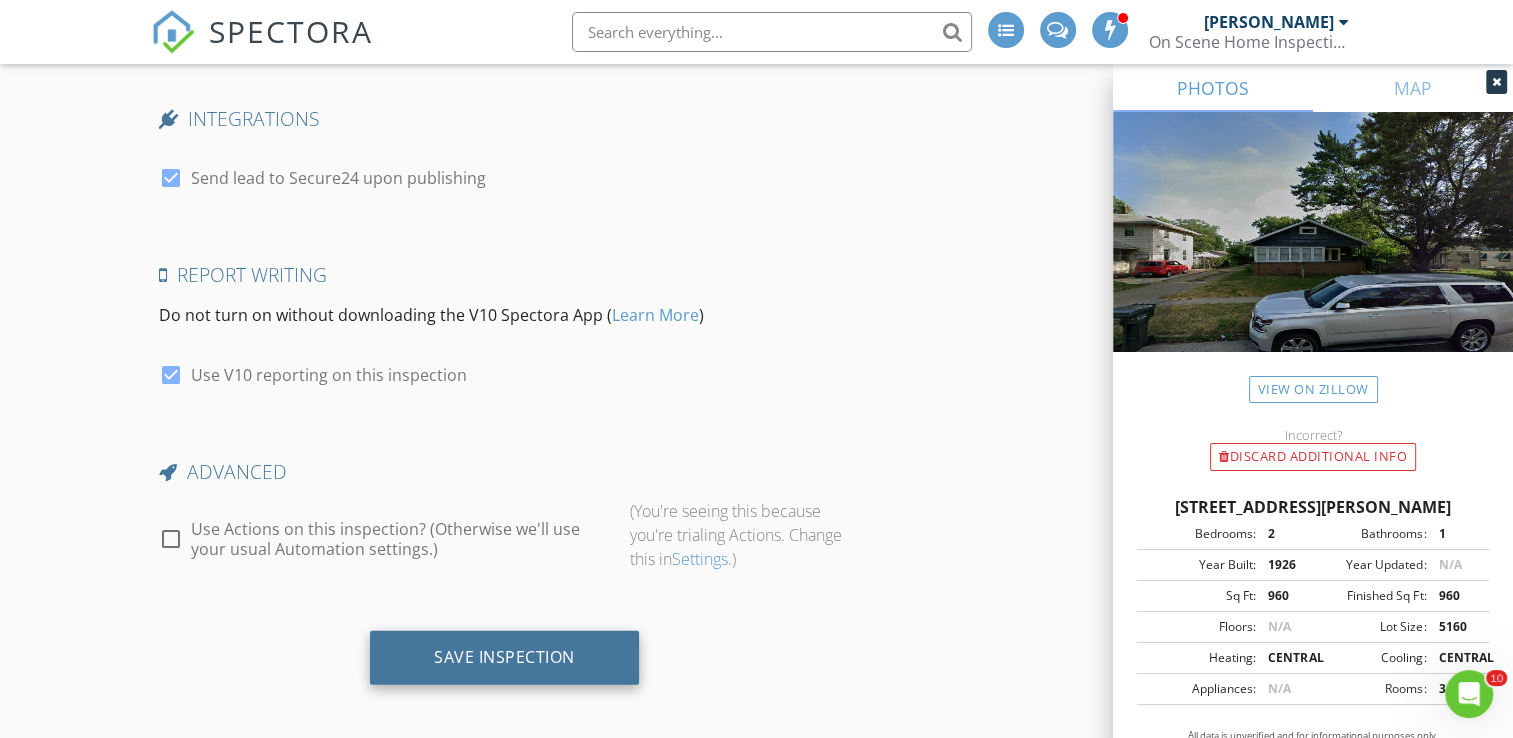 type on "none" 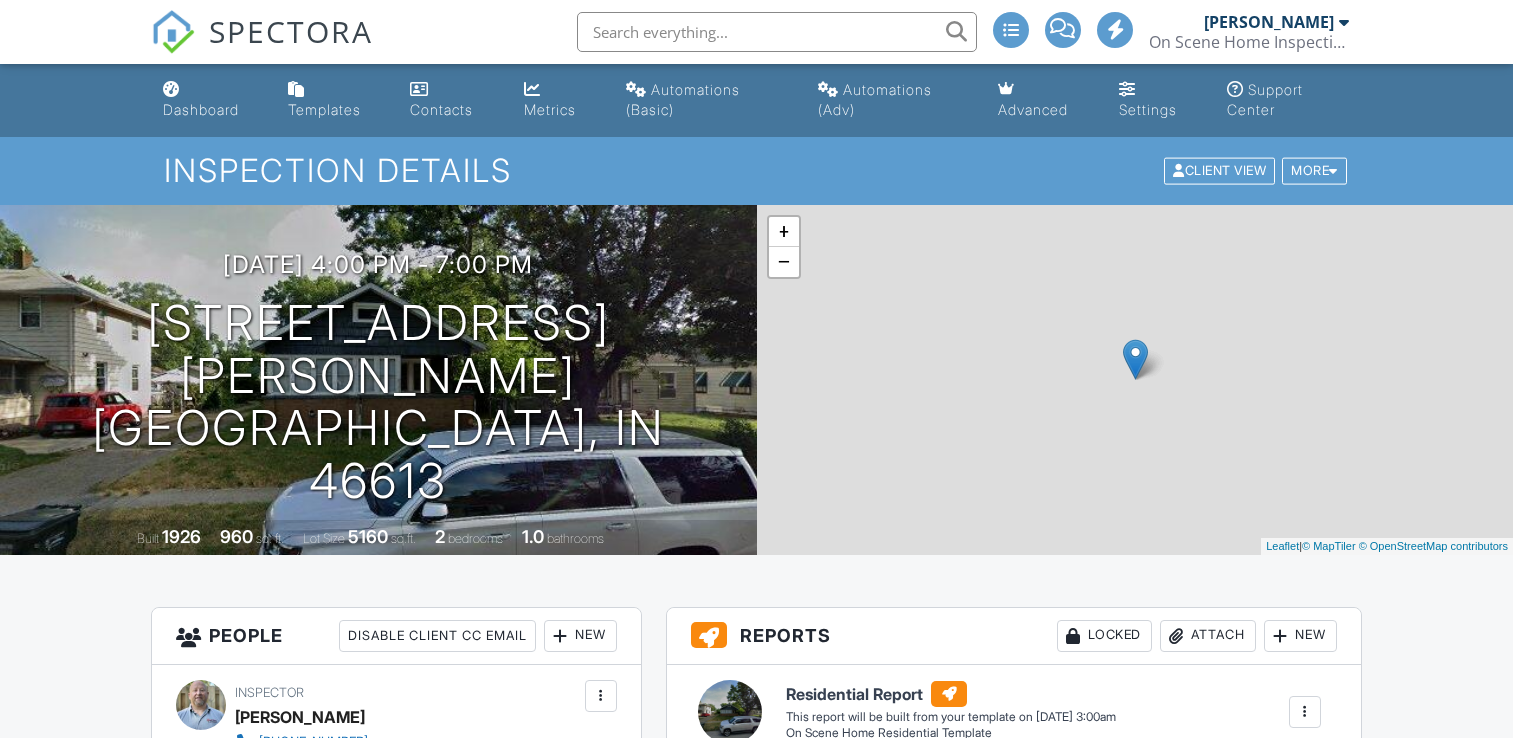 scroll, scrollTop: 0, scrollLeft: 0, axis: both 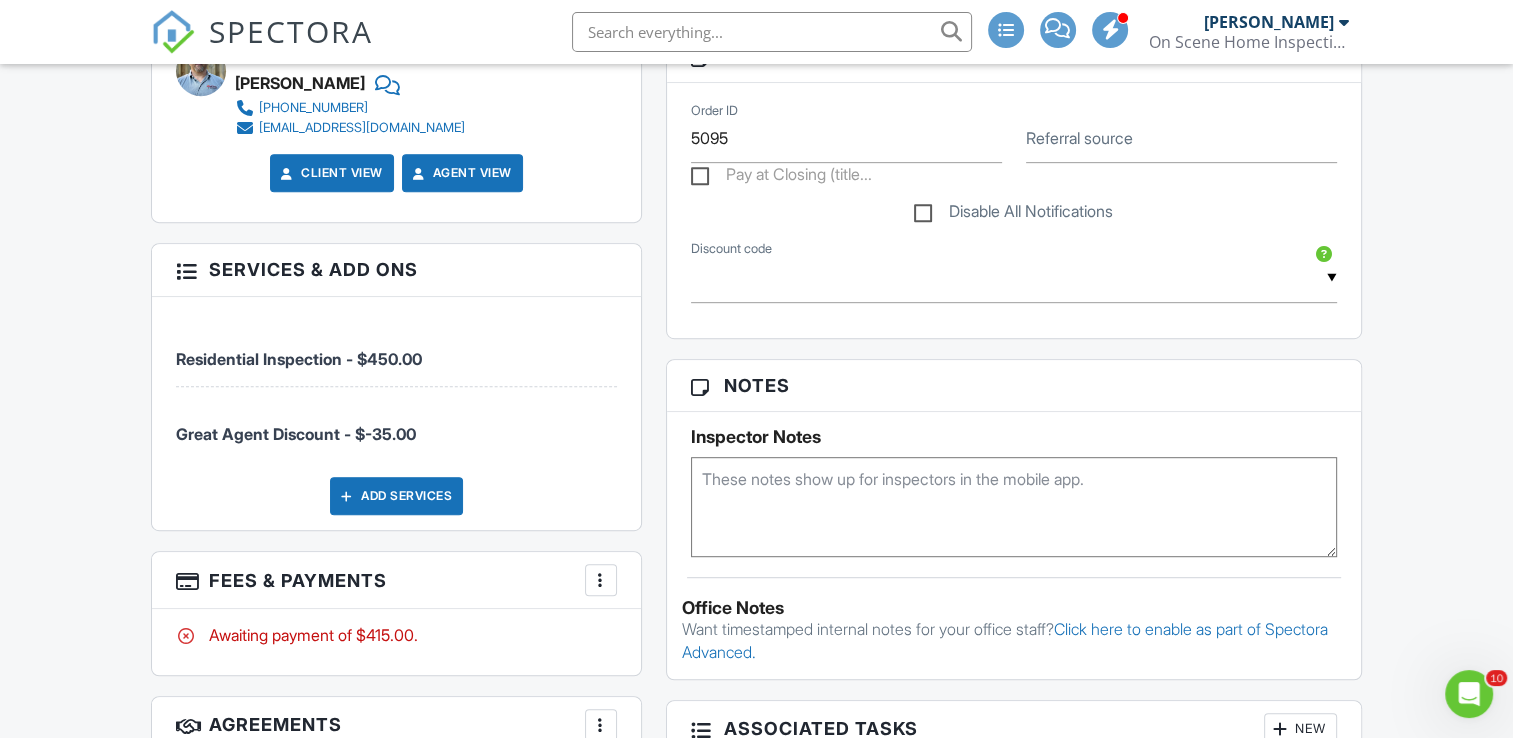 click at bounding box center [1014, 278] 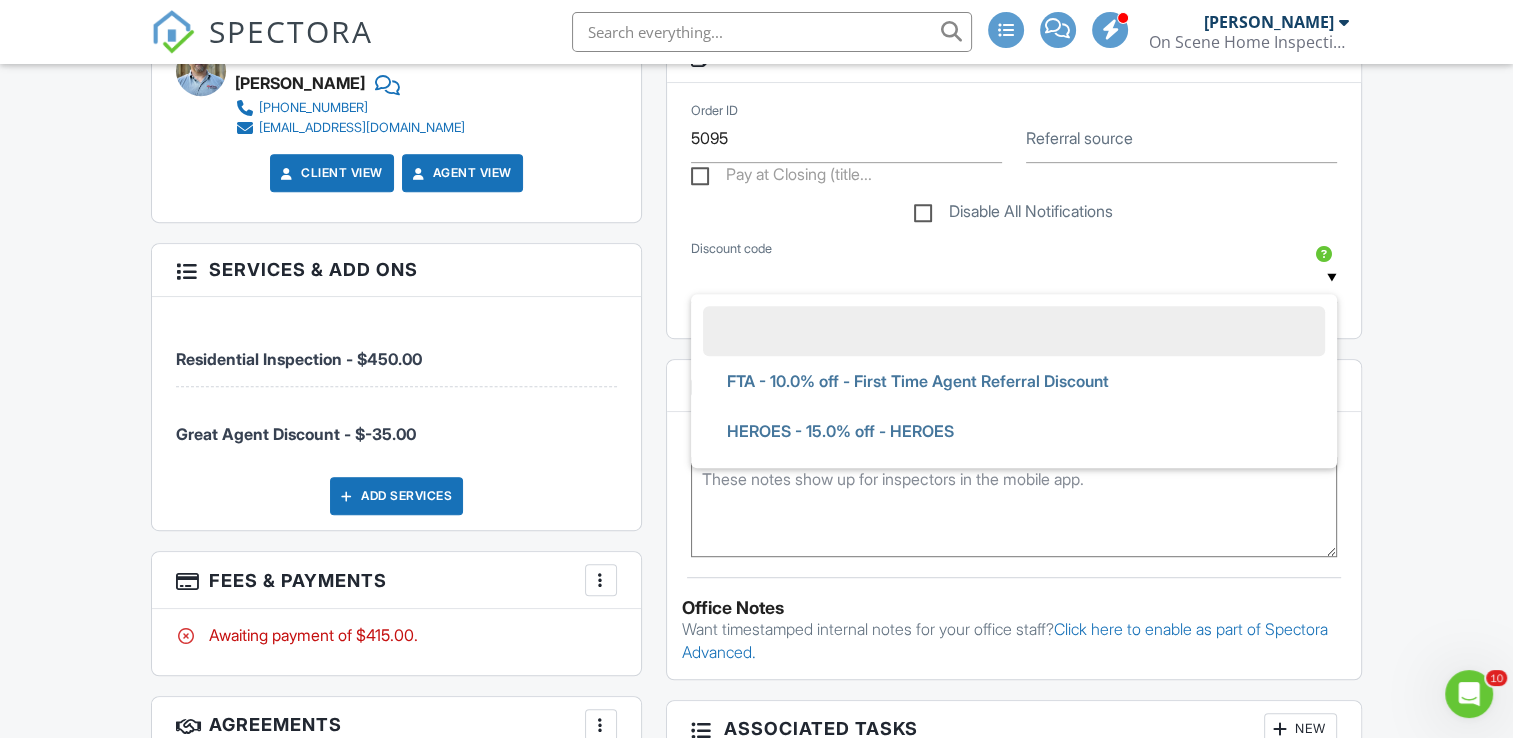 click at bounding box center [1014, 278] 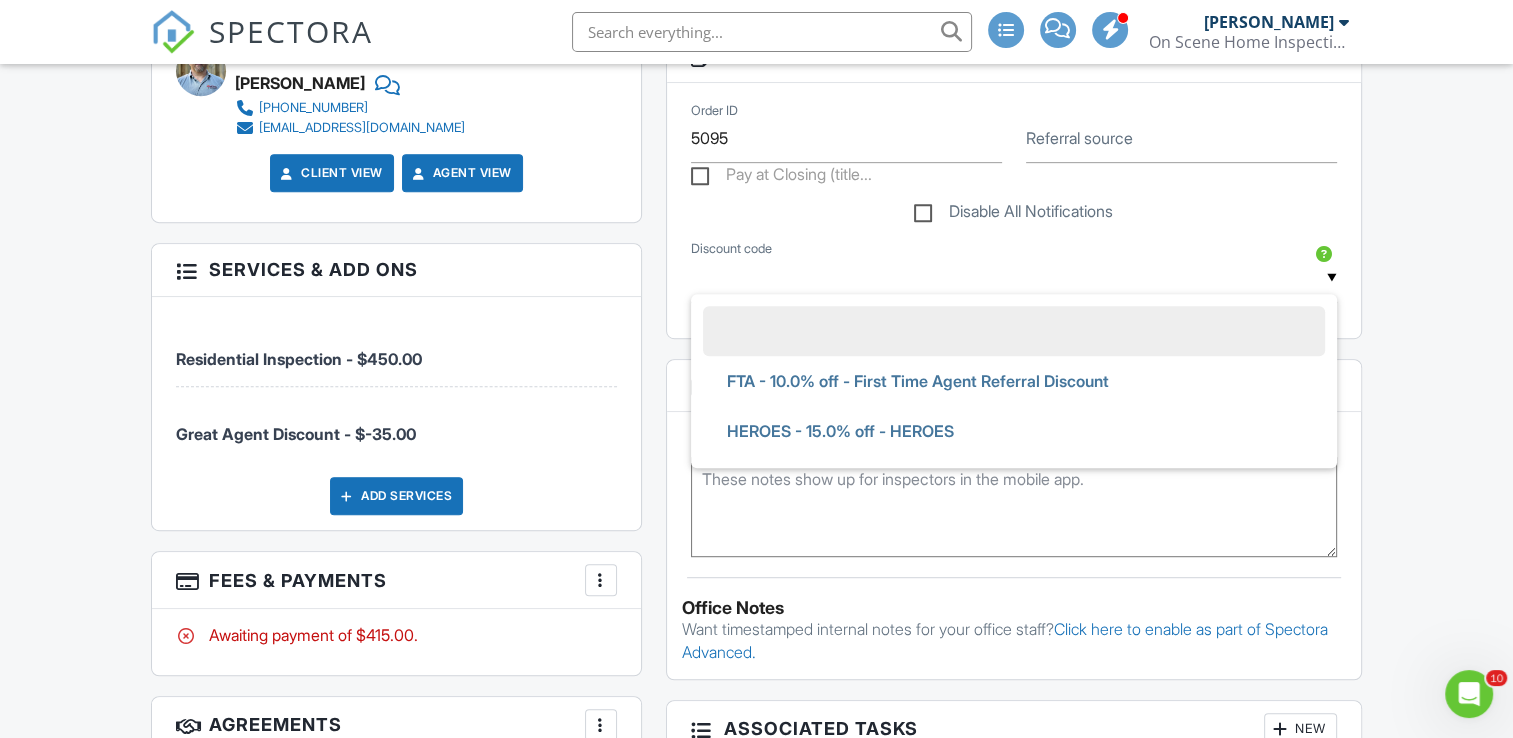 click on "Dashboard
Templates
Contacts
Metrics
Automations (Basic)
Automations (Adv)
Advanced
Settings
Support Center
Inspection Details
Client View
More
Property Details
Reschedule
Reorder / Copy
Share
Cancel
[GEOGRAPHIC_DATA]
Print Order
Convert to V9
Enable Pass on CC Fees
View Change Log
[DATE]  4:00 pm
- 7:00 pm
[STREET_ADDRESS][PERSON_NAME]
[GEOGRAPHIC_DATA], IN 46613
Built
1926
960
sq. ft.
Lot Size
5160
sq.ft.
2
bedrooms
1.0
bathrooms
+ − Leaflet  |  © MapTiler   © OpenStreetMap contributors
All emails and texts are disabled for this inspection!
Turn on emails and texts
Turn on and Requeue Notifications
Reports
Locked
Attach
New" at bounding box center (756, 504) 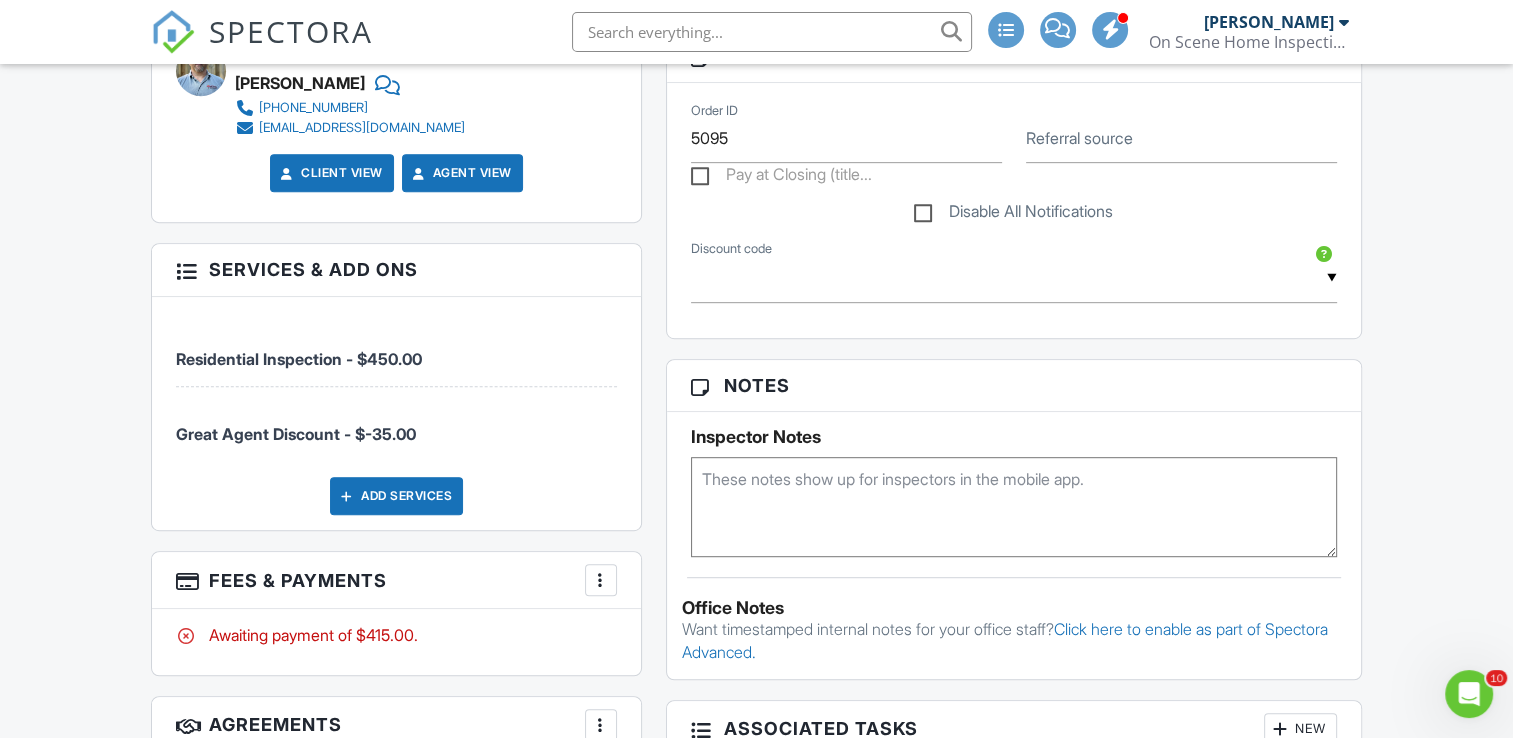 click at bounding box center [1014, 507] 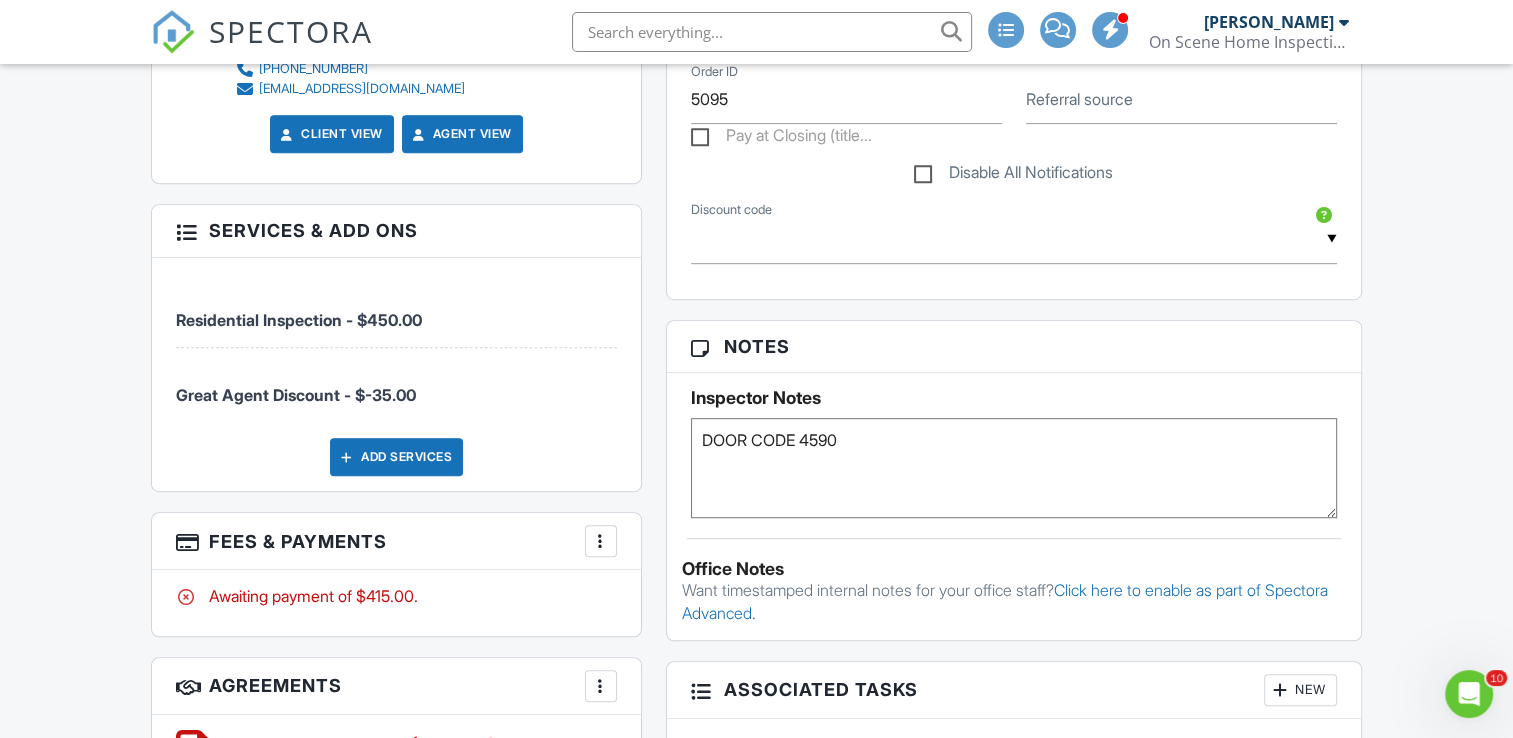 scroll, scrollTop: 1049, scrollLeft: 0, axis: vertical 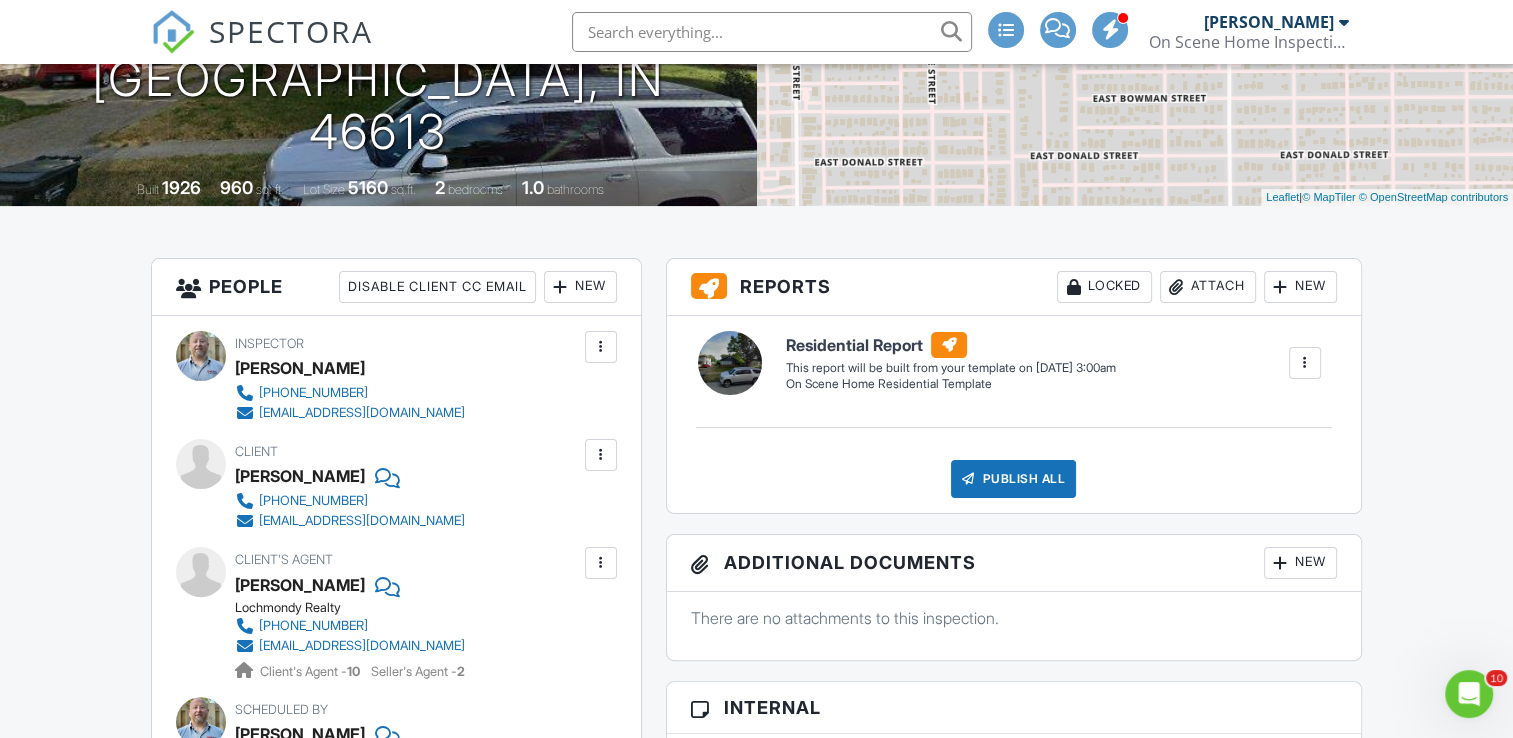 type on "DOOR CODE 4590" 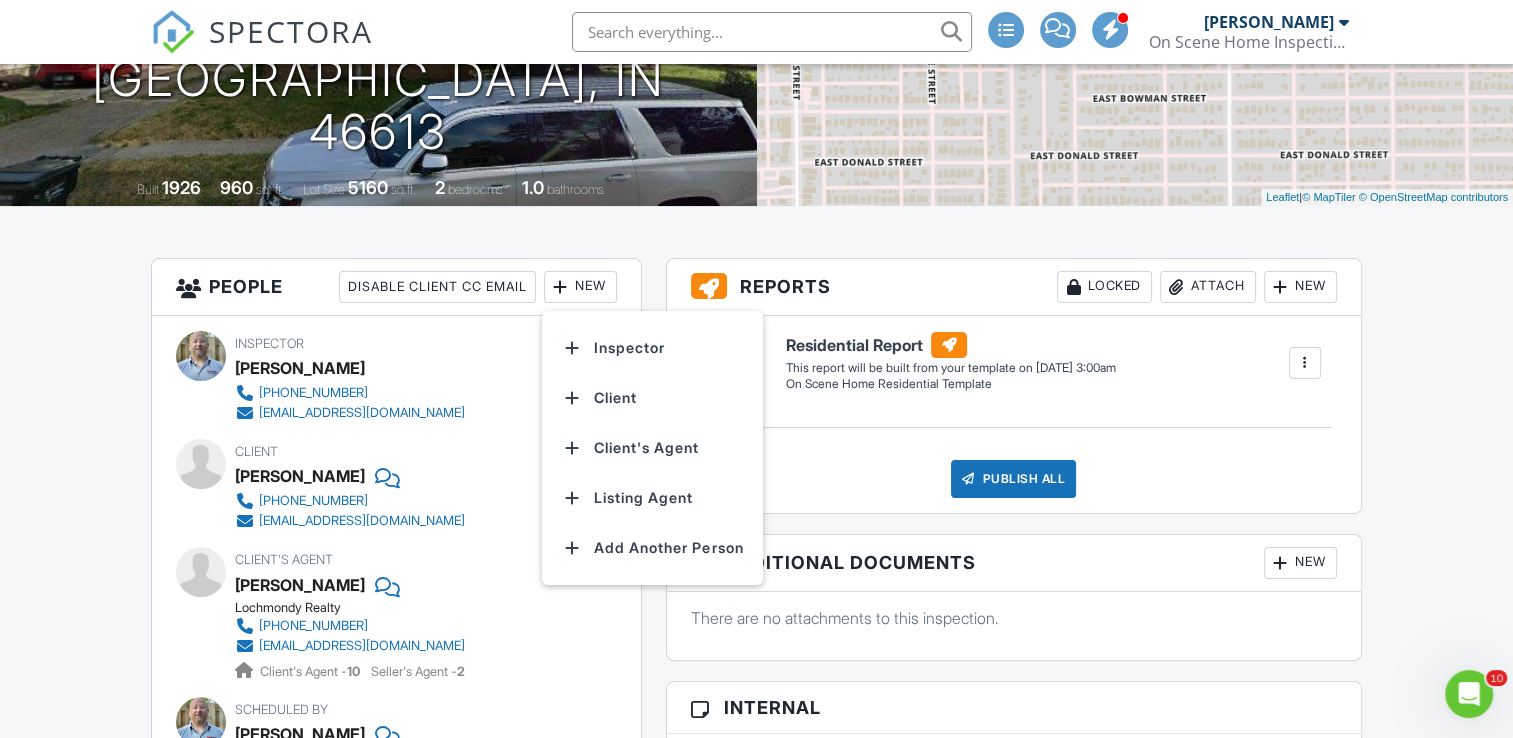 click on "Dashboard
Templates
Contacts
Metrics
Automations (Basic)
Automations (Adv)
Advanced
Settings
Support Center
Inspection Details
Client View
More
Property Details
Reschedule
Reorder / Copy
Share
Cancel
[GEOGRAPHIC_DATA]
Print Order
Convert to V9
Enable Pass on CC Fees
View Change Log
[DATE]  4:00 pm
- 7:00 pm
[STREET_ADDRESS][PERSON_NAME]
[GEOGRAPHIC_DATA], IN 46613
Built
1926
960
sq. ft.
Lot Size
5160
sq.ft.
2
bedrooms
1.0
bathrooms
+ − Leaflet  |  © MapTiler   © OpenStreetMap contributors
All emails and texts are disabled for this inspection!
Turn on emails and texts
Turn on and Requeue Notifications
Reports
Locked
Attach
New" at bounding box center (756, 1155) 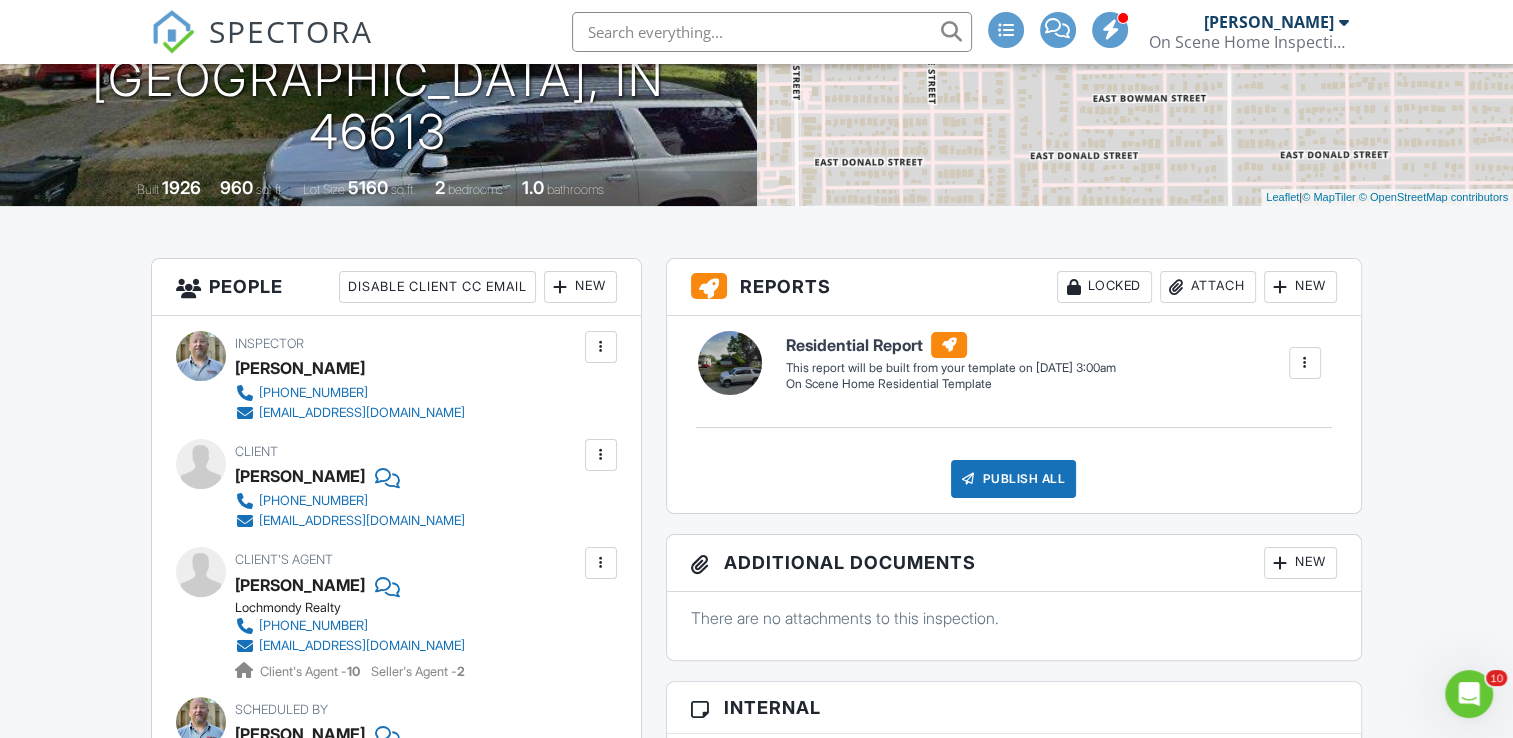 click at bounding box center (601, 455) 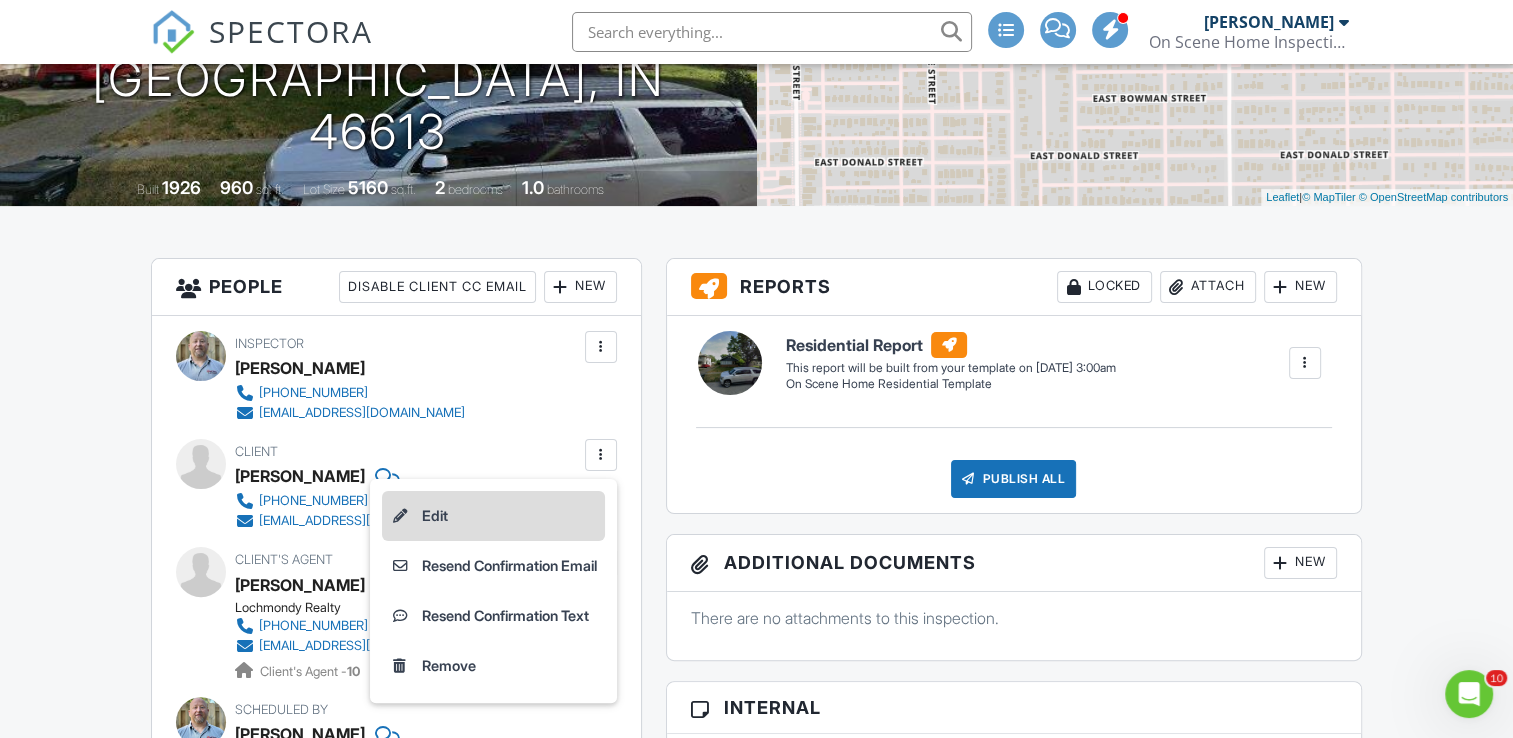 click on "Edit" at bounding box center [493, 516] 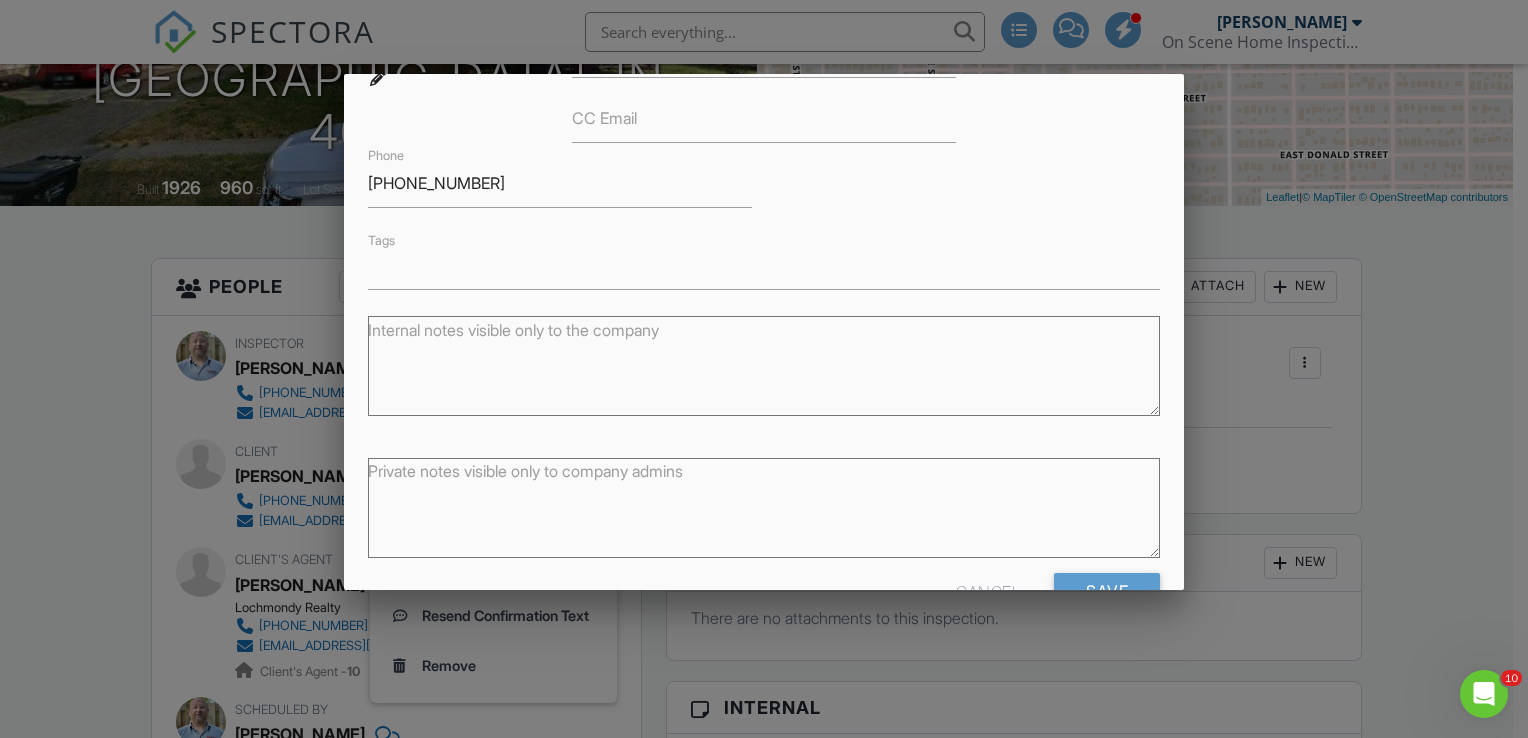 scroll, scrollTop: 300, scrollLeft: 0, axis: vertical 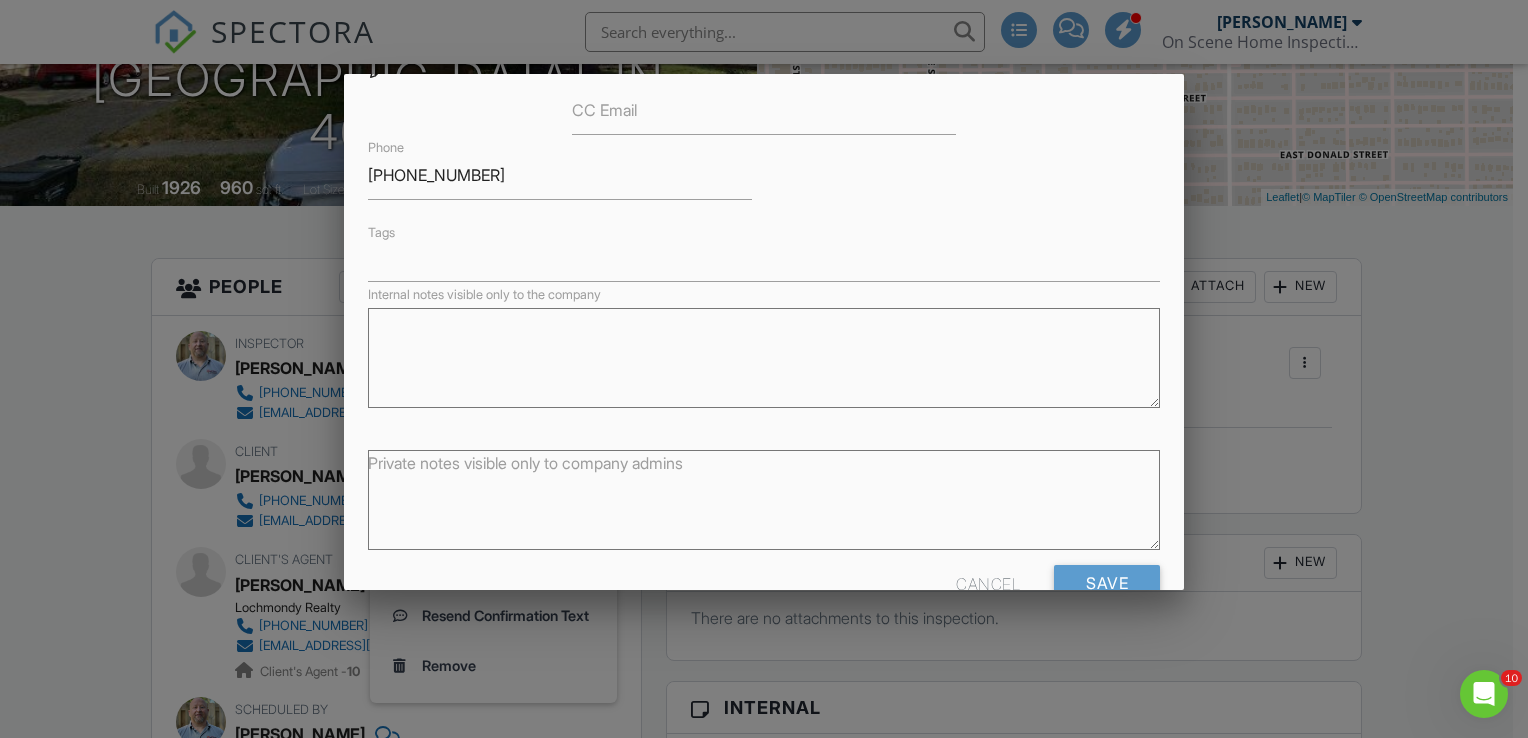 click on "Internal notes visible only to the company" at bounding box center (764, 358) 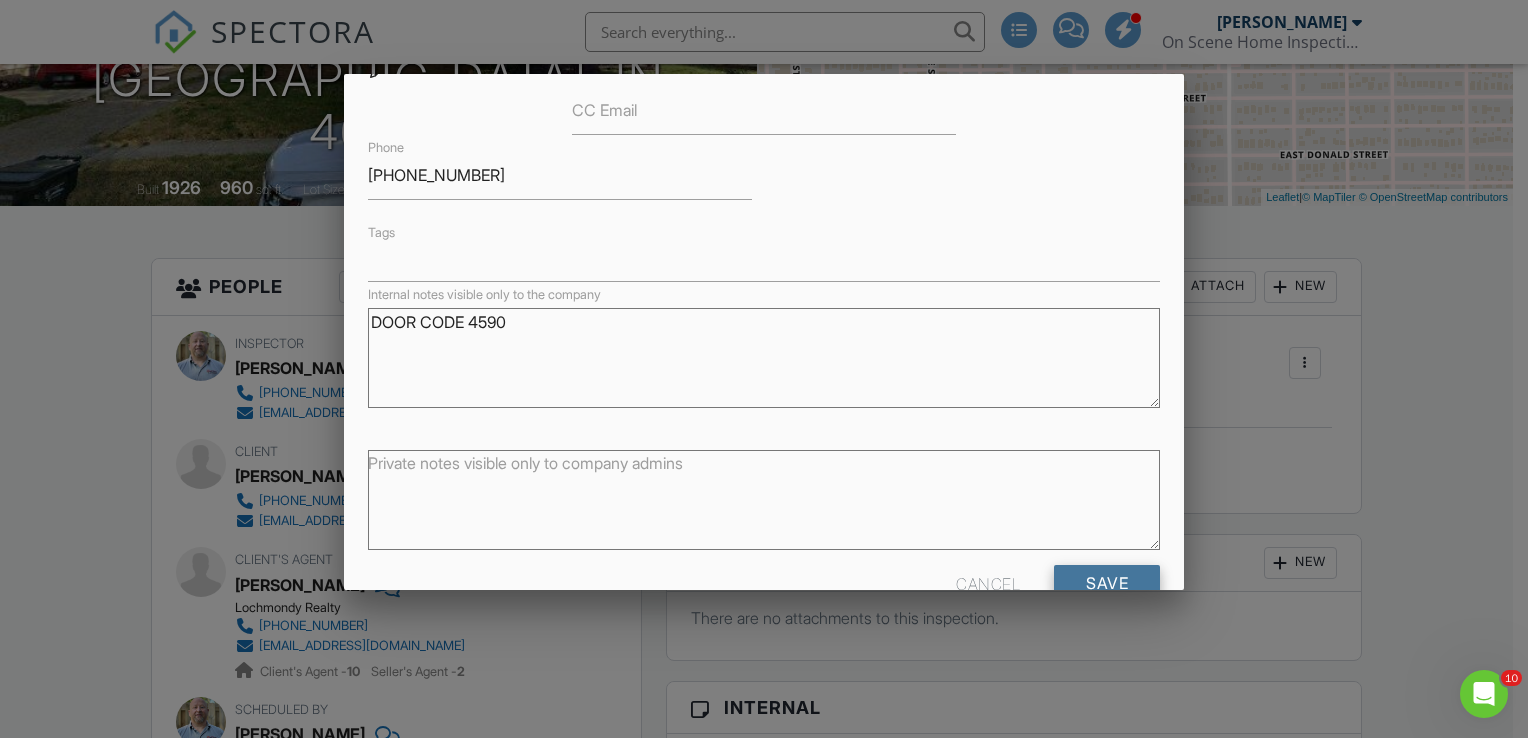 type on "DOOR CODE 4590" 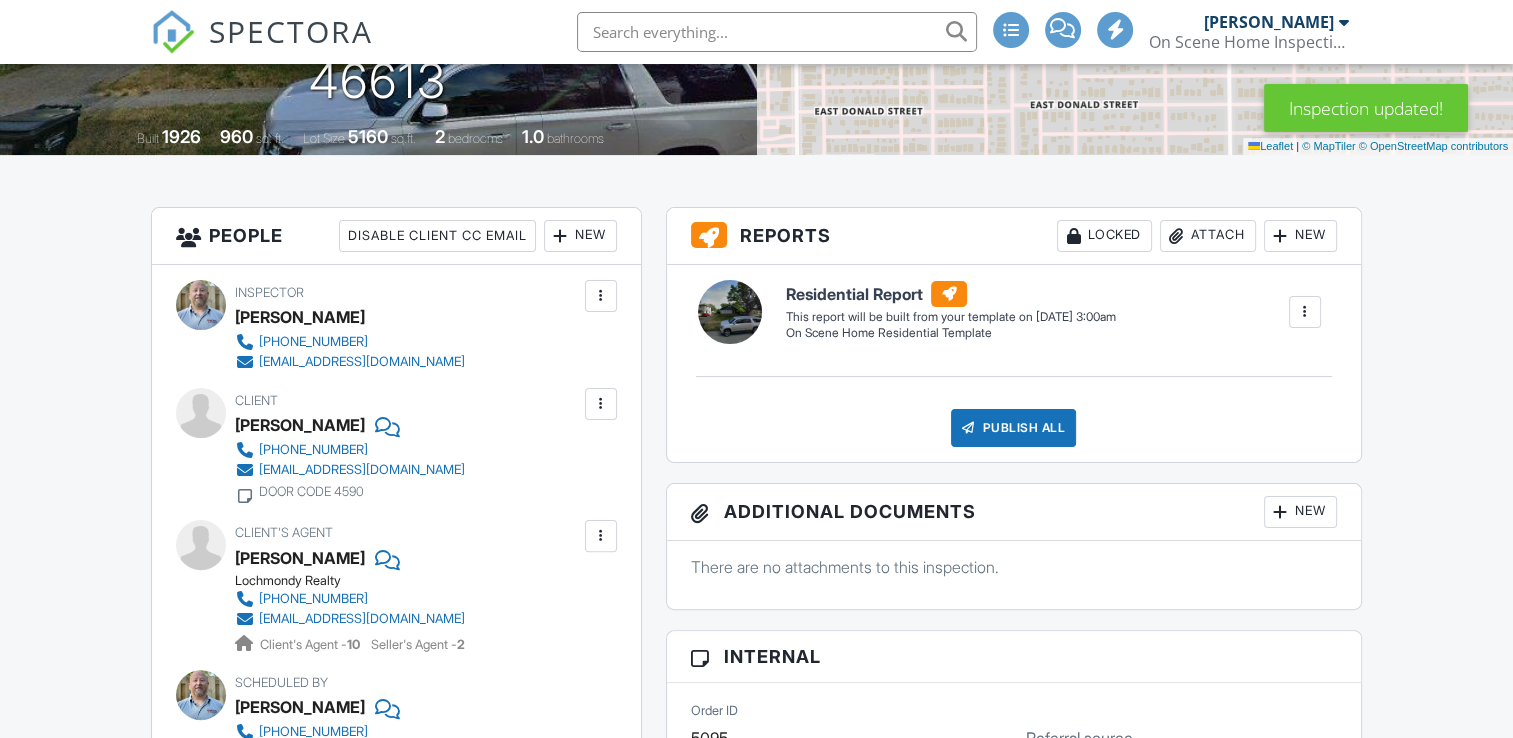 scroll, scrollTop: 400, scrollLeft: 0, axis: vertical 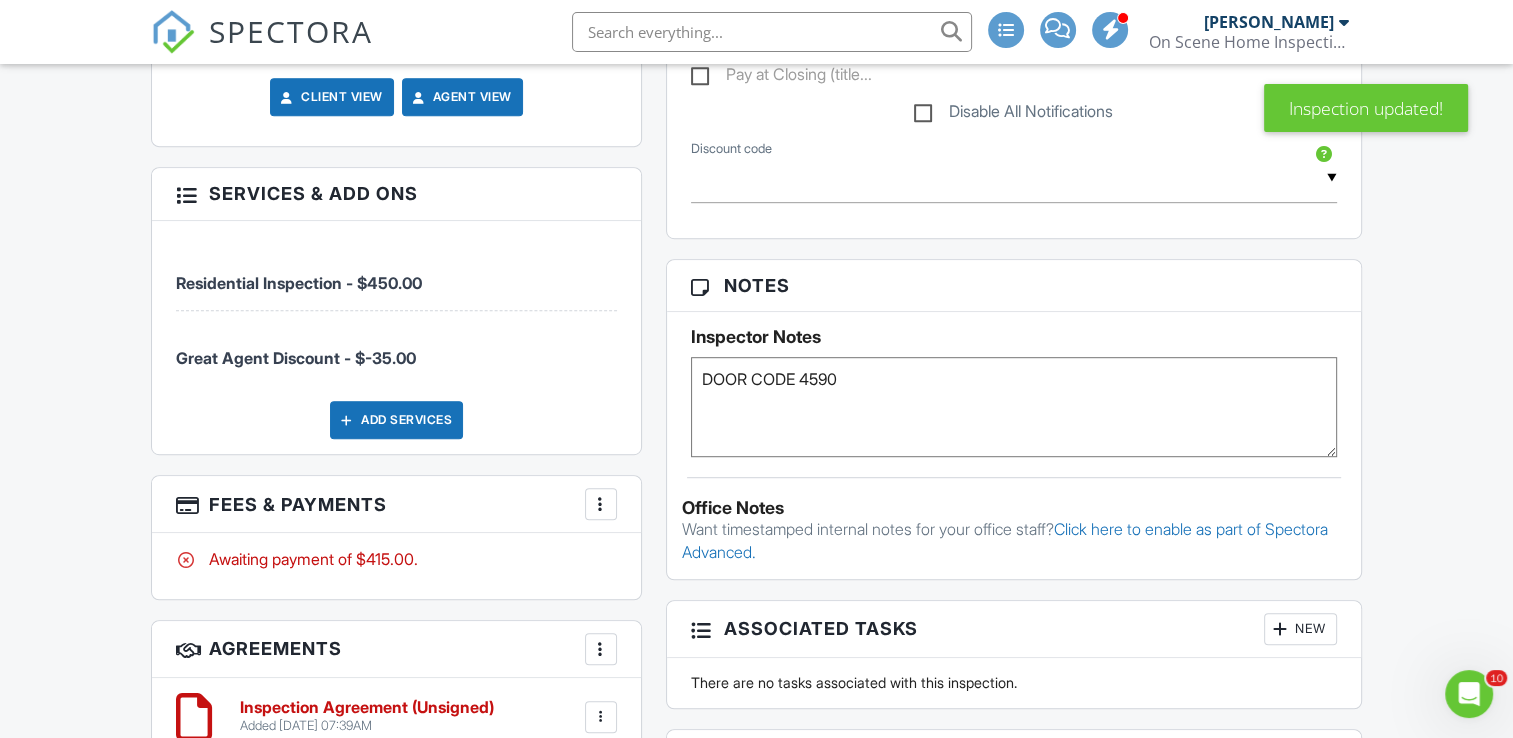 click on "DOOR CODE 4590" at bounding box center [1014, 407] 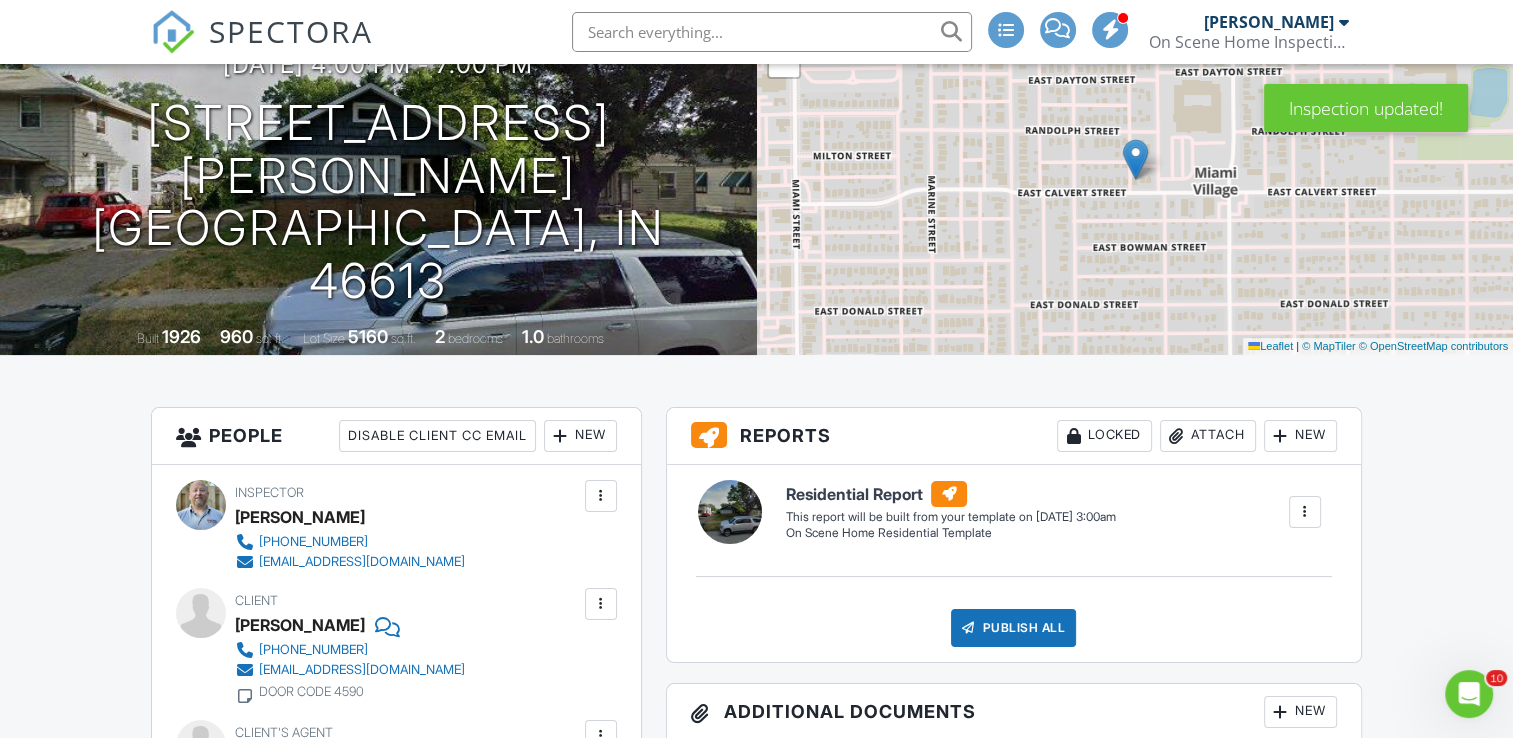 scroll, scrollTop: 0, scrollLeft: 0, axis: both 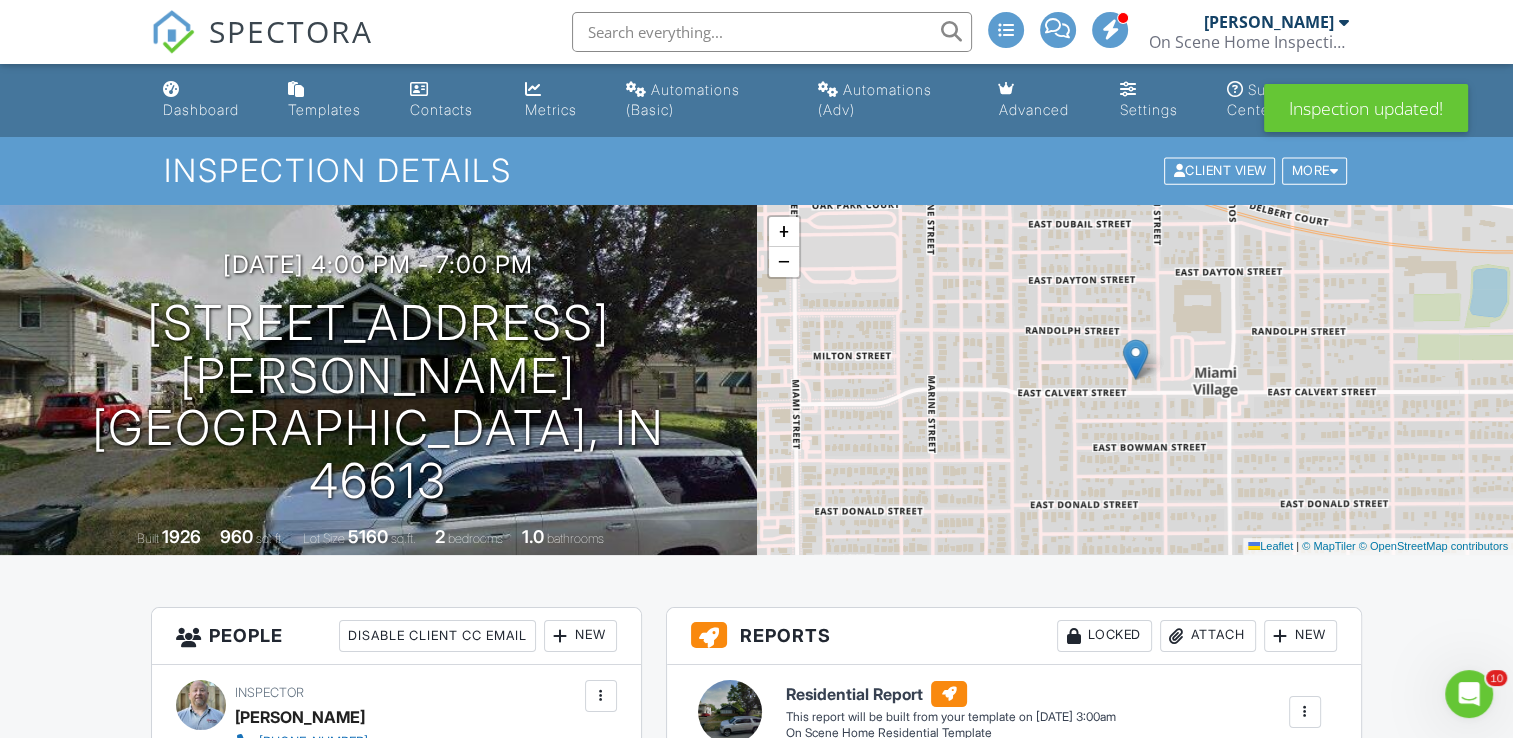 click on "Dashboard" at bounding box center (209, 100) 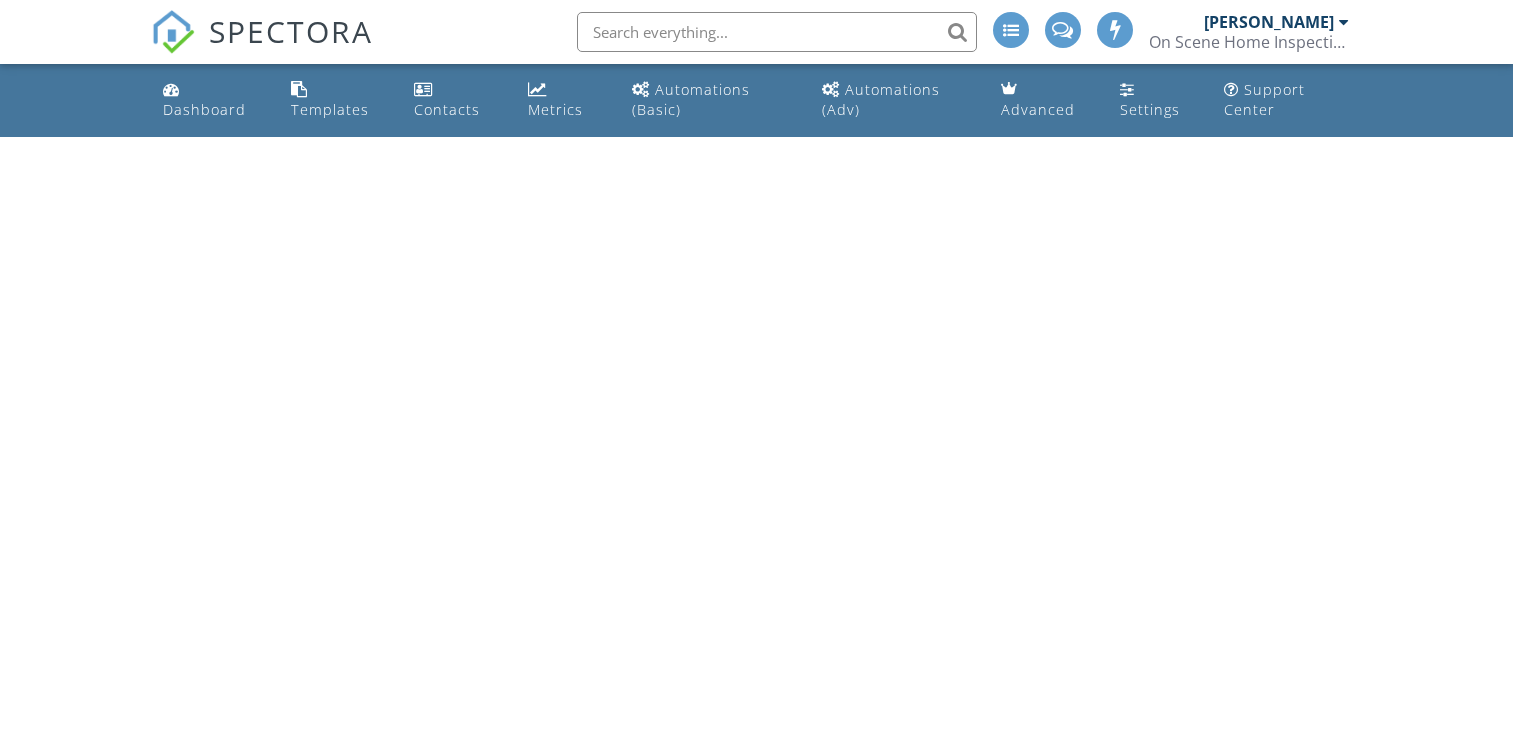 scroll, scrollTop: 0, scrollLeft: 0, axis: both 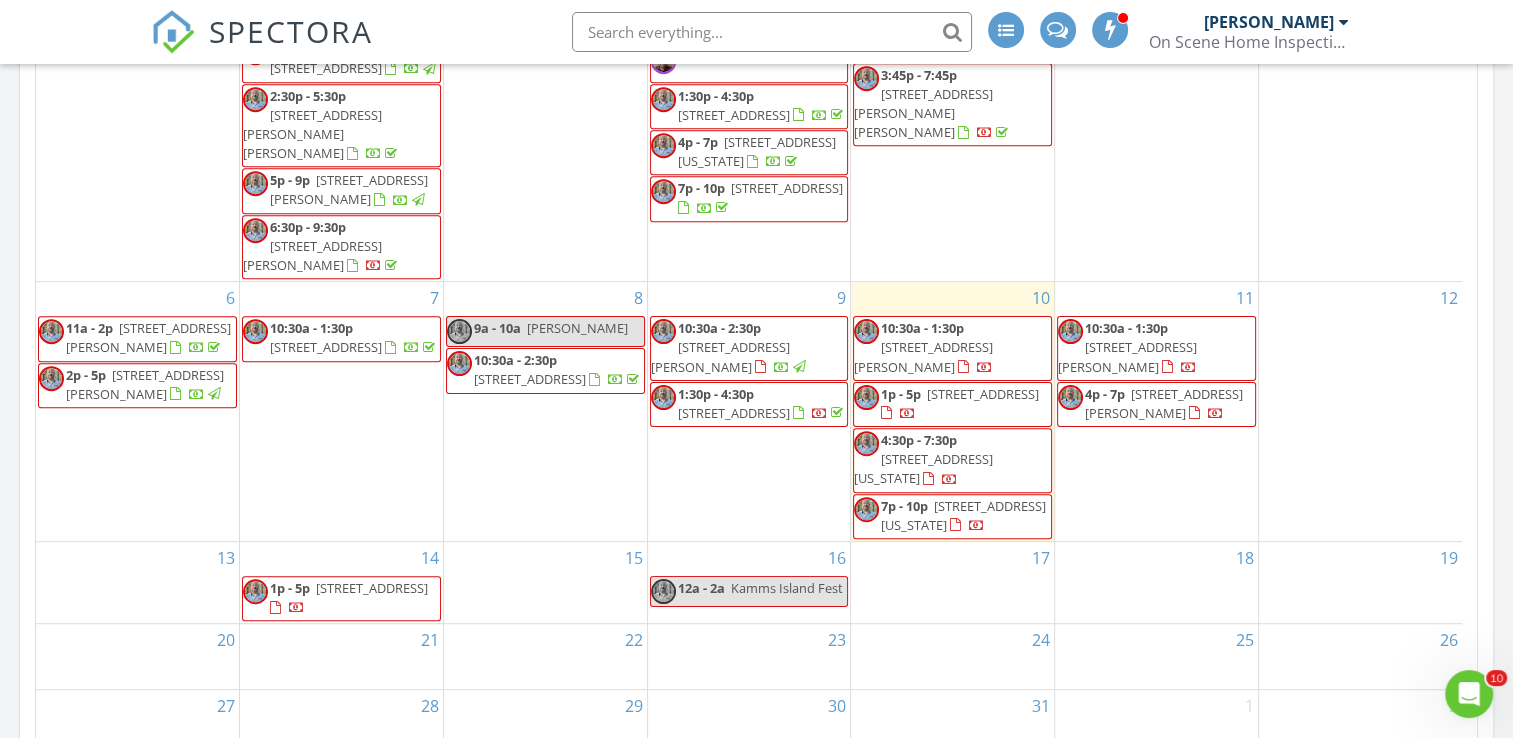 click on "Today
Bill Mason
10:30 am
5033 W Blackford Dr, South Bend, IN 46614
Bill Mason
14 minutes drive time   6.6 miles       1:00 pm
2809 N 925 E , Mill Creek, IN 46365
Bill Mason
33 minutes drive time   20.7 miles       4:30 pm
2017 Delaware St, Mishawaka, IN 46544
Bill Mason
33 minutes drive time   19.4 miles       7:00 pm
601 E Indiana Ave, South Bend, IN 46613
Bill Mason
7 minutes drive time   2.3 miles       New Inspection     New Quote         Map               1 2 3 4 + − Elm Road, Saint Joseph Valley Parkway, Saint Joseph Valley Parkway, Western Avenue, Western Avenue, West Western Avenue, Milburn Boulevard, East Calvert Street 78.9 km, 1 h 25 min 250 m 55 m" at bounding box center (756, 90) 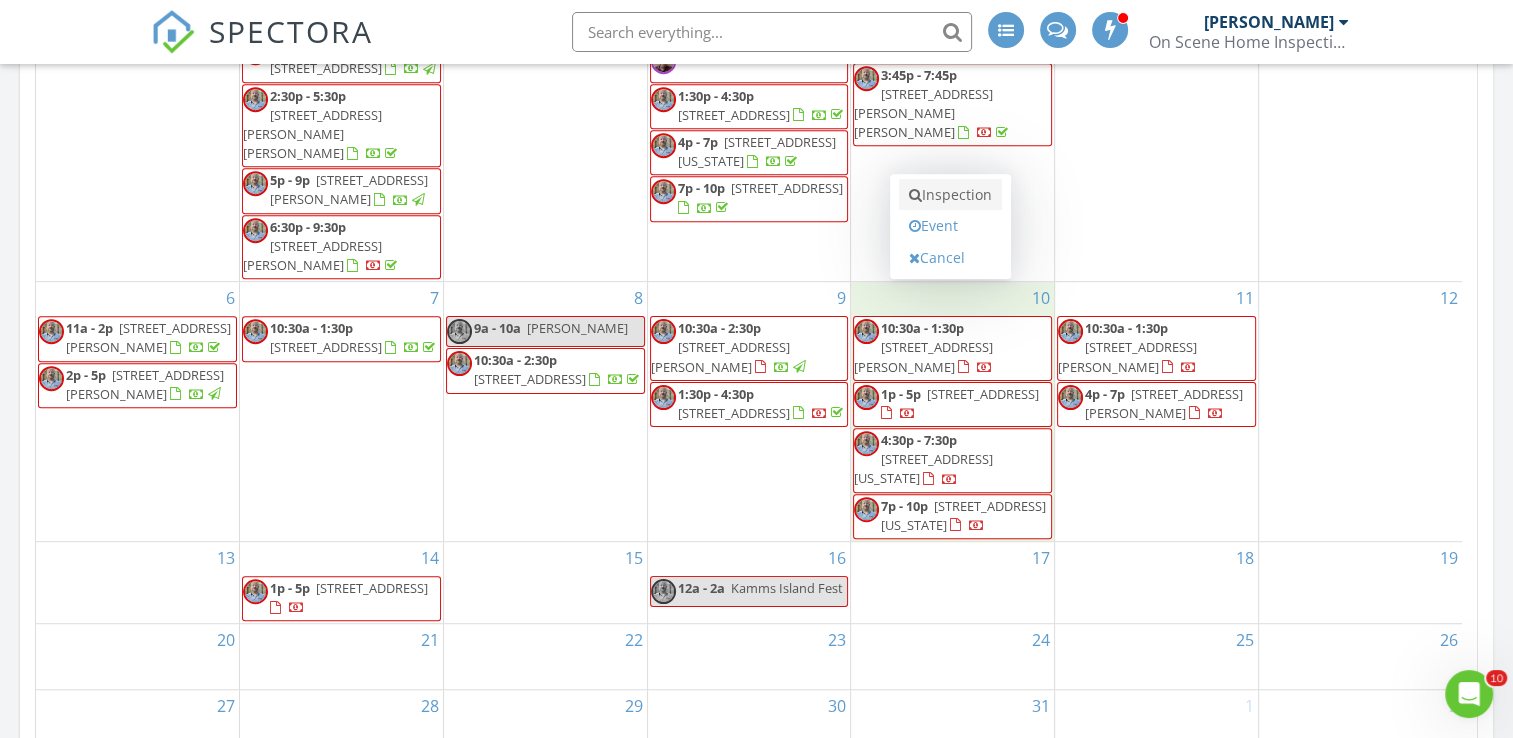 click on "Inspection" at bounding box center (950, 195) 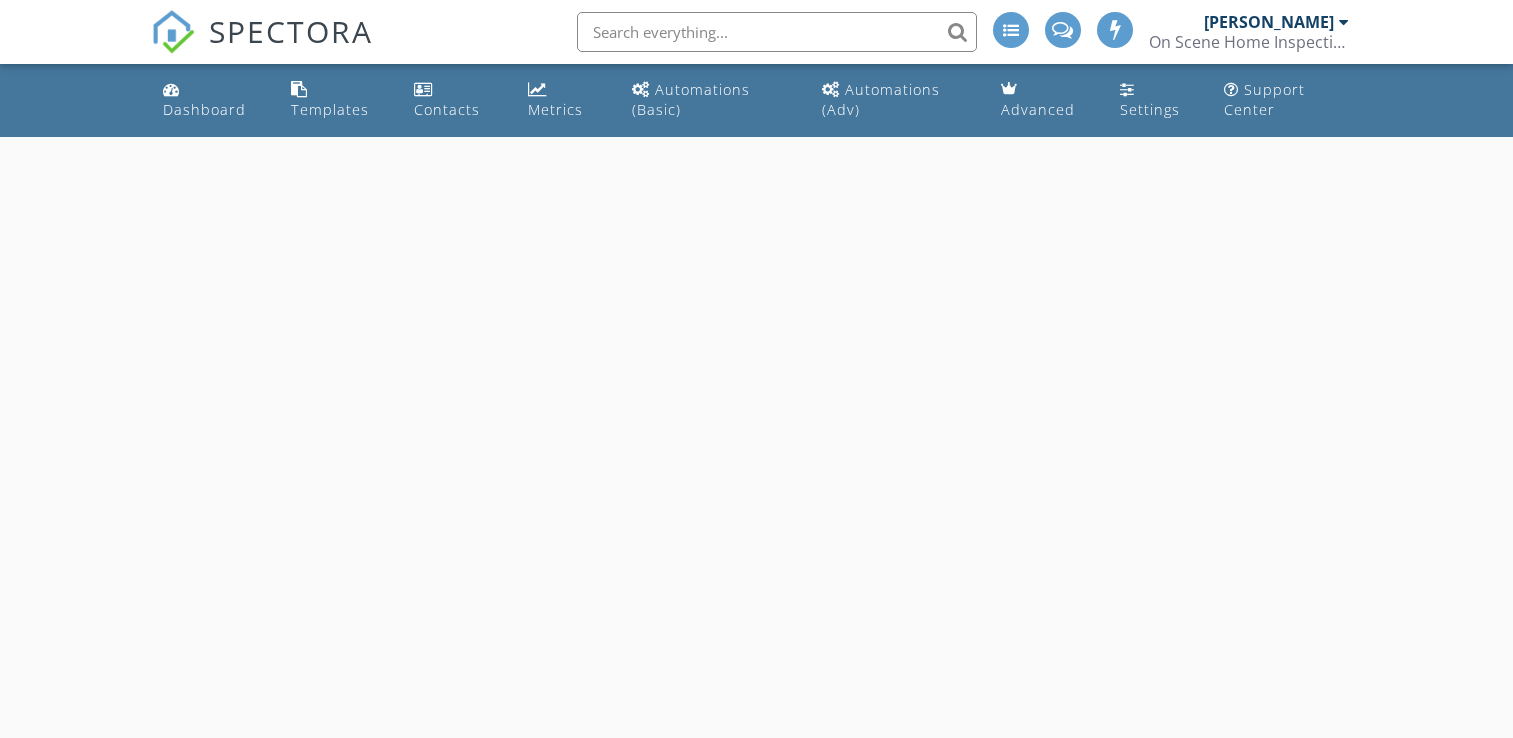 scroll, scrollTop: 0, scrollLeft: 0, axis: both 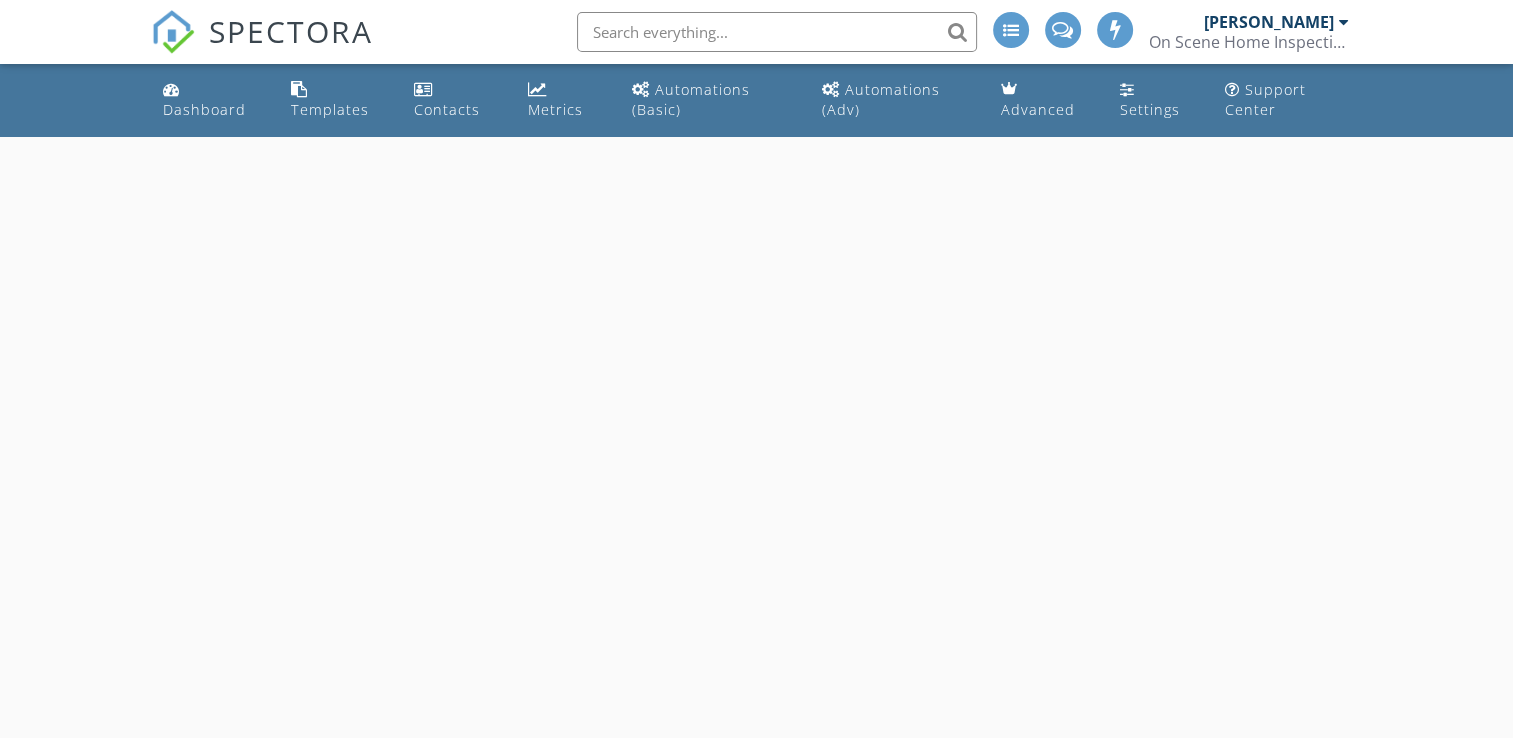 select on "6" 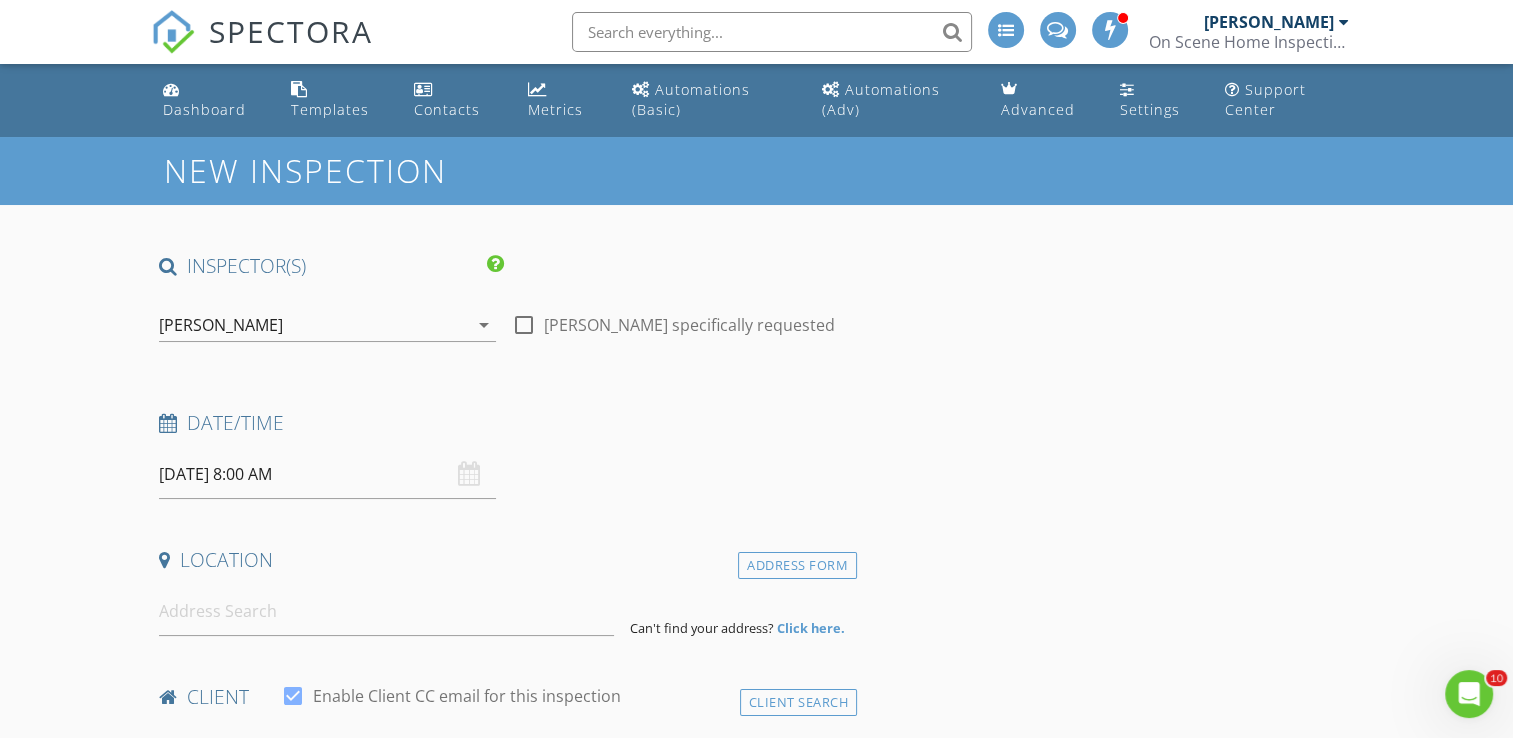 scroll, scrollTop: 0, scrollLeft: 0, axis: both 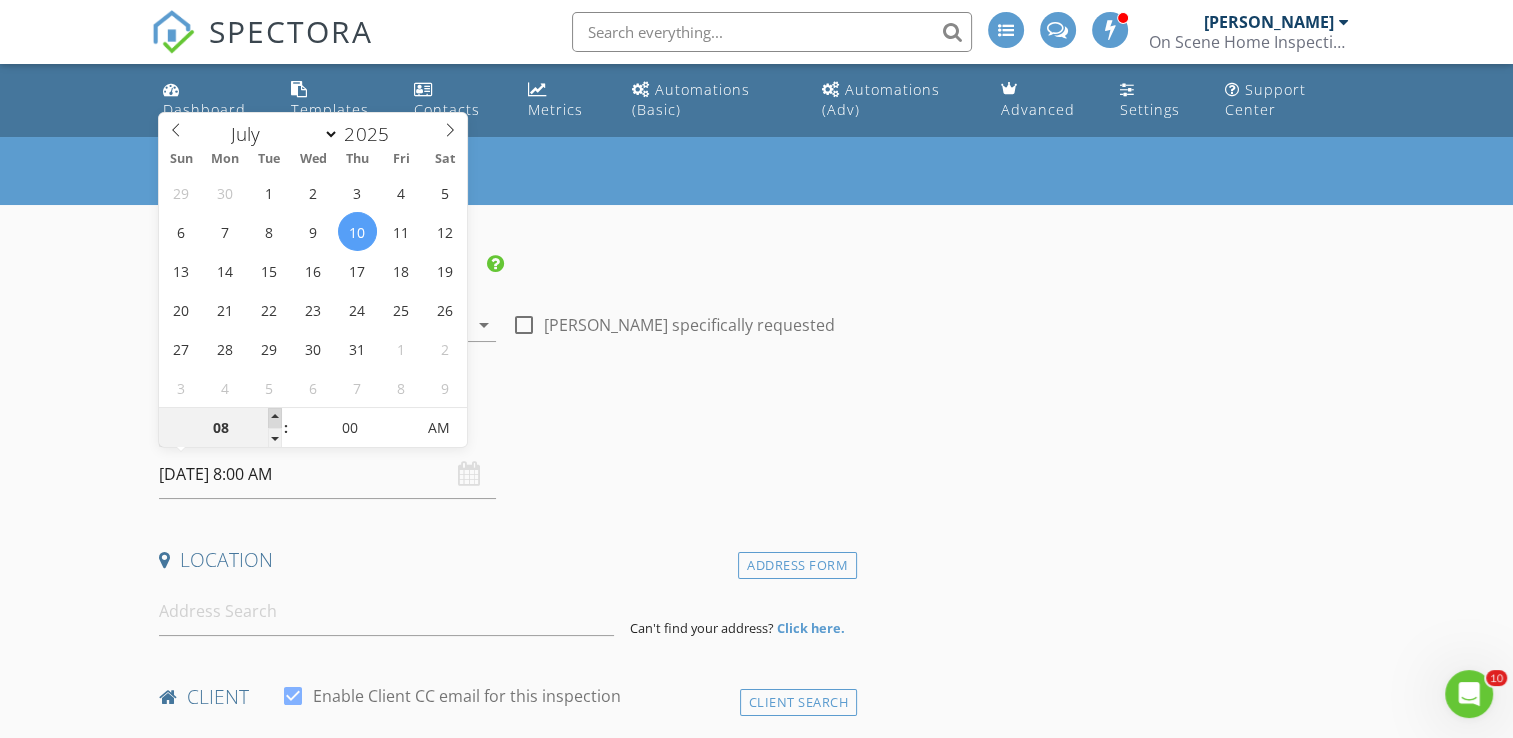 type on "09" 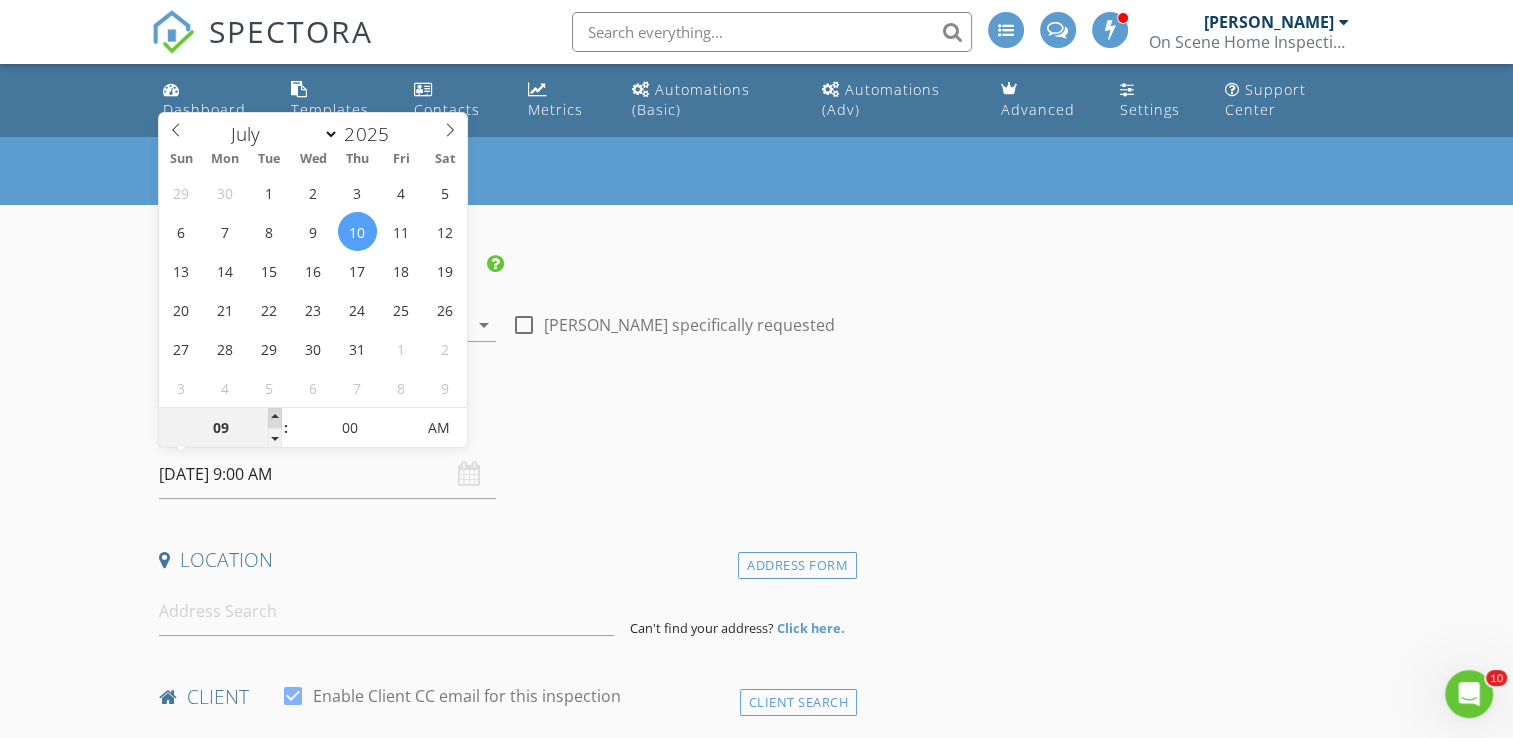 click at bounding box center [275, 418] 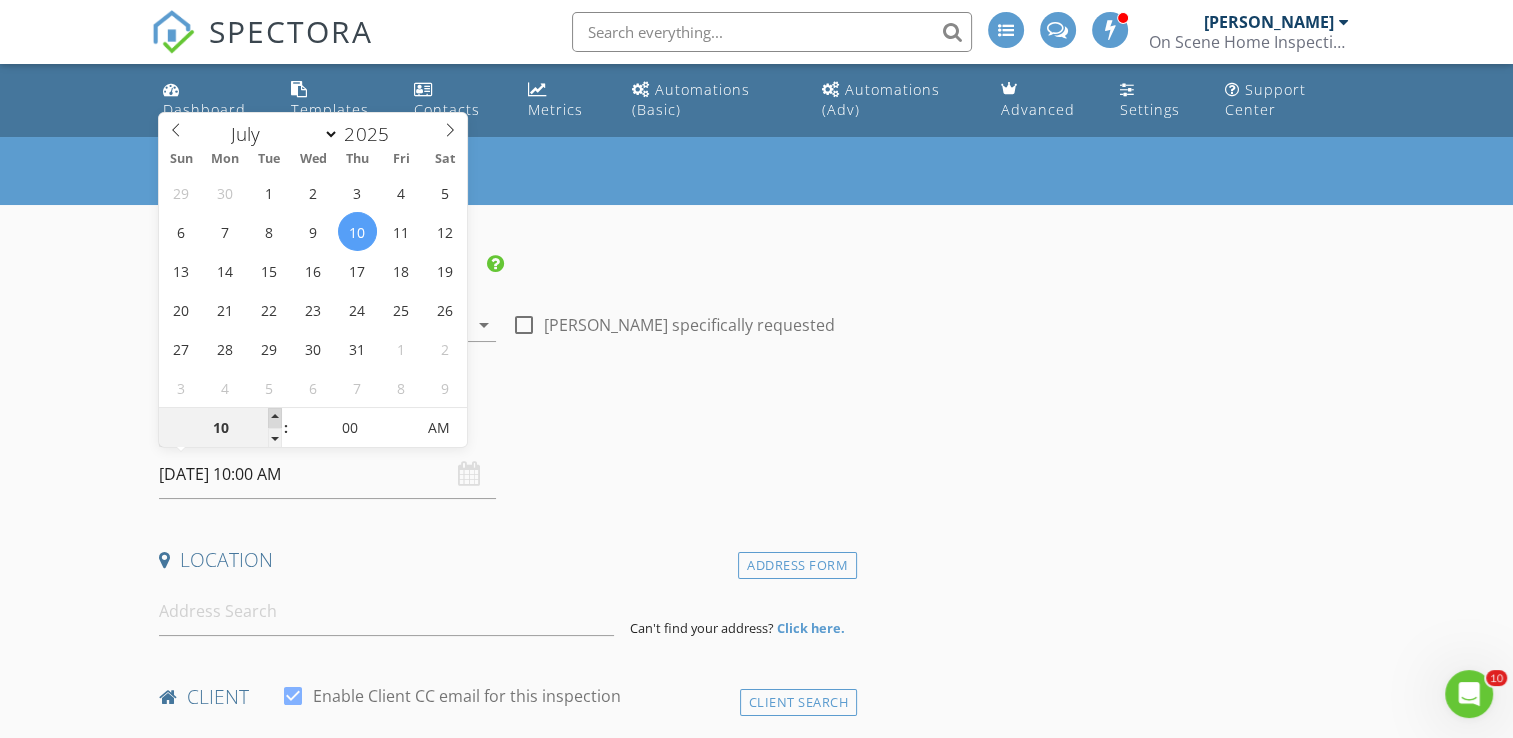 click at bounding box center [275, 418] 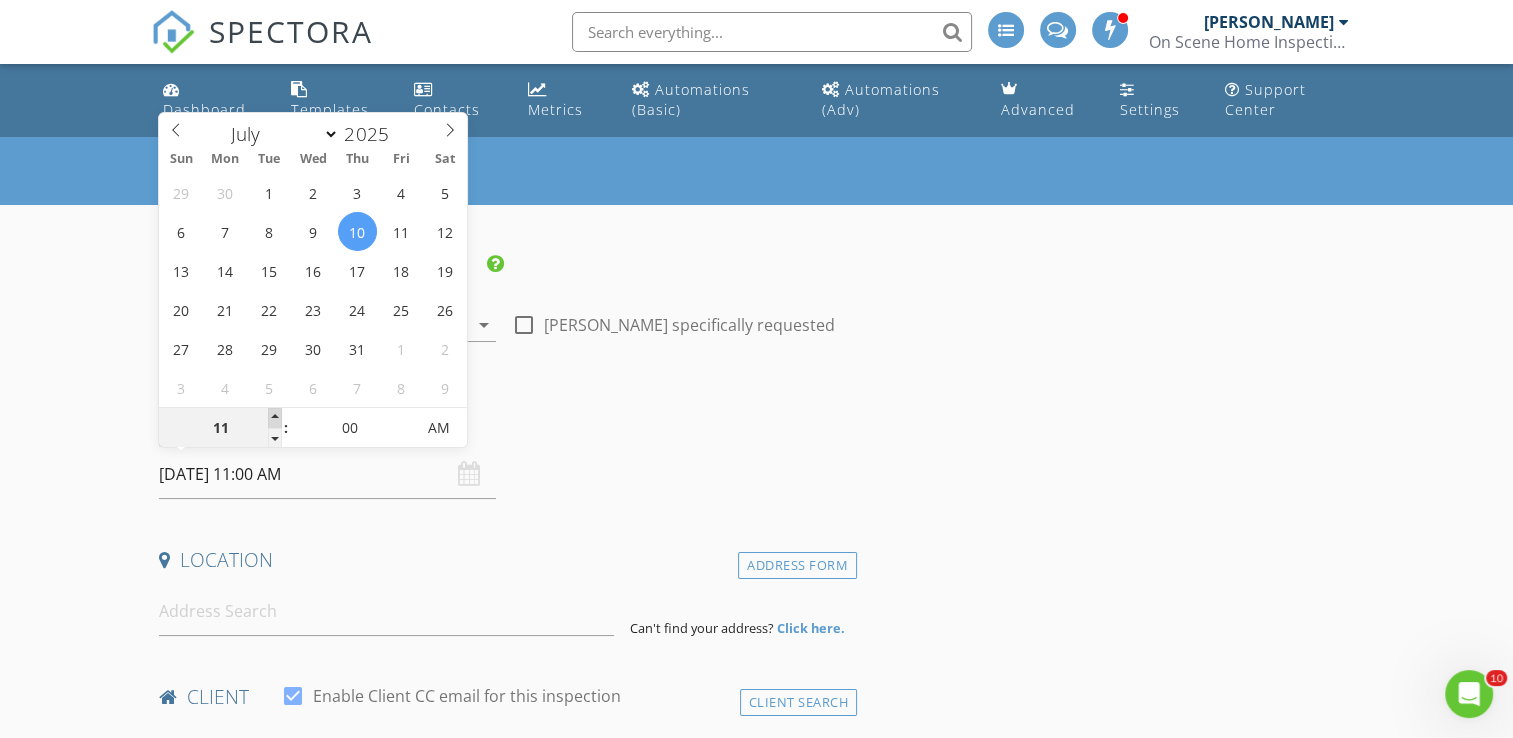 click at bounding box center (275, 418) 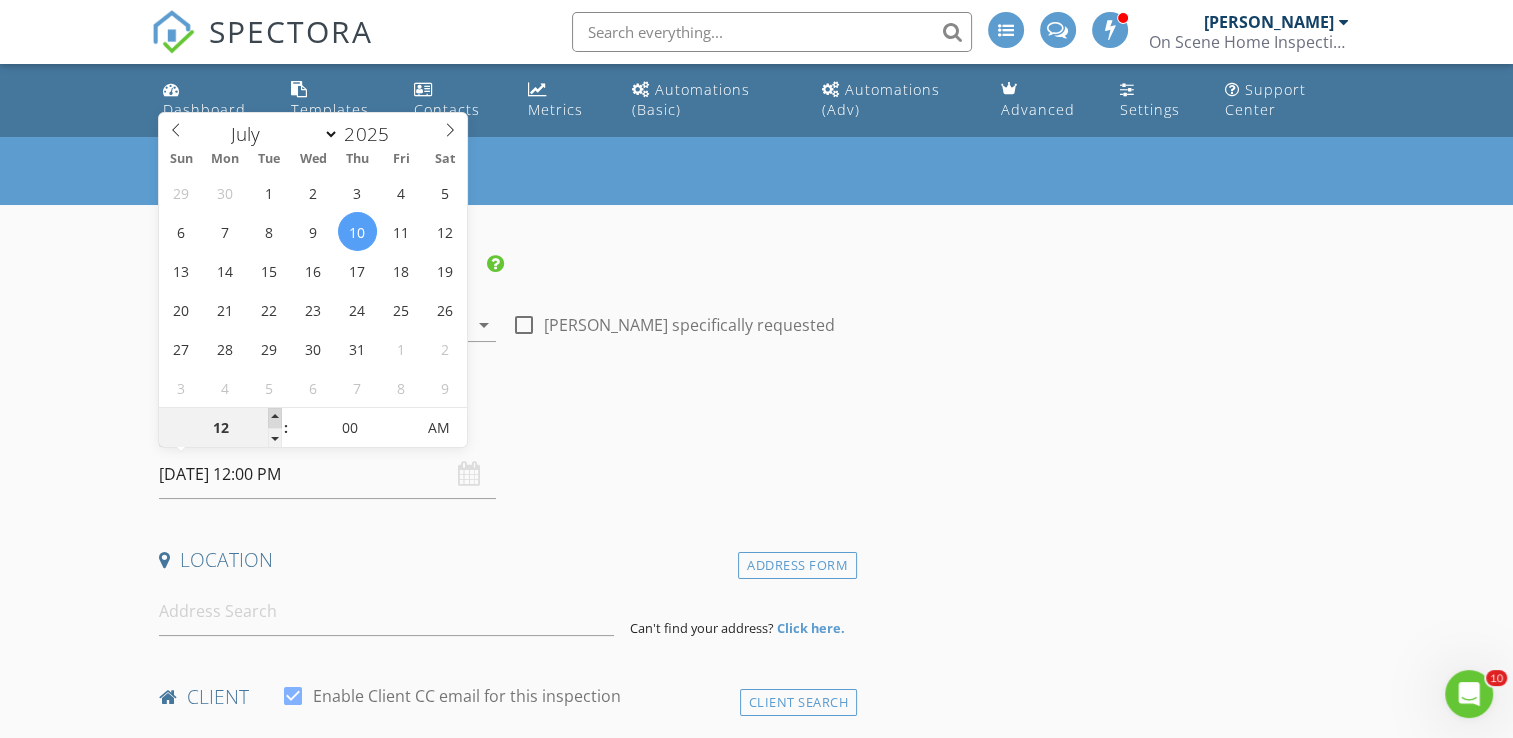 click at bounding box center [275, 418] 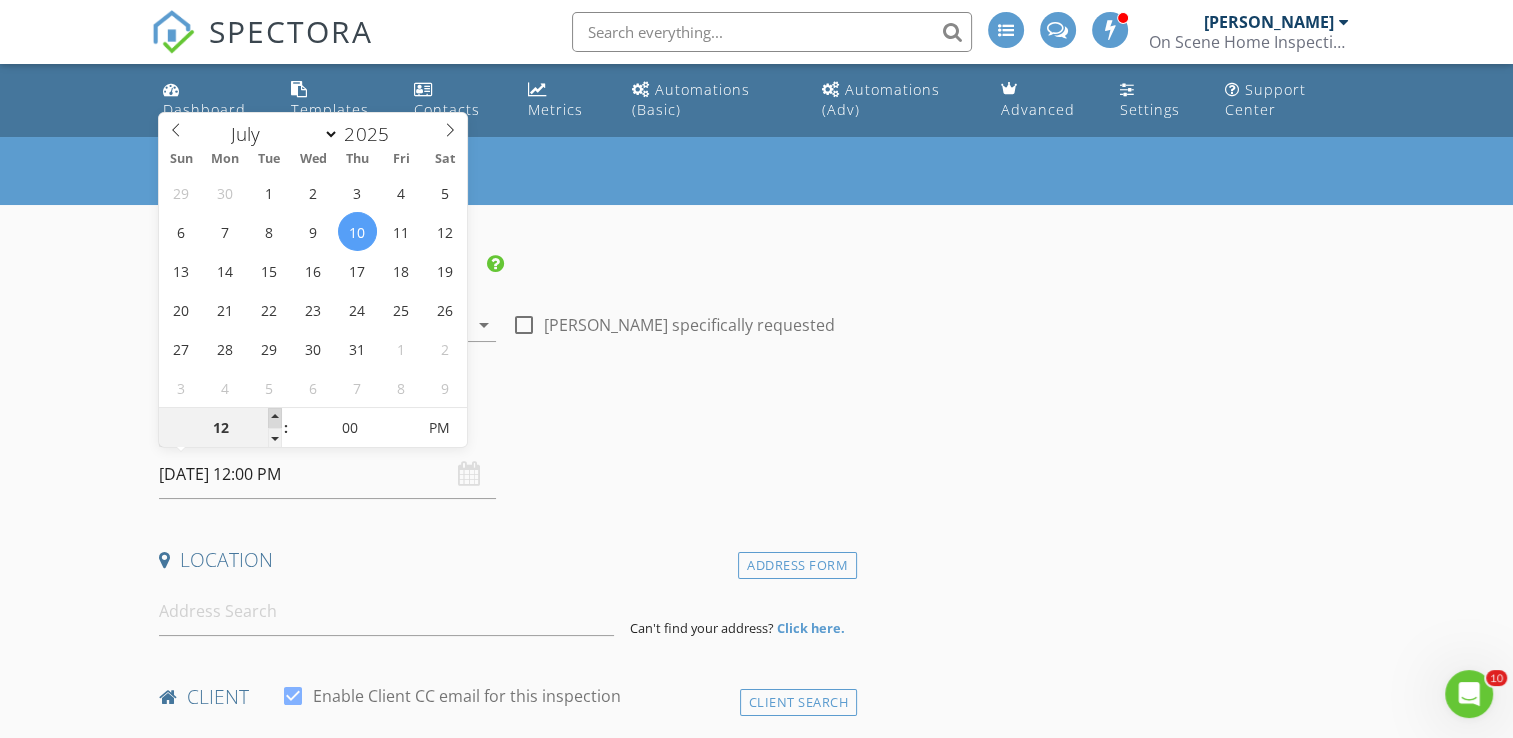 type on "01" 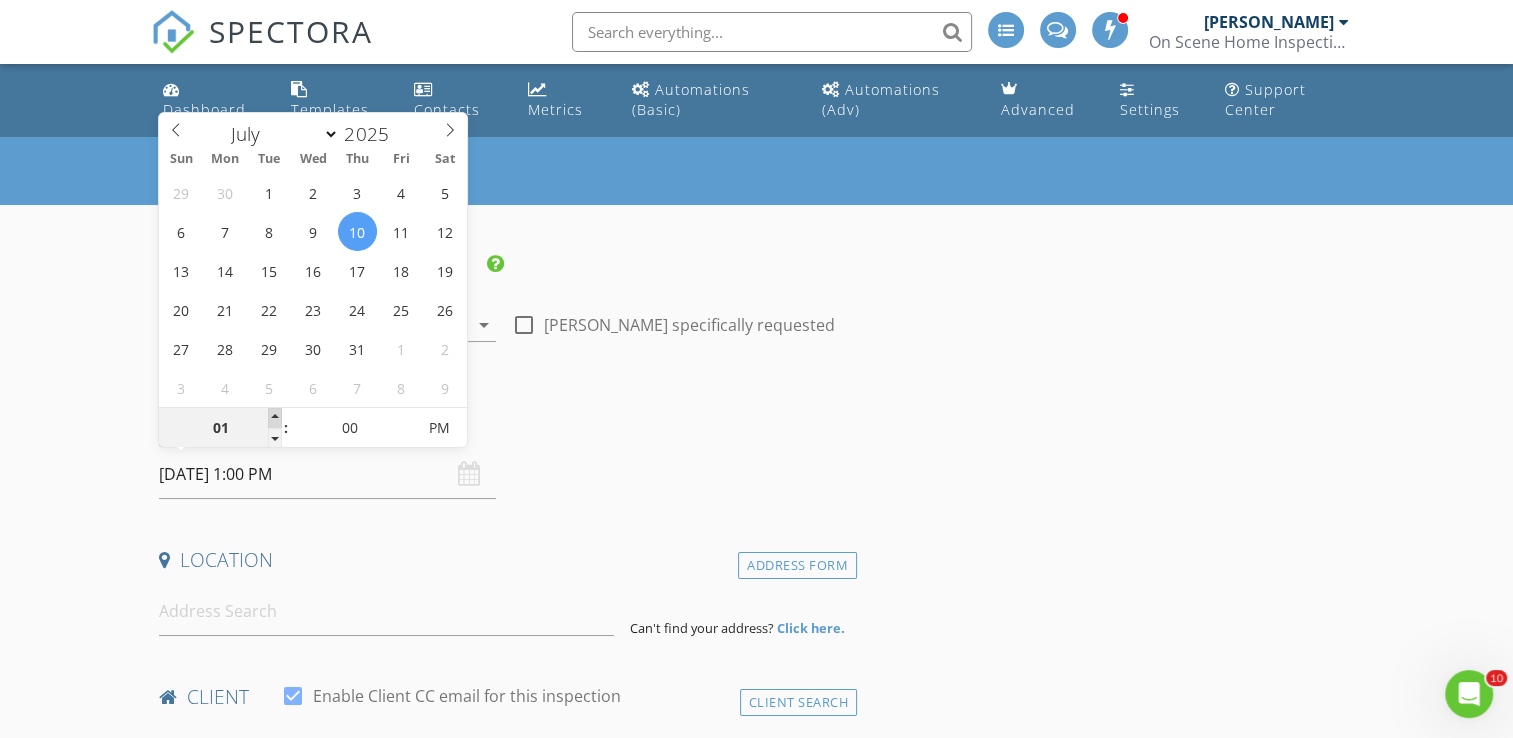 click at bounding box center (275, 418) 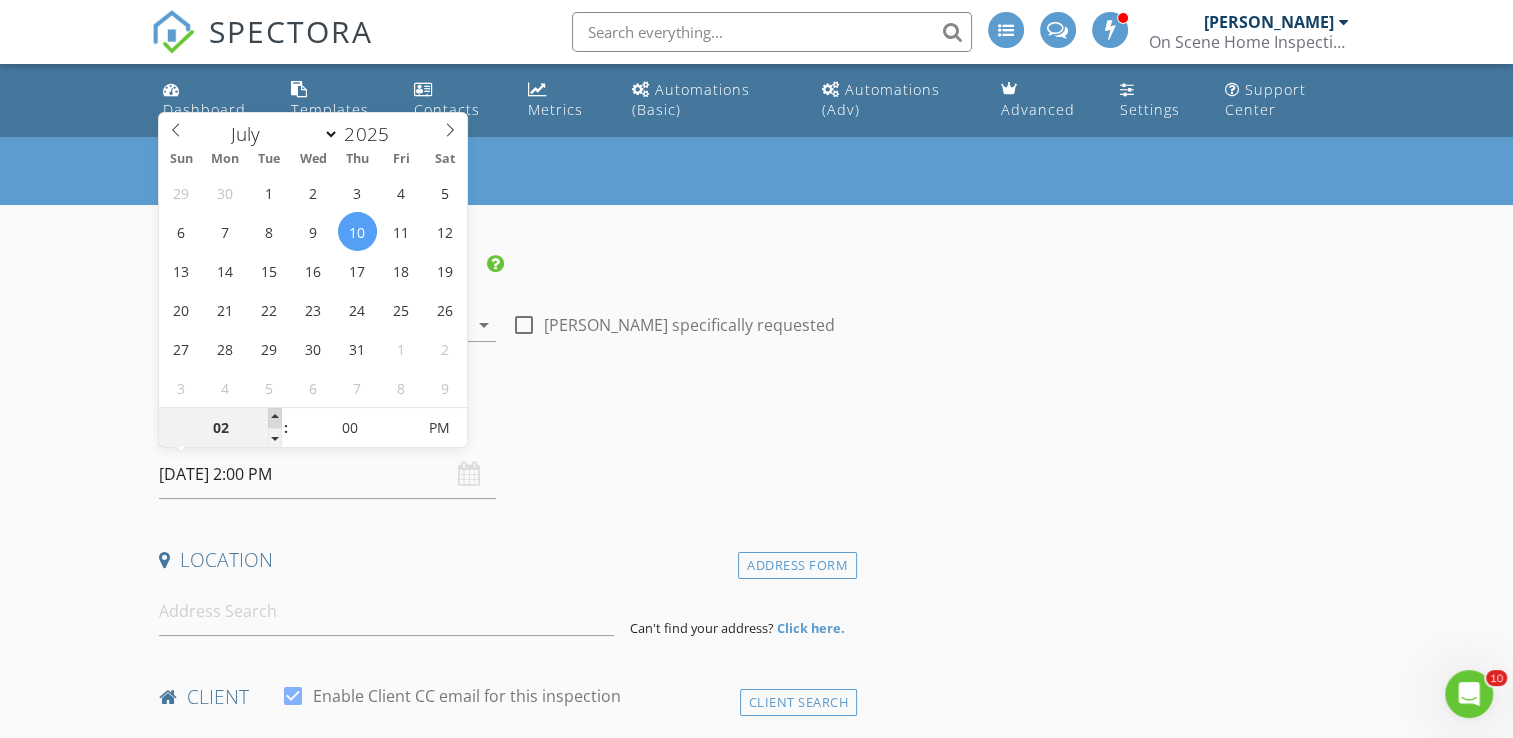 click at bounding box center (275, 418) 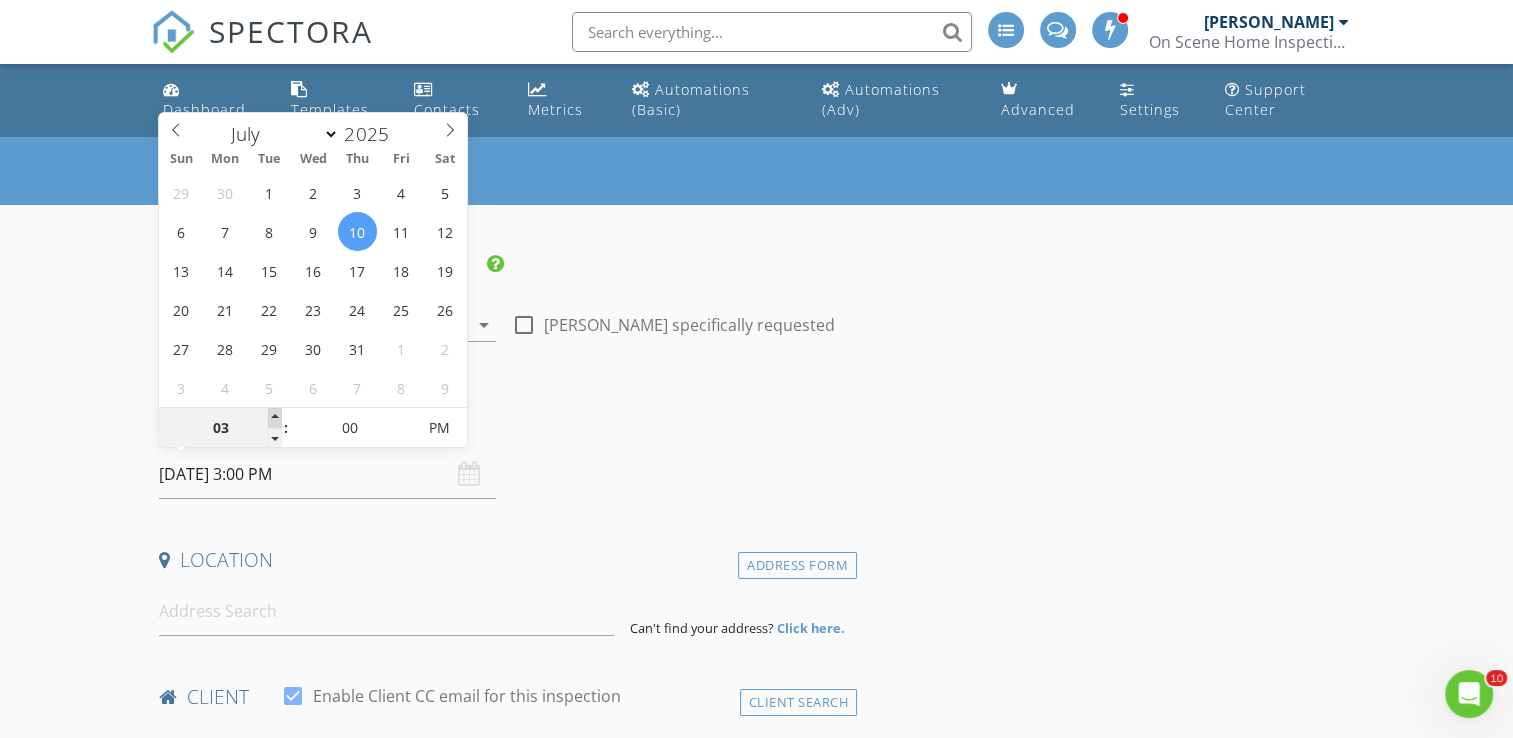 click at bounding box center (275, 418) 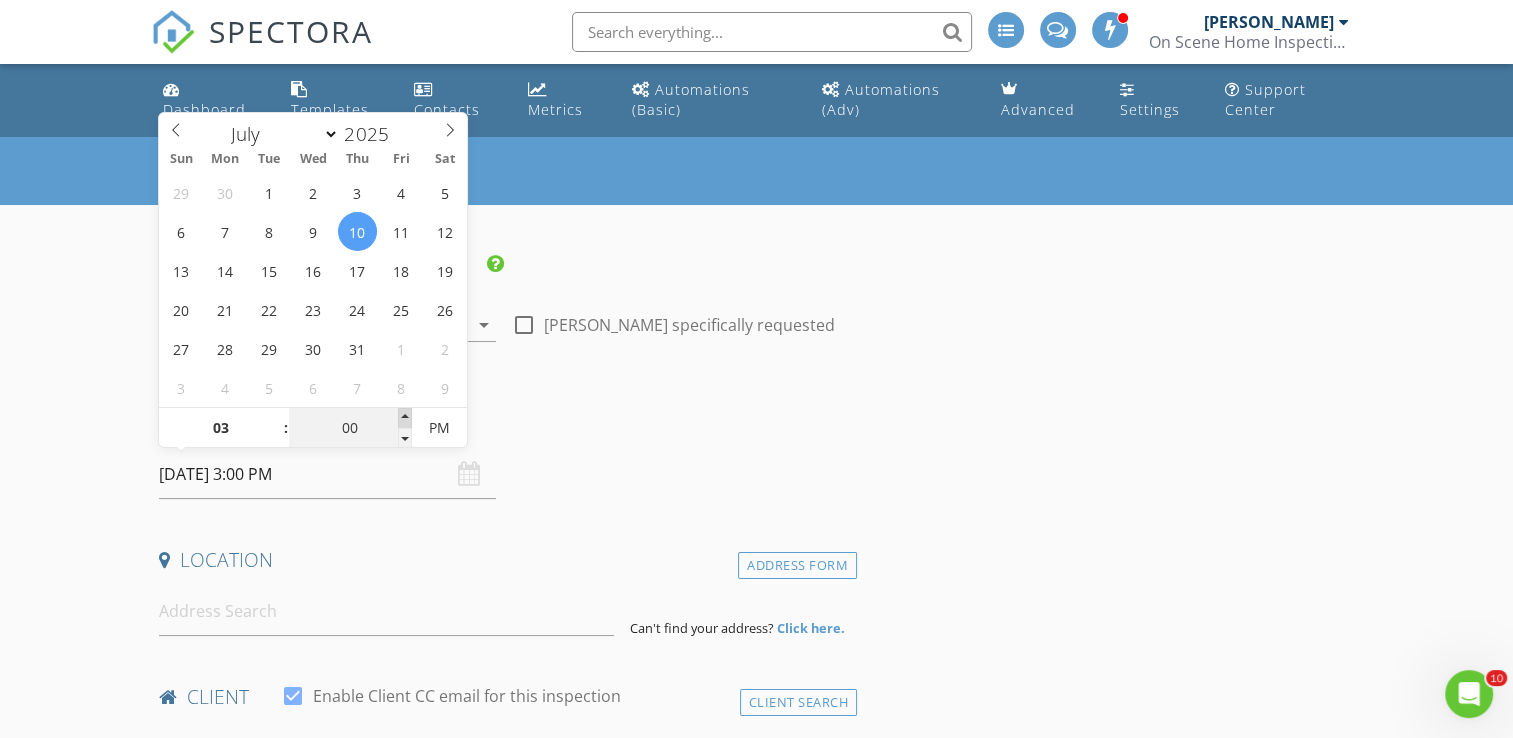 type on "05" 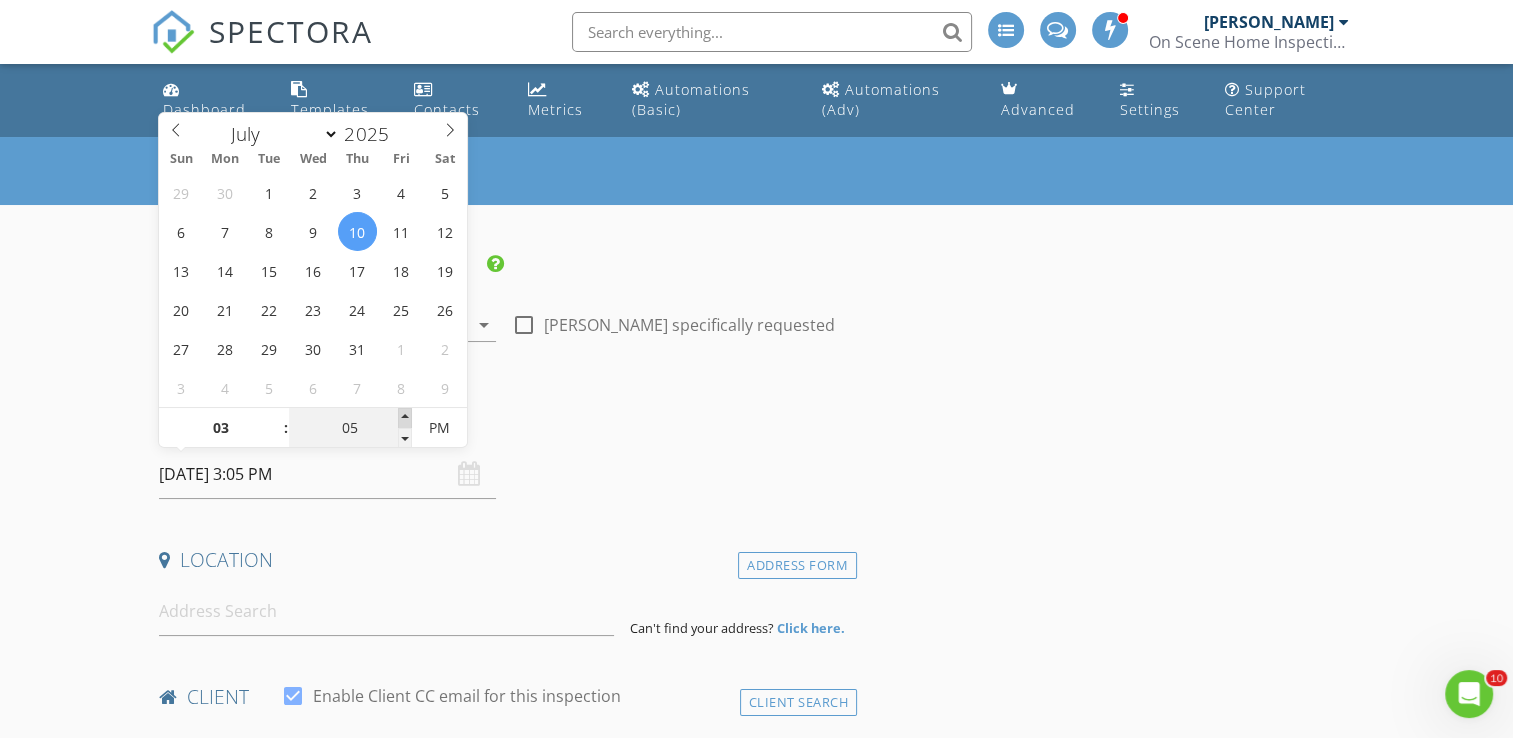 click at bounding box center [405, 418] 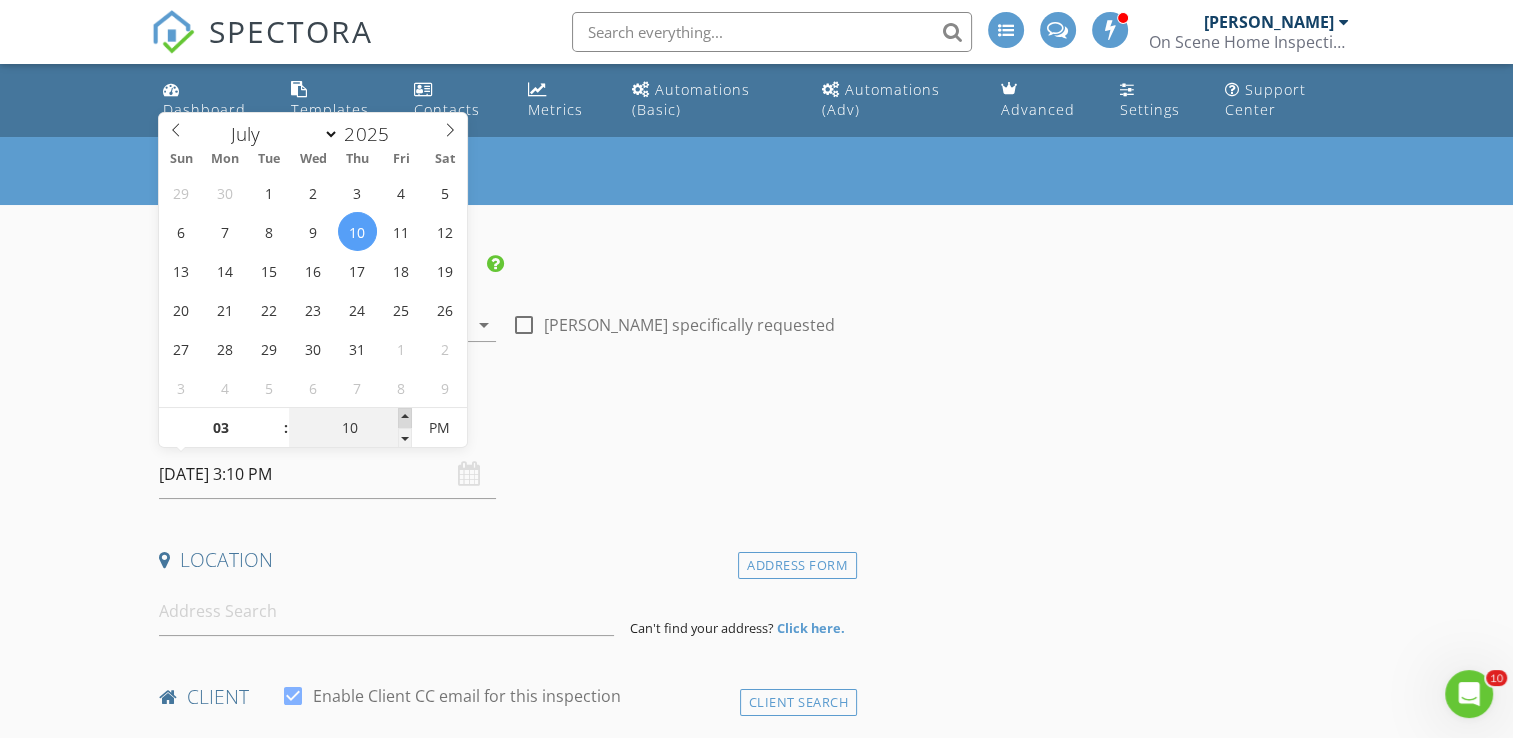 click at bounding box center (405, 418) 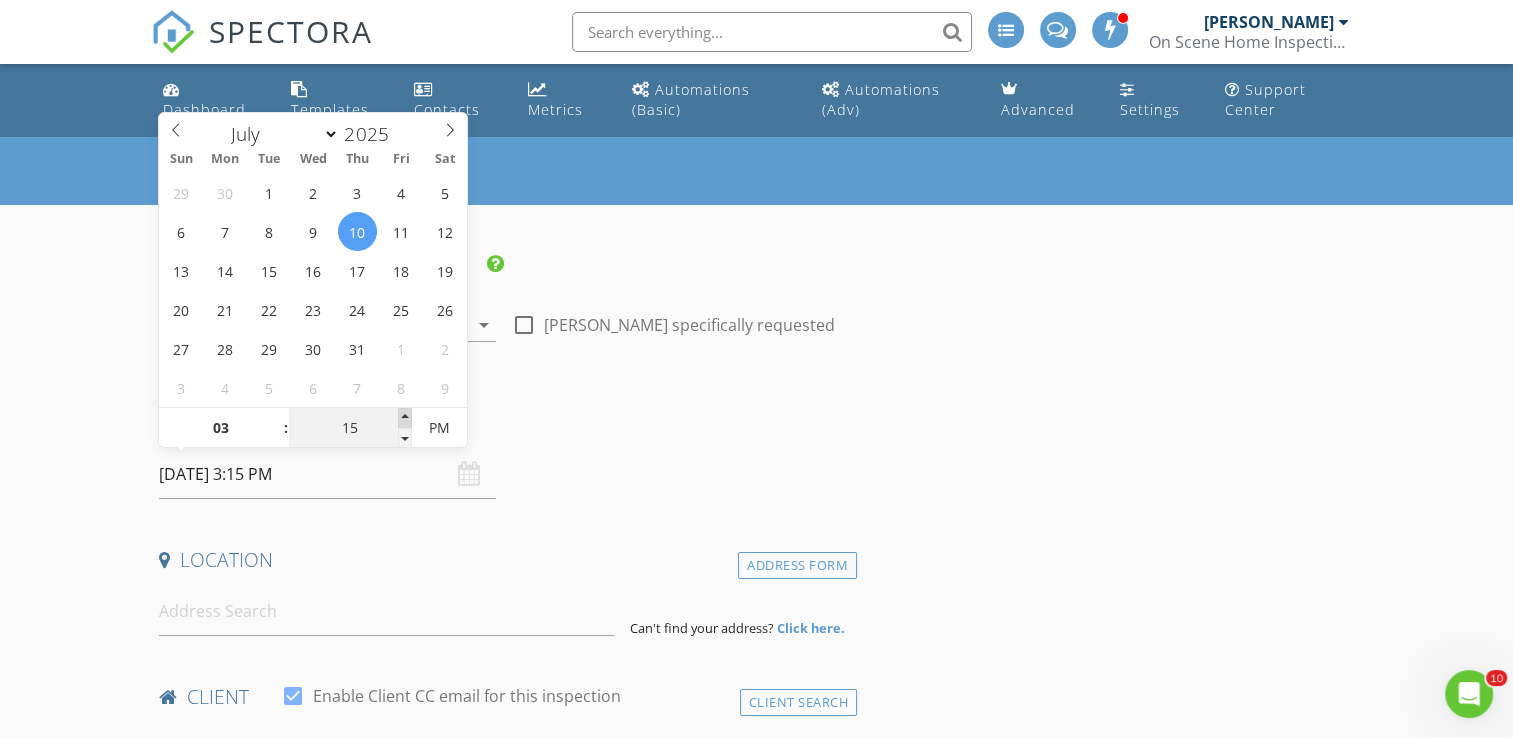 click at bounding box center [405, 418] 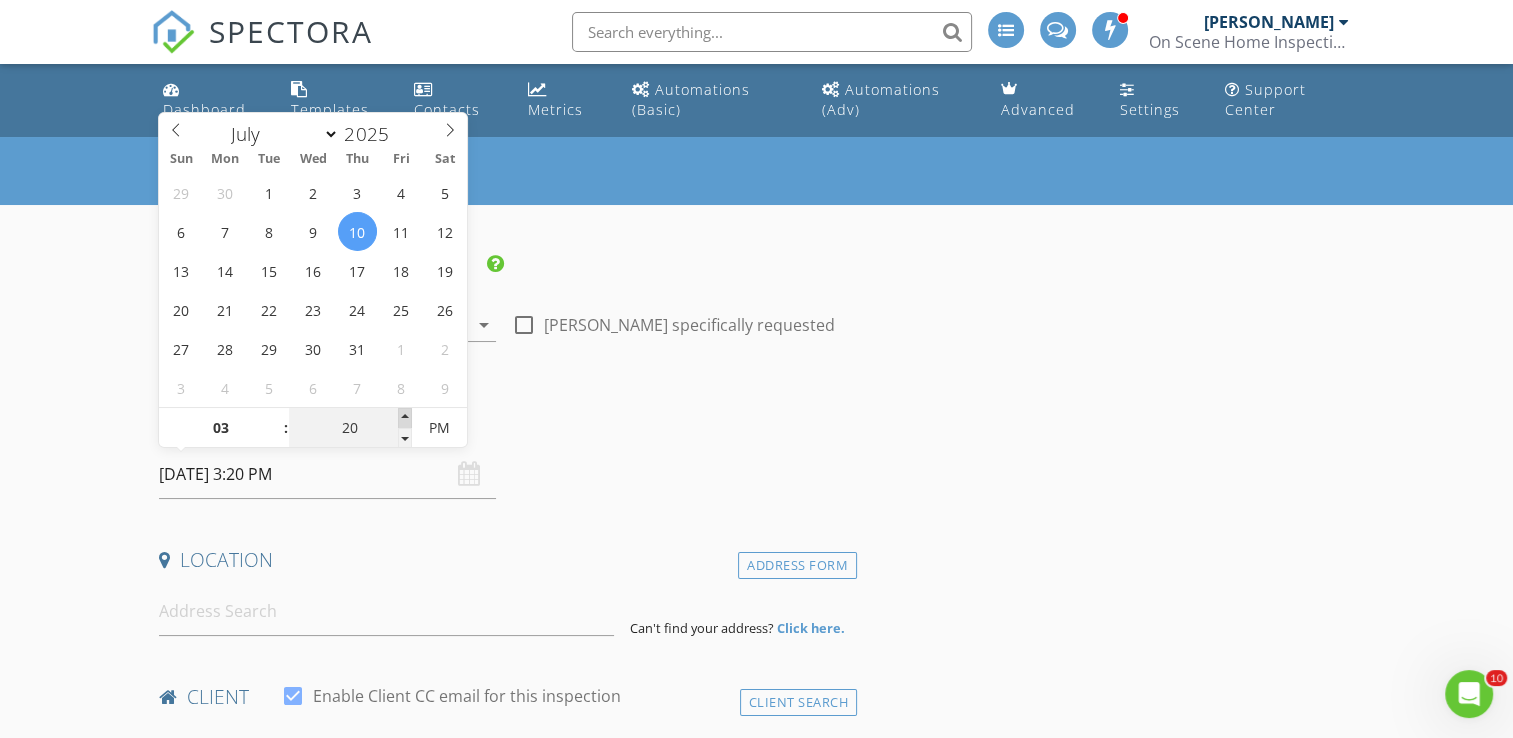 click at bounding box center (405, 418) 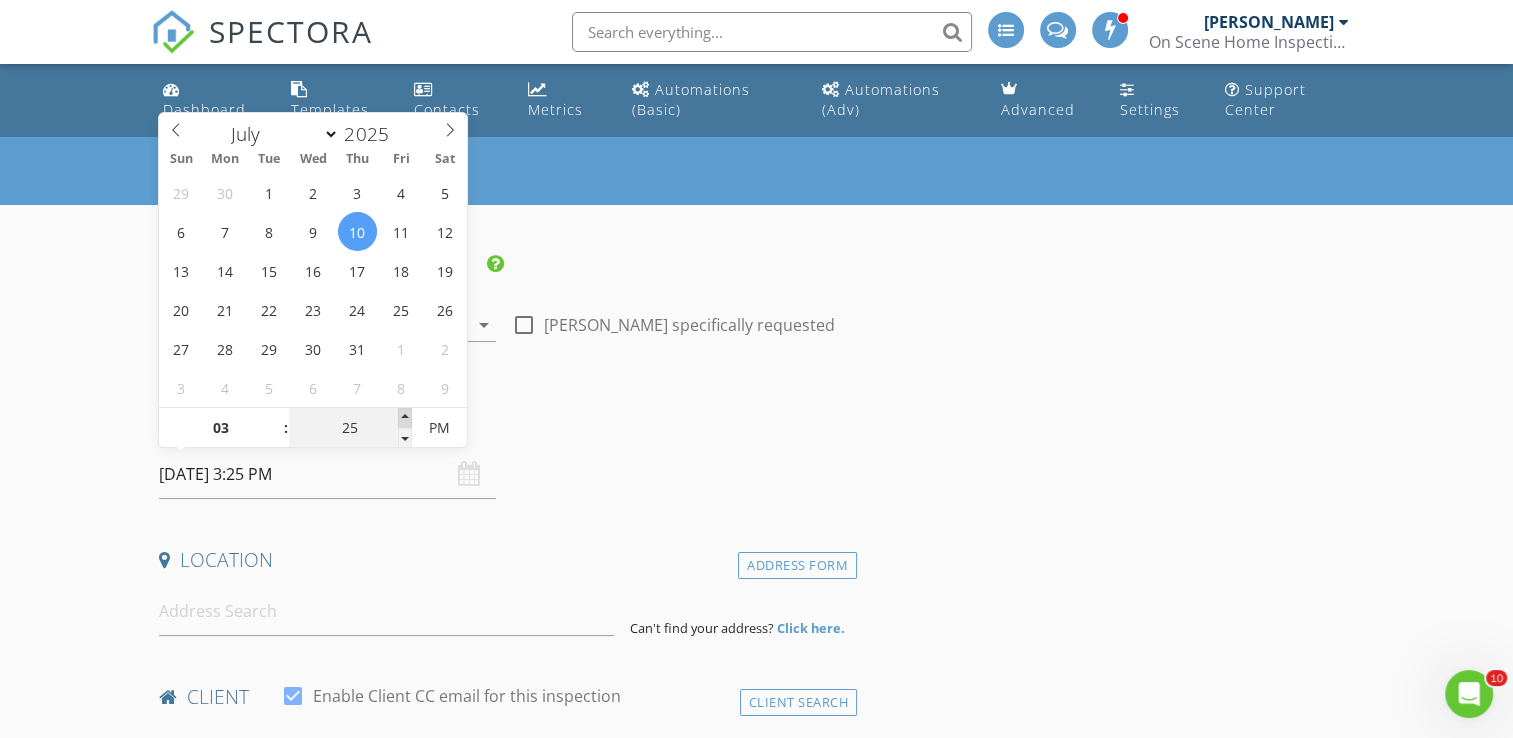 click at bounding box center (405, 418) 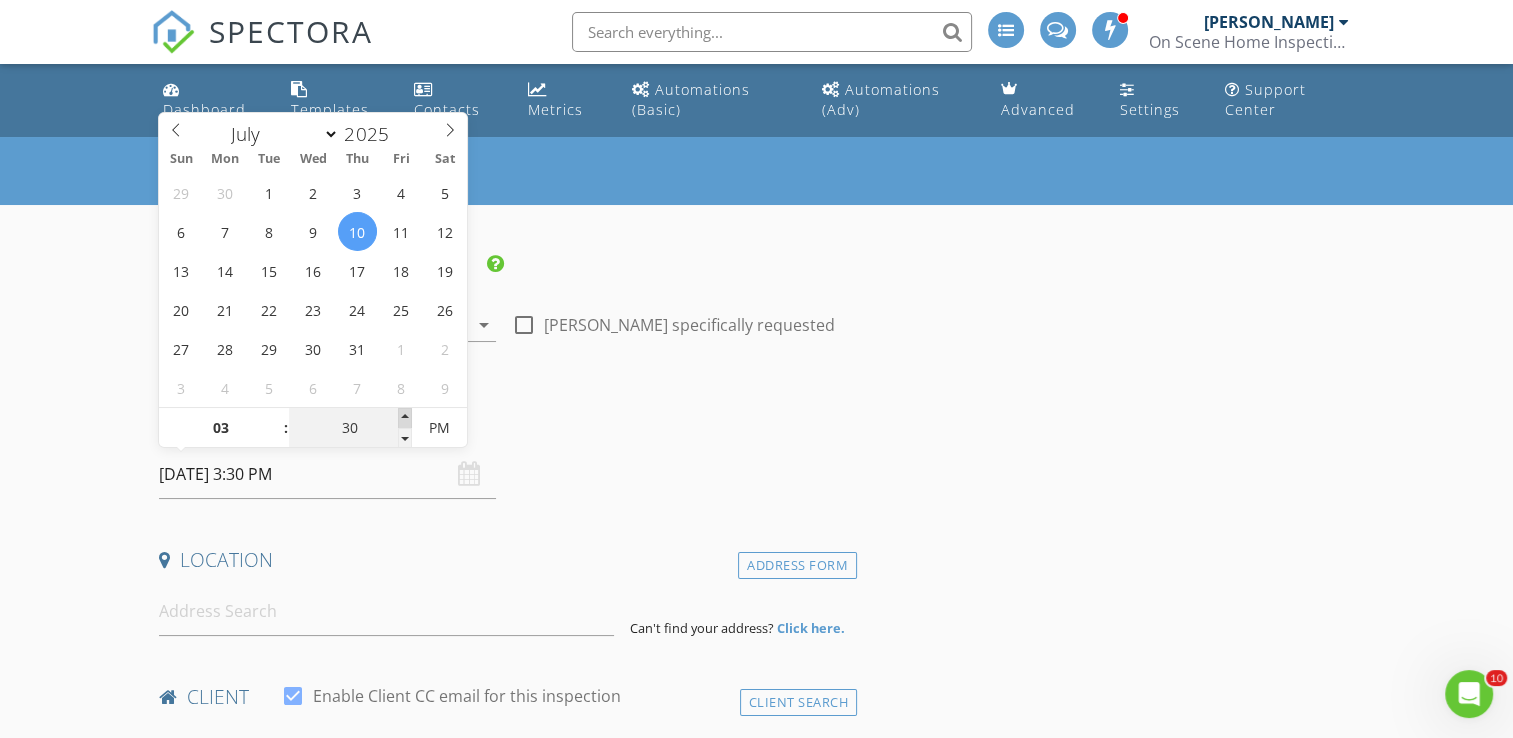 click at bounding box center [405, 418] 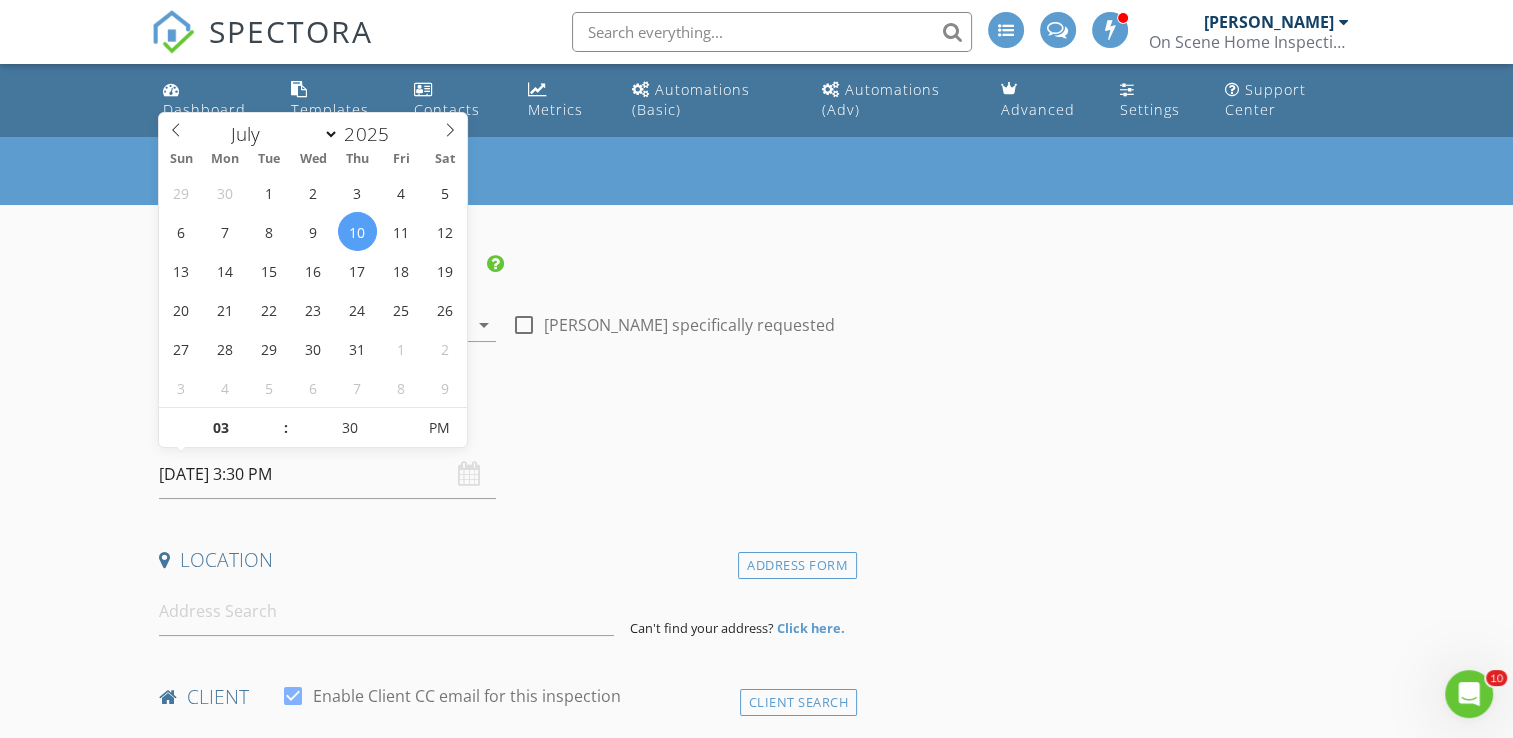 click on "Date/Time" at bounding box center [504, 423] 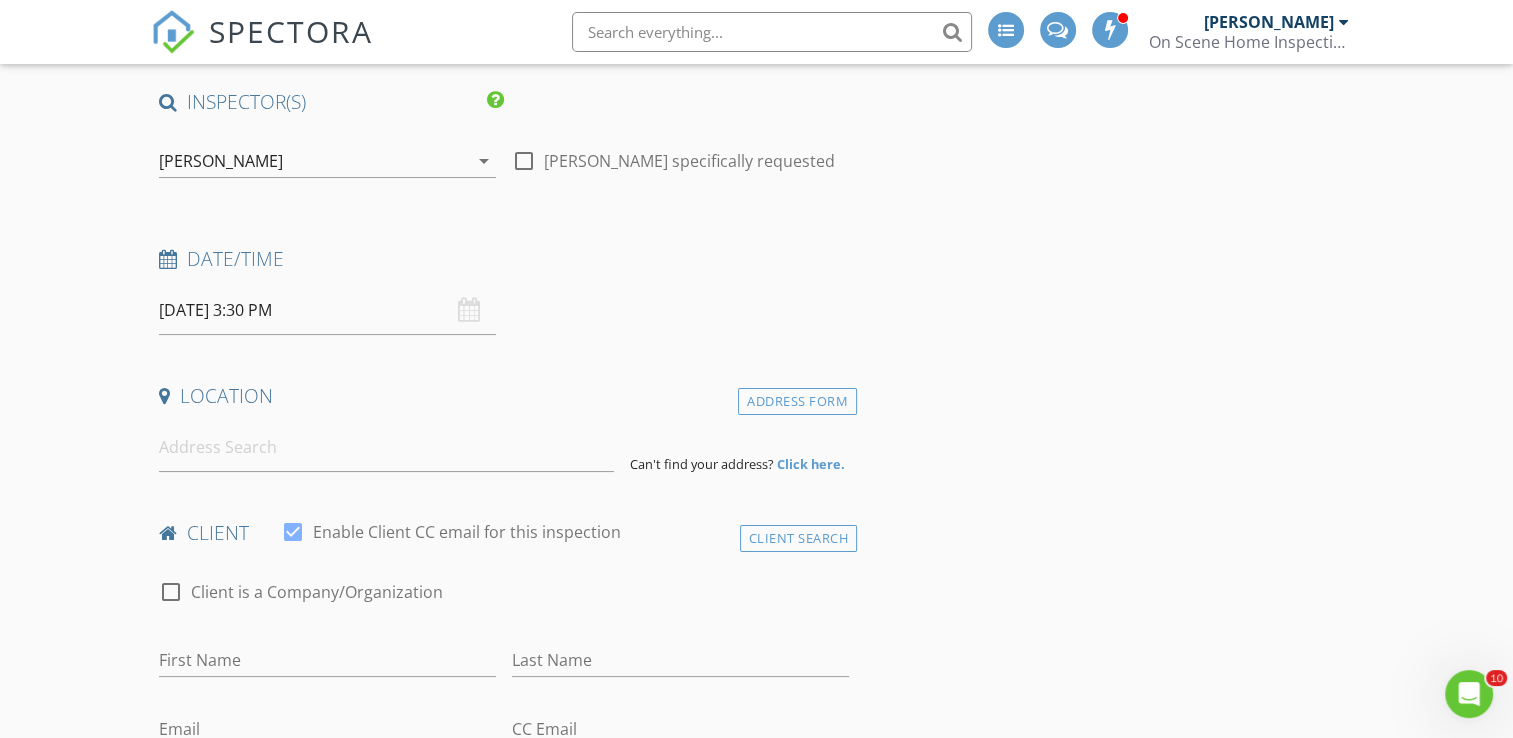 scroll, scrollTop: 200, scrollLeft: 0, axis: vertical 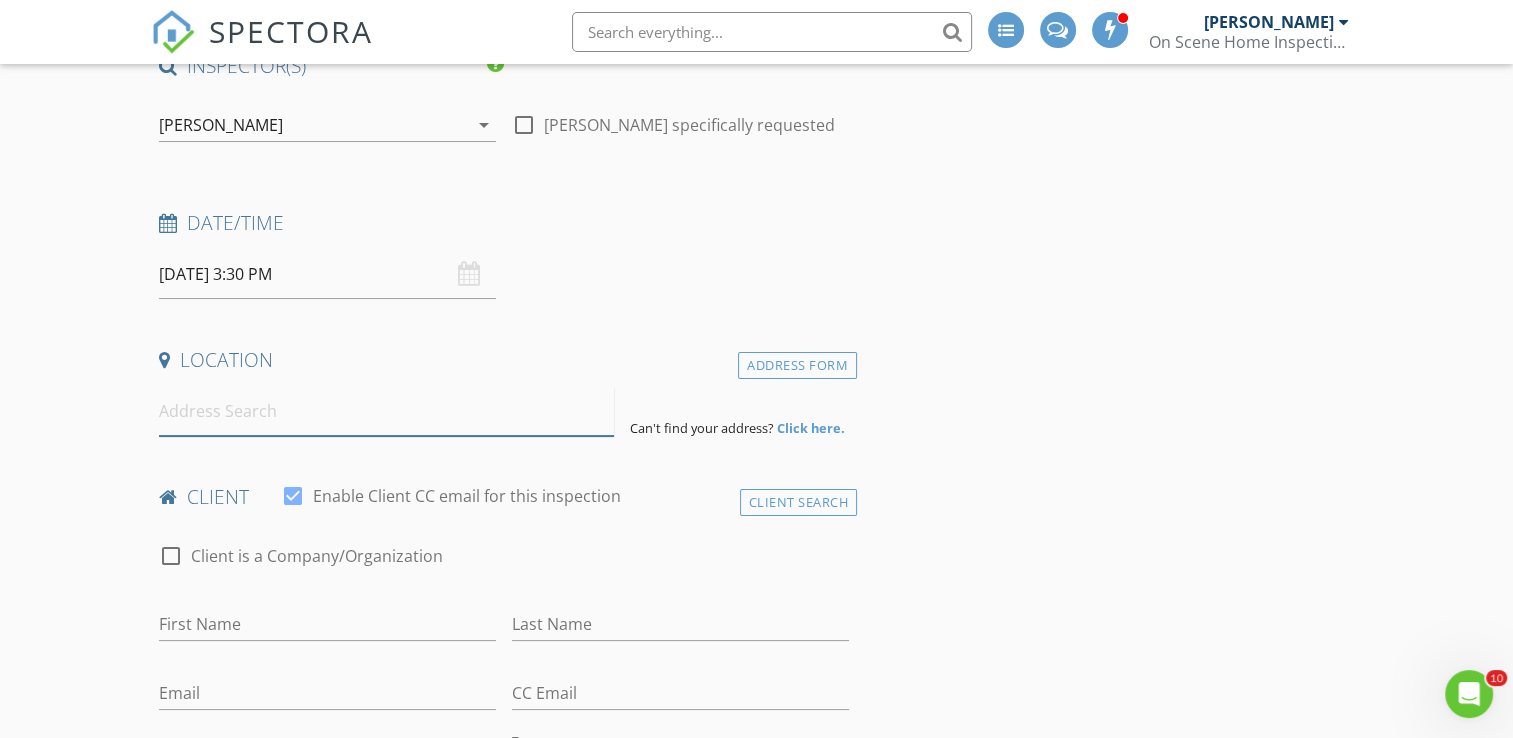 click at bounding box center [386, 411] 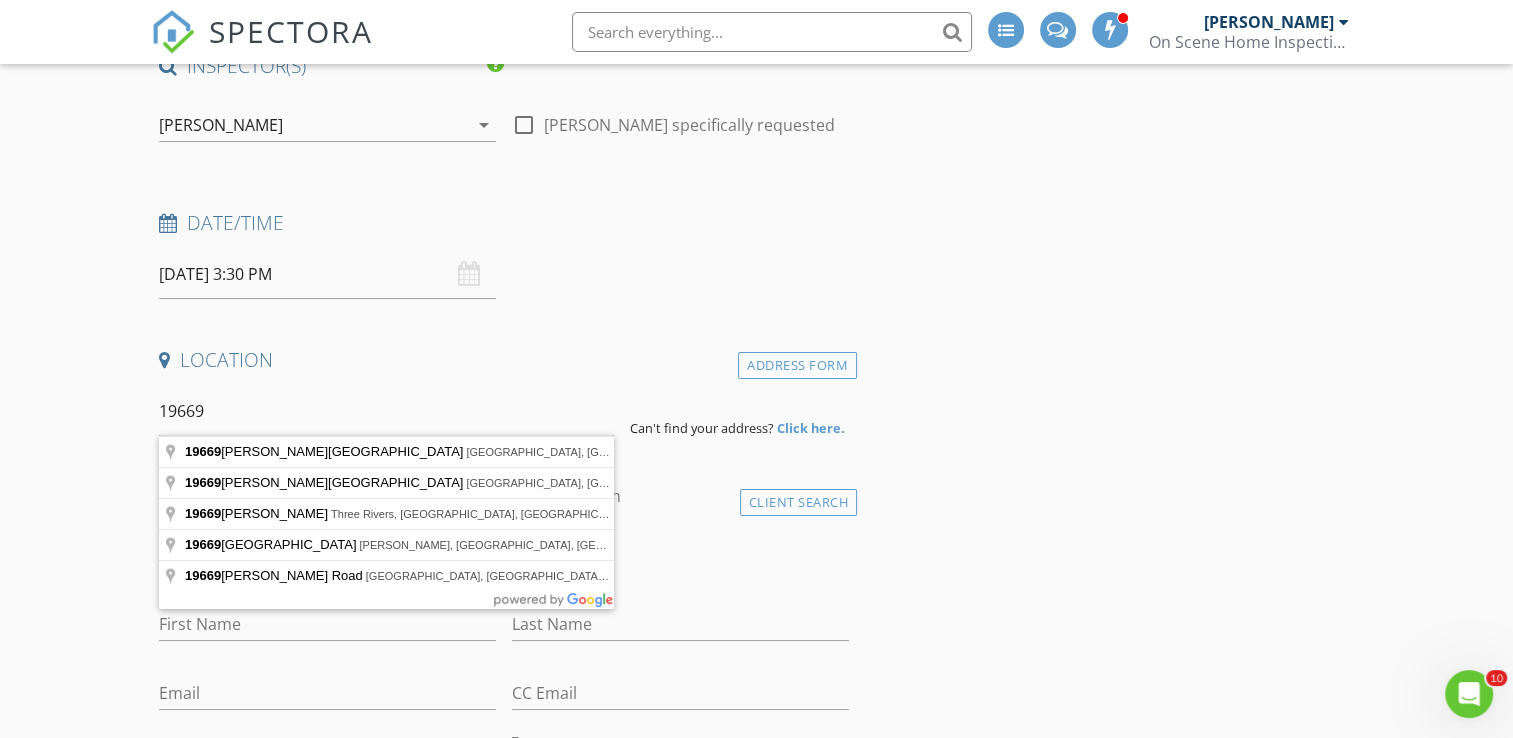 type on "19669 Burke Street, South Bend, IN, USA" 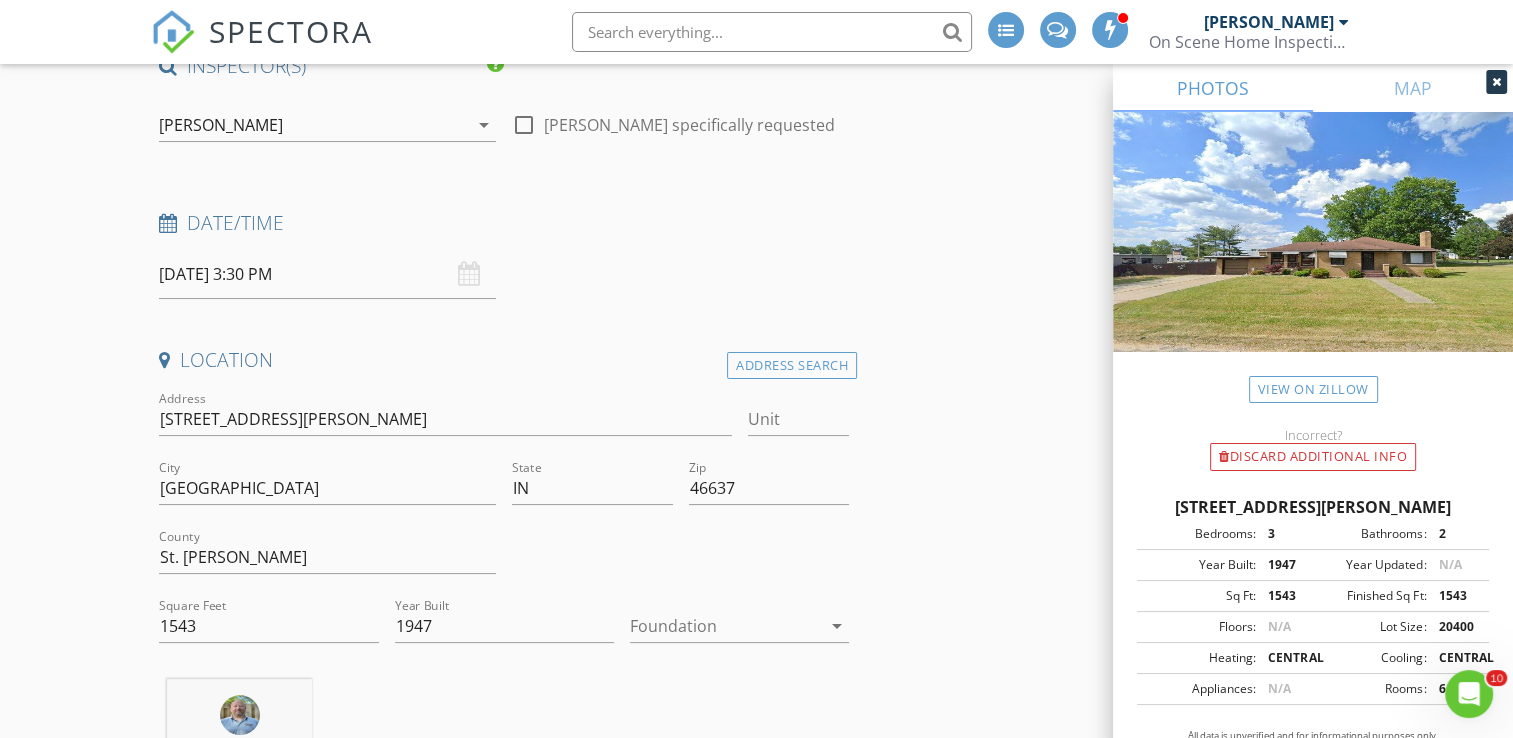 click on "New Inspection
INSPECTOR(S)
check_box   Bill Mason   PRIMARY   check_box_outline_blank   Nick Ponsler     Bill Mason arrow_drop_down   check_box_outline_blank Bill Mason specifically requested
Date/Time
07/10/2025 3:30 PM
Location
Address Search       Address 19669 Burke St   Unit   City South Bend   State IN   Zip 46637   County St. Joseph     Square Feet 1543   Year Built 1947   Foundation arrow_drop_down     Bill Mason     20.6 miles     (36 minutes)
client
check_box Enable Client CC email for this inspection   Client Search     check_box_outline_blank Client is a Company/Organization     First Name   Last Name   Email   CC Email   Phone         Tags         Notes   Private Notes
ADD ADDITIONAL client
SERVICES
check_box_outline_blank   Residential Inspection" at bounding box center (756, 1901) 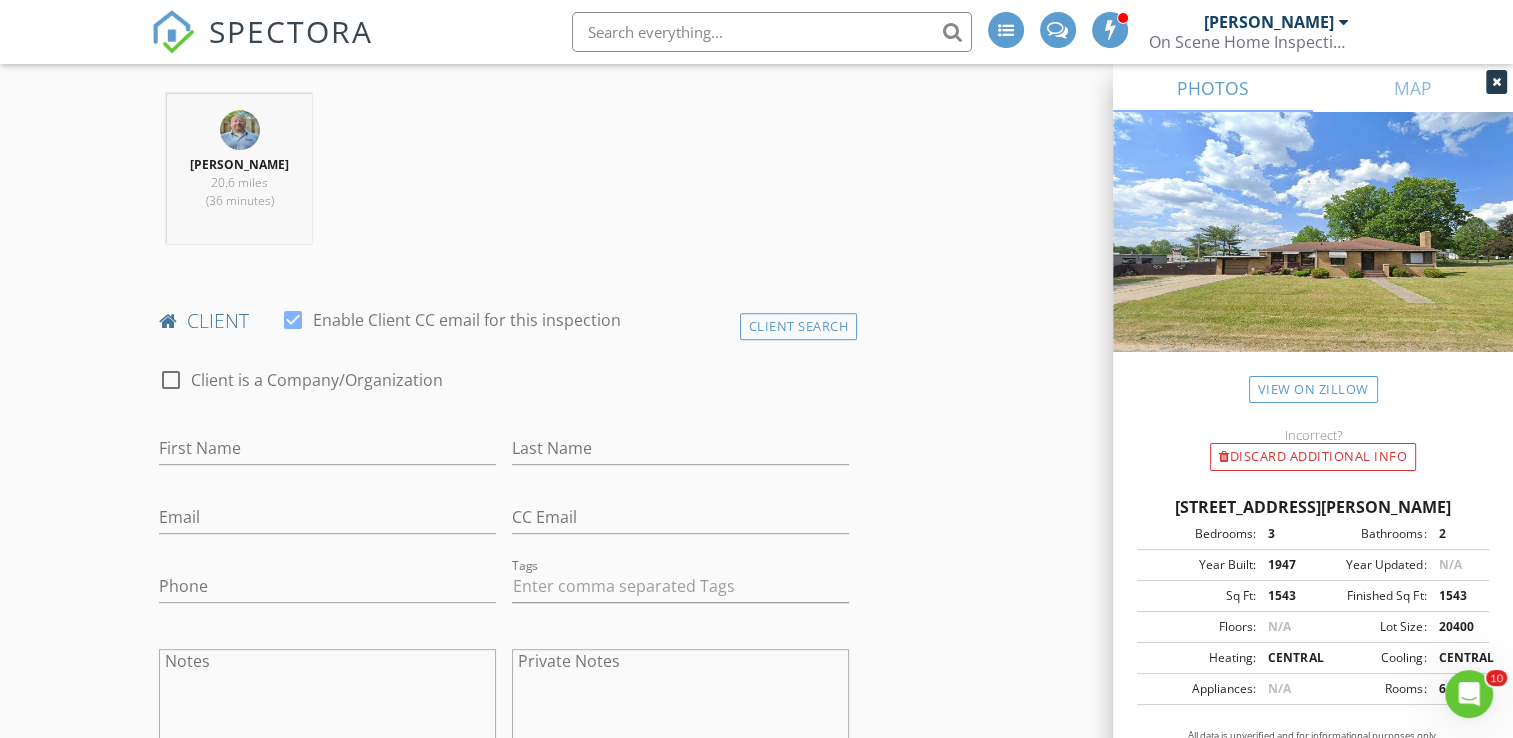 scroll, scrollTop: 800, scrollLeft: 0, axis: vertical 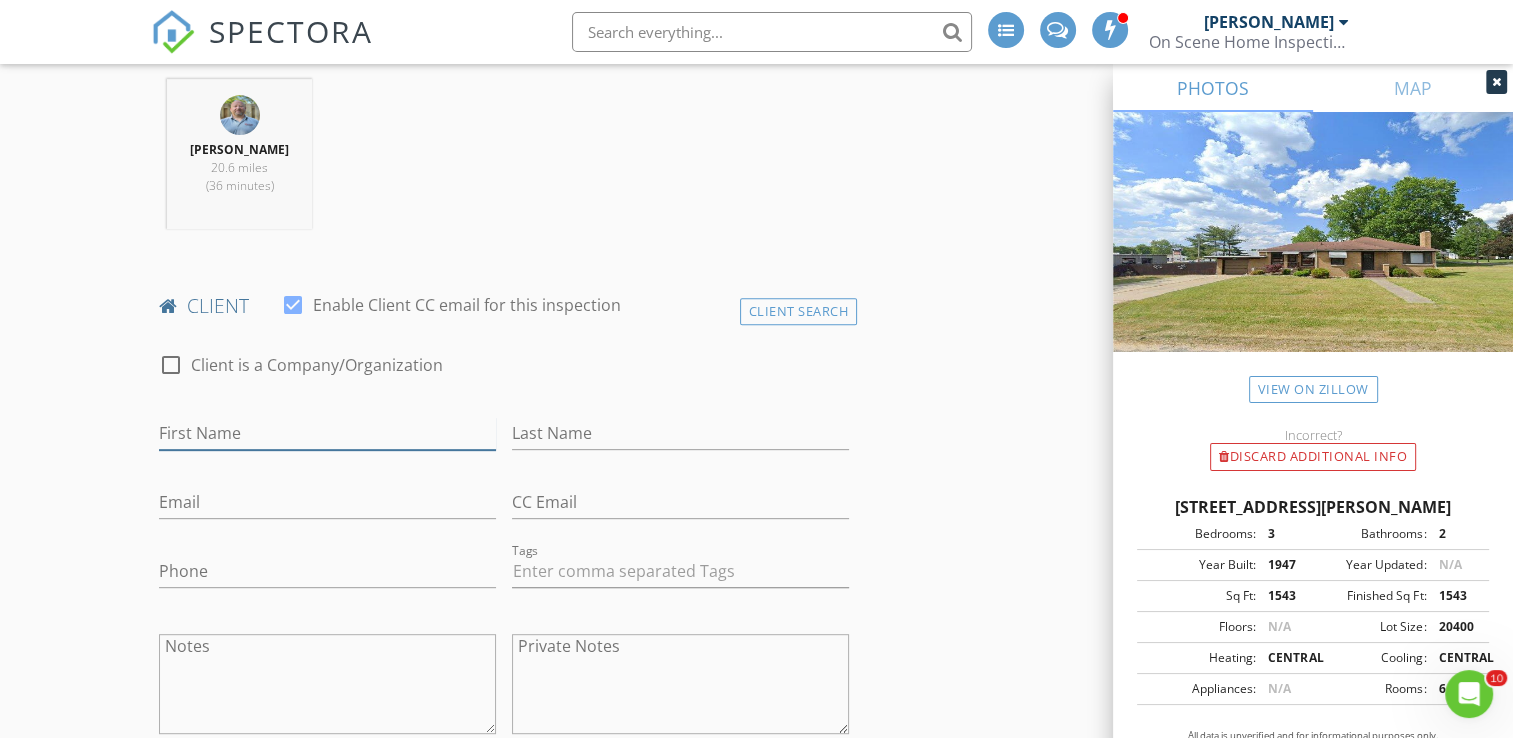 click on "First Name" at bounding box center (327, 433) 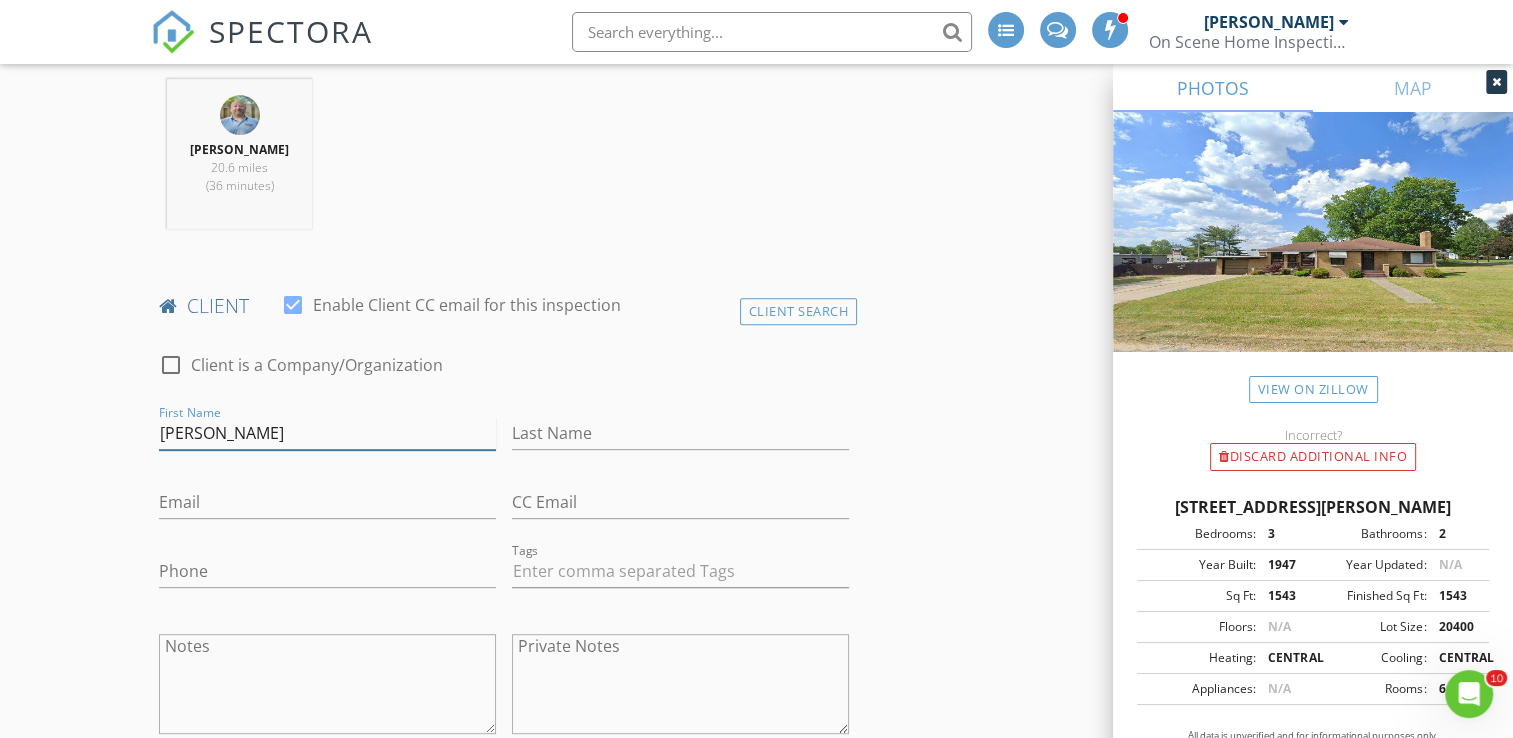 type on "[PERSON_NAME]" 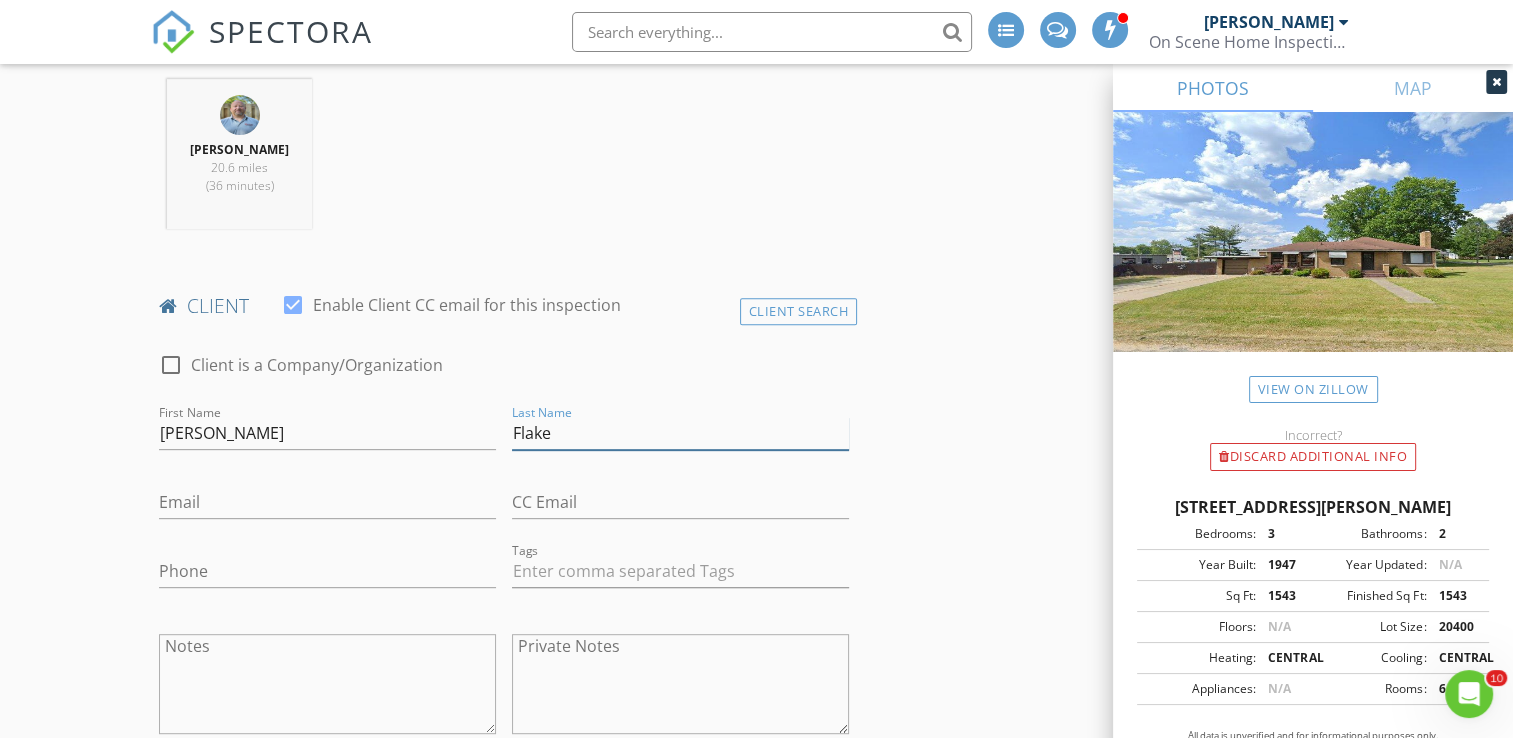 type on "Flake" 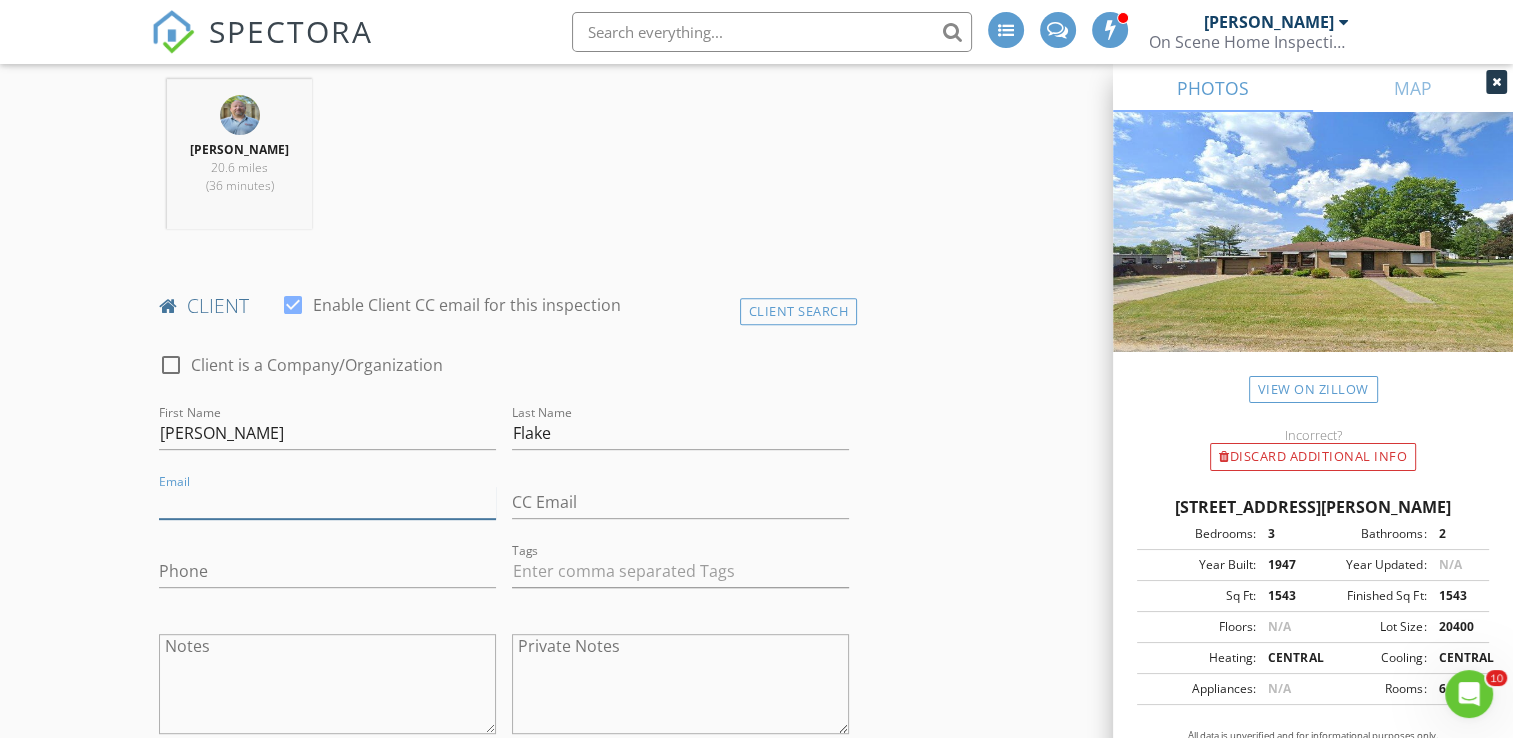 click on "Email" at bounding box center [327, 502] 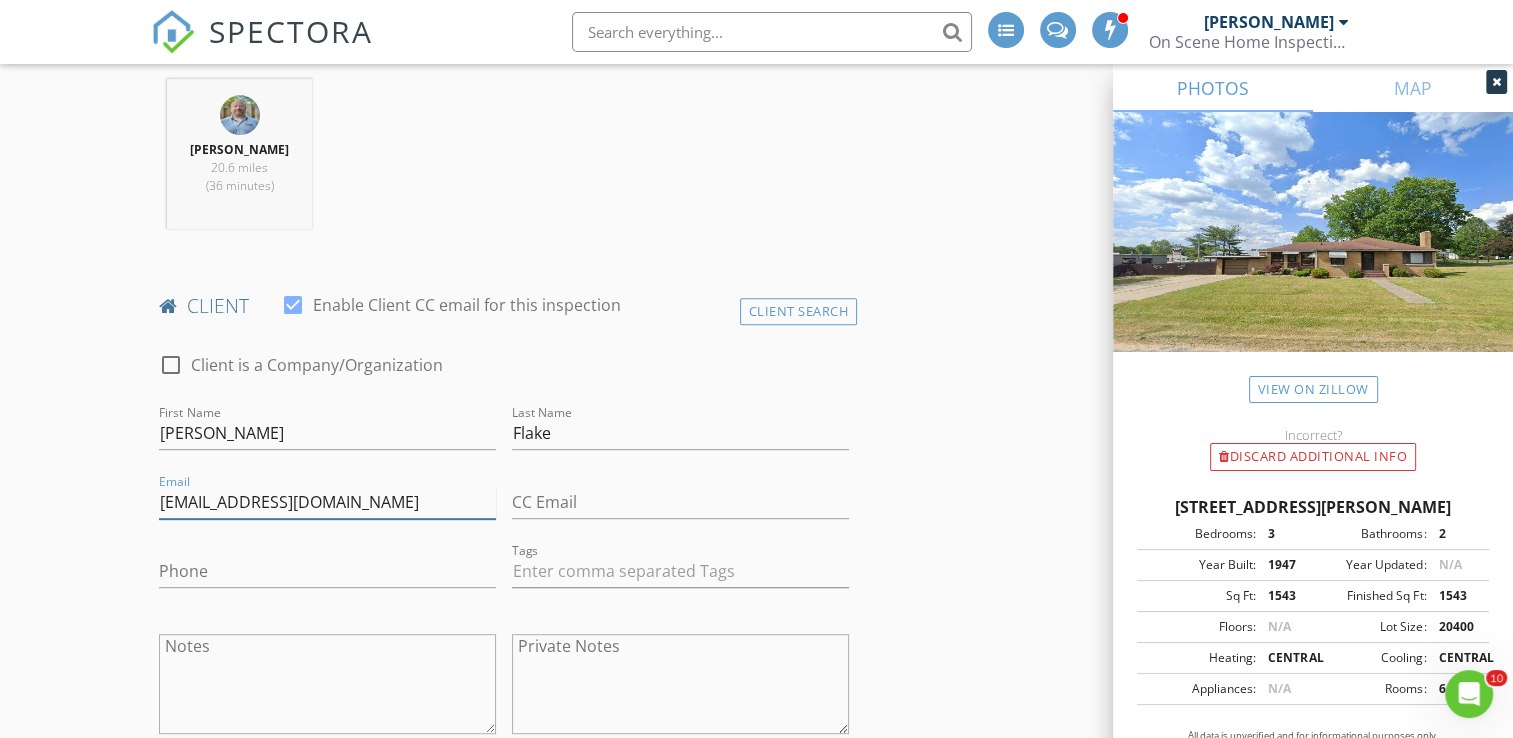 type on "[EMAIL_ADDRESS][DOMAIN_NAME]" 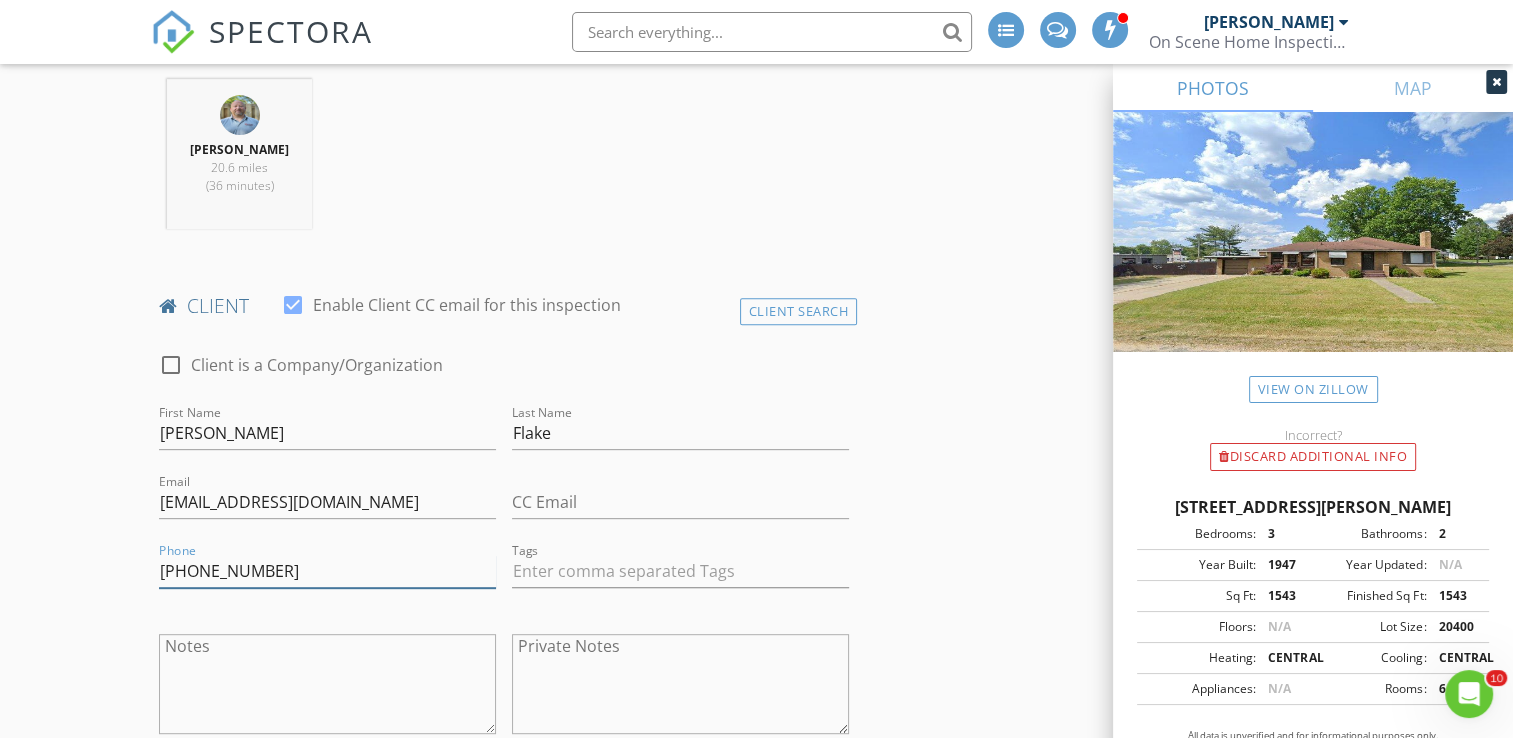 type on "[PHONE_NUMBER]" 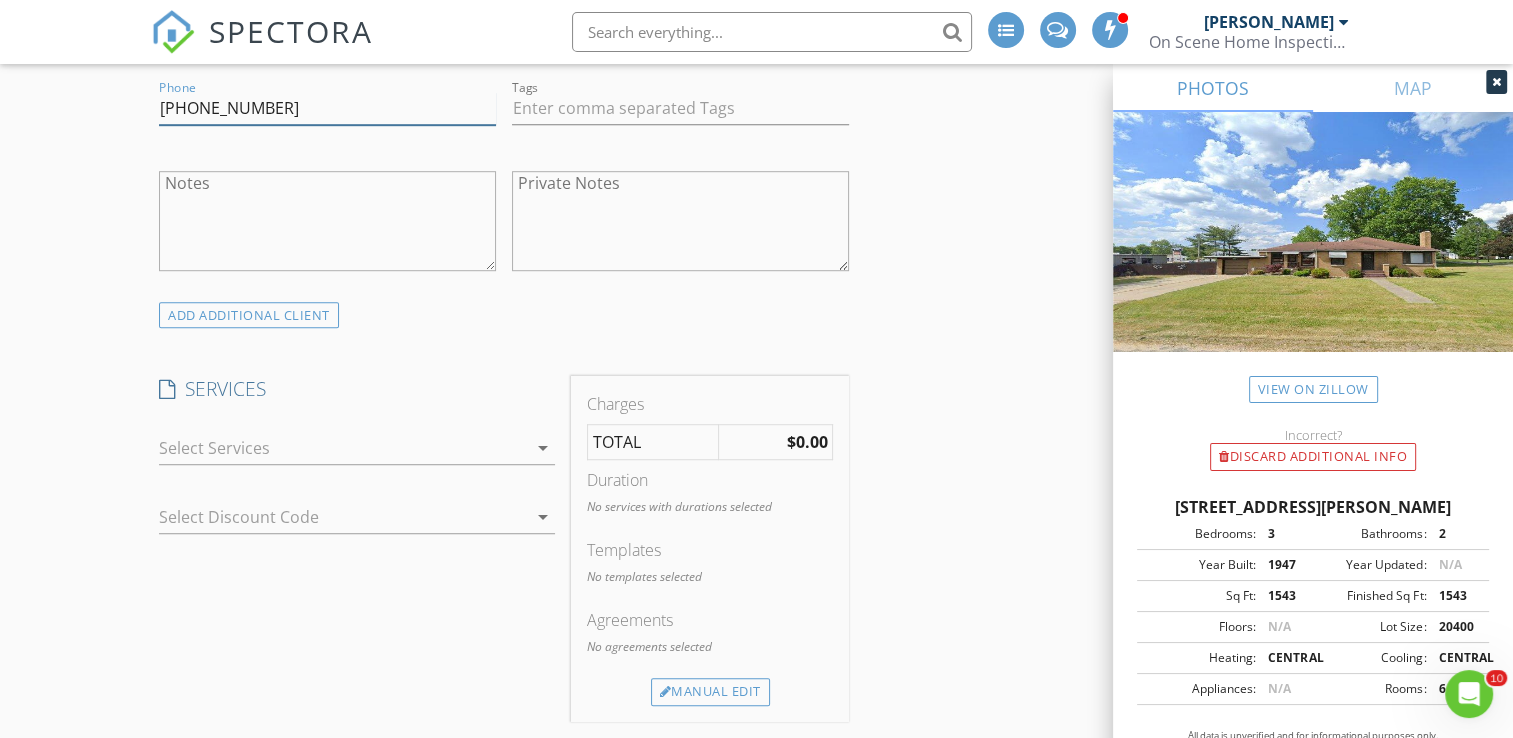 scroll, scrollTop: 1300, scrollLeft: 0, axis: vertical 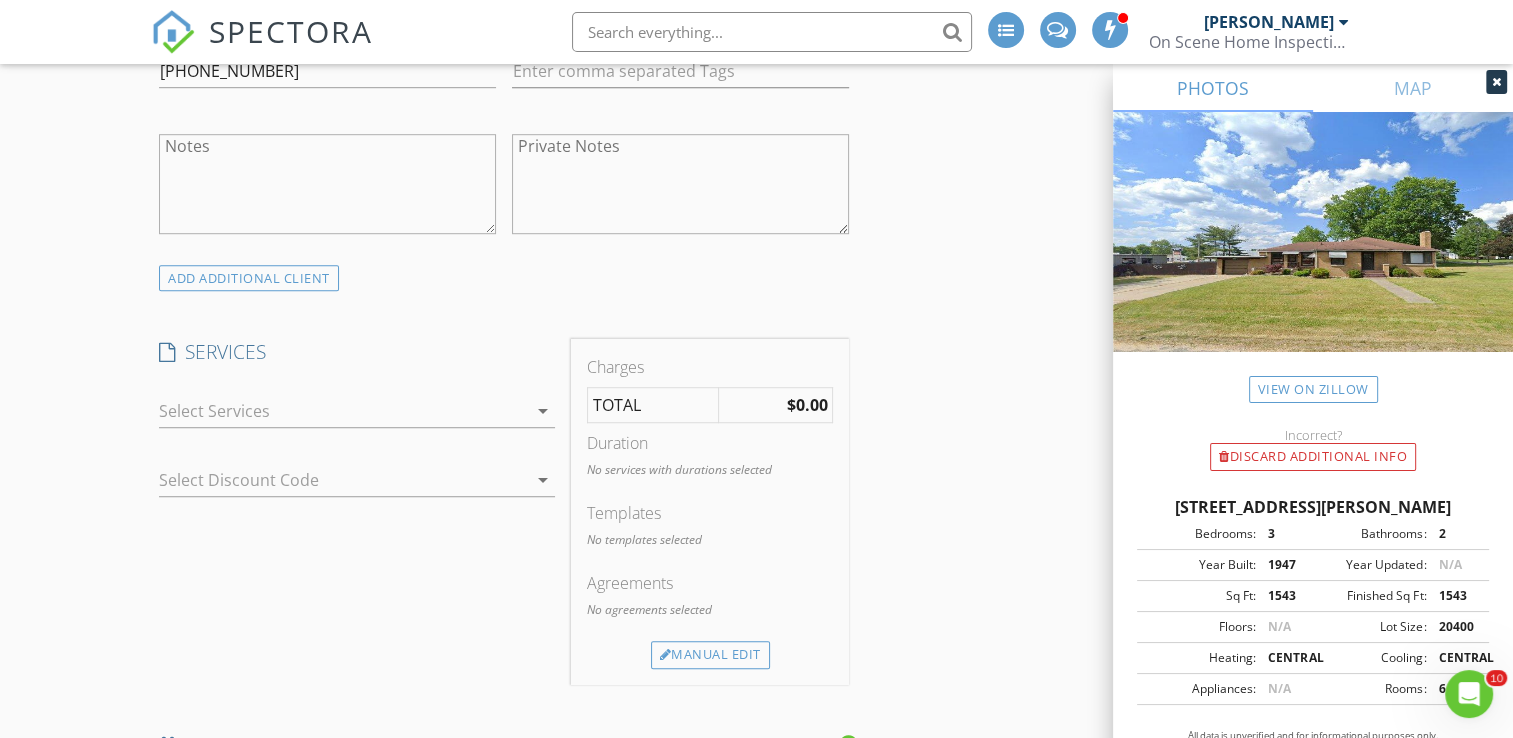 click on "arrow_drop_down" at bounding box center [543, 411] 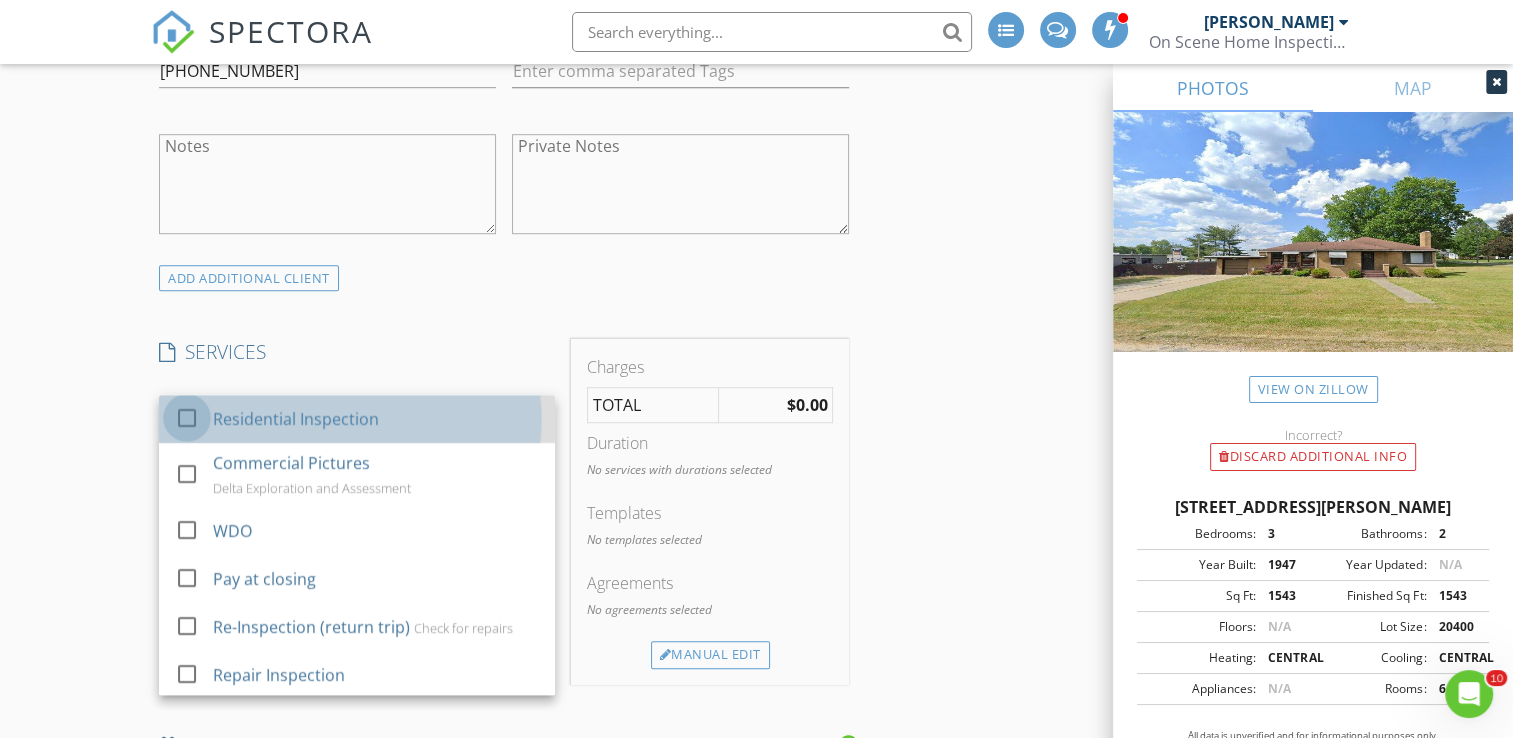 click at bounding box center (187, 418) 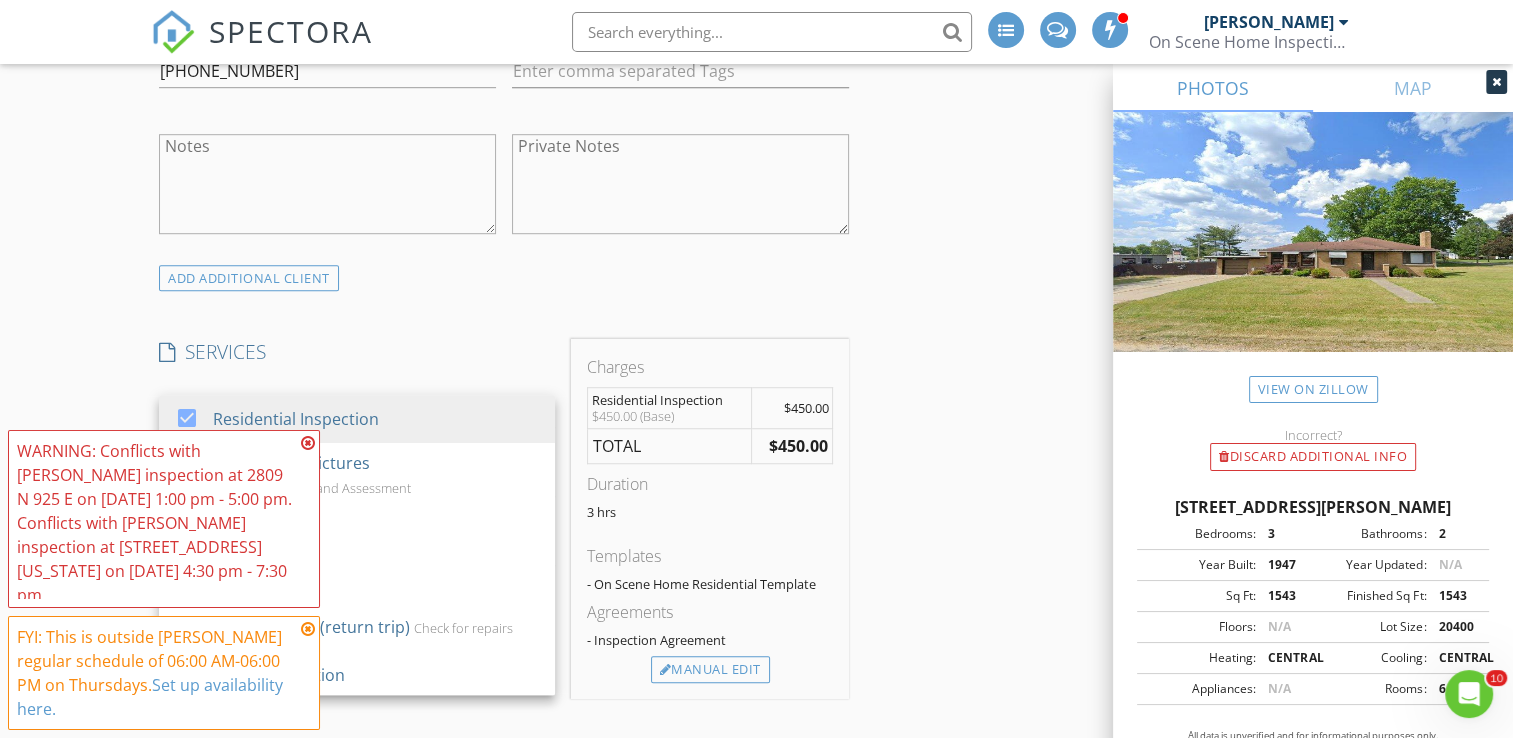 click on "WARNING: Conflicts with Bill Mason's inspection at 2809 N 925 E  on 07/10/2025  1:00 pm - 5:00 pm. Conflicts with Bill Mason's inspection at 2017 Delaware St on 07/10/2025  4:30 pm - 7:30 pm." at bounding box center (156, 523) 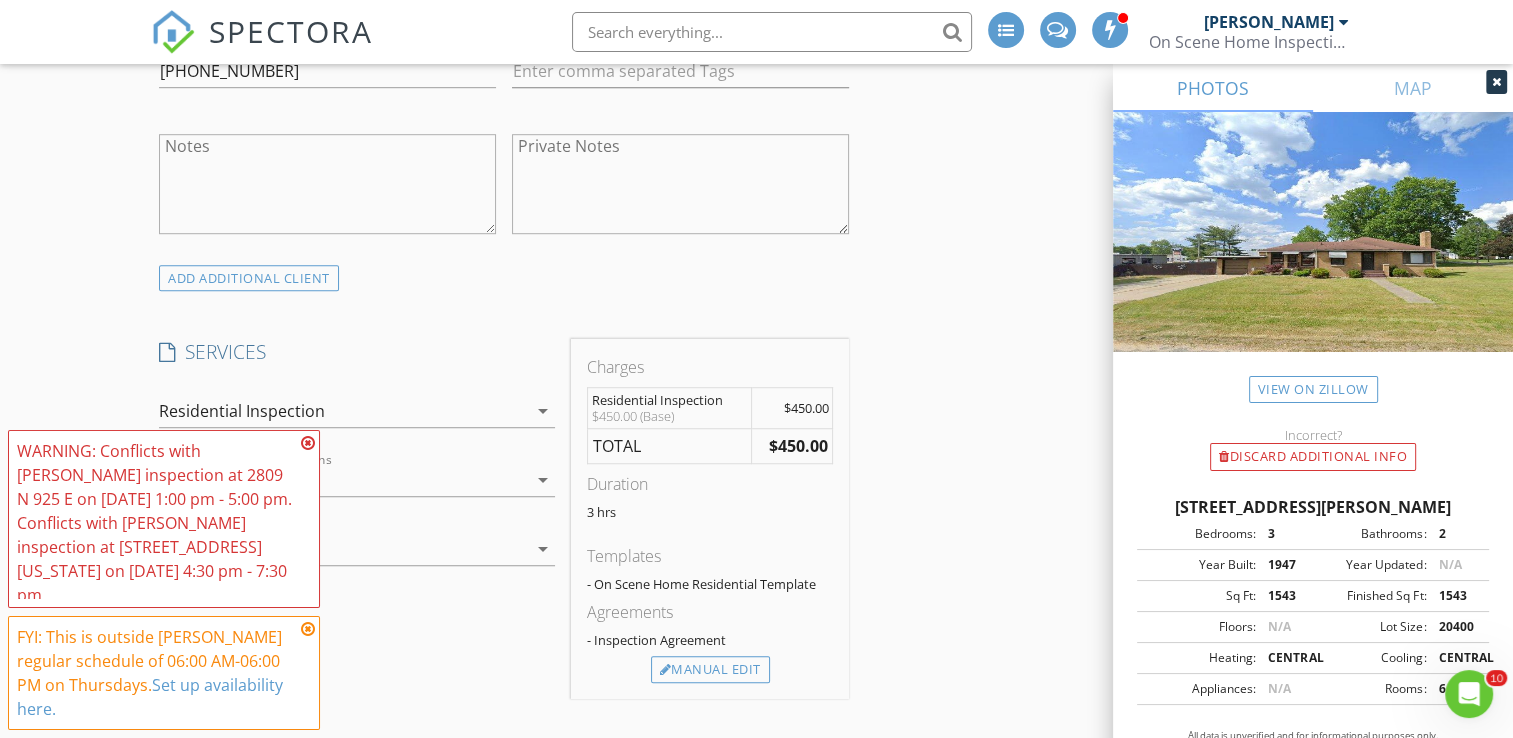 click at bounding box center [308, 443] 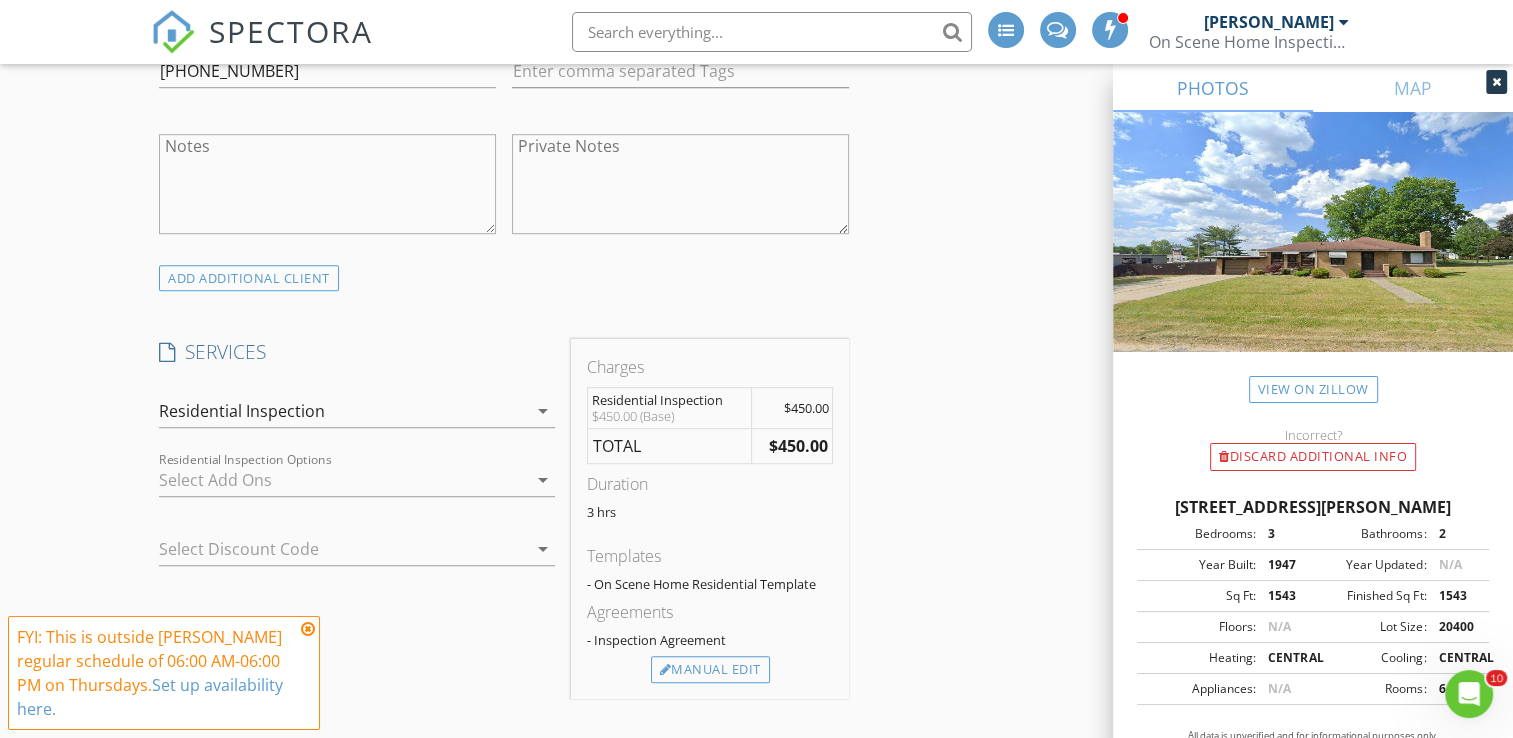 click at bounding box center (308, 629) 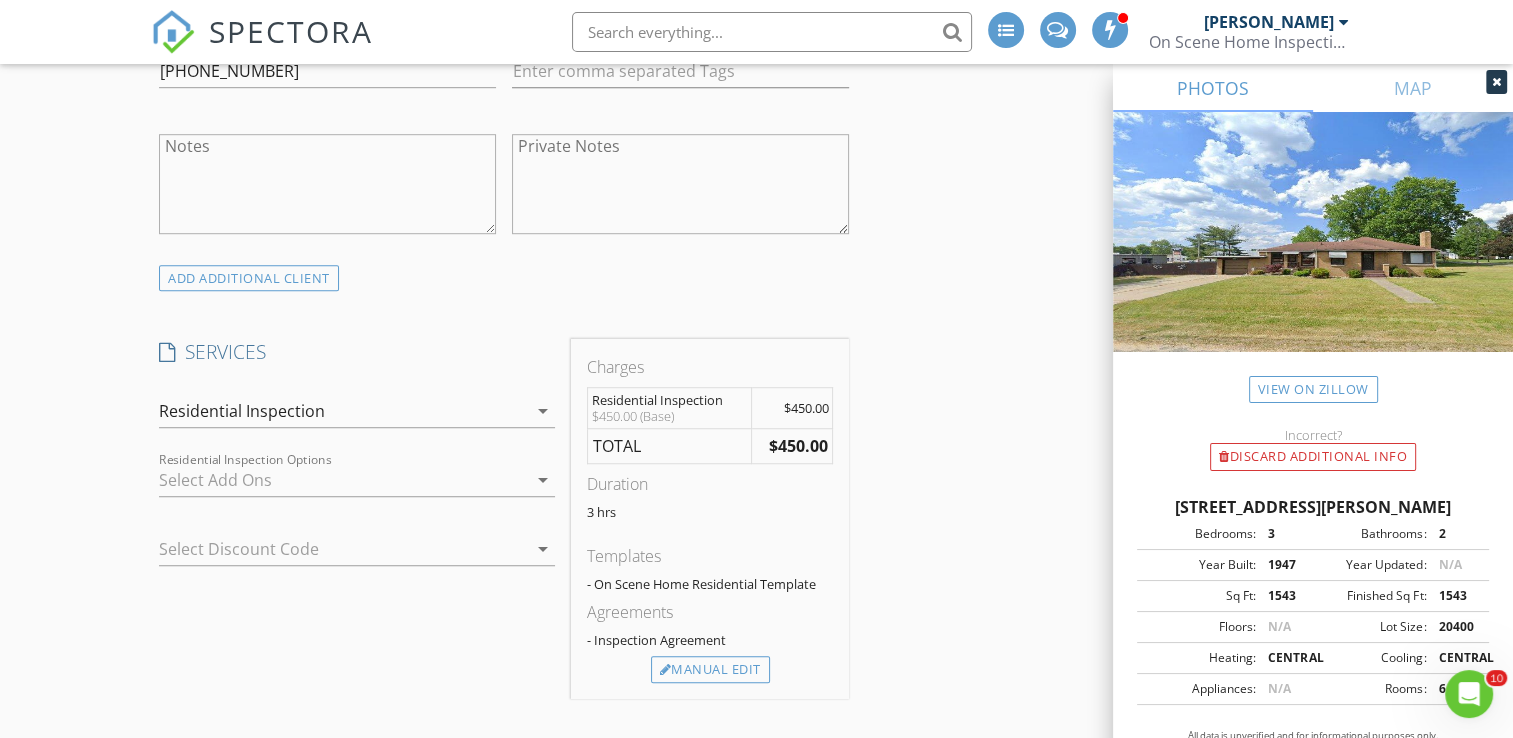 click on "arrow_drop_down" at bounding box center [541, 411] 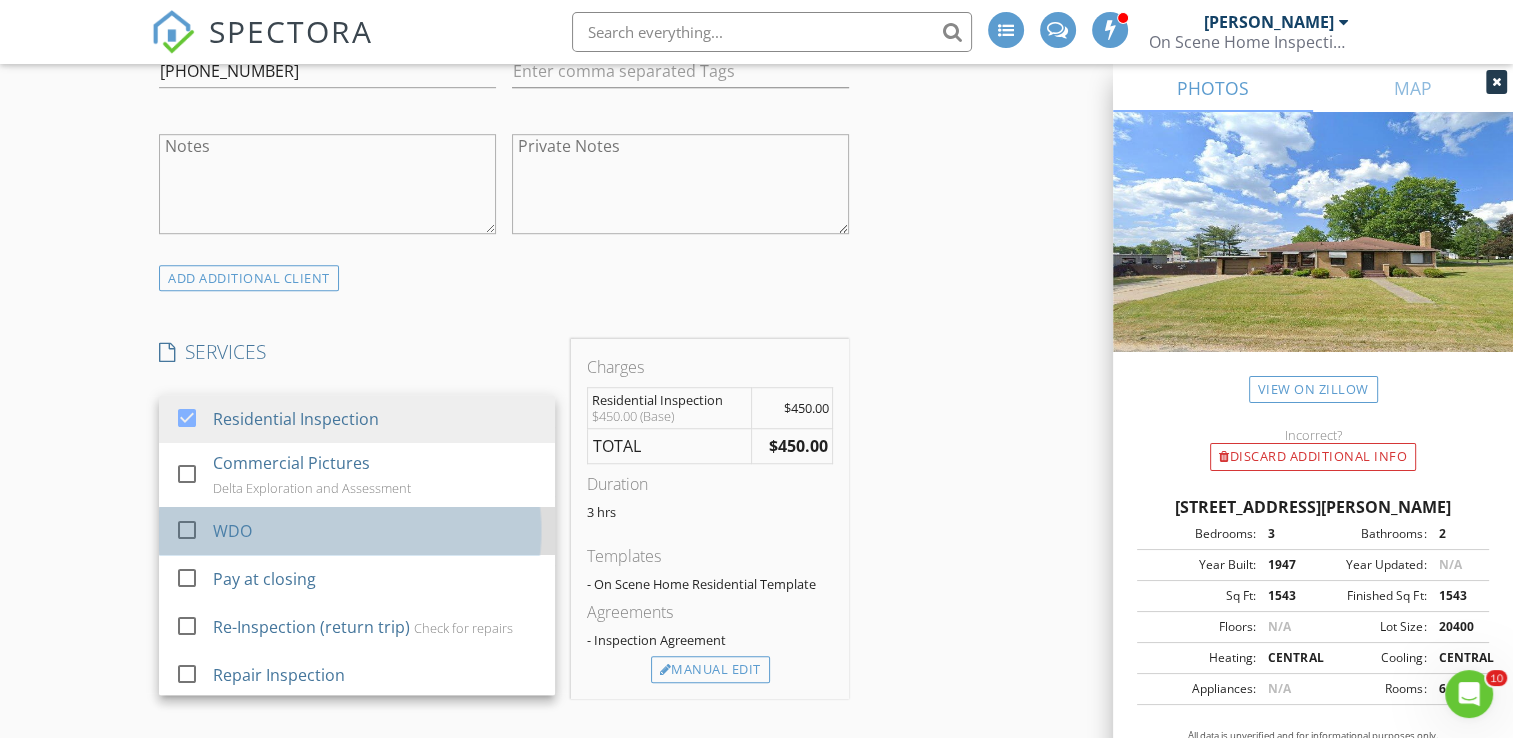 click on "WDO" at bounding box center (377, 531) 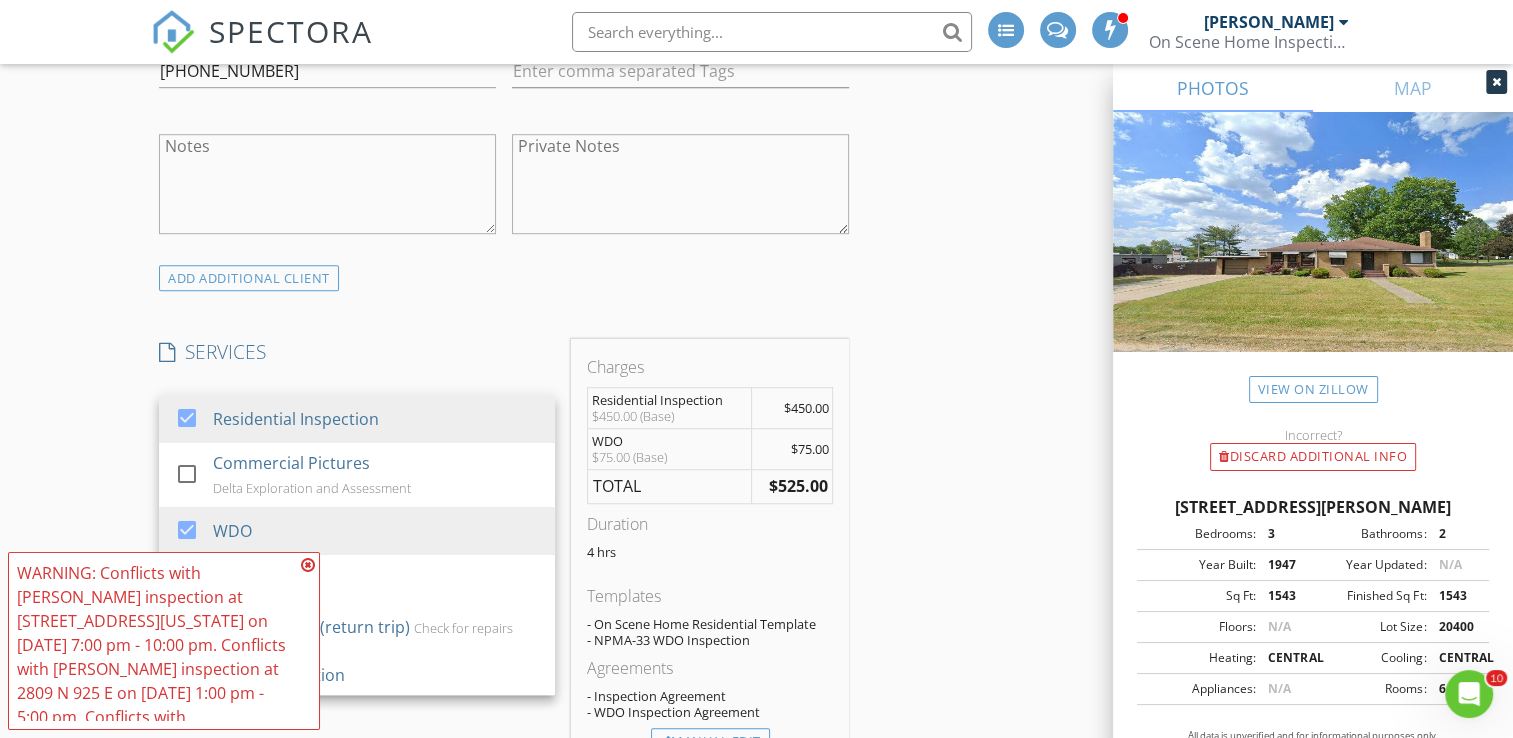 click at bounding box center [308, 565] 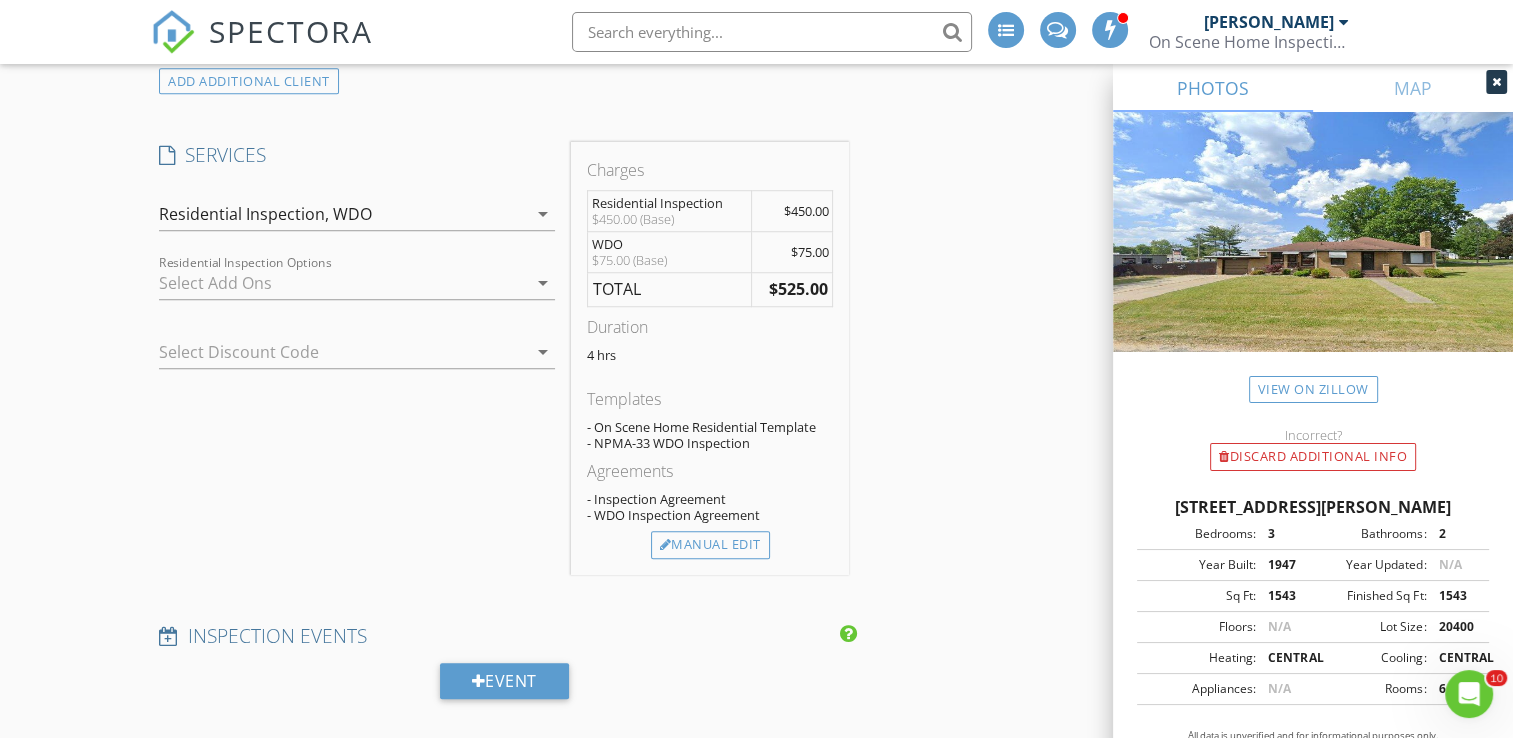 scroll, scrollTop: 1500, scrollLeft: 0, axis: vertical 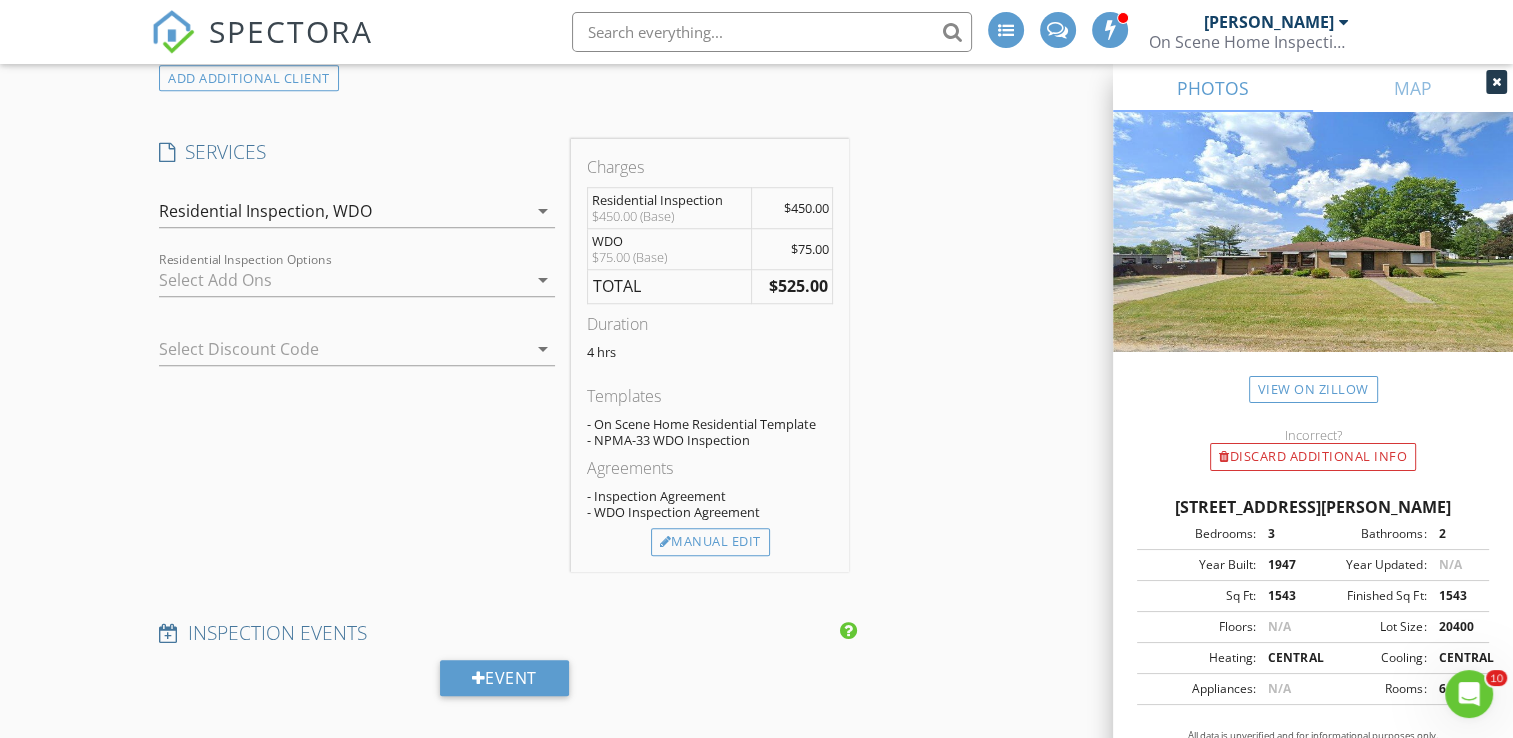 click at bounding box center (515, 349) 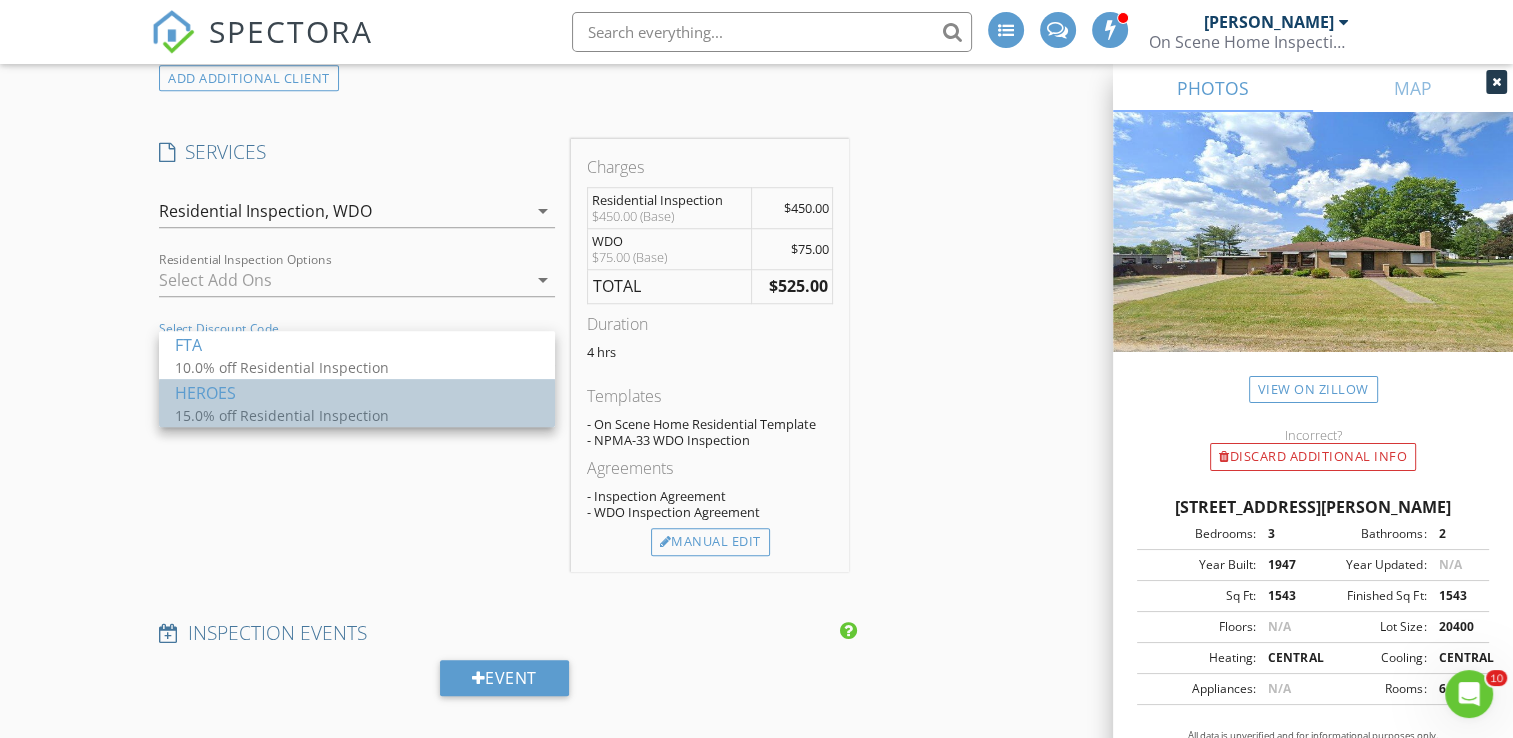 click on "HEROES" at bounding box center (357, 393) 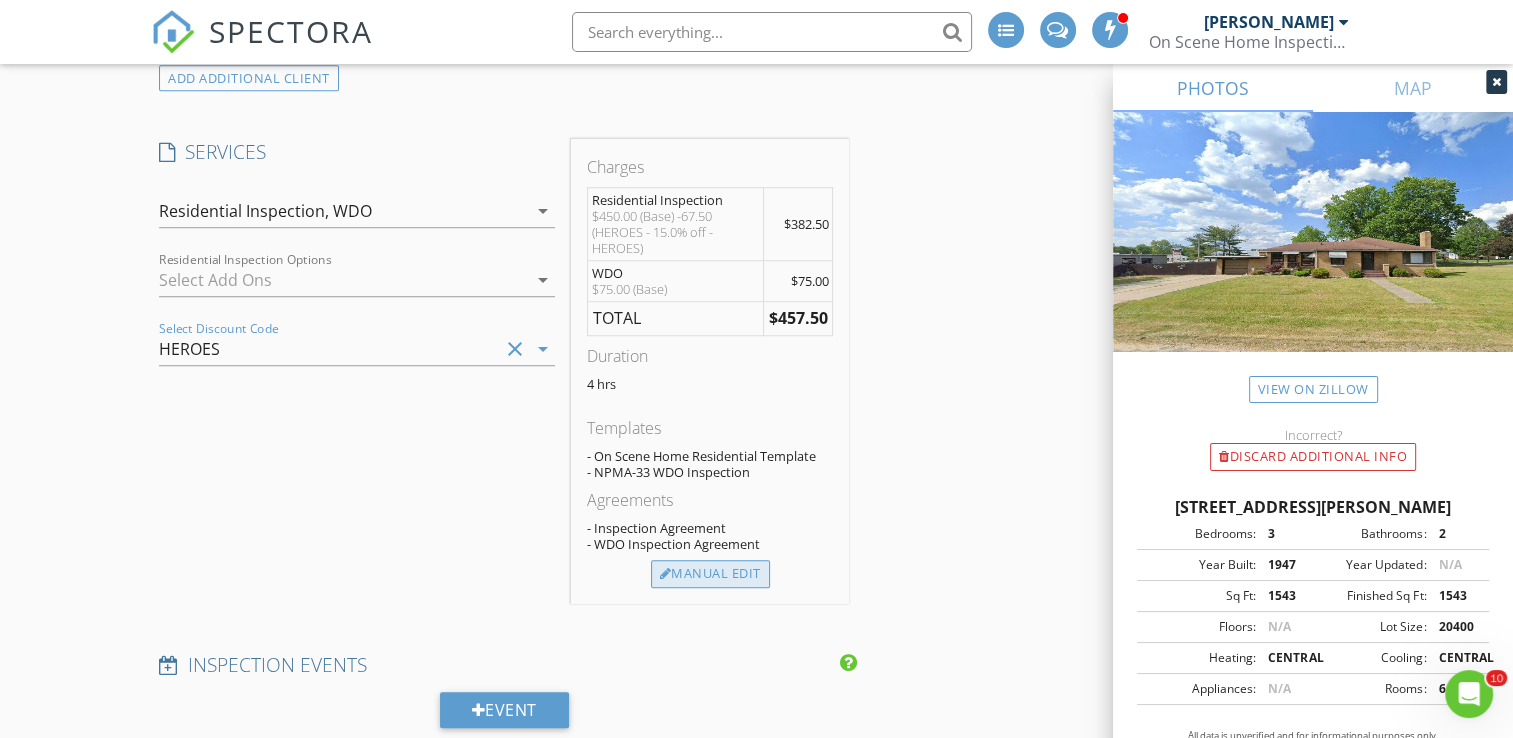 click on "Manual Edit" at bounding box center (710, 574) 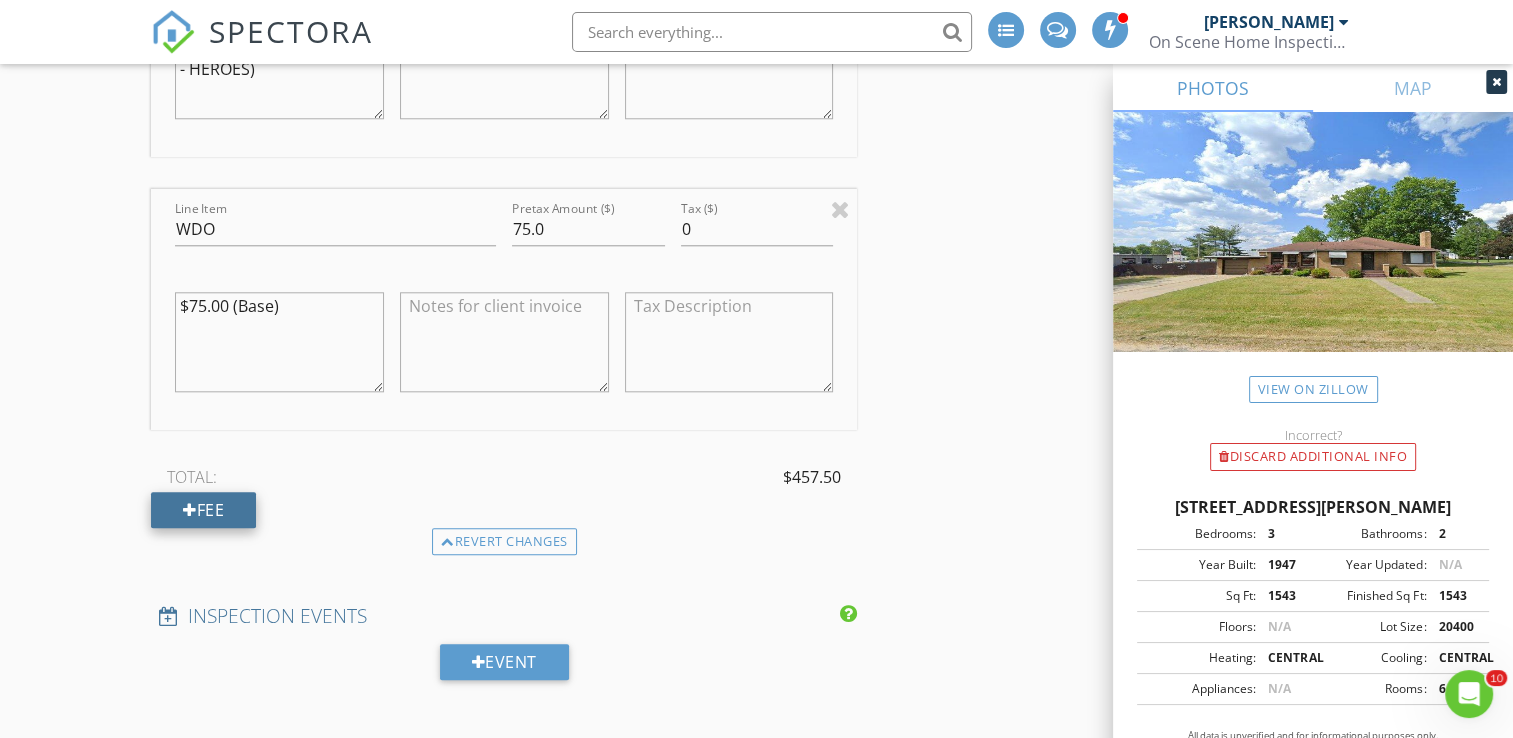 scroll, scrollTop: 2000, scrollLeft: 0, axis: vertical 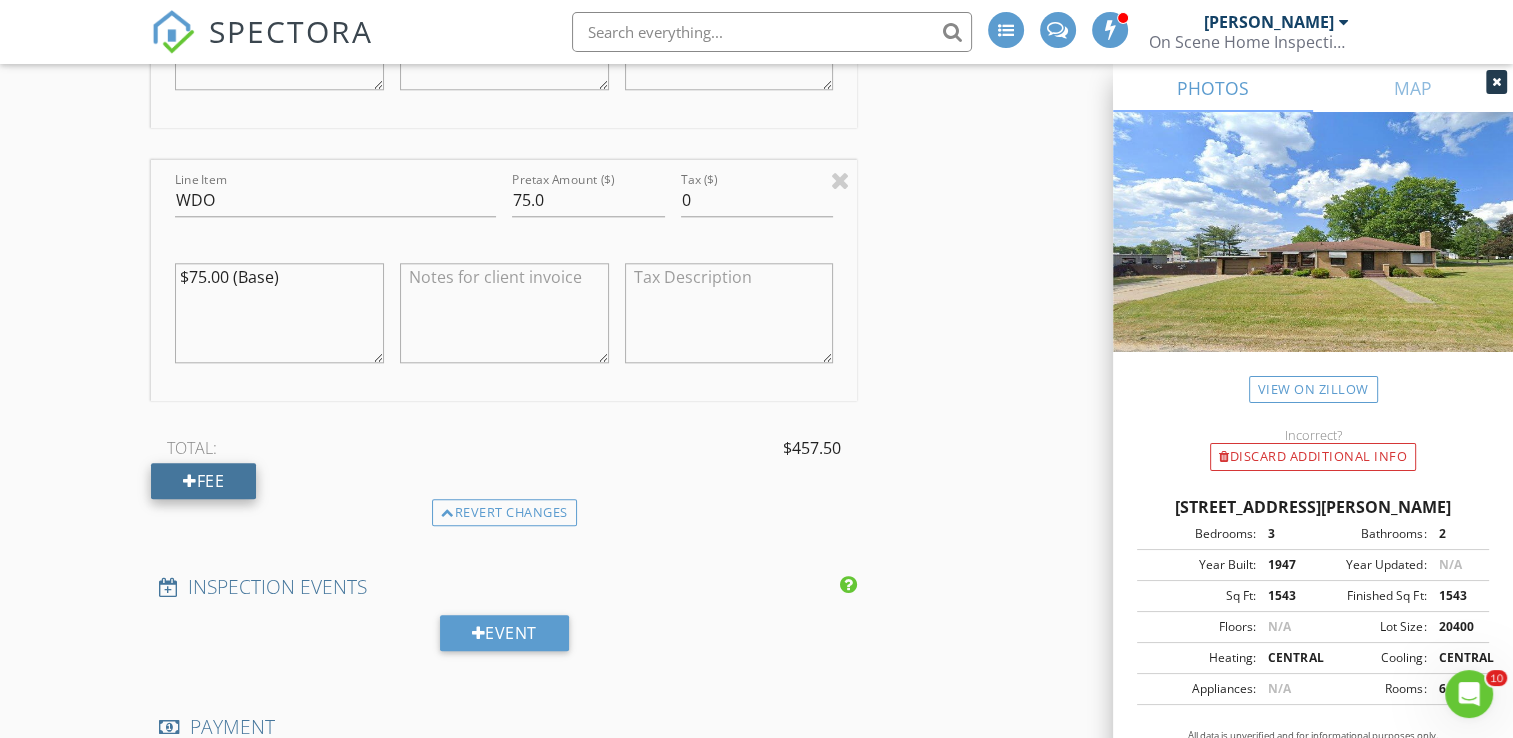 click at bounding box center (190, 481) 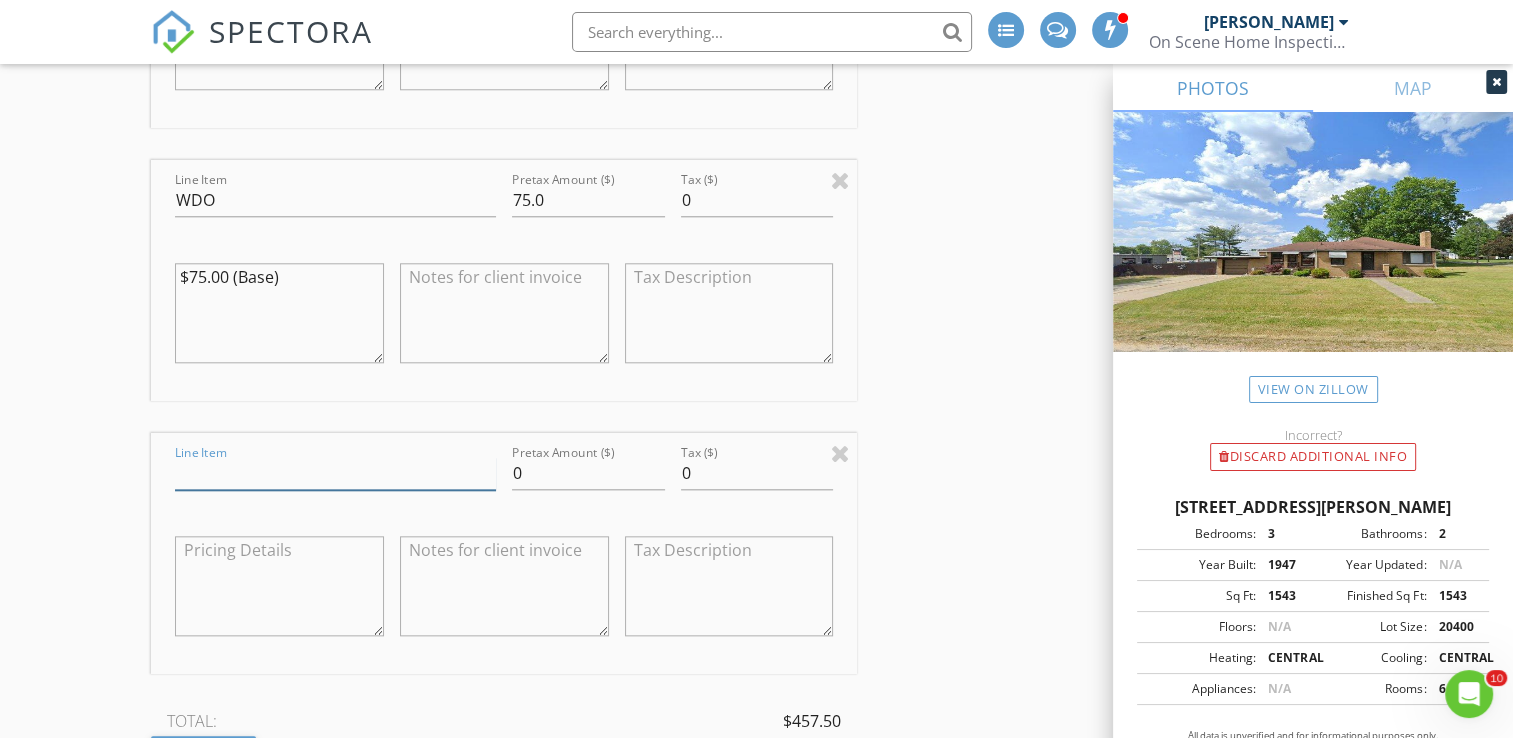 click on "Line Item" at bounding box center (335, 473) 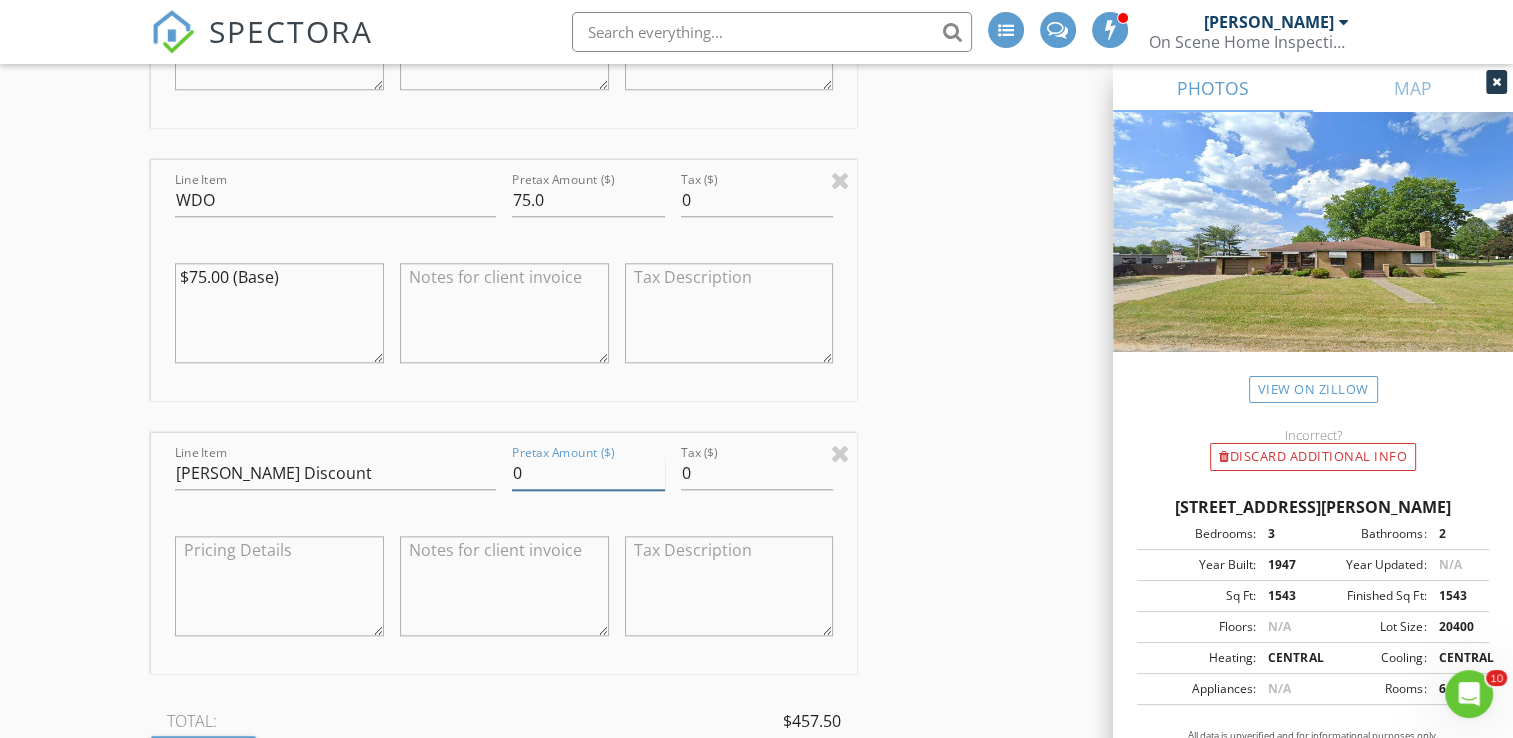 drag, startPoint x: 555, startPoint y: 462, endPoint x: 485, endPoint y: 470, distance: 70.45566 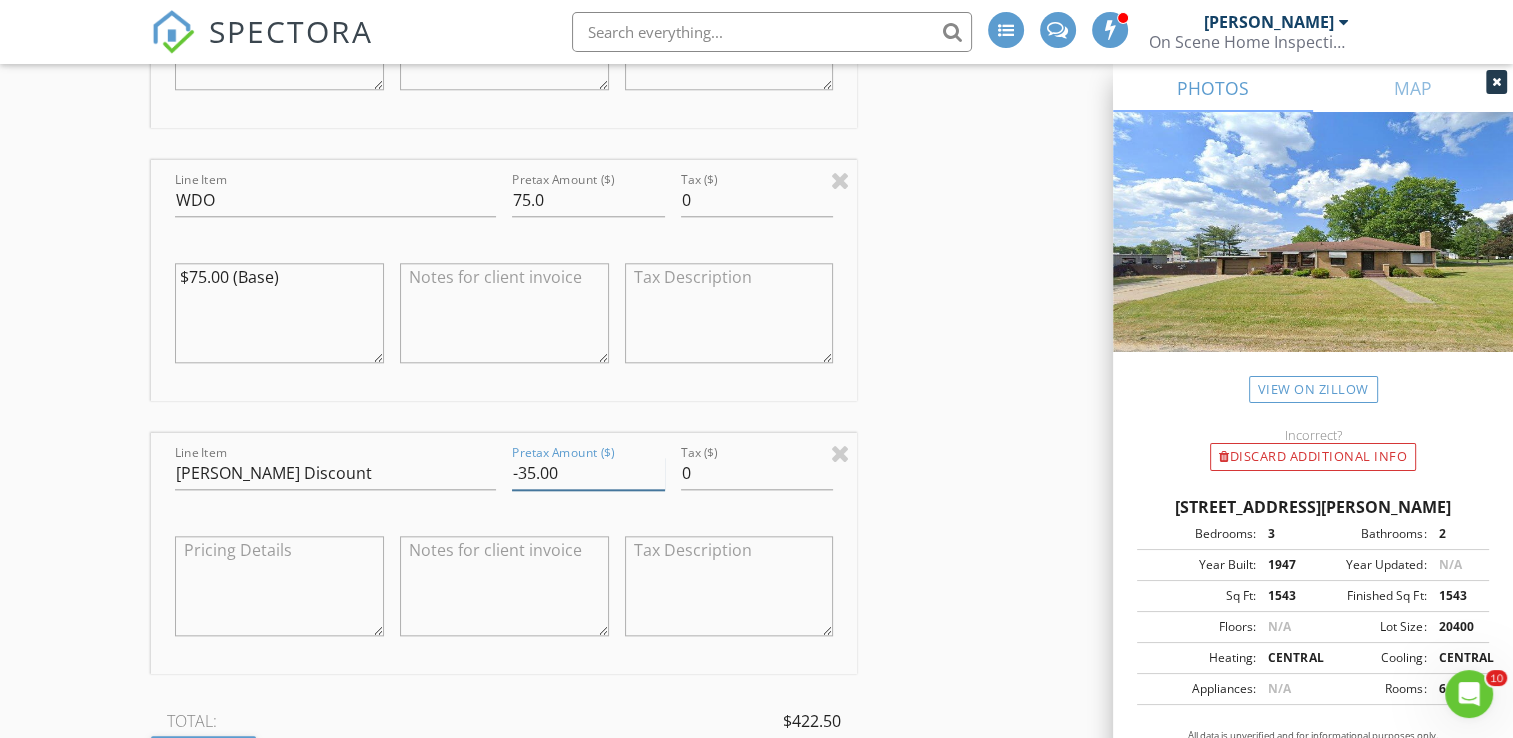 type on "-35.00" 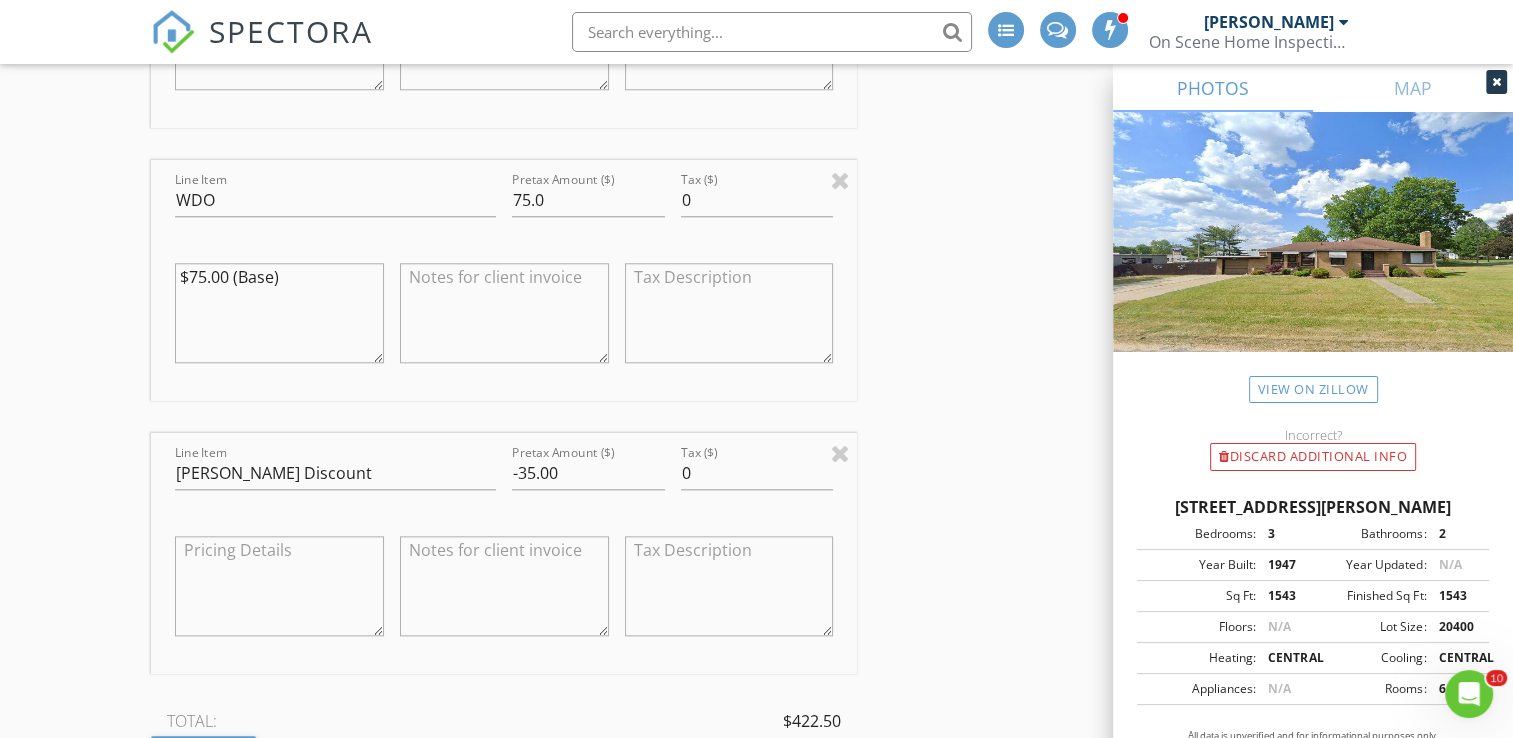 click on "New Inspection
INSPECTOR(S)
check_box   Bill Mason   PRIMARY   check_box_outline_blank   Nick Ponsler     Bill Mason arrow_drop_down   check_box_outline_blank Bill Mason specifically requested
Date/Time
07/10/2025 3:30 PM
Location
Address Search       Address 19669 Burke St   Unit   City South Bend   State IN   Zip 46637   County St. Joseph     Square Feet 1543   Year Built 1947   Foundation arrow_drop_down     Bill Mason     20.6 miles     (36 minutes)
client
check_box Enable Client CC email for this inspection   Client Search     check_box_outline_blank Client is a Company/Organization     First Name Mary   Last Name Flake   Email mollyflake96@gmail.com   CC Email   Phone 928-243-8335         Tags         Notes   Private Notes
ADD ADDITIONAL client
SERVICES" at bounding box center (756, 508) 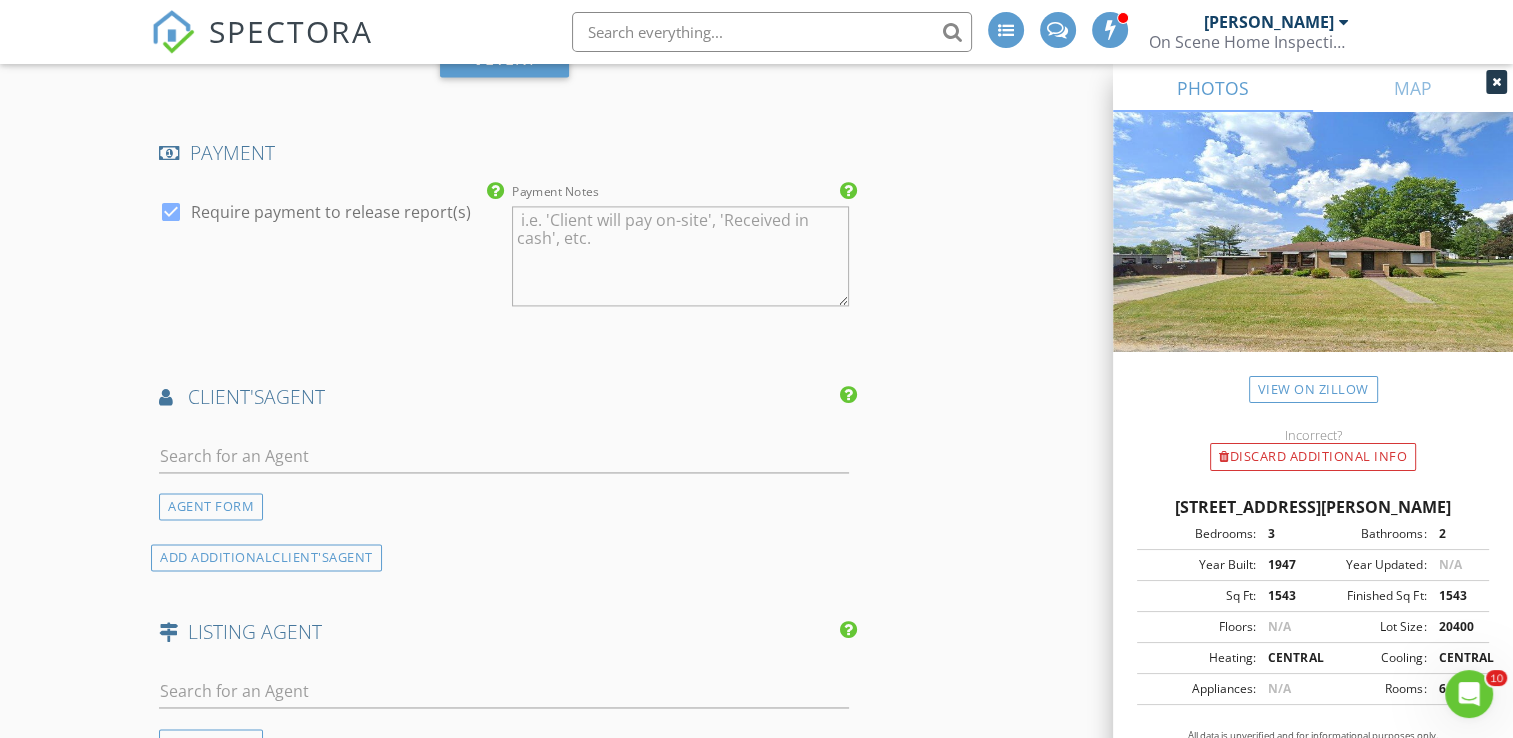 scroll, scrollTop: 2900, scrollLeft: 0, axis: vertical 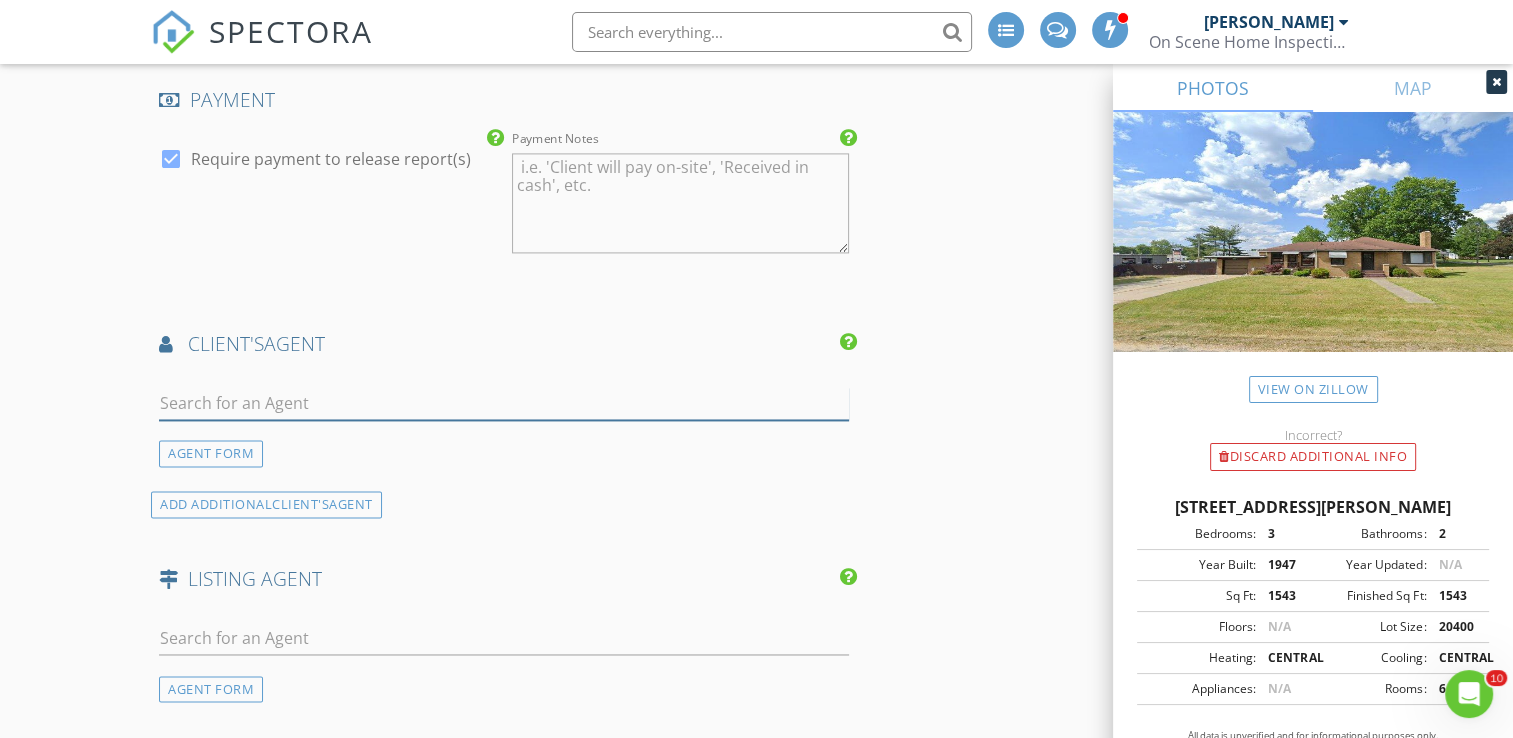 click at bounding box center [504, 403] 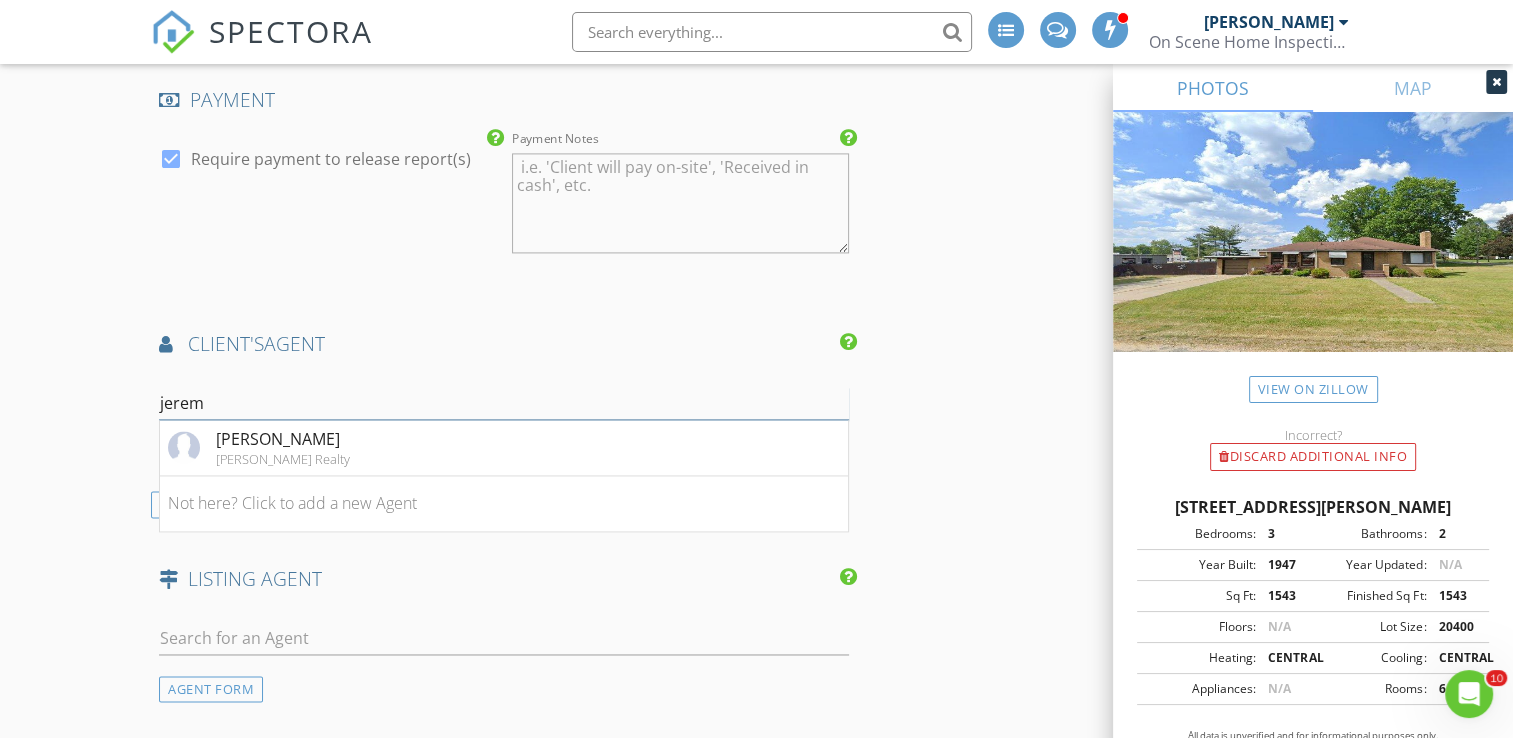type on "jerem" 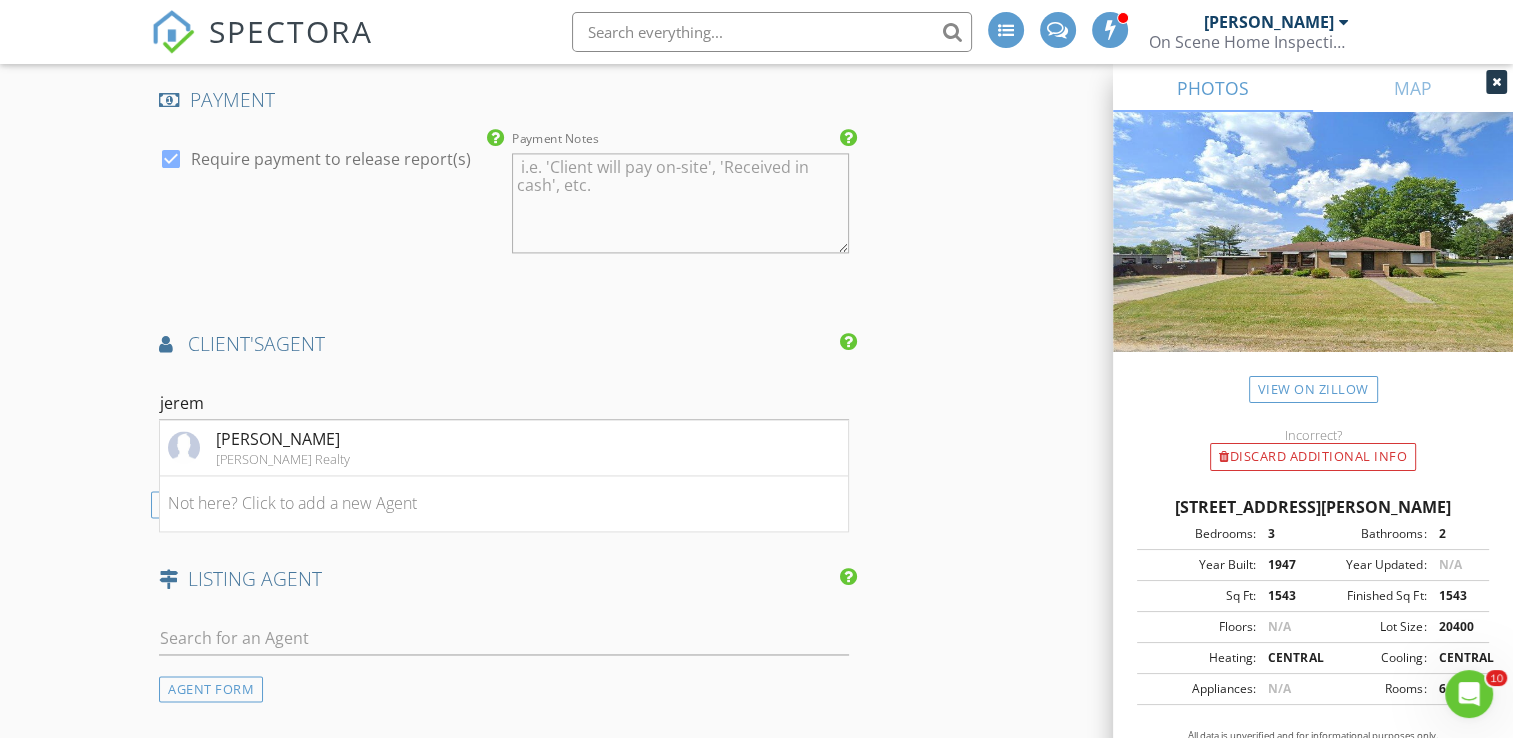 click on "New Inspection
INSPECTOR(S)
check_box   Bill Mason   PRIMARY   check_box_outline_blank   Nick Ponsler     Bill Mason arrow_drop_down   check_box_outline_blank Bill Mason specifically requested
Date/Time
07/10/2025 3:30 PM
Location
Address Search       Address 19669 Burke St   Unit   City South Bend   State IN   Zip 46637   County St. Joseph     Square Feet 1543   Year Built 1947   Foundation arrow_drop_down     Bill Mason     20.6 miles     (36 minutes)
client
check_box Enable Client CC email for this inspection   Client Search     check_box_outline_blank Client is a Company/Organization     First Name Mary   Last Name Flake   Email mollyflake96@gmail.com   CC Email   Phone 928-243-8335         Tags         Notes   Private Notes
ADD ADDITIONAL client
SERVICES" at bounding box center [756, -392] 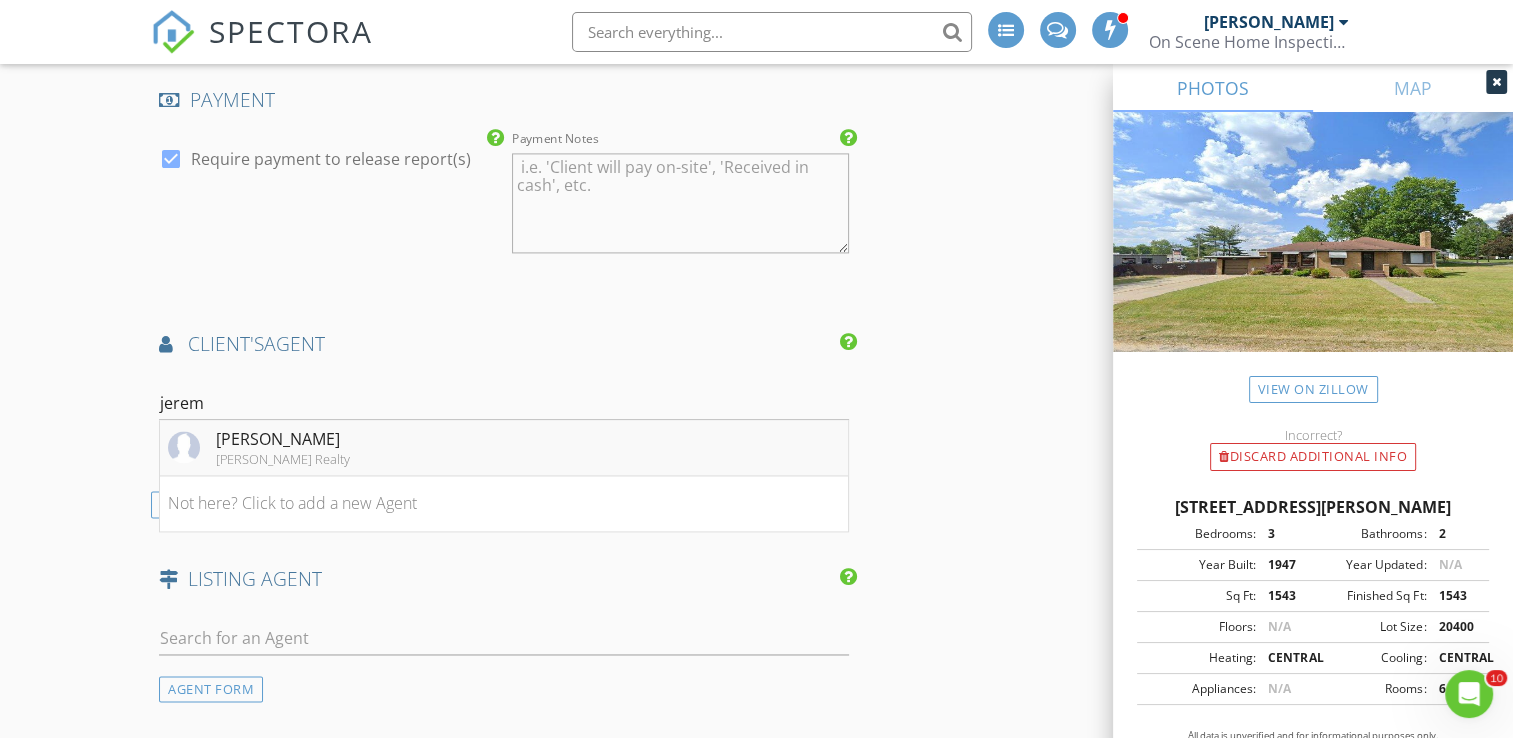 click on "[PERSON_NAME] Realty" at bounding box center [283, 459] 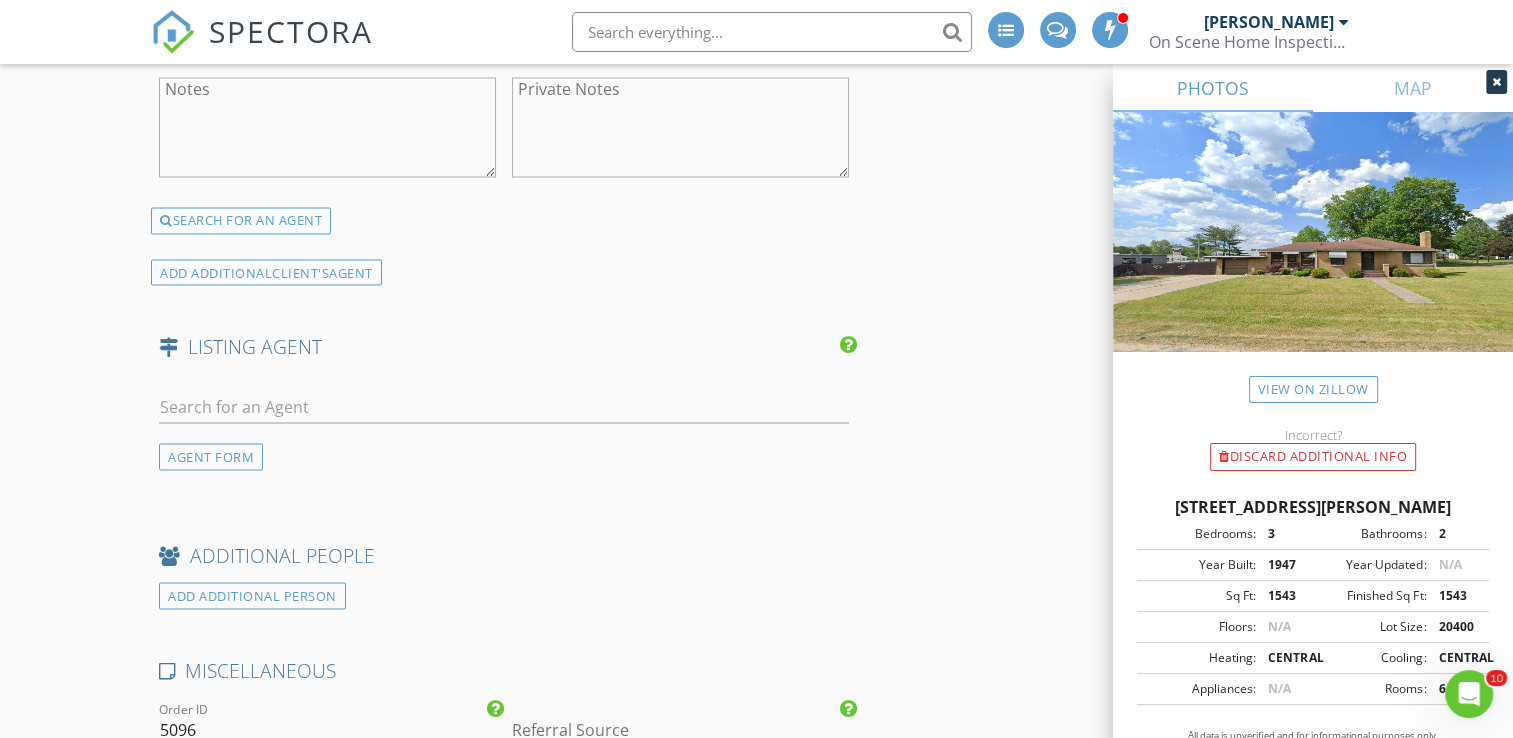 scroll, scrollTop: 3600, scrollLeft: 0, axis: vertical 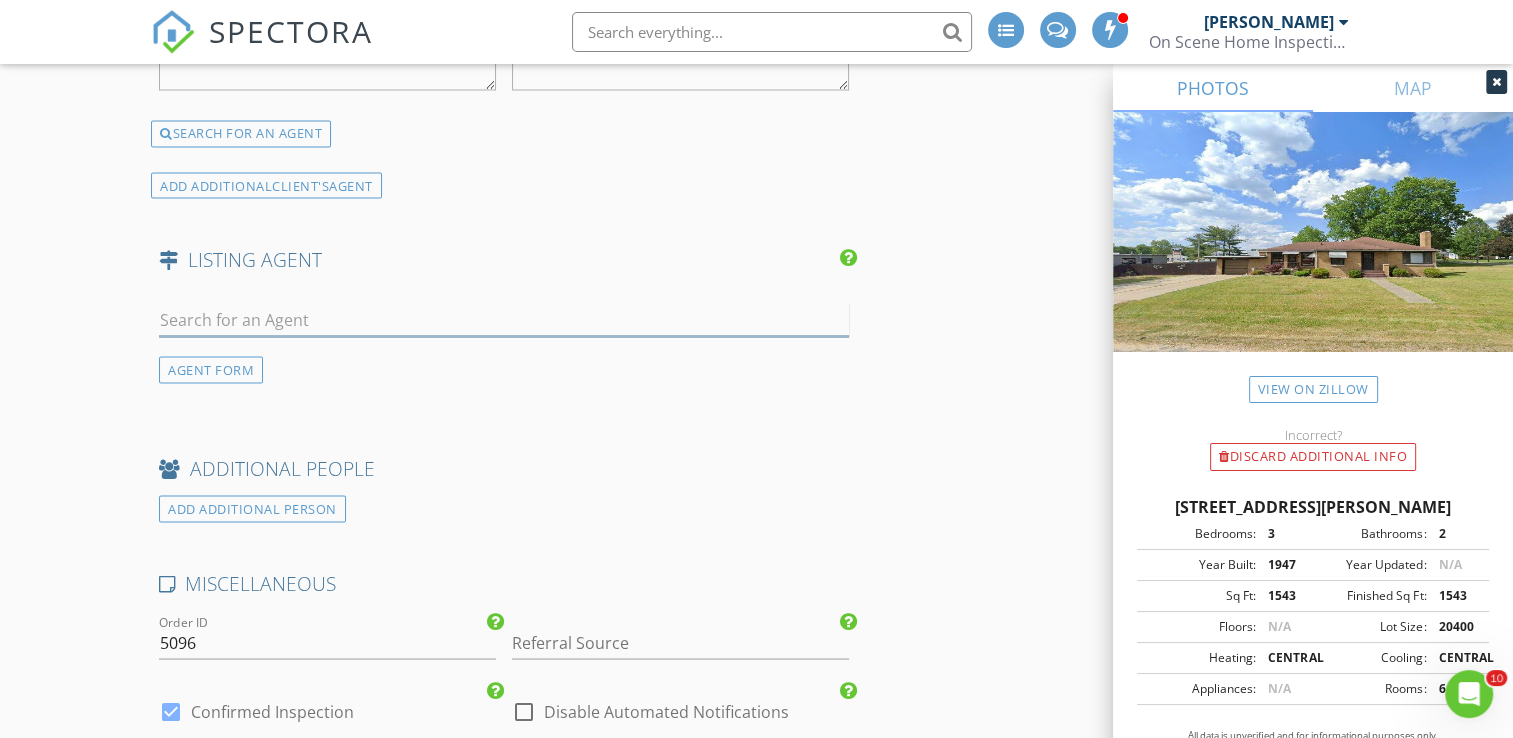 click at bounding box center (504, 319) 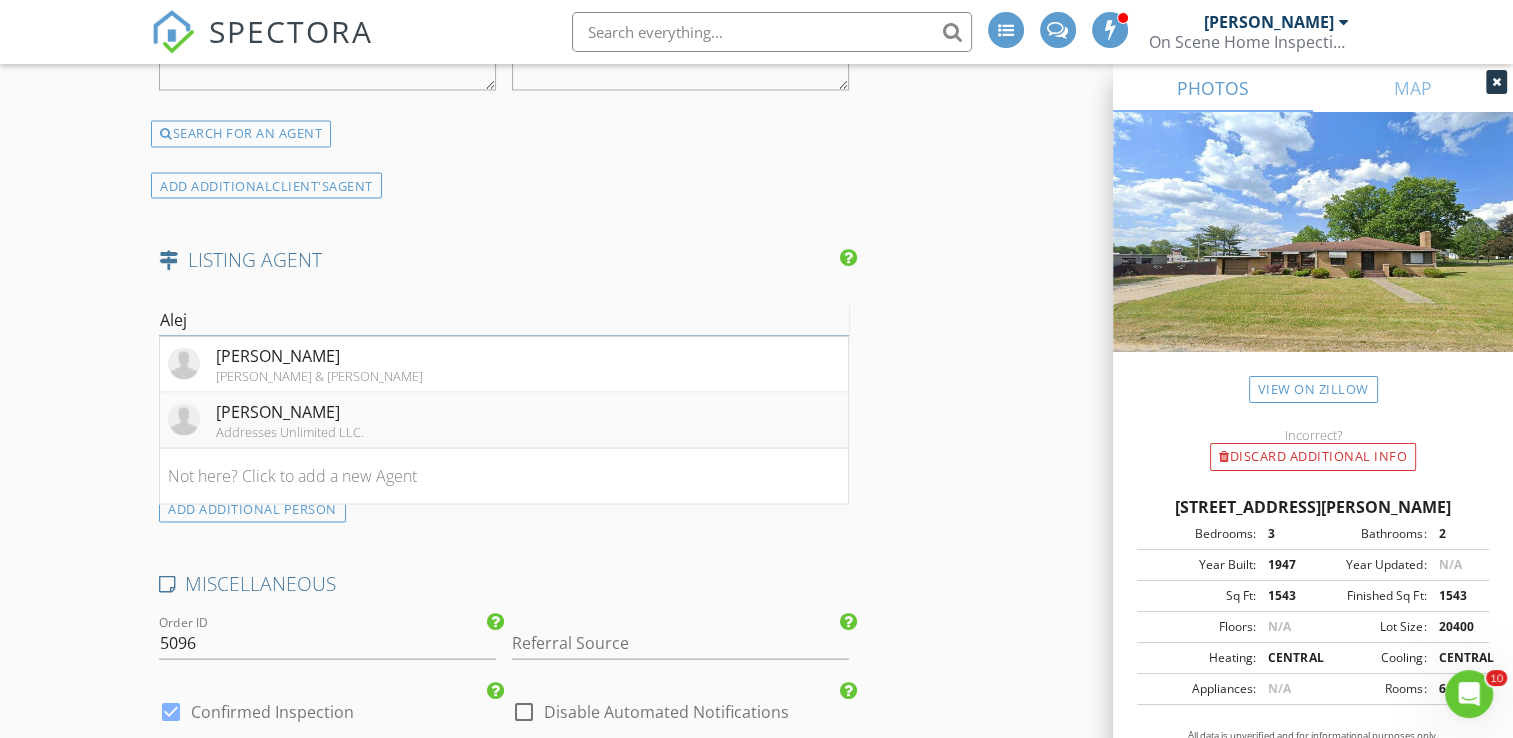 type on "Alej" 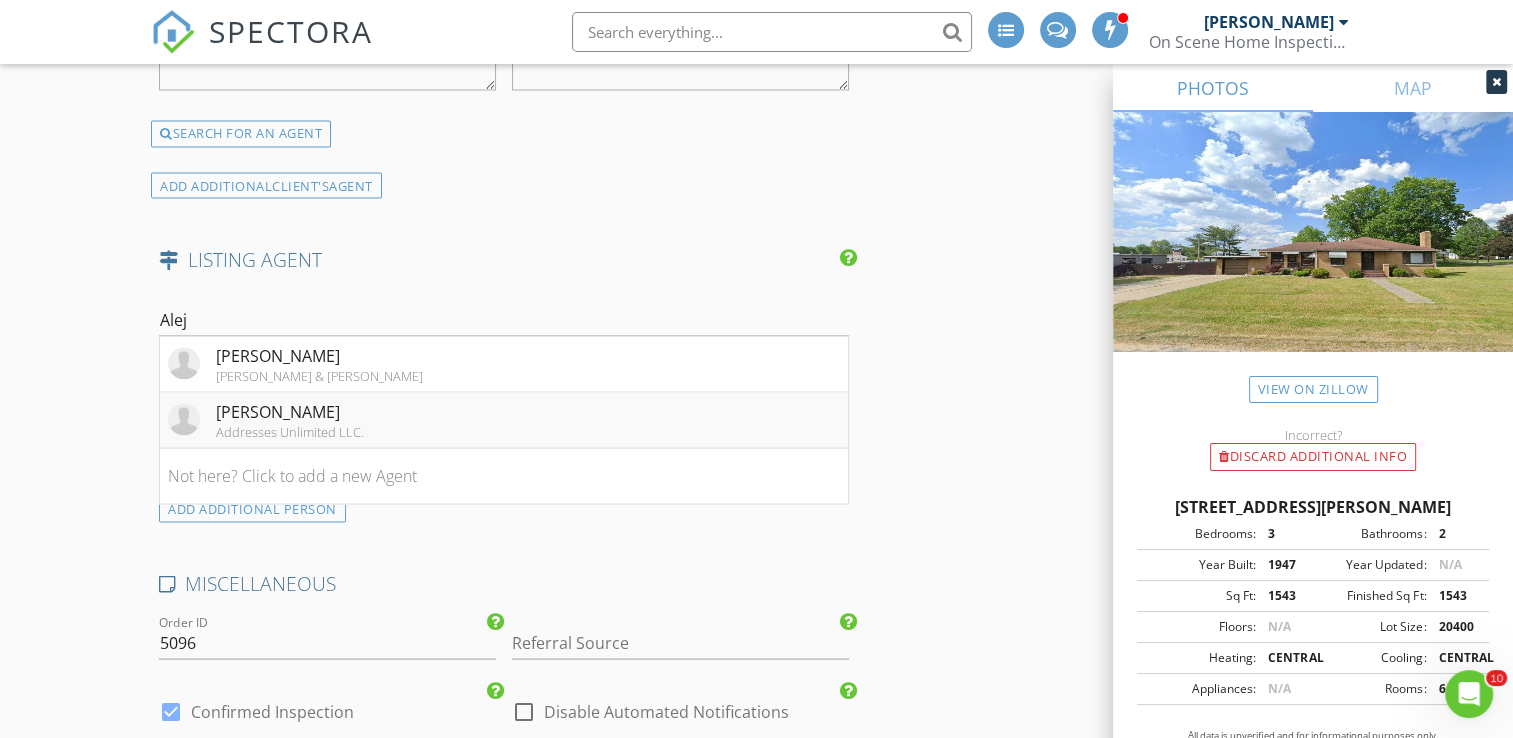 click on "[PERSON_NAME]" at bounding box center (290, 411) 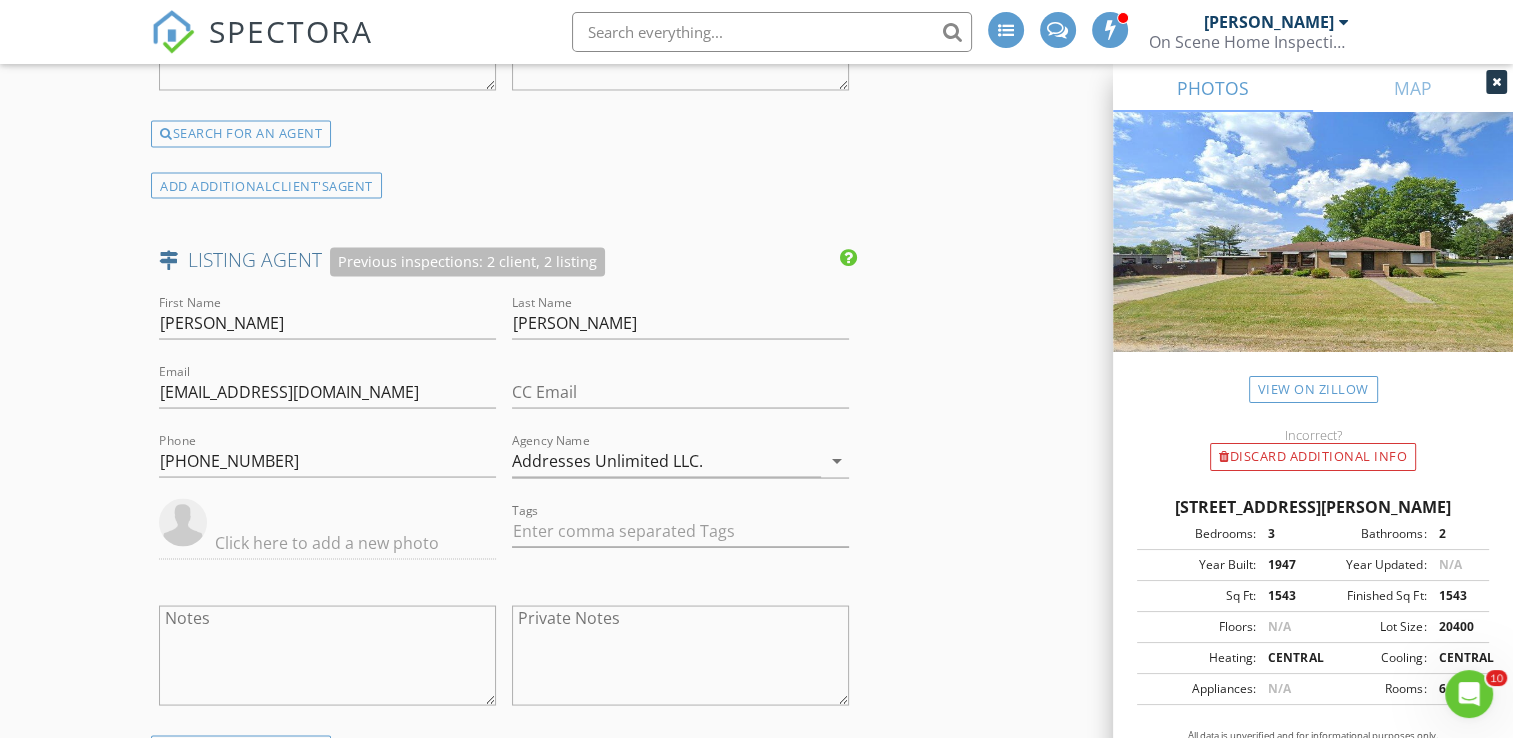 click on "New Inspection
INSPECTOR(S)
check_box   Bill Mason   PRIMARY   check_box_outline_blank   Nick Ponsler     Bill Mason arrow_drop_down   check_box_outline_blank Bill Mason specifically requested
Date/Time
07/10/2025 3:30 PM
Location
Address Search       Address 19669 Burke St   Unit   City South Bend   State IN   Zip 46637   County St. Joseph     Square Feet 1543   Year Built 1947   Foundation arrow_drop_down     Bill Mason     20.6 miles     (36 minutes)
client
check_box Enable Client CC email for this inspection   Client Search     check_box_outline_blank Client is a Company/Organization     First Name Mary   Last Name Flake   Email mollyflake96@gmail.com   CC Email   Phone 928-243-8335         Tags         Notes   Private Notes
ADD ADDITIONAL client
SERVICES" at bounding box center [756, -698] 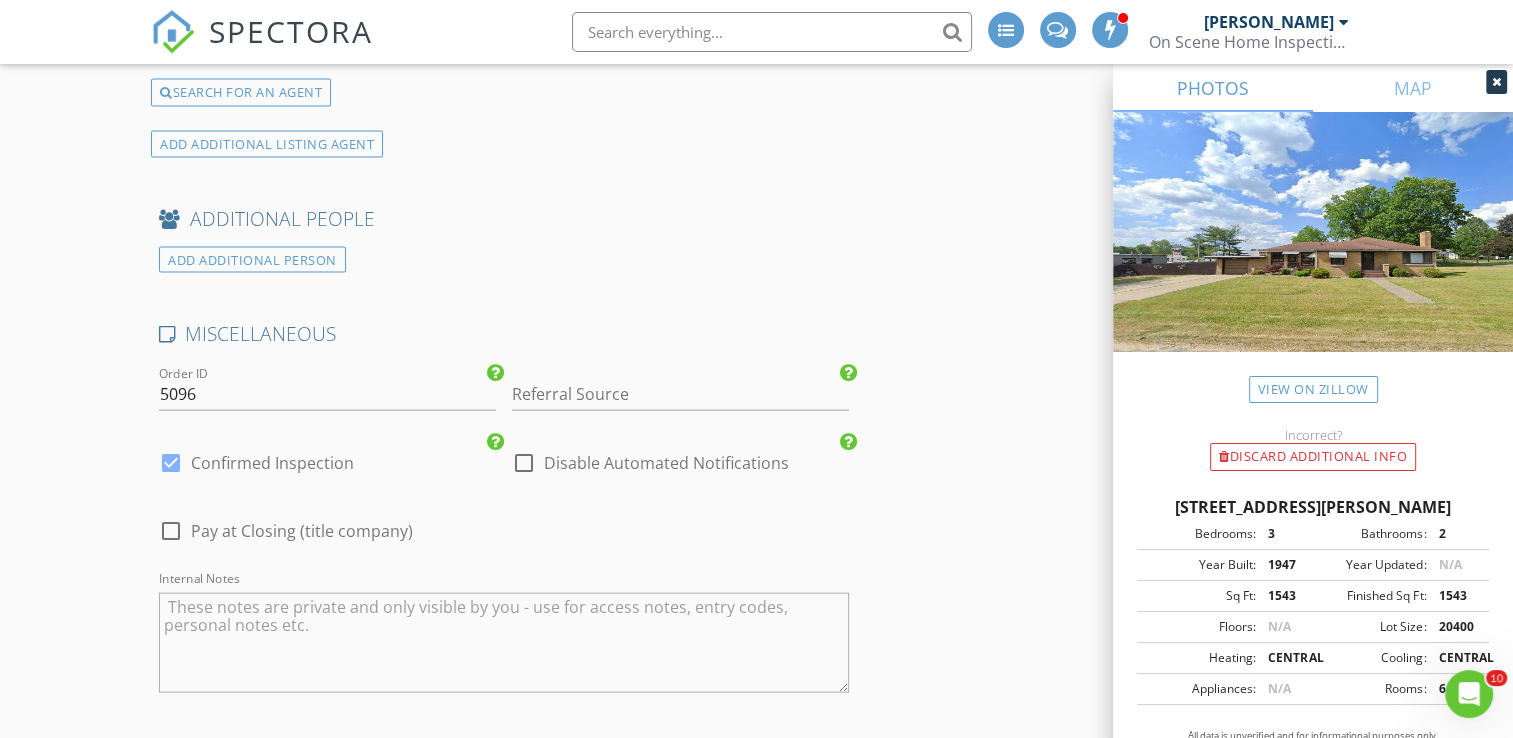 scroll, scrollTop: 4200, scrollLeft: 0, axis: vertical 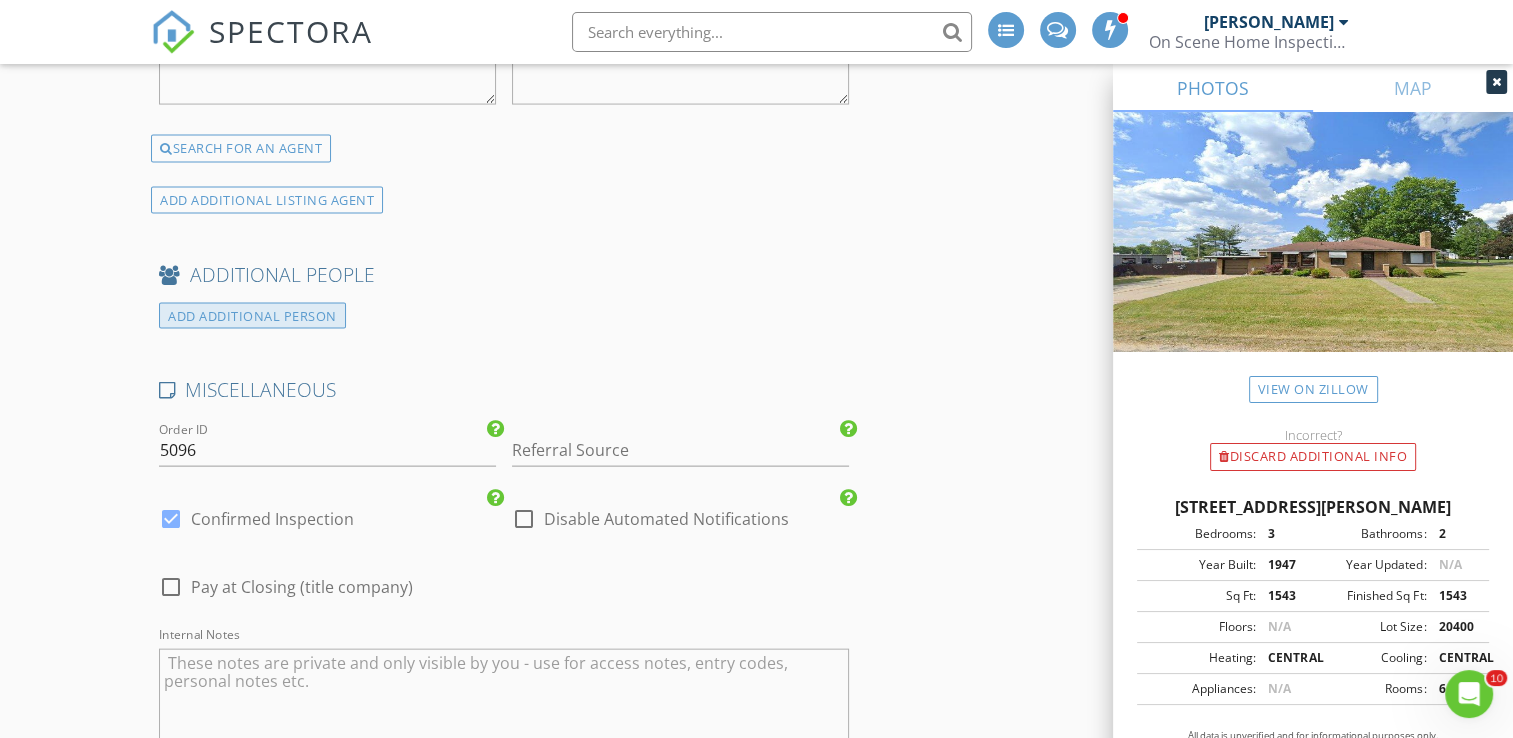 click on "ADD ADDITIONAL PERSON" at bounding box center [252, 316] 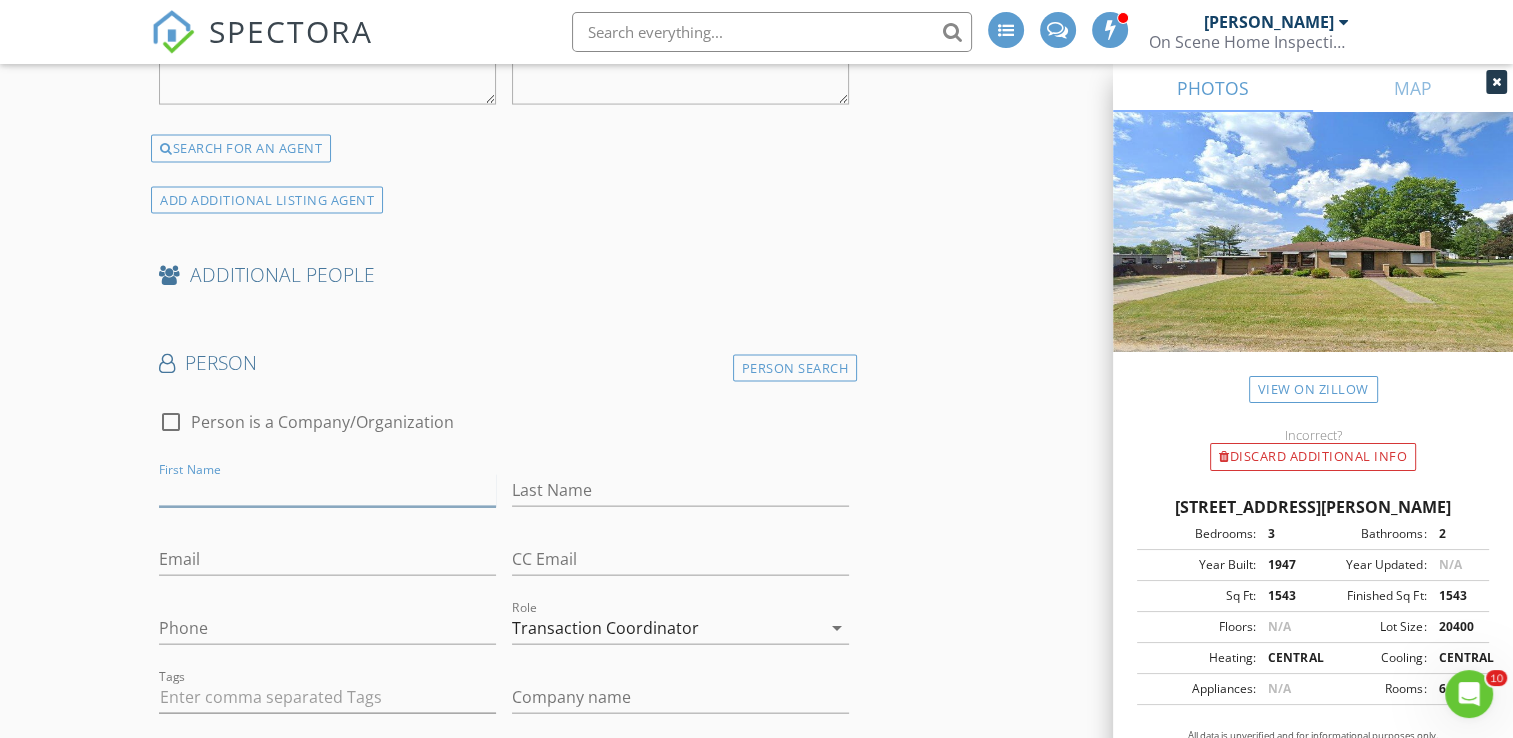 click on "First Name" at bounding box center (327, 490) 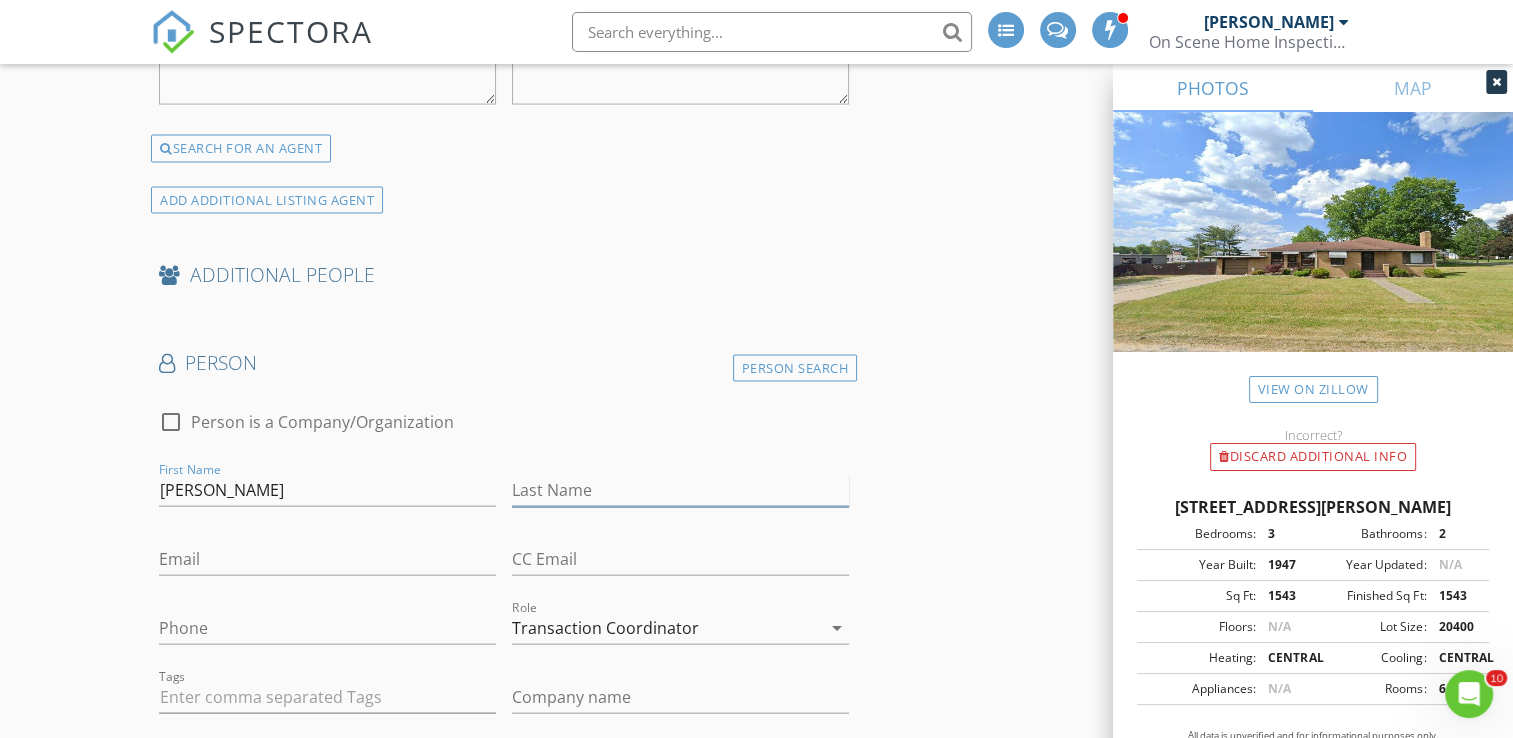 type on "Realty" 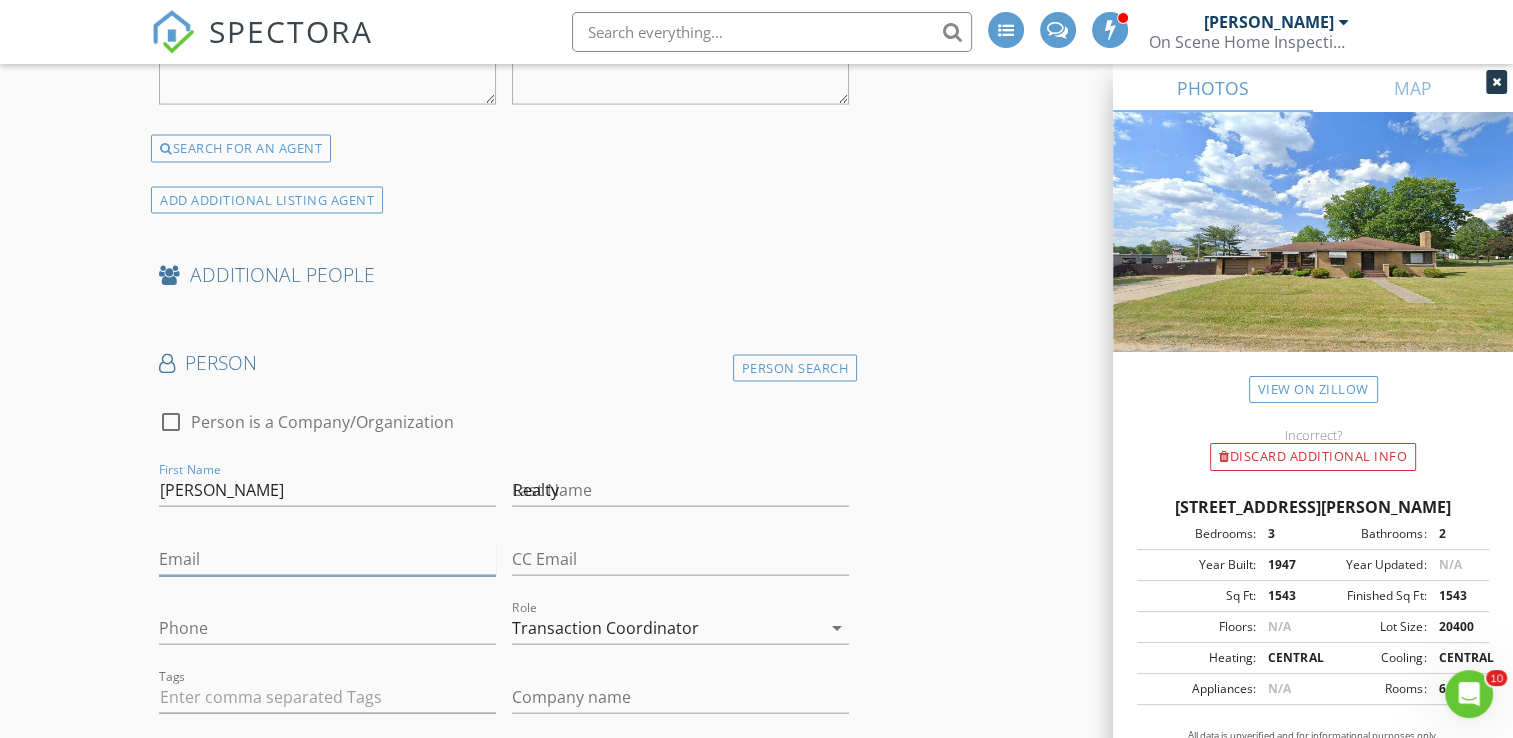 type on "[EMAIL_ADDRESS][DOMAIN_NAME]" 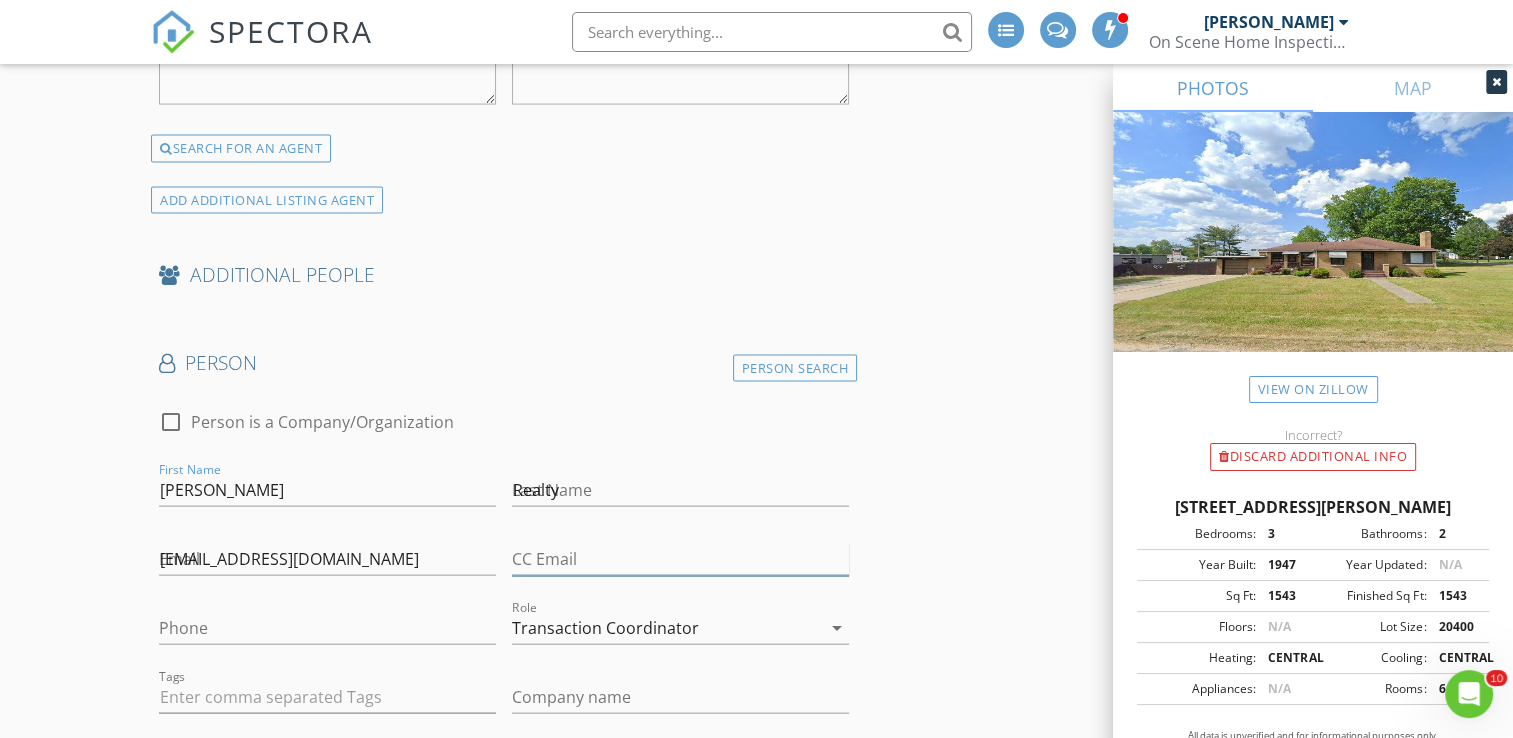type on "[EMAIL_ADDRESS][DOMAIN_NAME]" 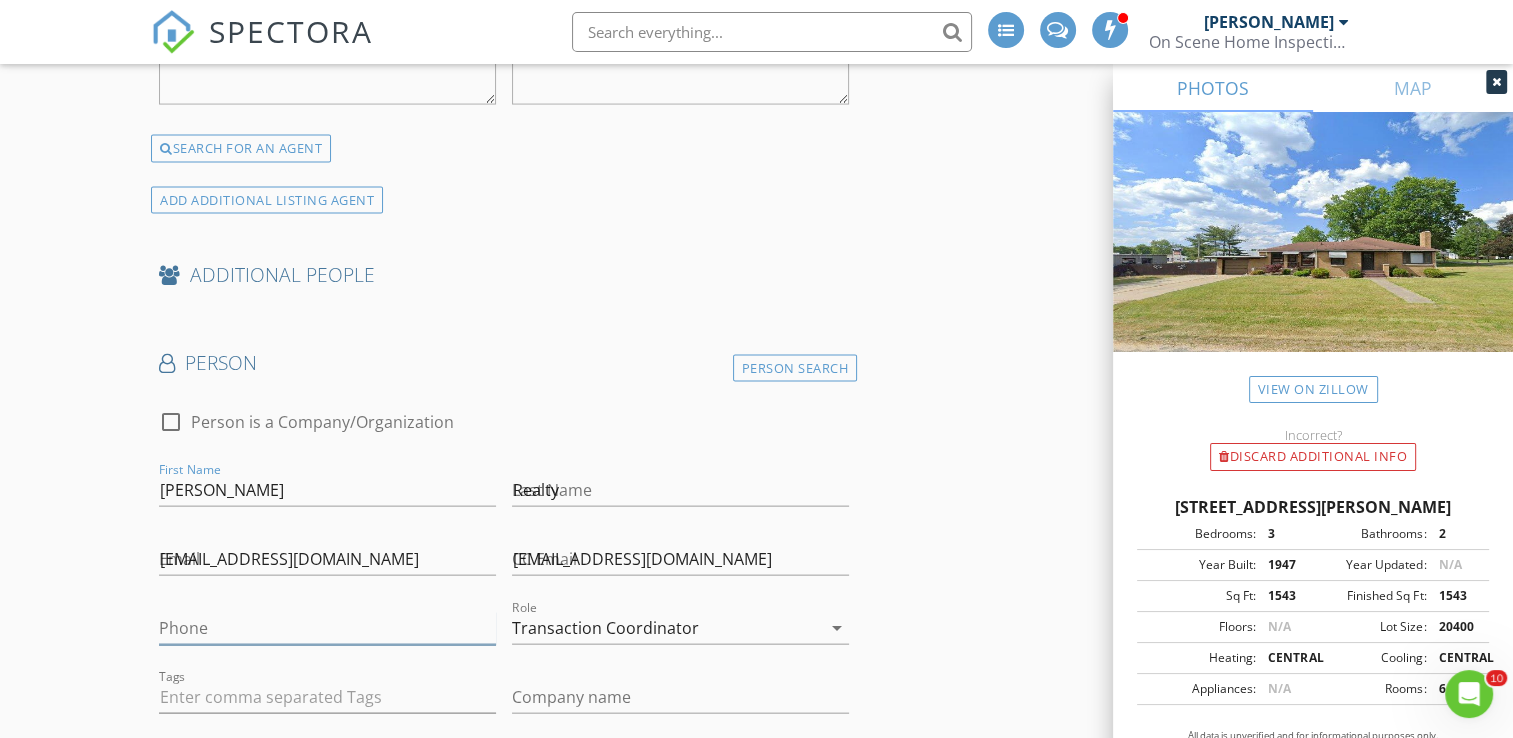 type on "2709871919" 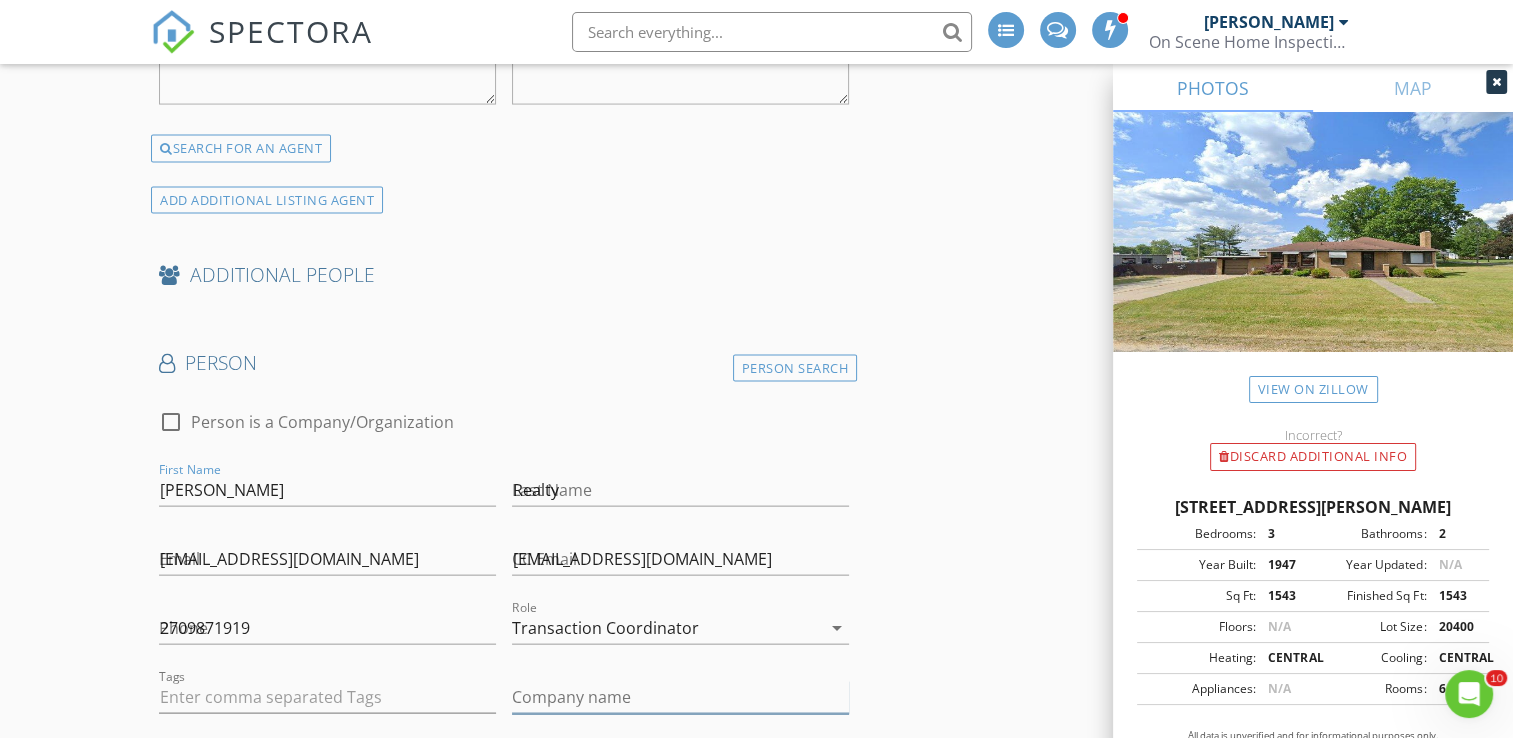 type on "[PERSON_NAME] Realty" 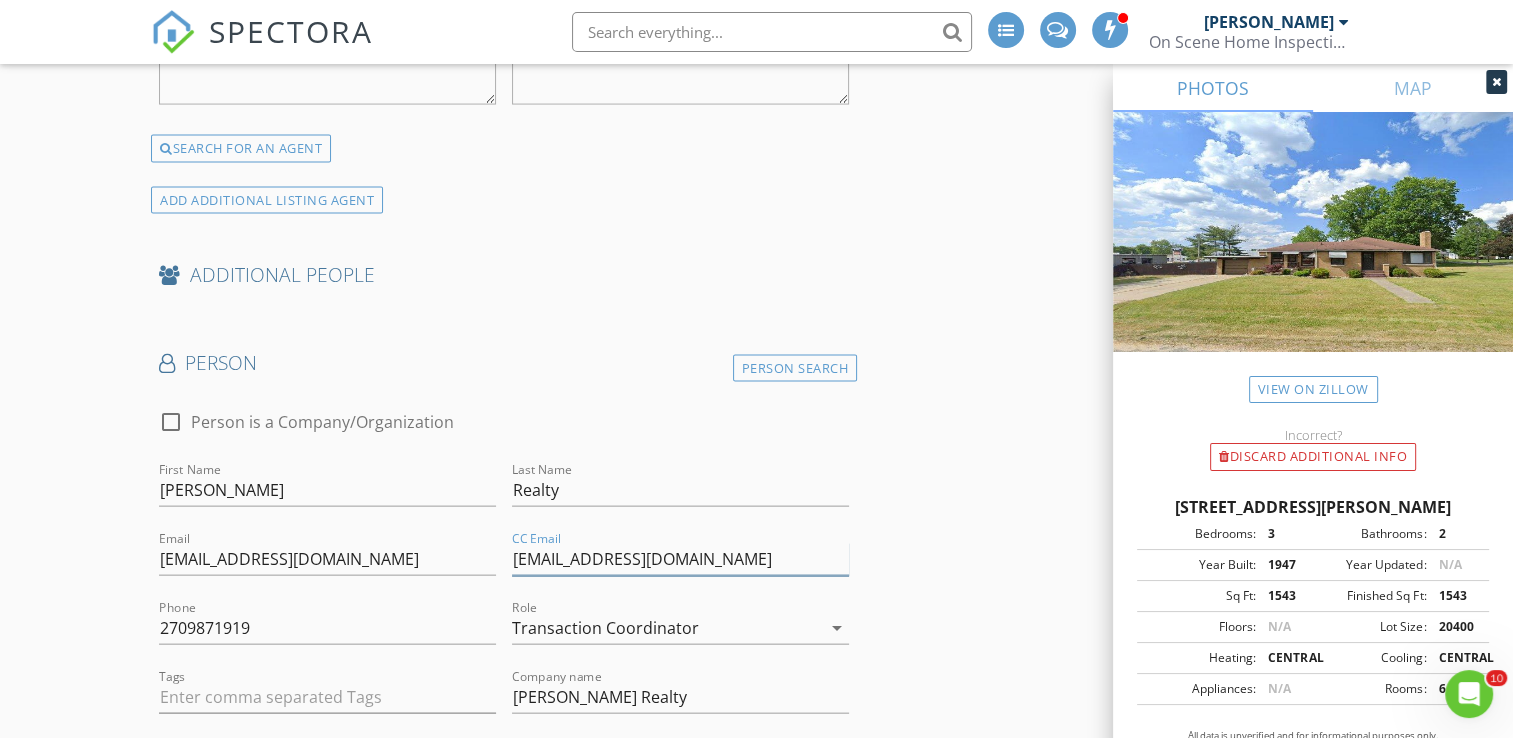 drag, startPoint x: 815, startPoint y: 550, endPoint x: 500, endPoint y: 549, distance: 315.0016 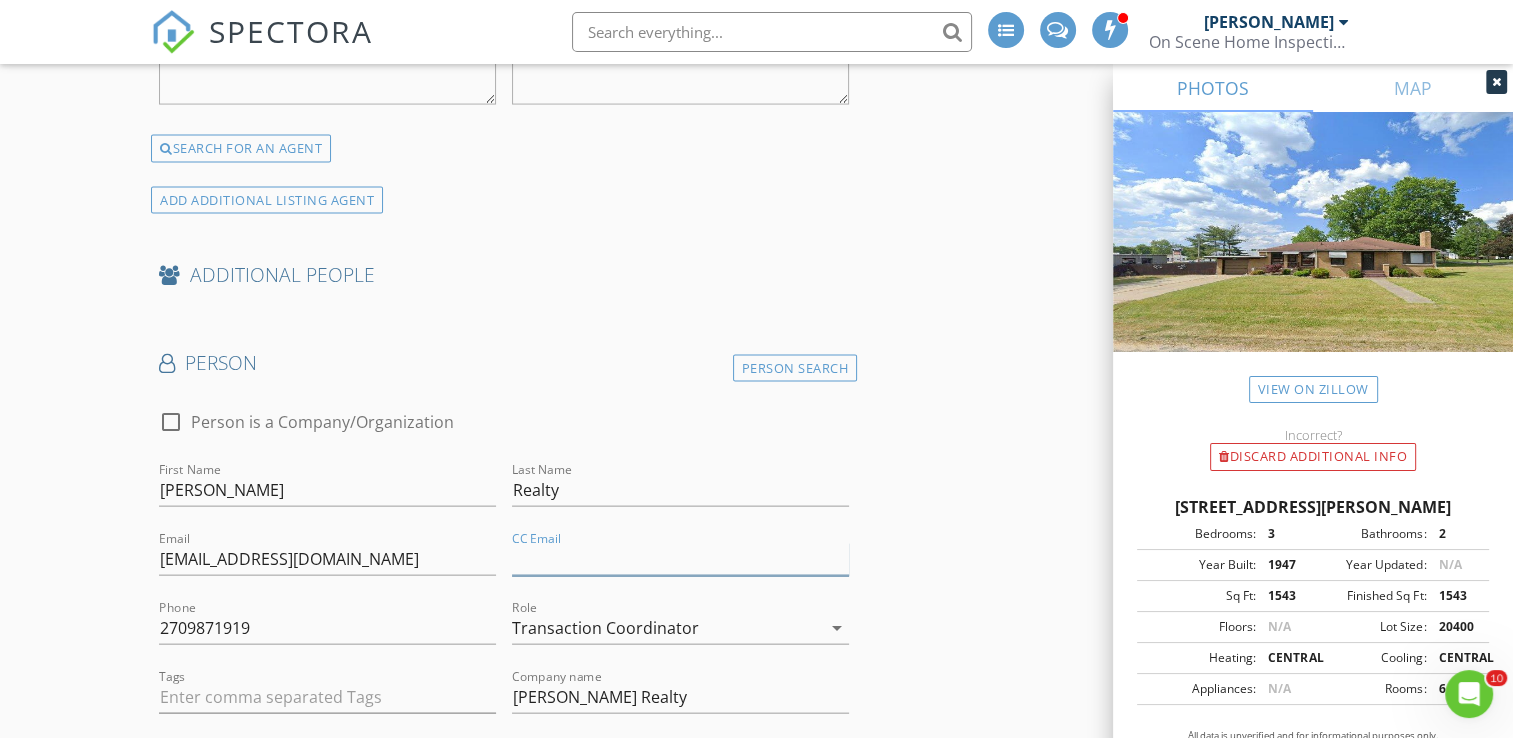 type 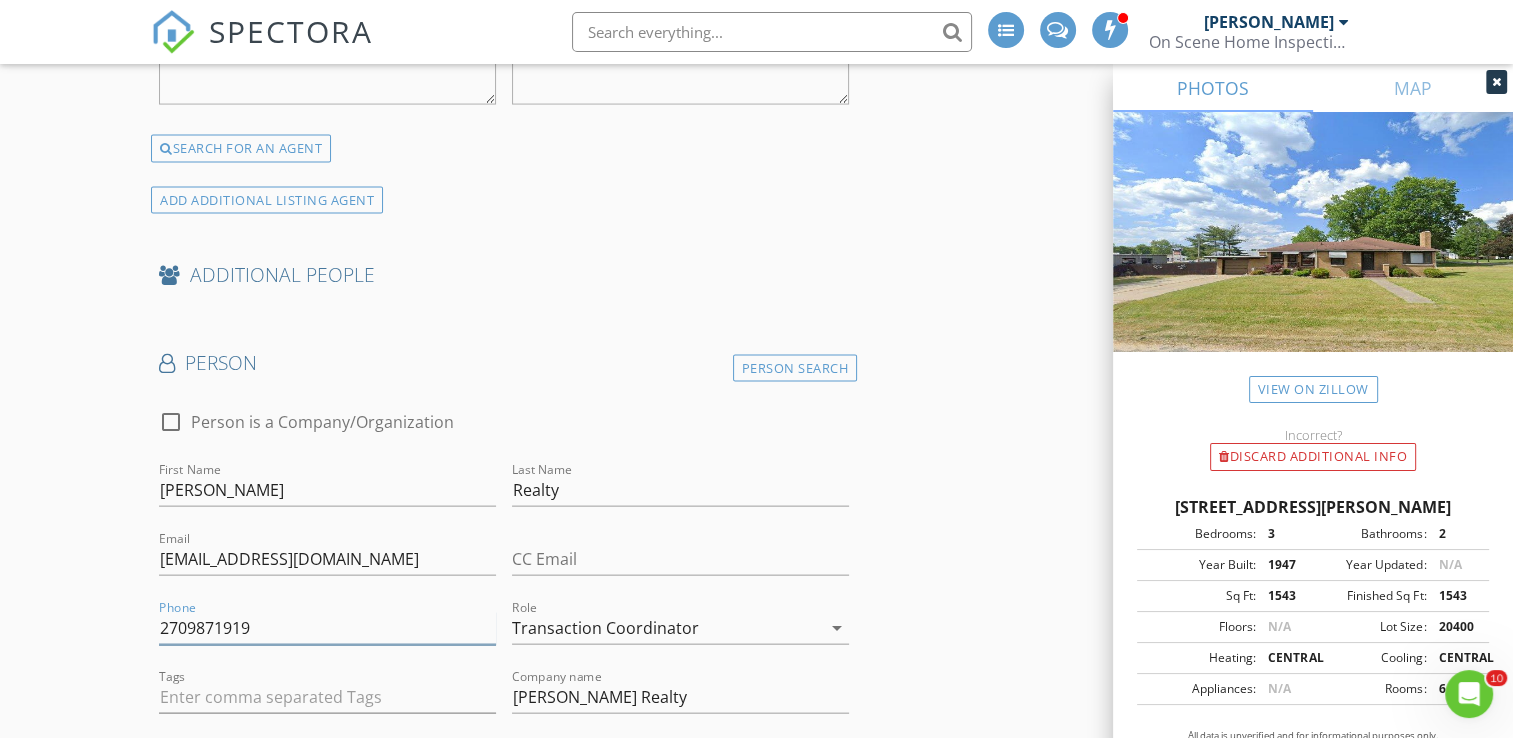 drag, startPoint x: 319, startPoint y: 623, endPoint x: 116, endPoint y: 632, distance: 203.1994 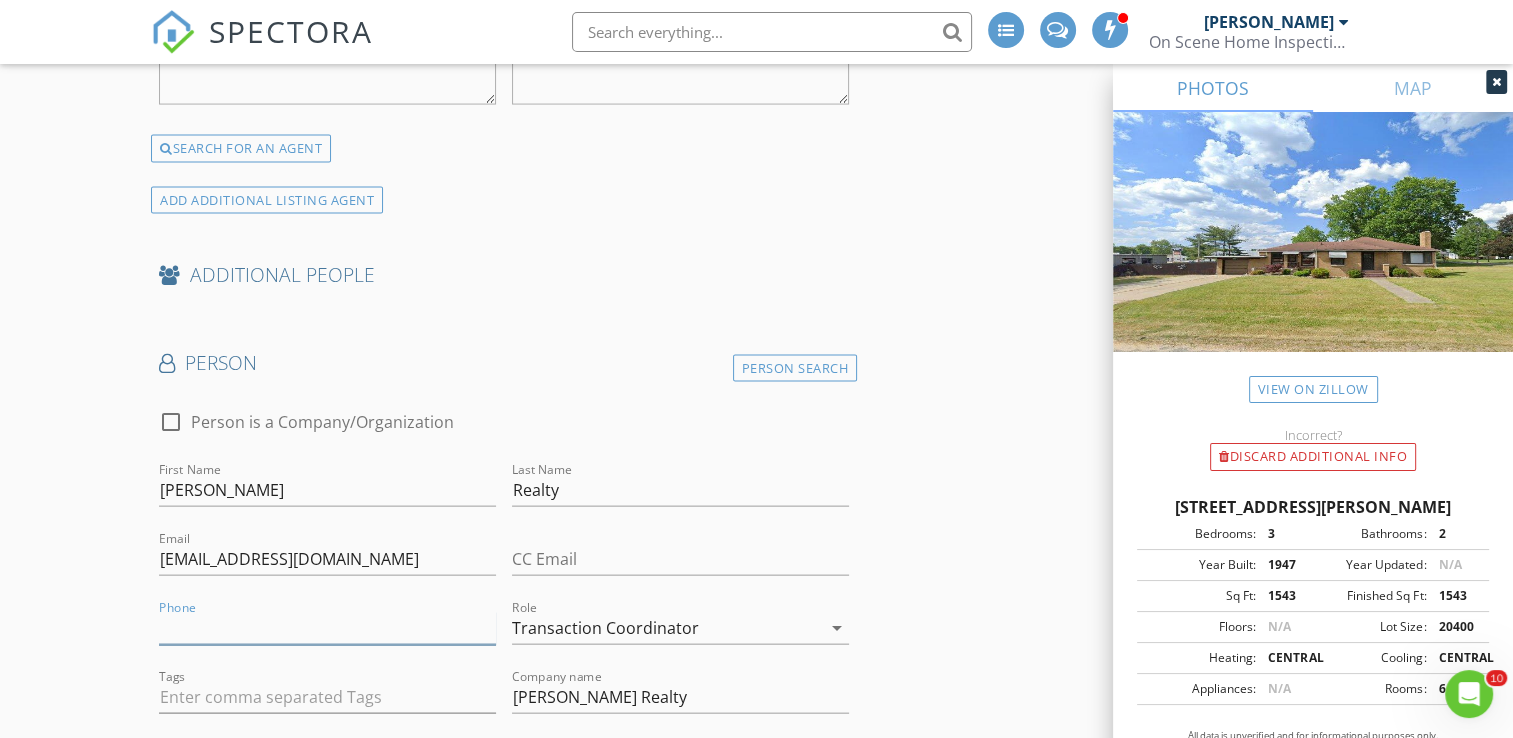 type 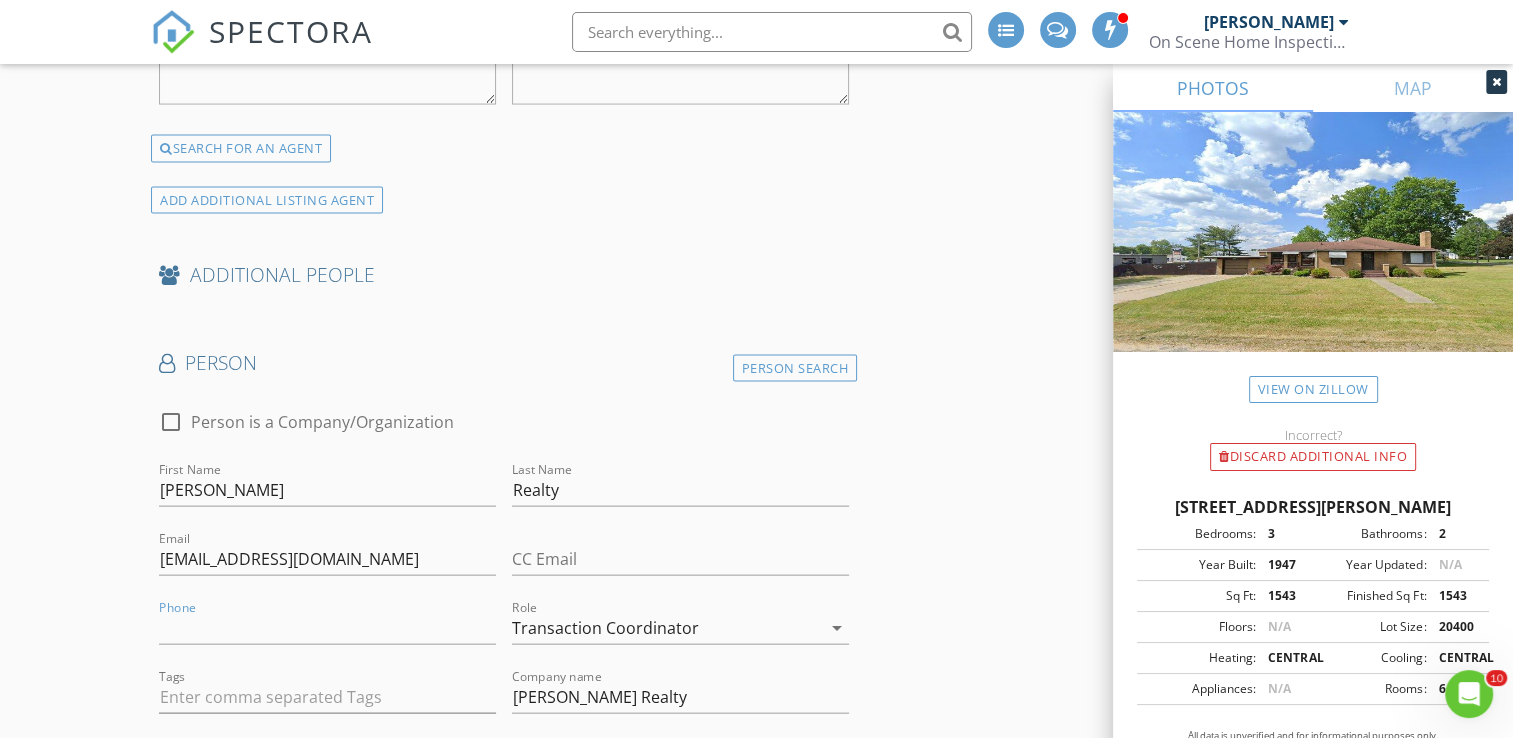 click on "New Inspection
INSPECTOR(S)
check_box   Bill Mason   PRIMARY   check_box_outline_blank   Nick Ponsler     Bill Mason arrow_drop_down   check_box_outline_blank Bill Mason specifically requested
Date/Time
07/10/2025 3:30 PM
Location
Address Search       Address 19669 Burke St   Unit   City South Bend   State IN   Zip 46637   County St. Joseph     Square Feet 1543   Year Built 1947   Foundation arrow_drop_down     Bill Mason     20.6 miles     (36 minutes)
client
check_box Enable Client CC email for this inspection   Client Search     check_box_outline_blank Client is a Company/Organization     First Name Mary   Last Name Flake   Email mollyflake96@gmail.com   CC Email   Phone 928-243-8335         Tags         Notes   Private Notes
ADD ADDITIONAL client
SERVICES" at bounding box center (756, -980) 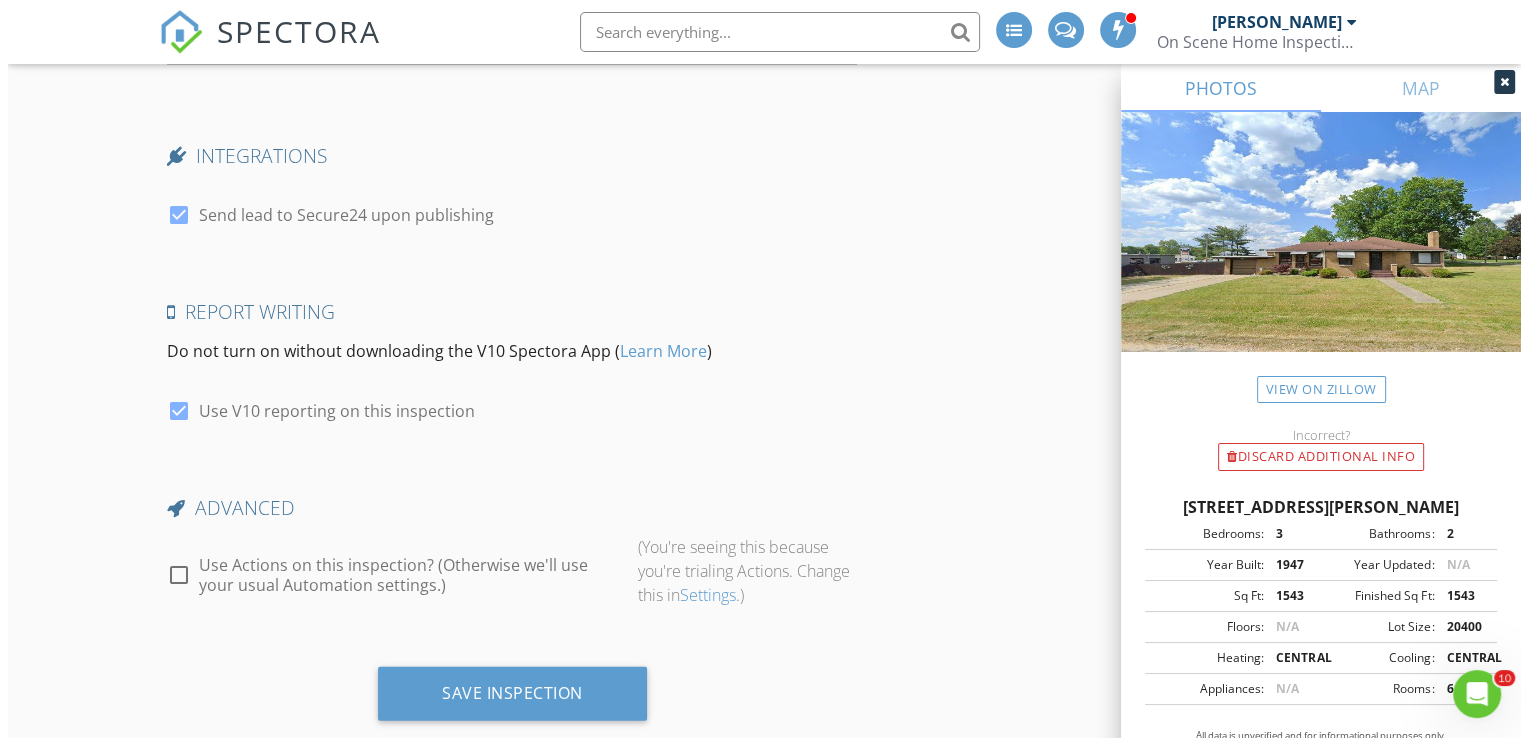 scroll, scrollTop: 5553, scrollLeft: 0, axis: vertical 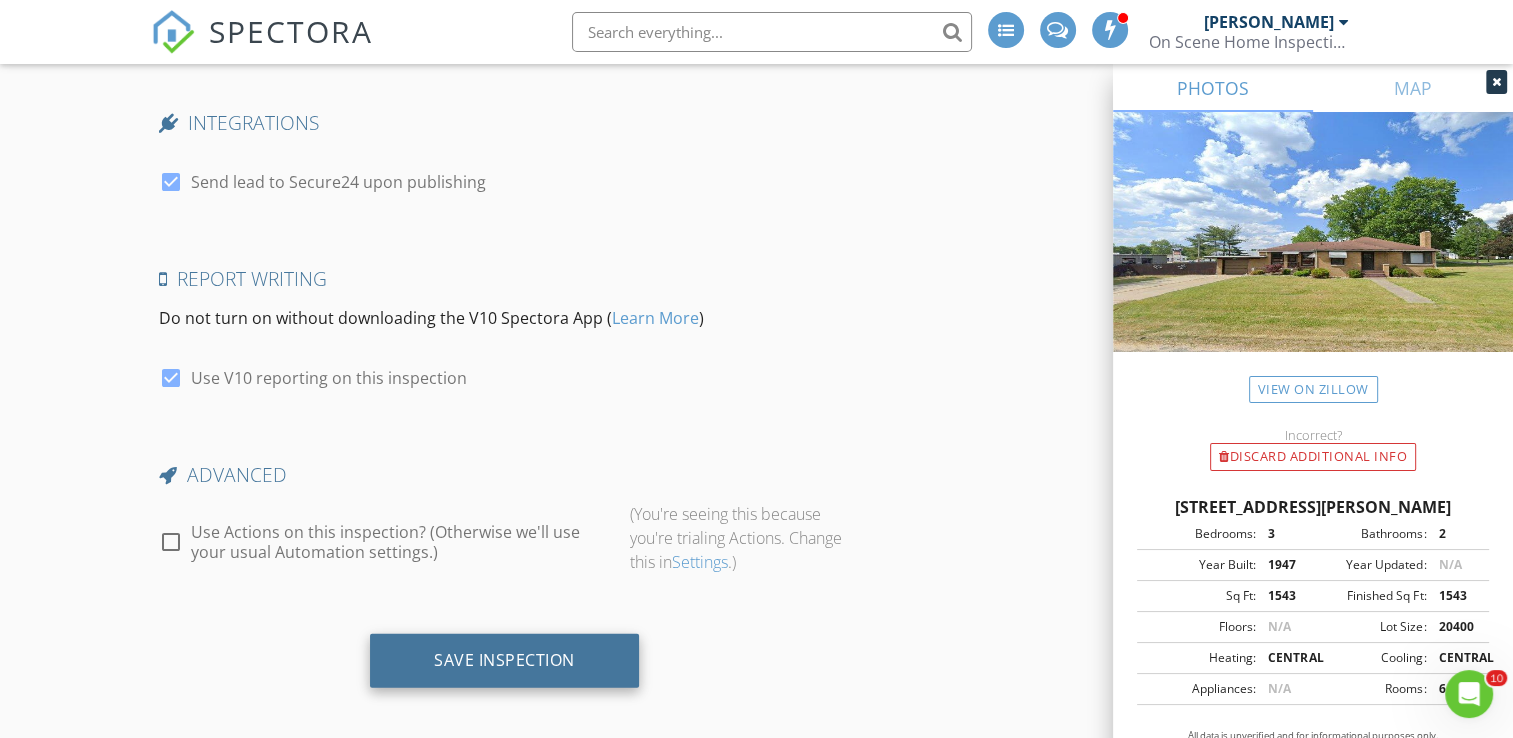 click on "Save Inspection" at bounding box center (504, 660) 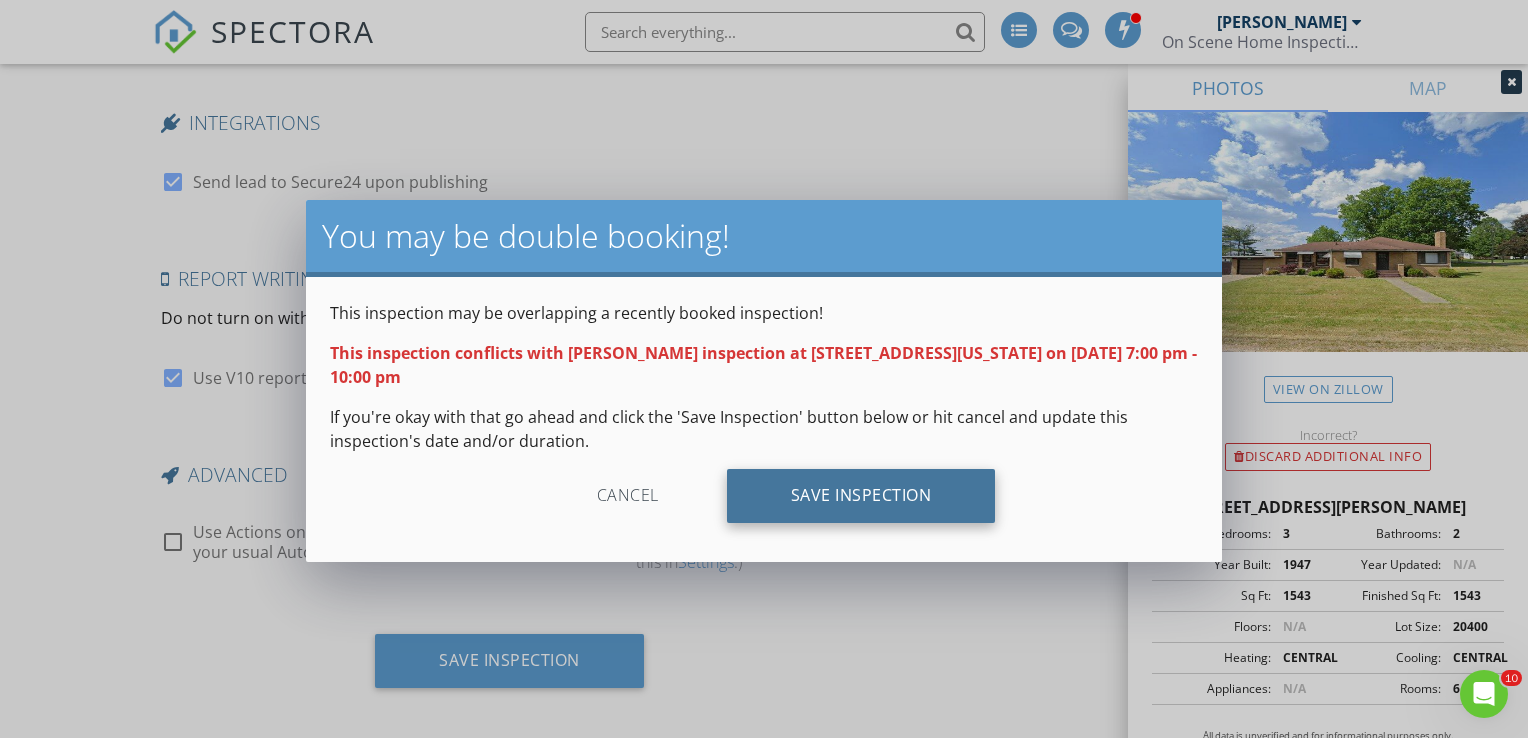 click on "Save Inspection" at bounding box center [861, 496] 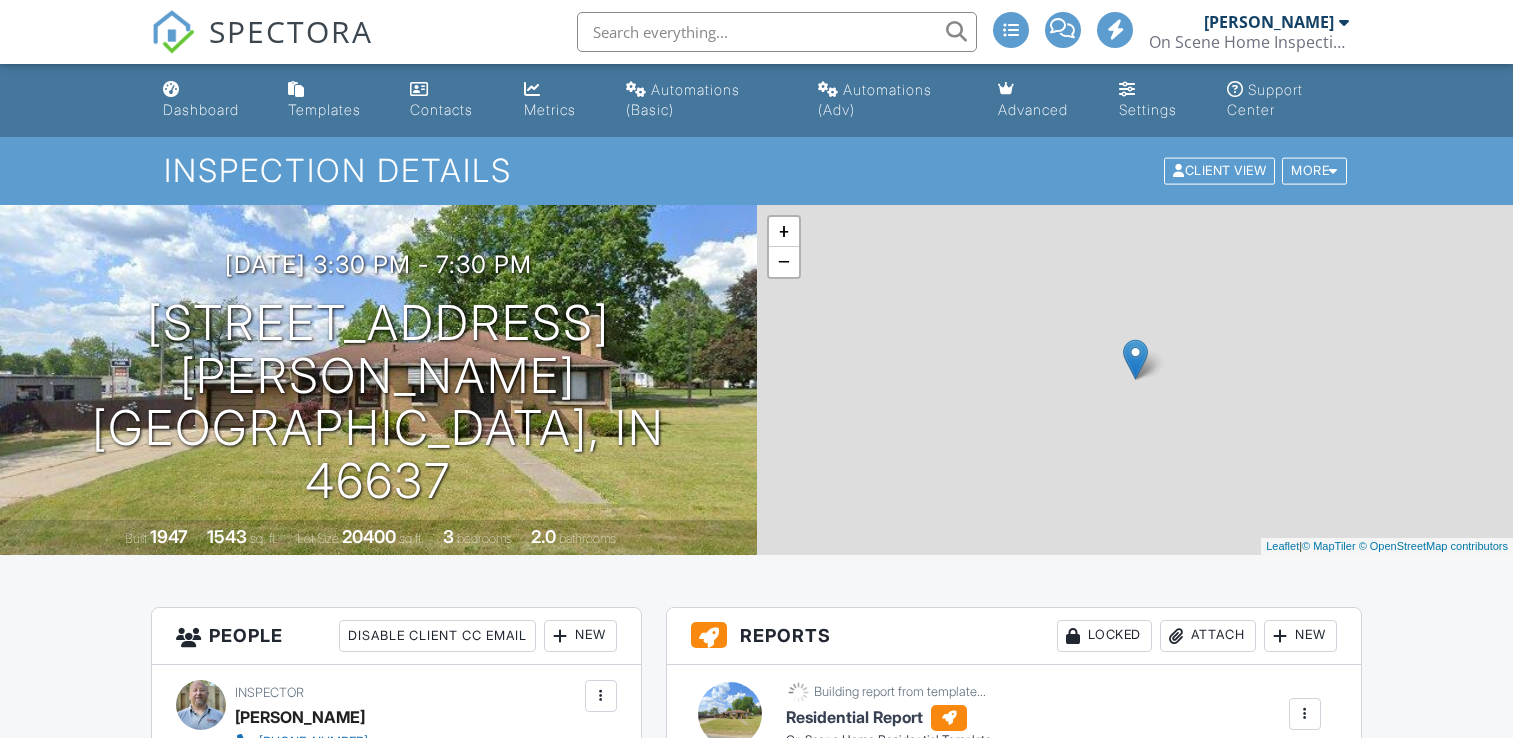 scroll, scrollTop: 0, scrollLeft: 0, axis: both 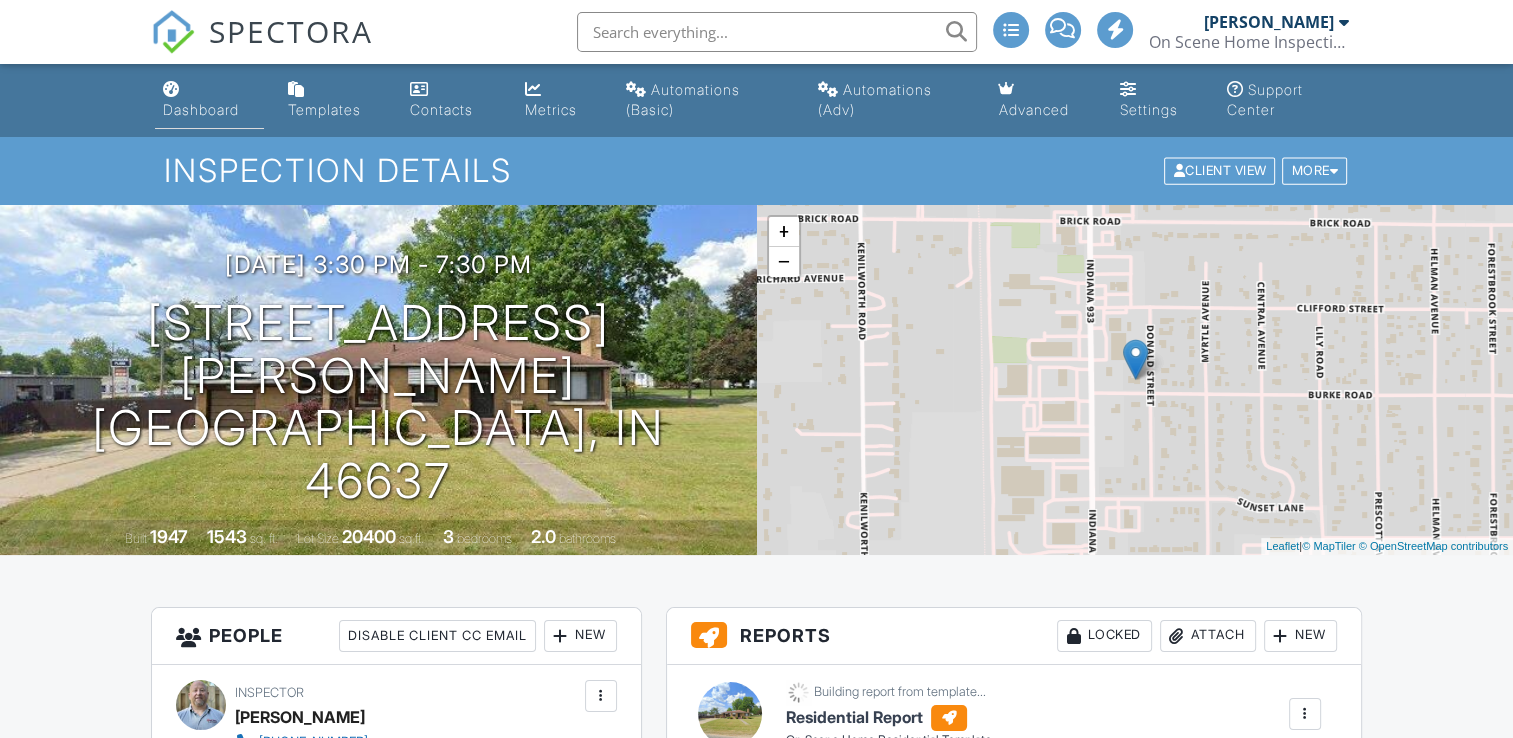 click on "Dashboard" at bounding box center [201, 109] 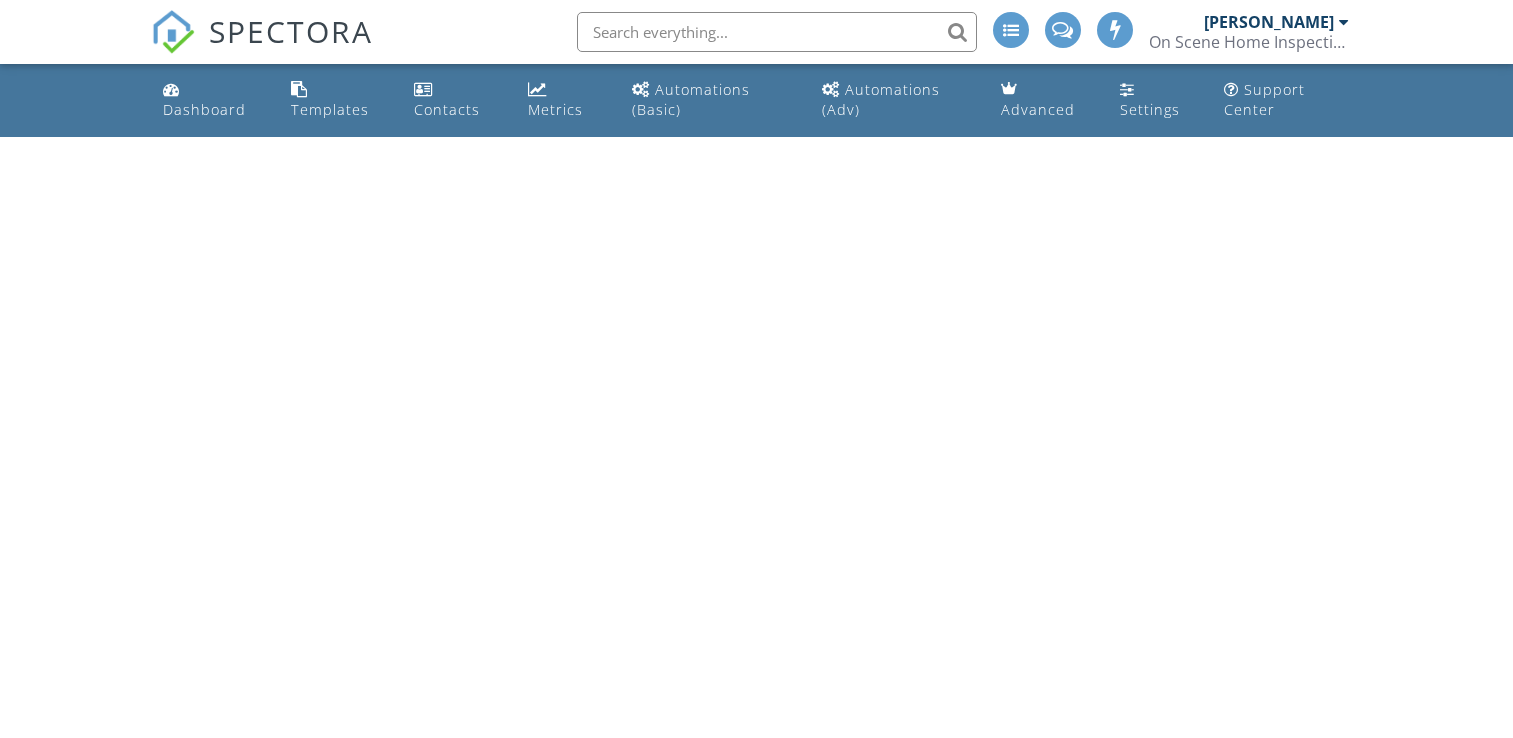 scroll, scrollTop: 0, scrollLeft: 0, axis: both 